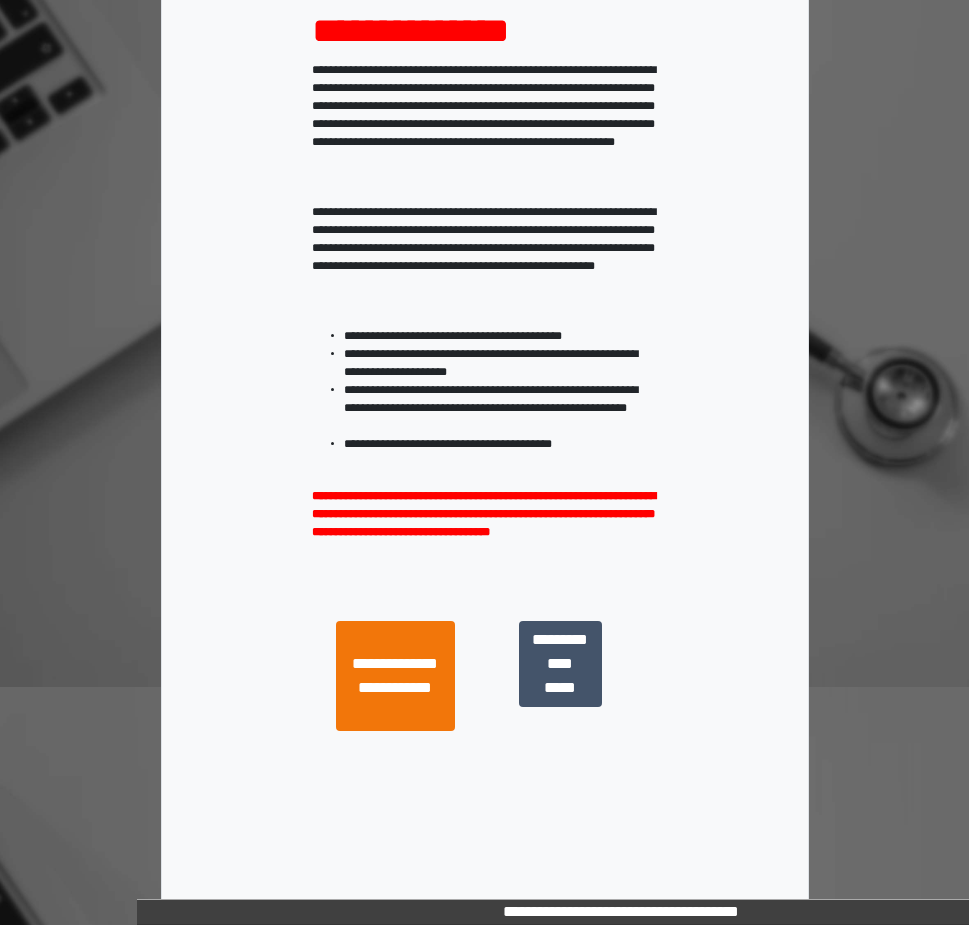 scroll, scrollTop: 243, scrollLeft: 0, axis: vertical 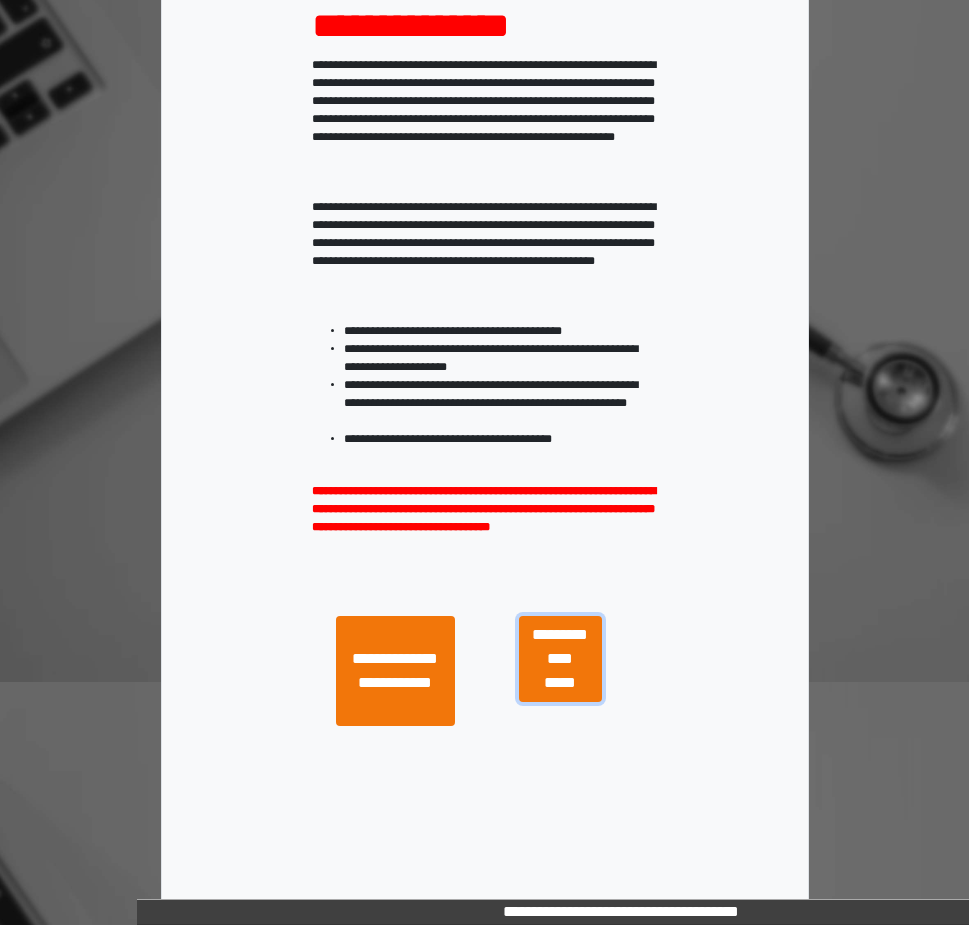 click on "**********" at bounding box center (560, 659) 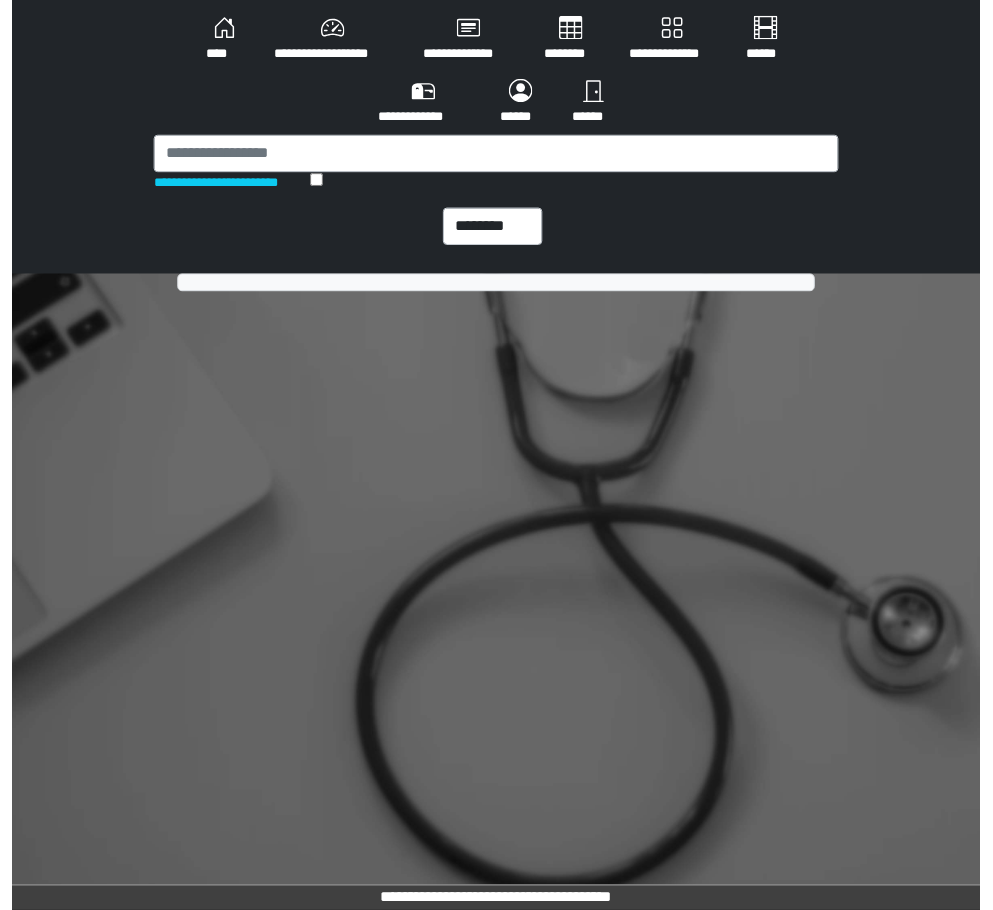 scroll, scrollTop: 0, scrollLeft: 0, axis: both 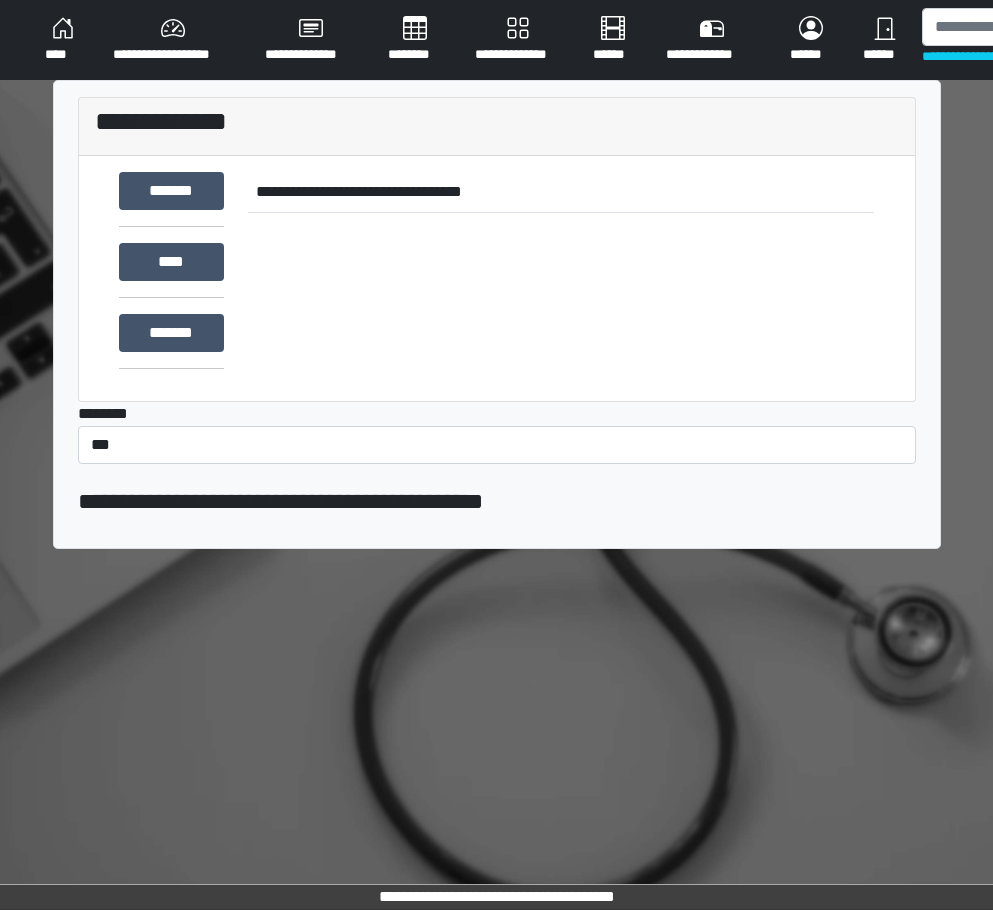 click on "********" at bounding box center (415, 40) 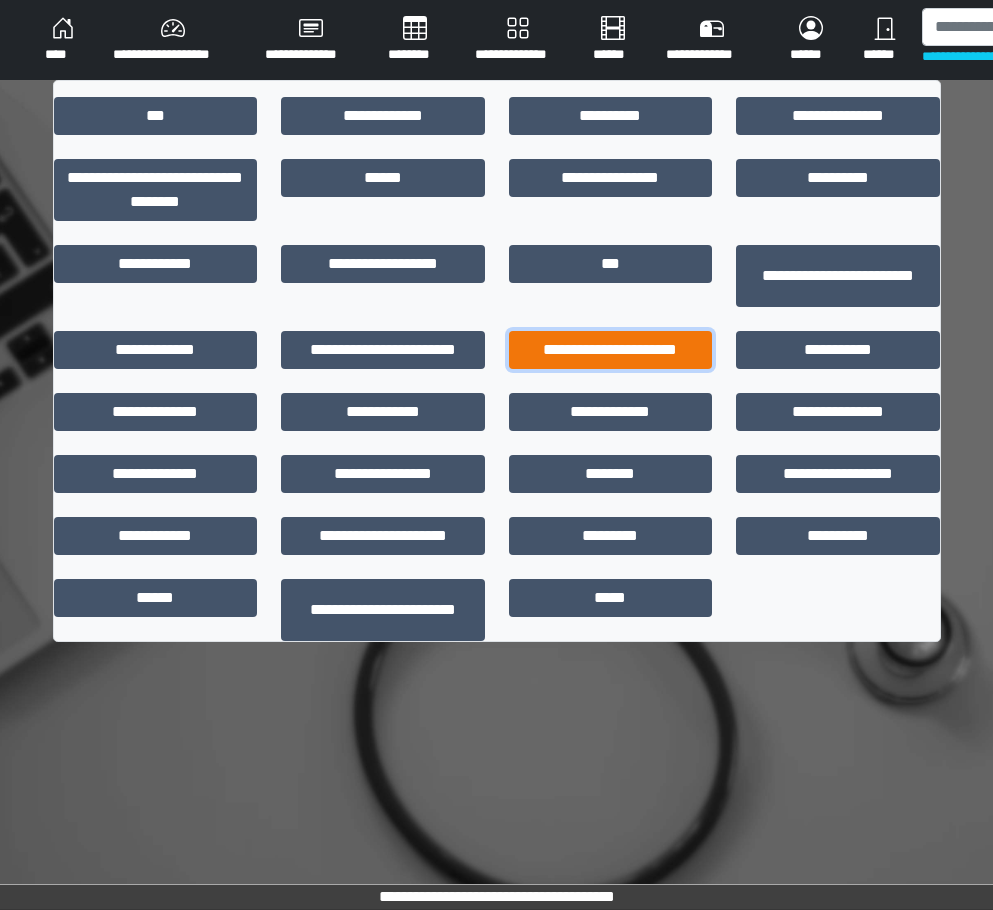 click on "**********" at bounding box center [611, 350] 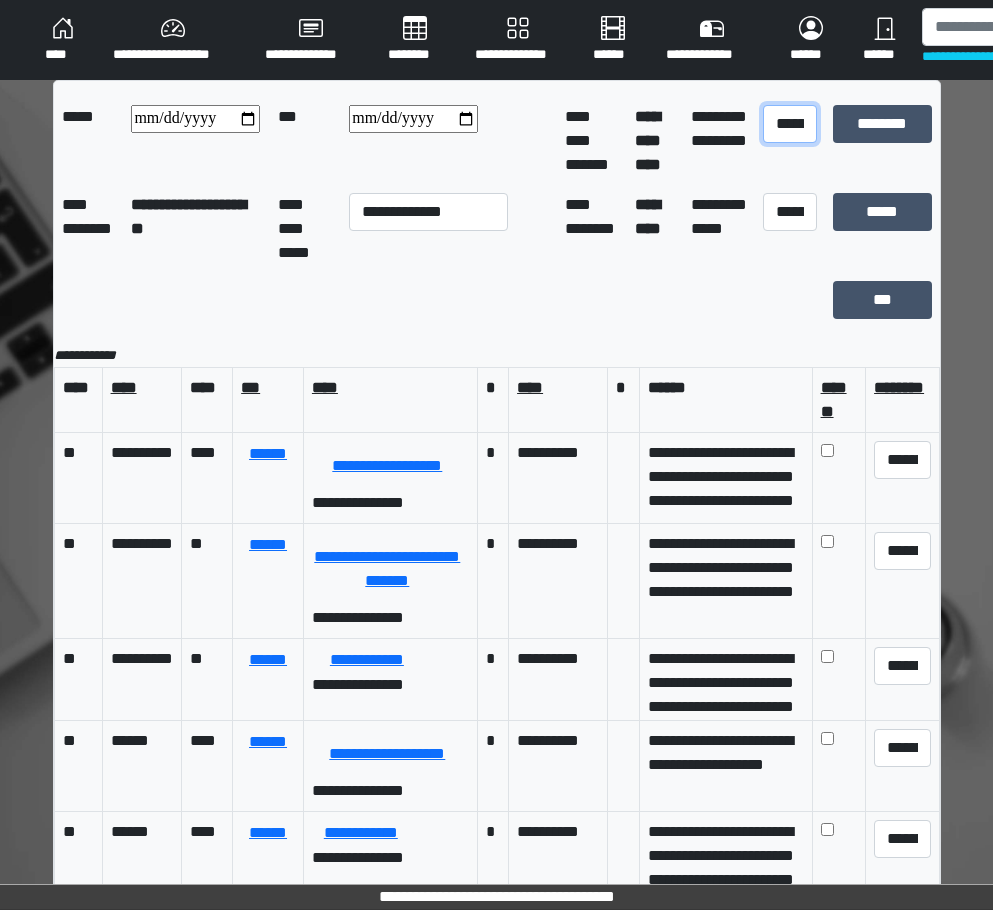 click on "**********" at bounding box center [790, 124] 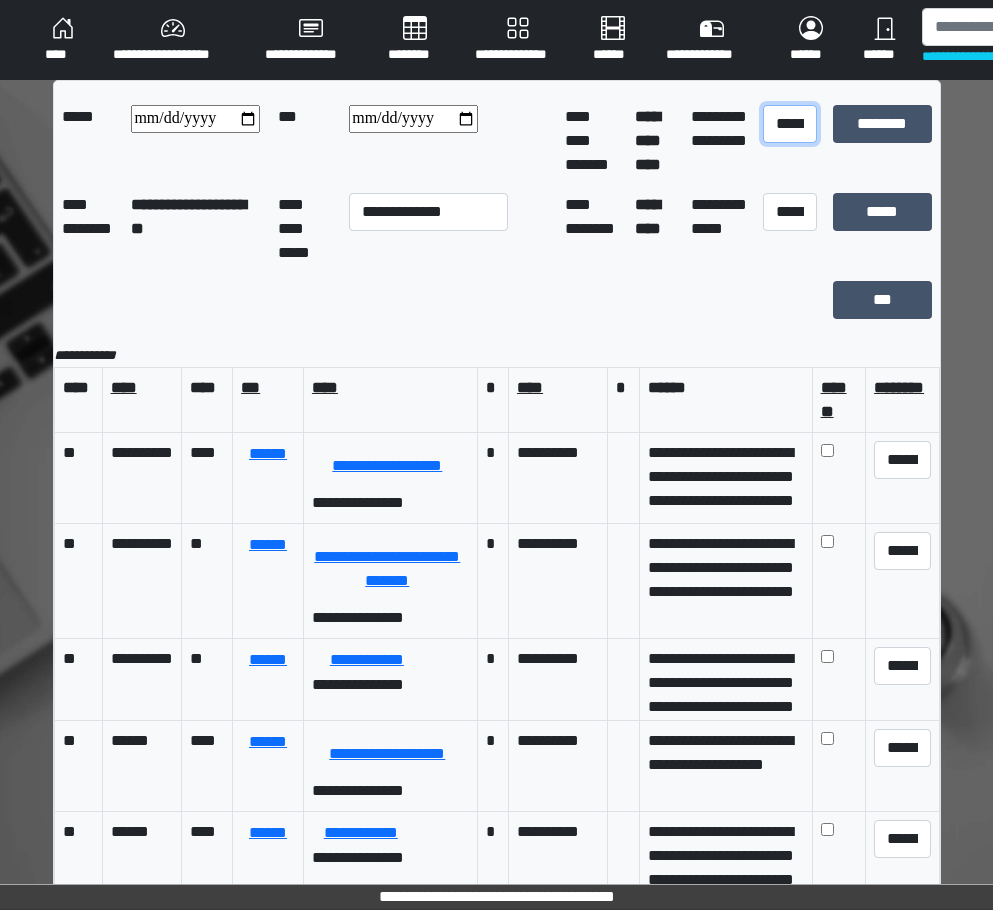 select on "*" 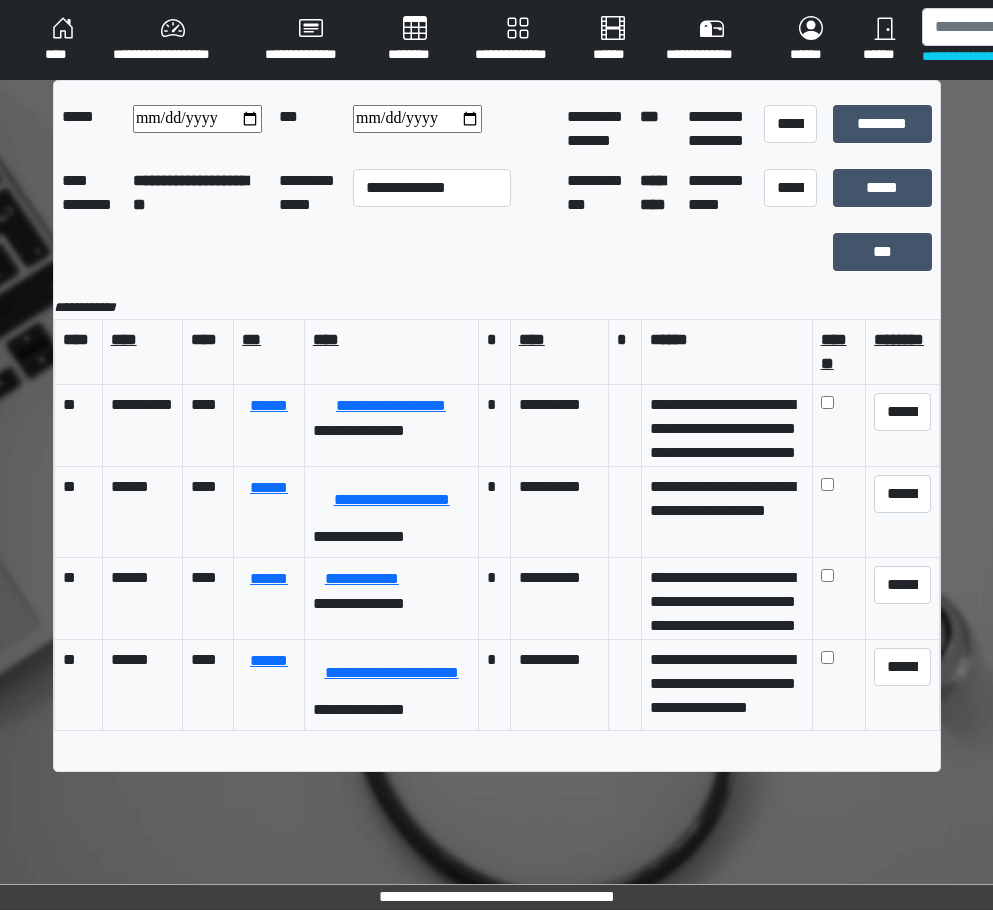 click at bounding box center [417, 119] 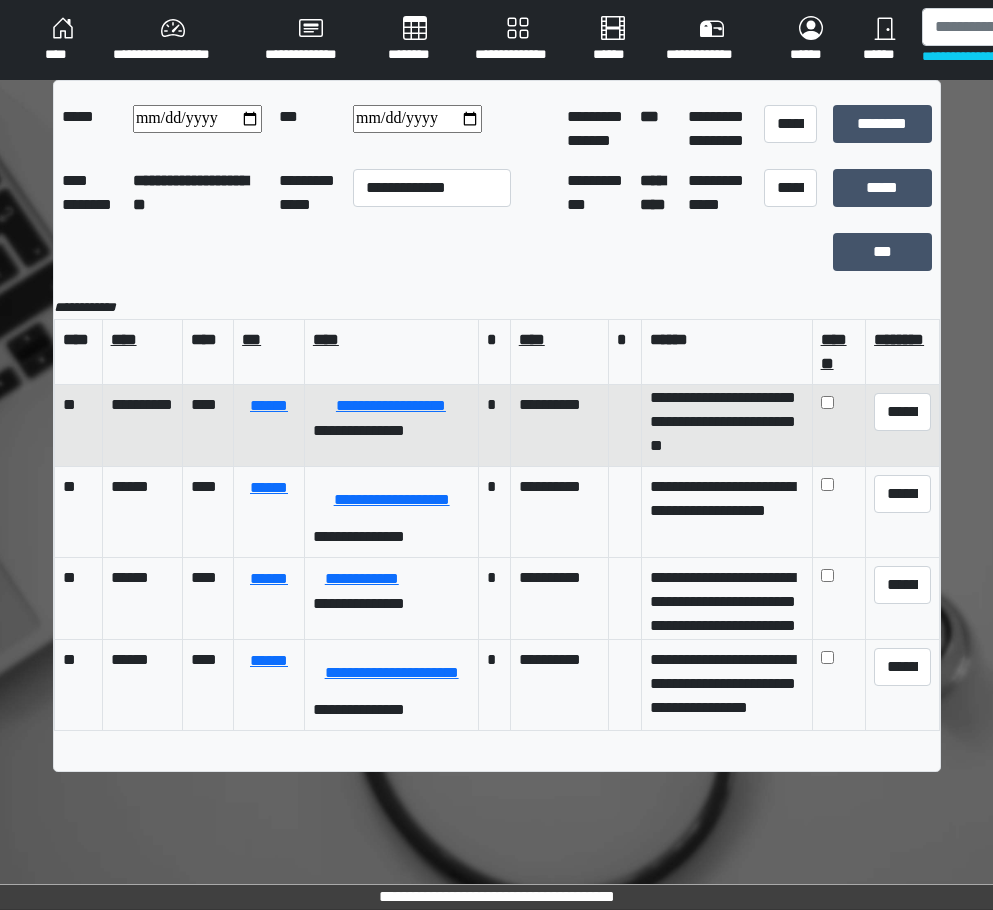scroll, scrollTop: 55, scrollLeft: 0, axis: vertical 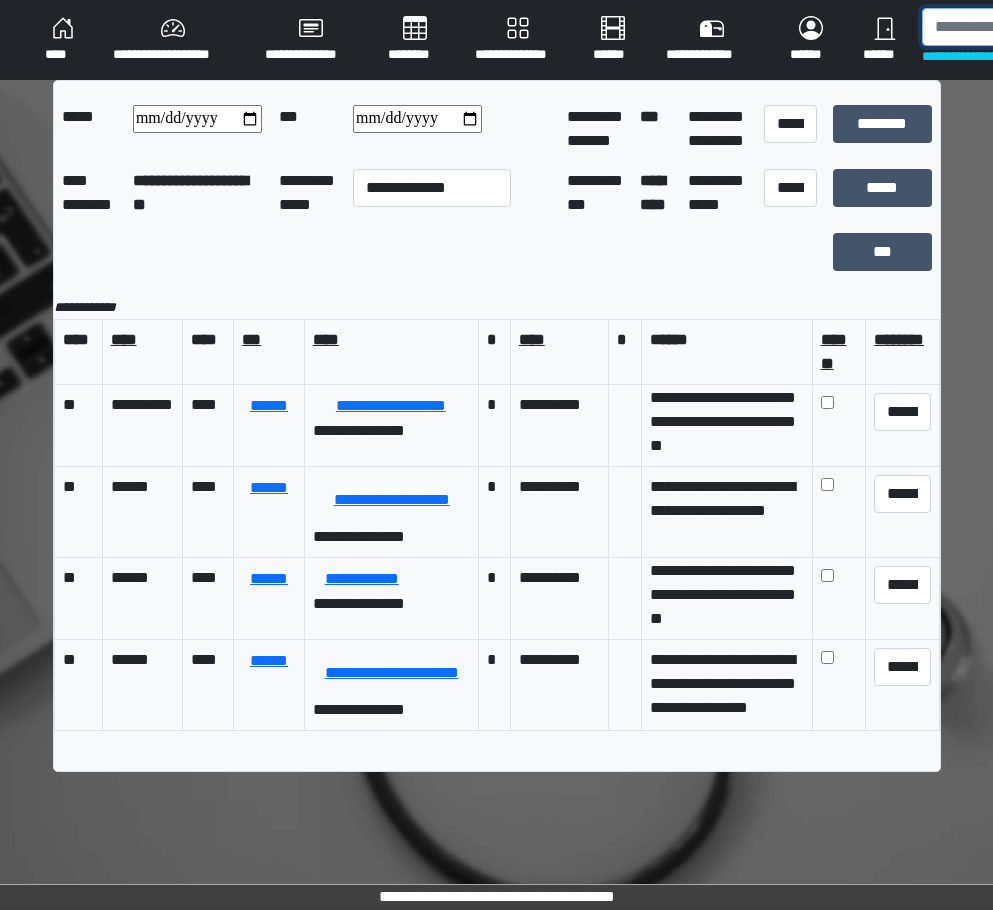 click at bounding box center (1025, 27) 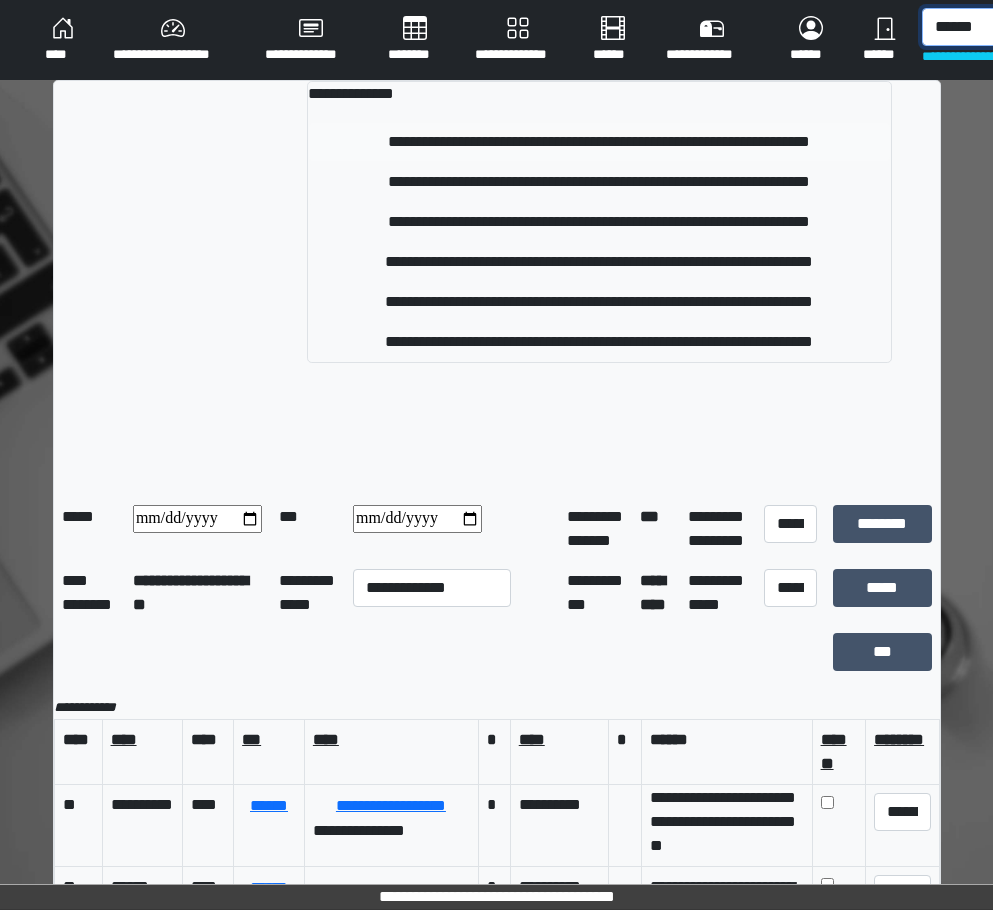 type on "******" 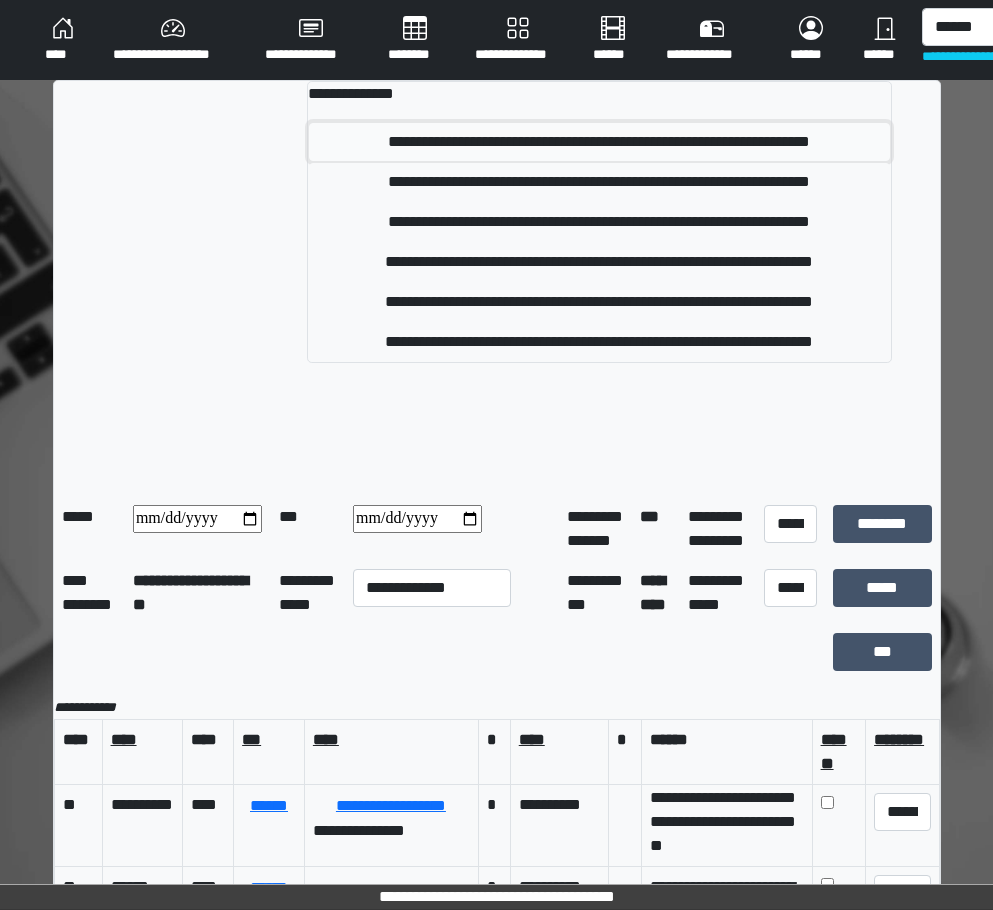 click on "**********" at bounding box center (599, 142) 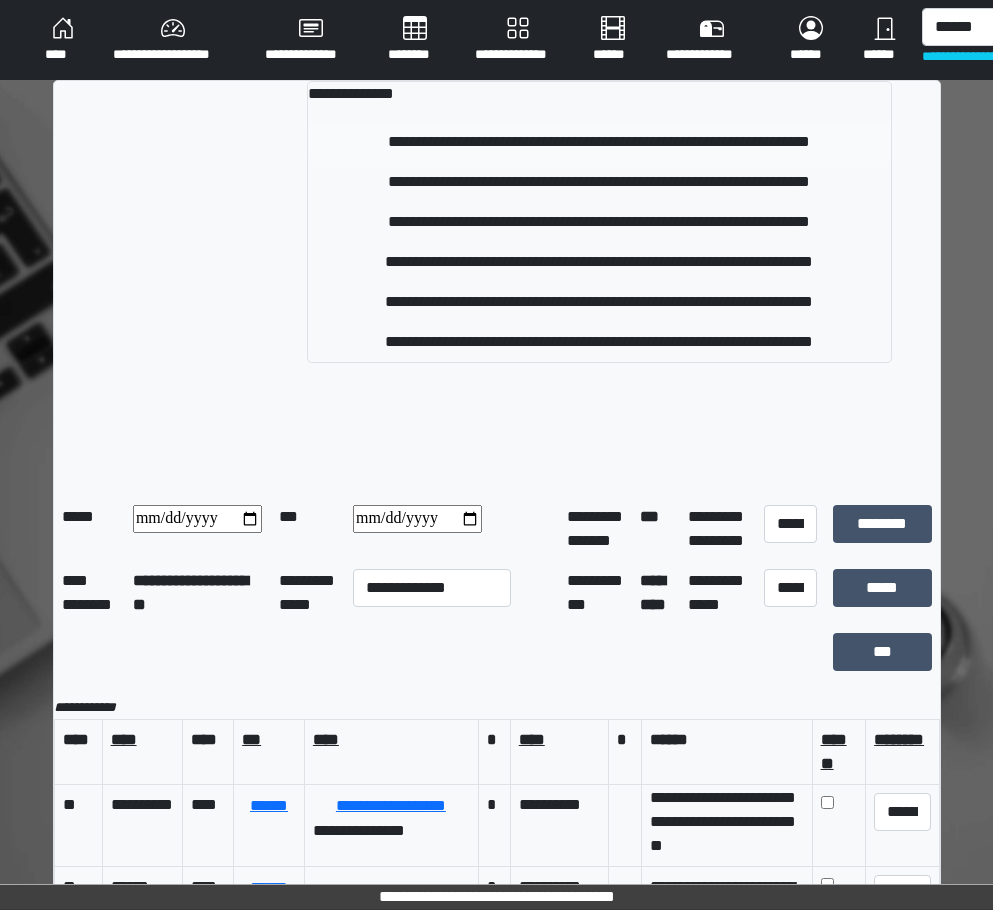 type 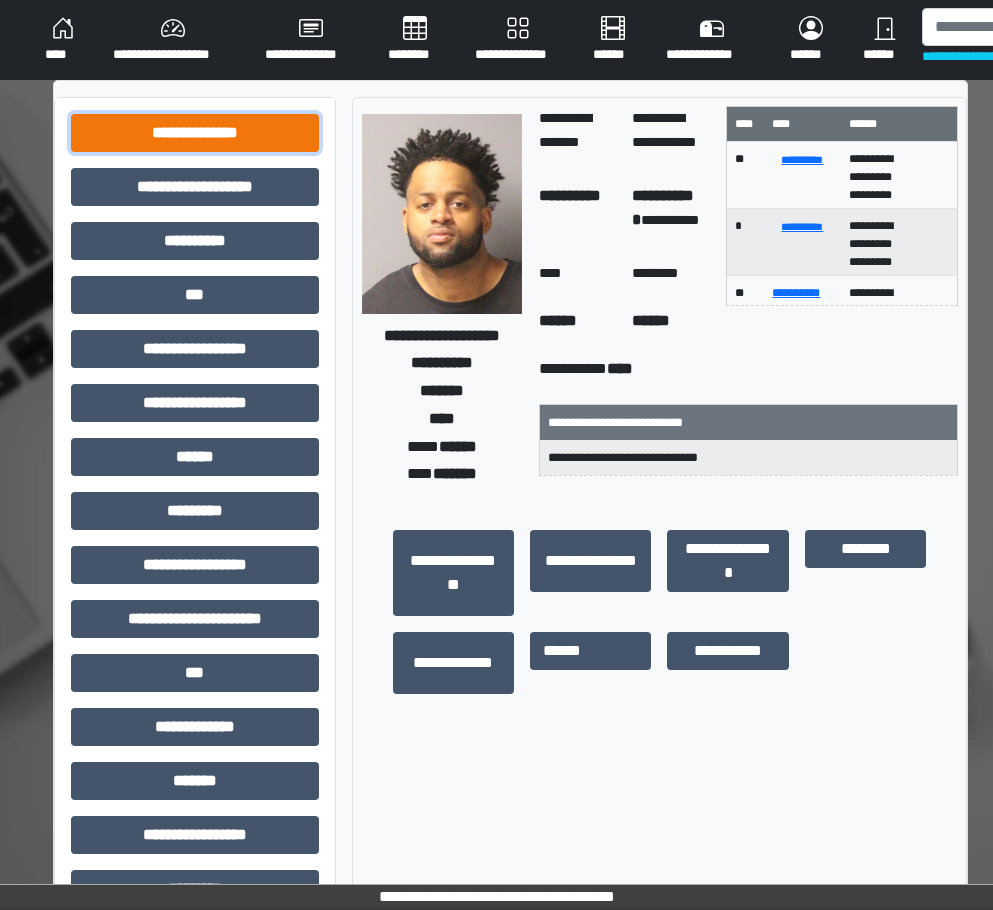 click on "**********" at bounding box center [195, 133] 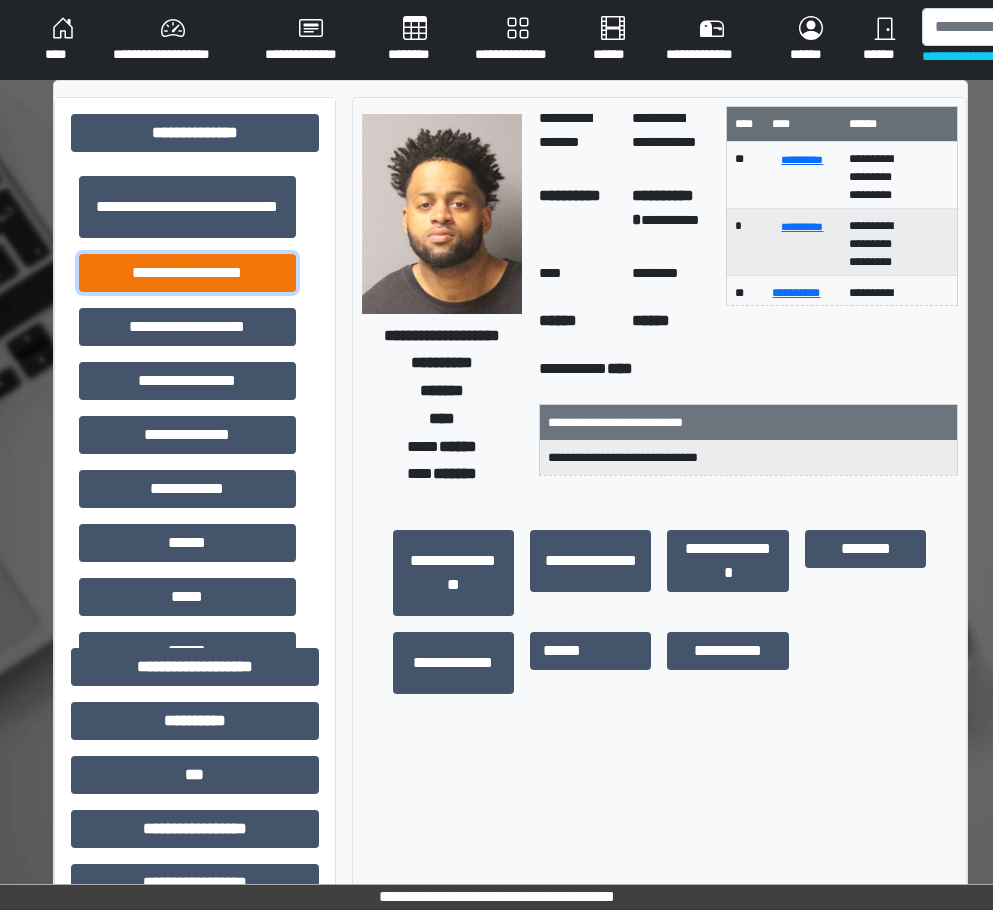 click on "**********" at bounding box center (187, 273) 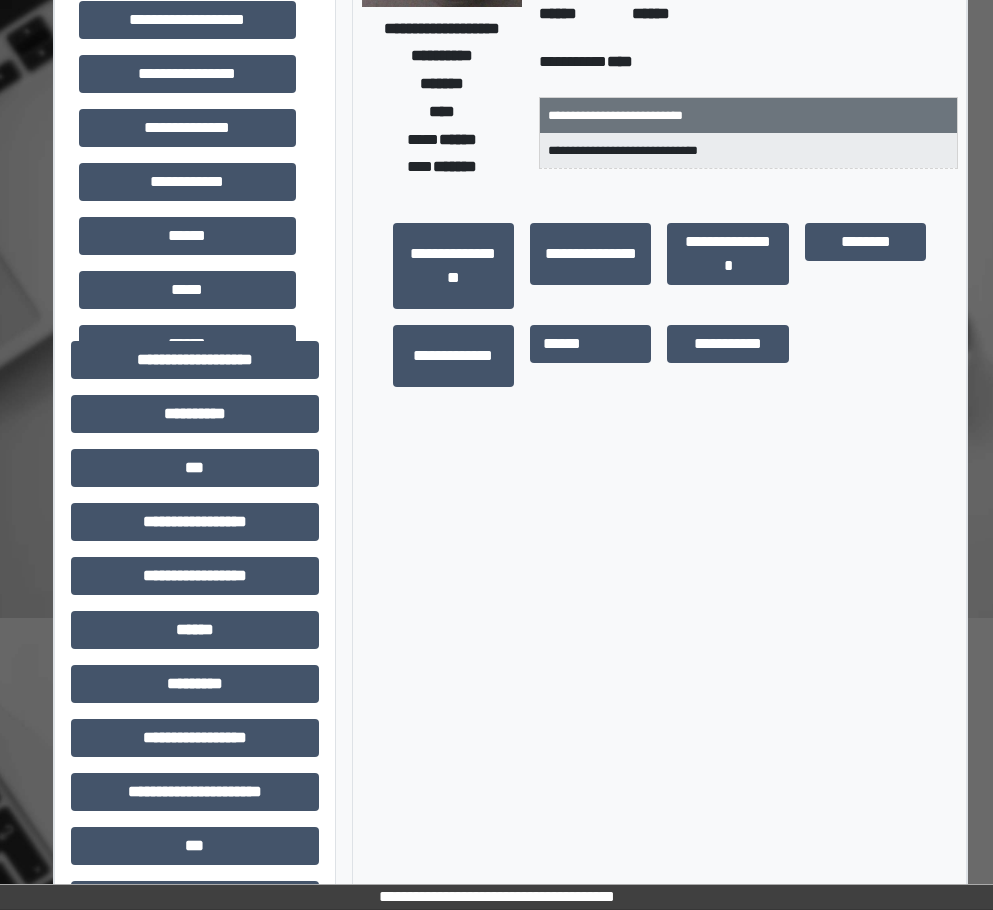 scroll, scrollTop: 100, scrollLeft: 0, axis: vertical 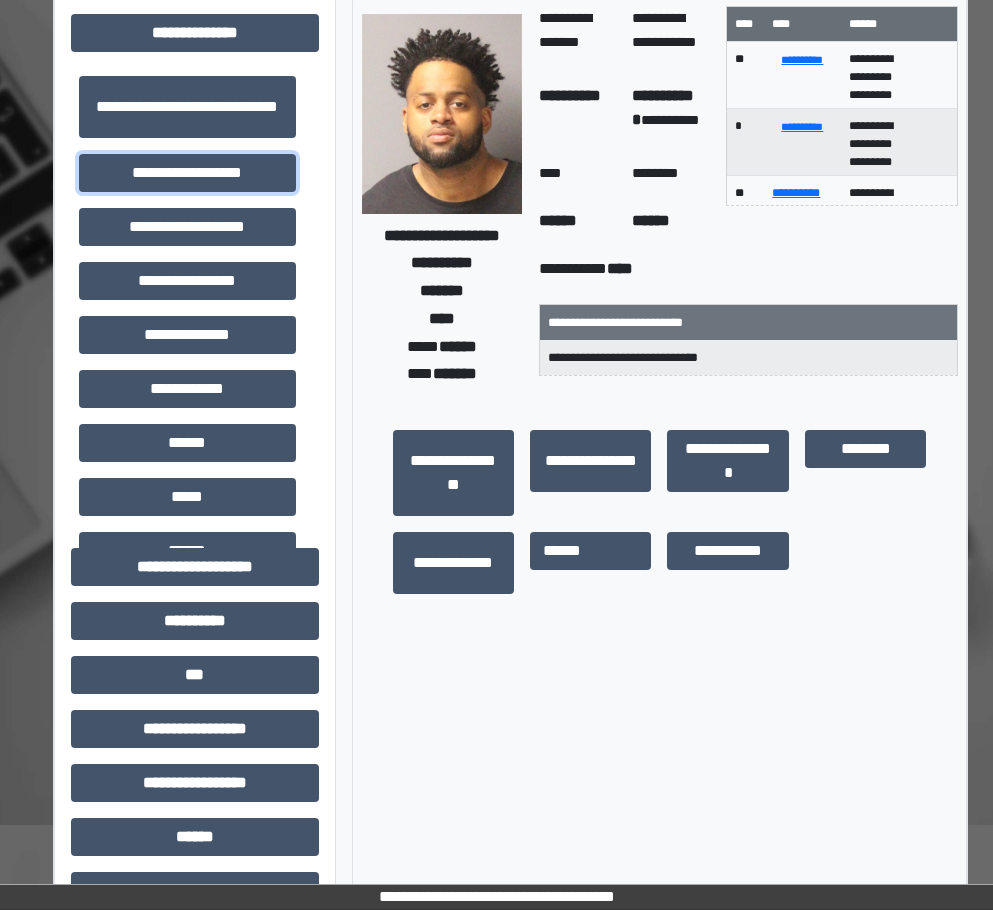type 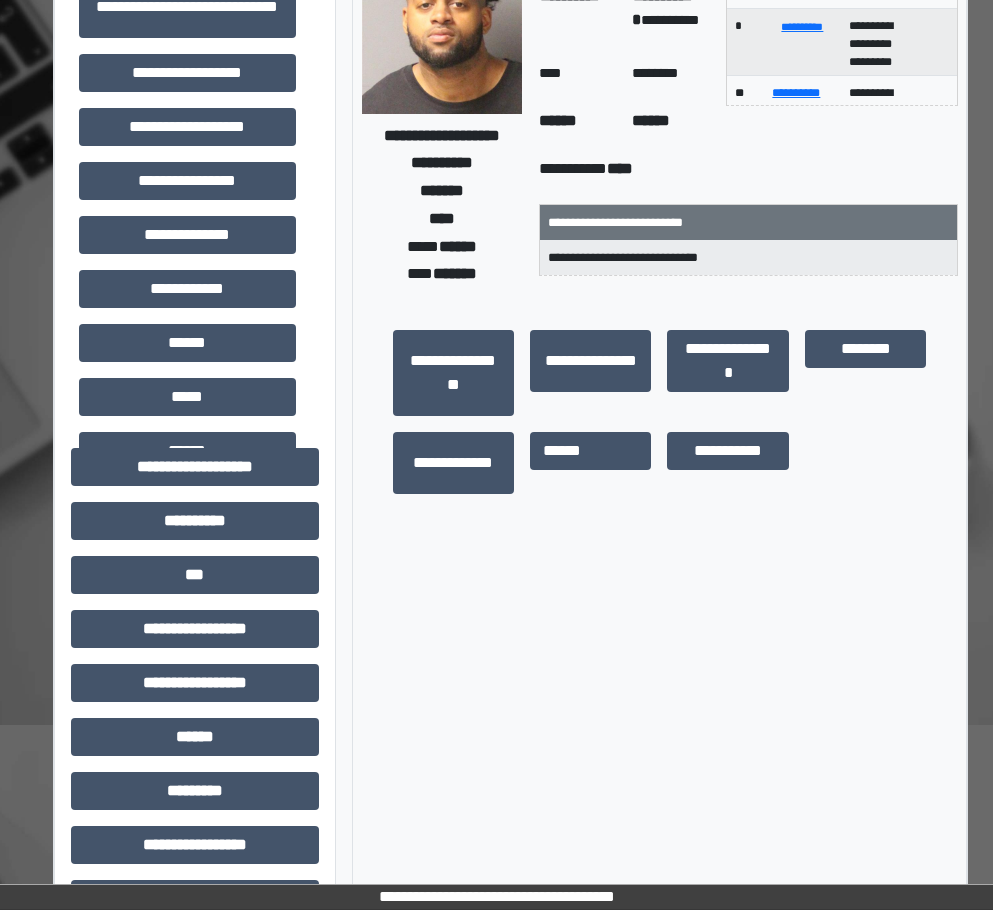 scroll, scrollTop: 0, scrollLeft: 0, axis: both 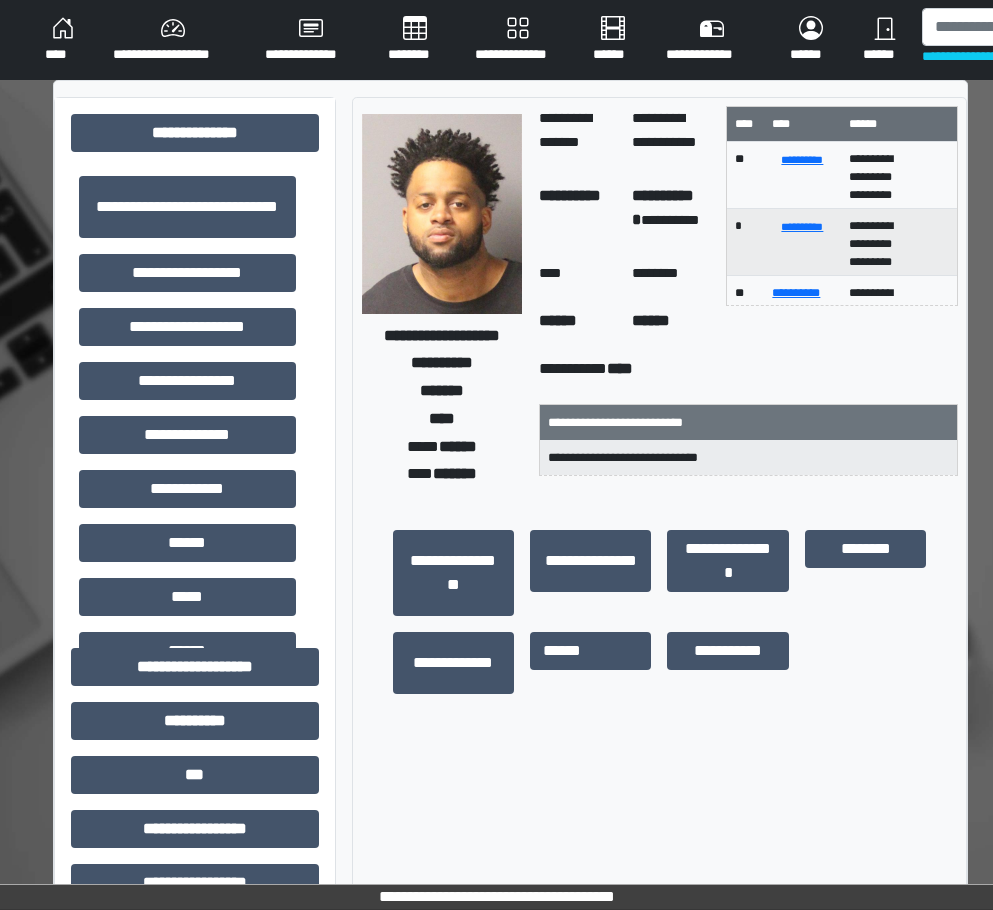 click on "********" at bounding box center [415, 40] 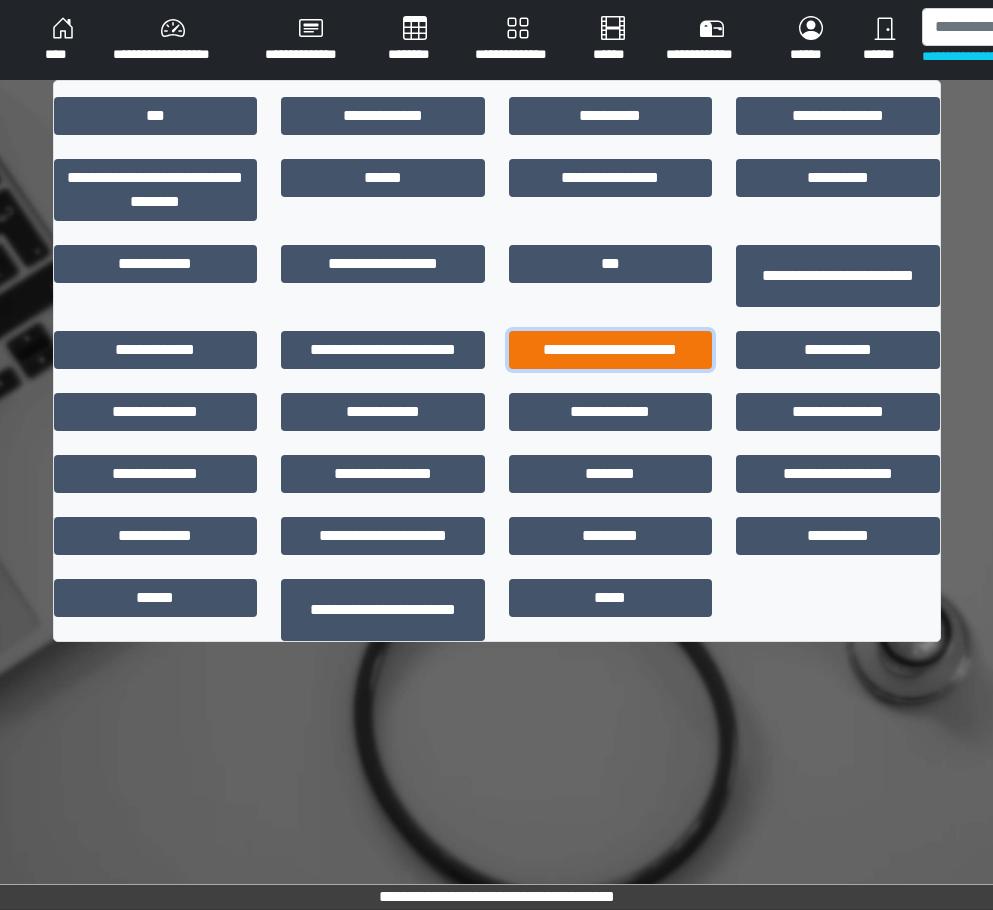 click on "**********" at bounding box center [611, 350] 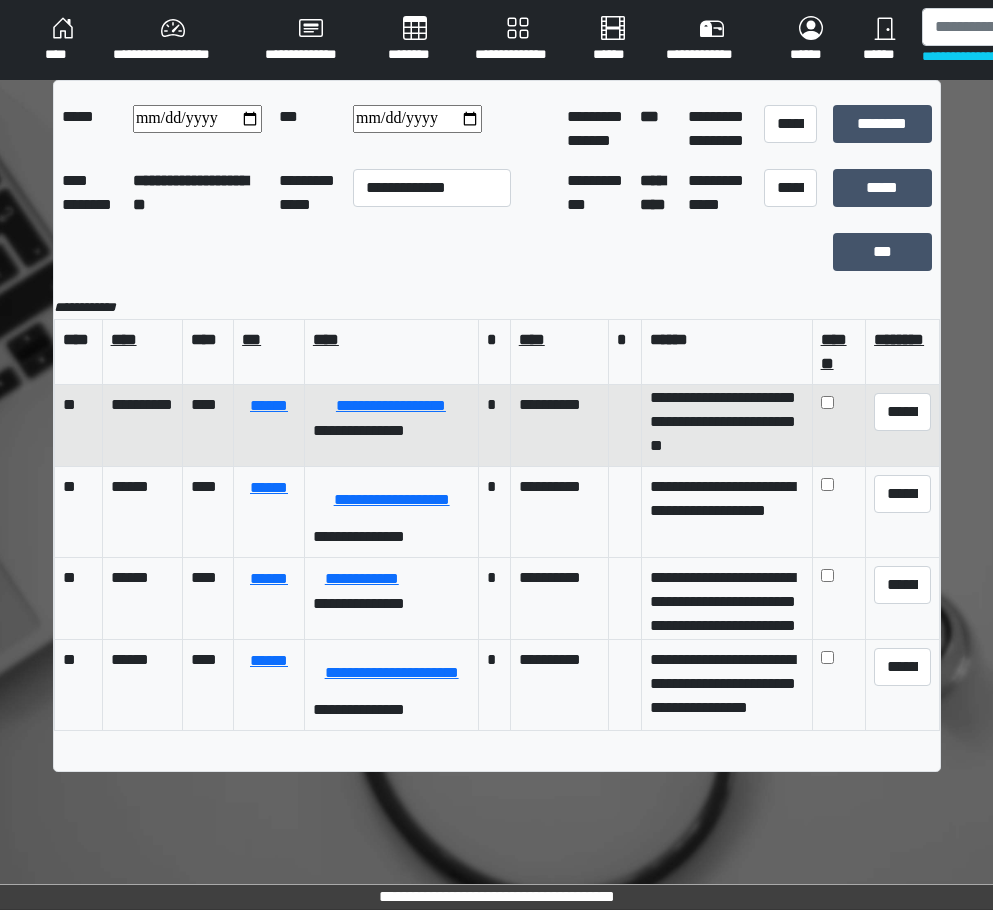 scroll, scrollTop: 55, scrollLeft: 0, axis: vertical 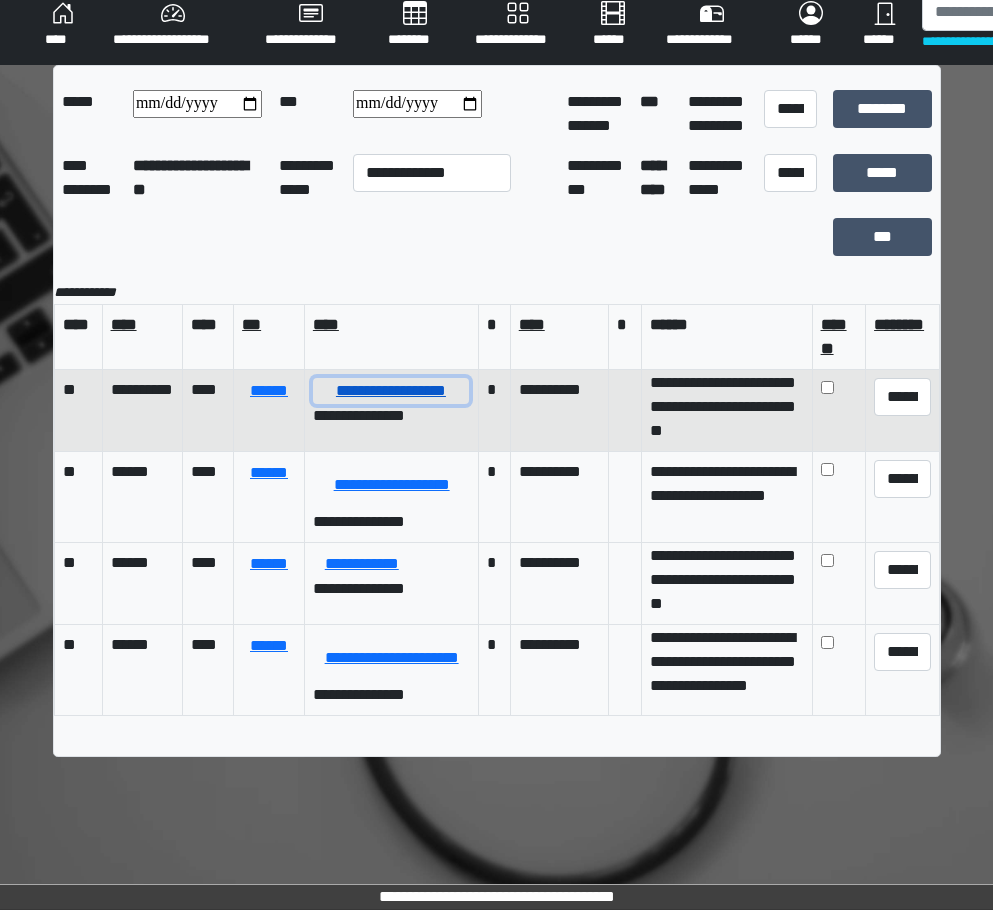 click on "**********" at bounding box center [391, 391] 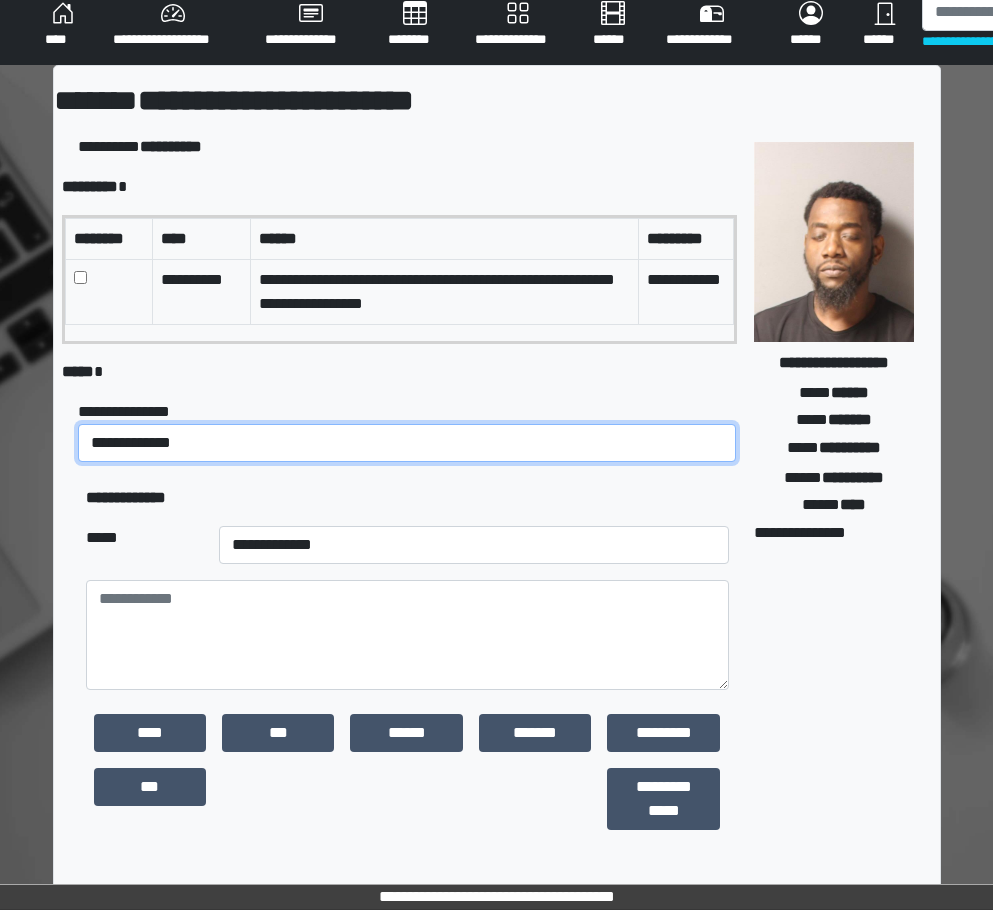 click on "**********" at bounding box center [407, 443] 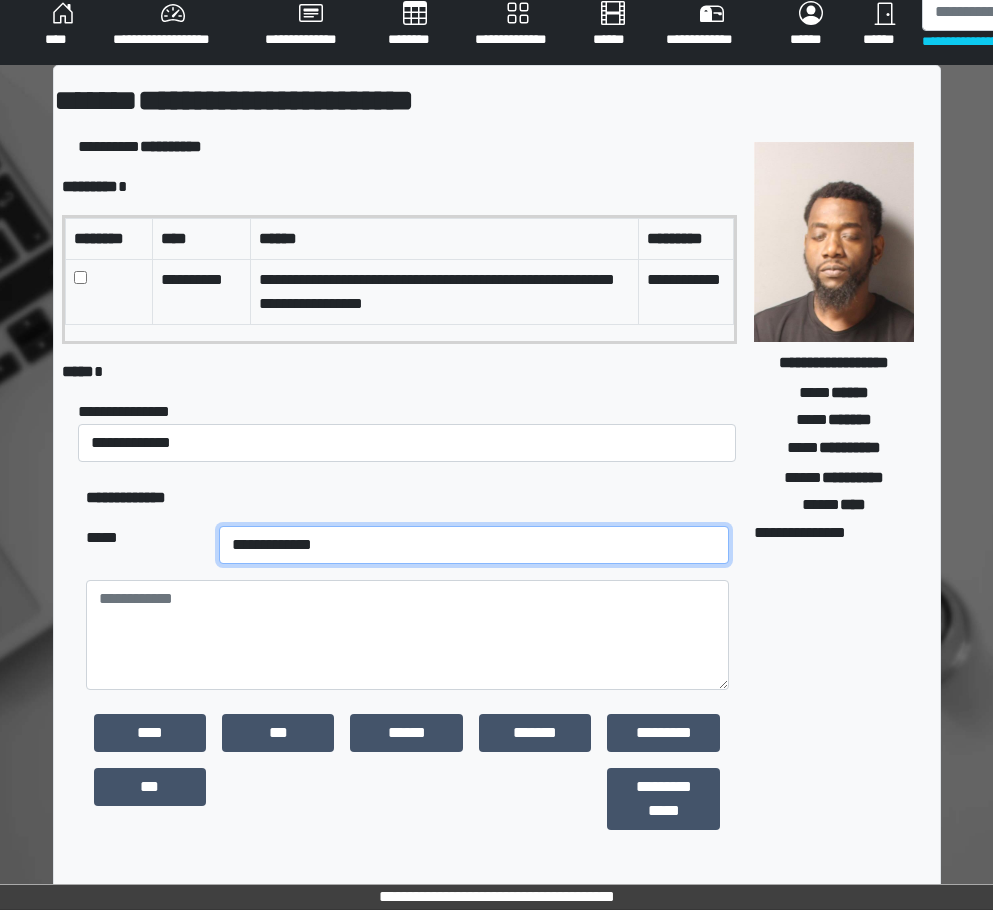 click on "**********" at bounding box center [474, 545] 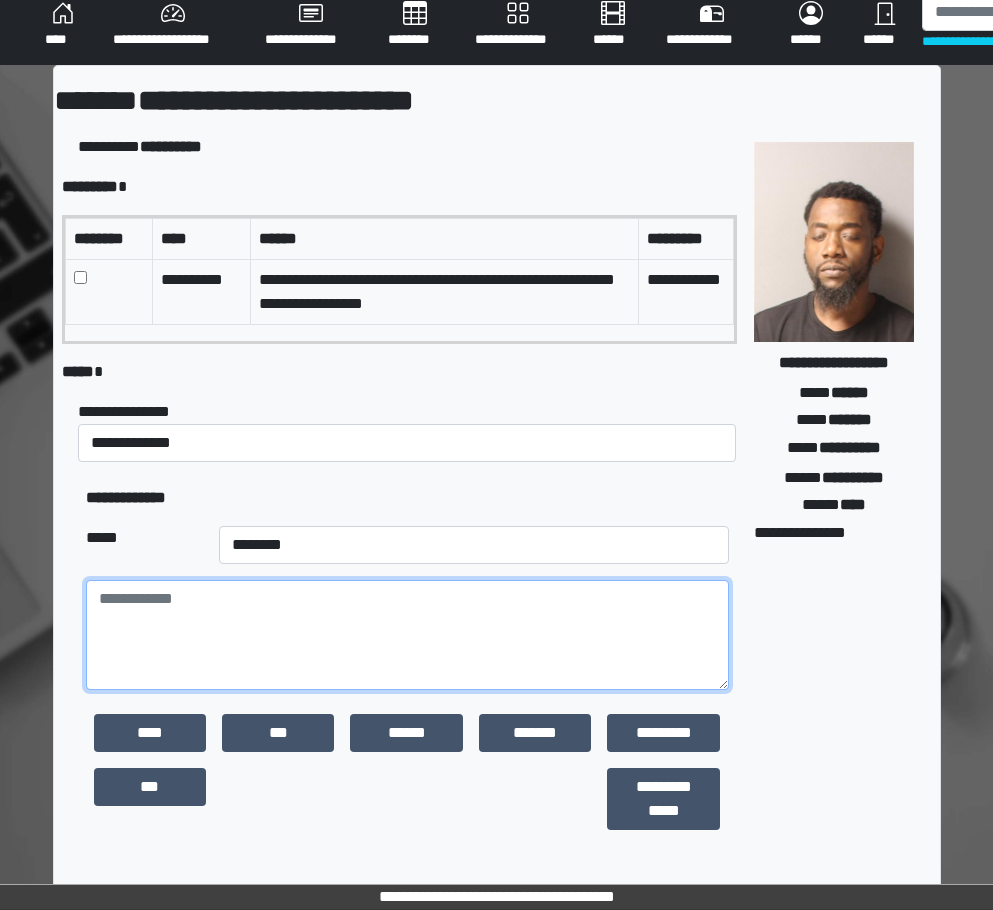 click at bounding box center [408, 635] 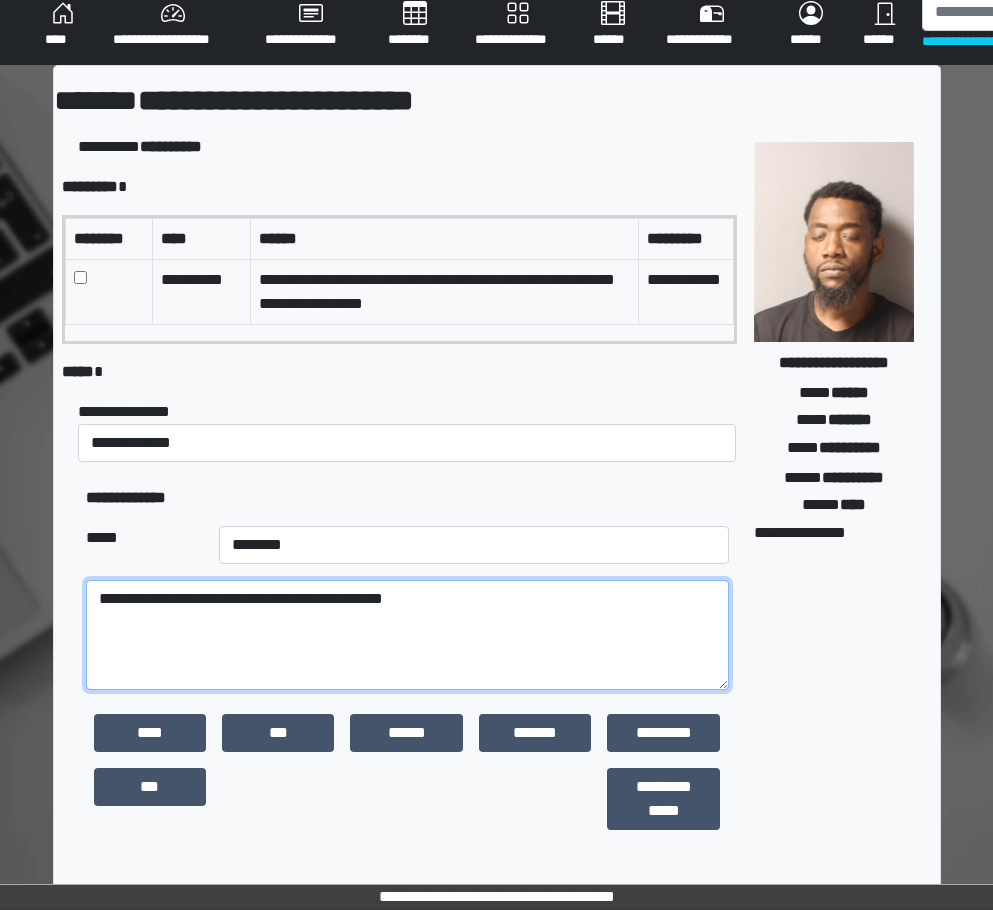scroll, scrollTop: 346, scrollLeft: 0, axis: vertical 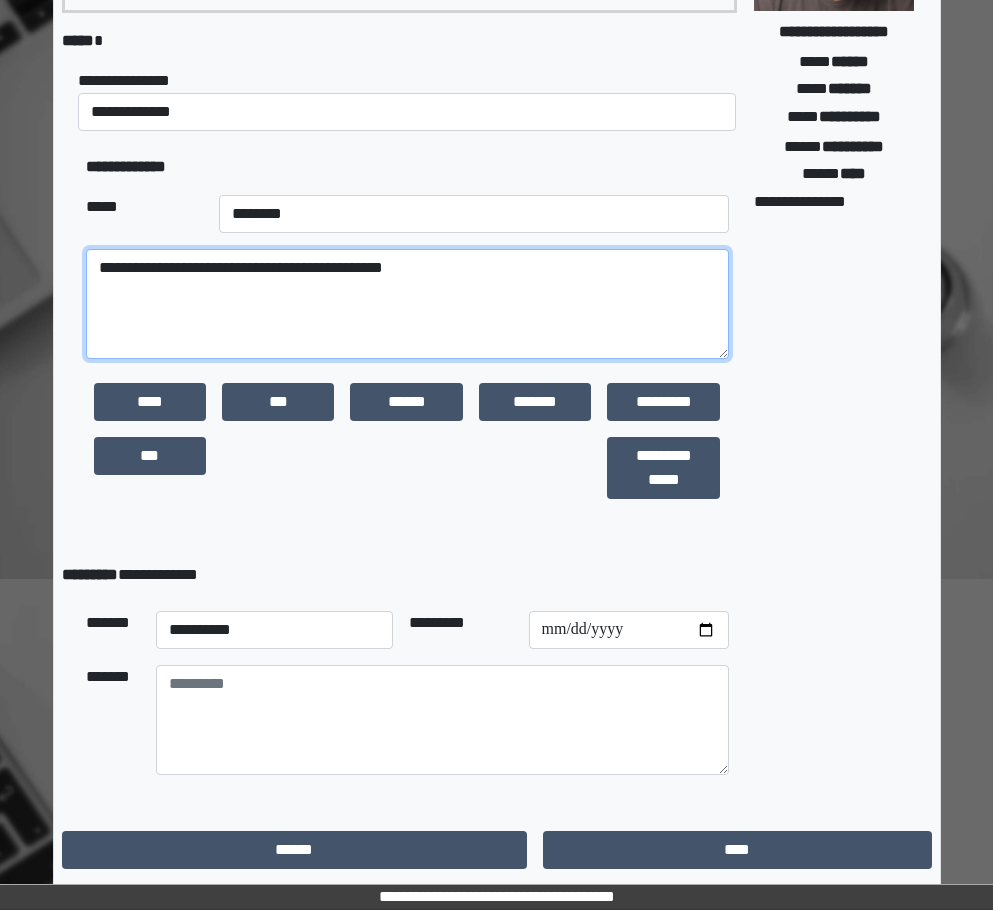 type on "**********" 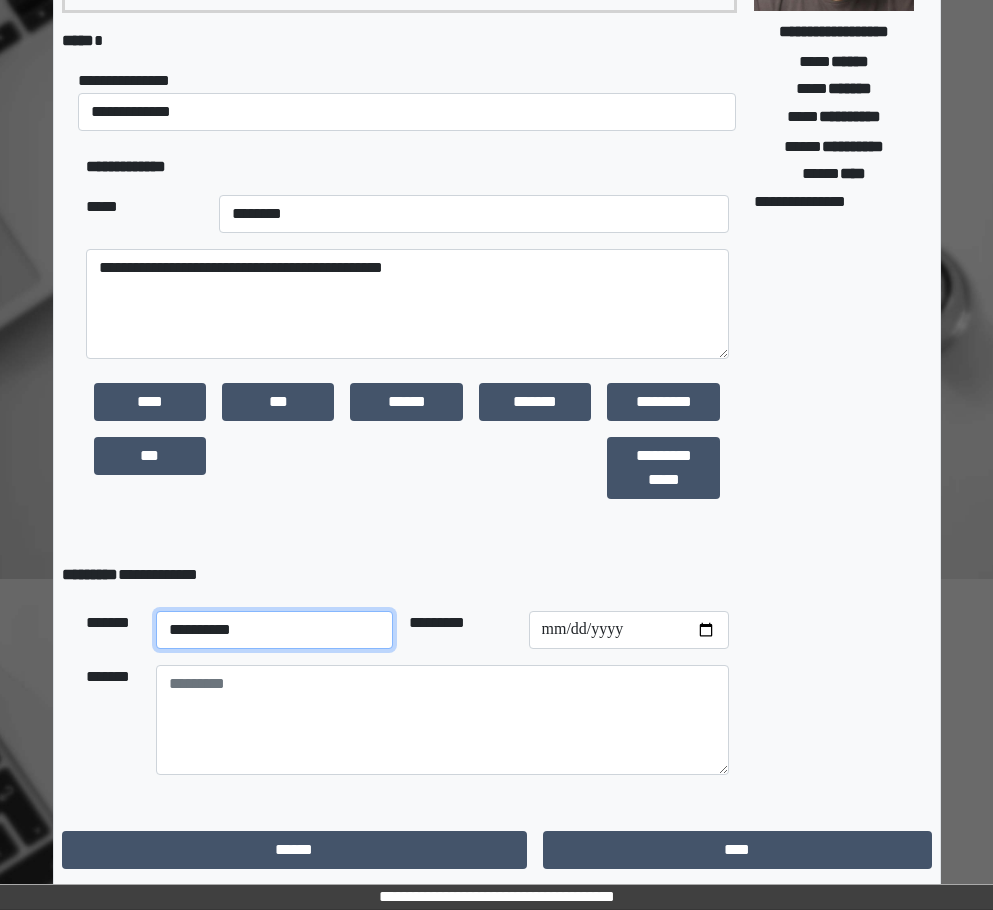 click on "**********" at bounding box center [275, 630] 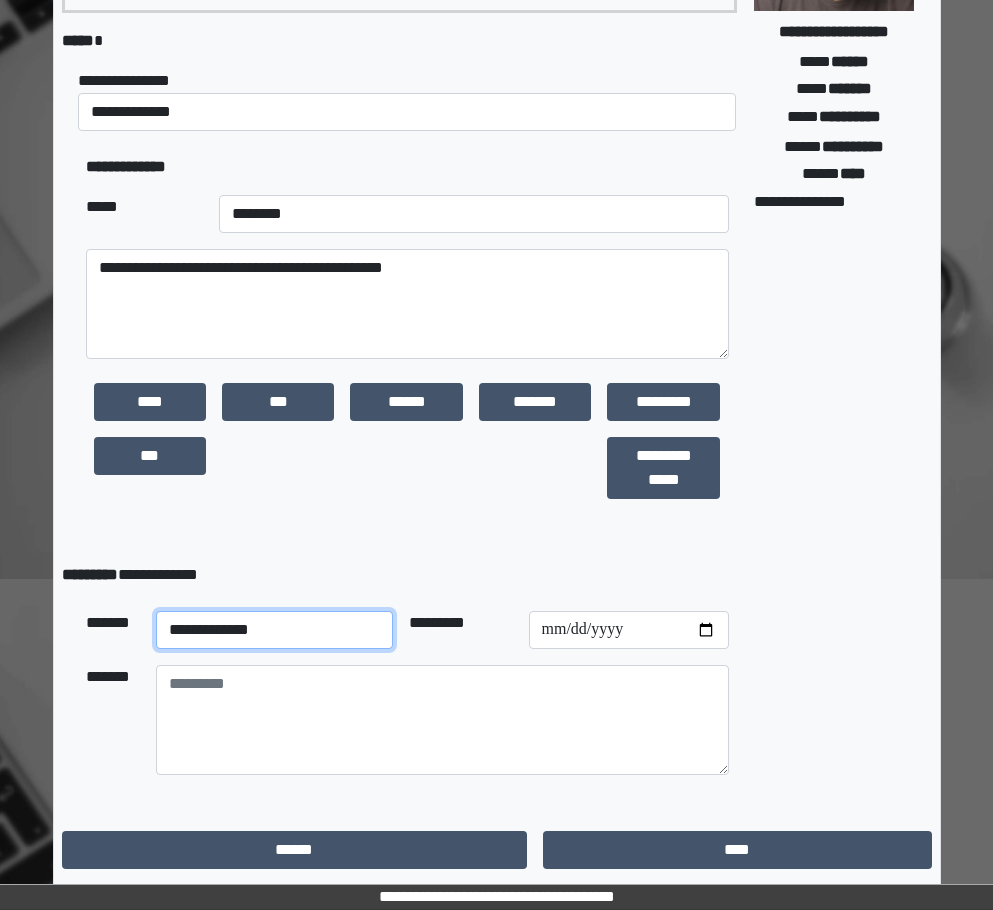 click on "**********" at bounding box center (275, 630) 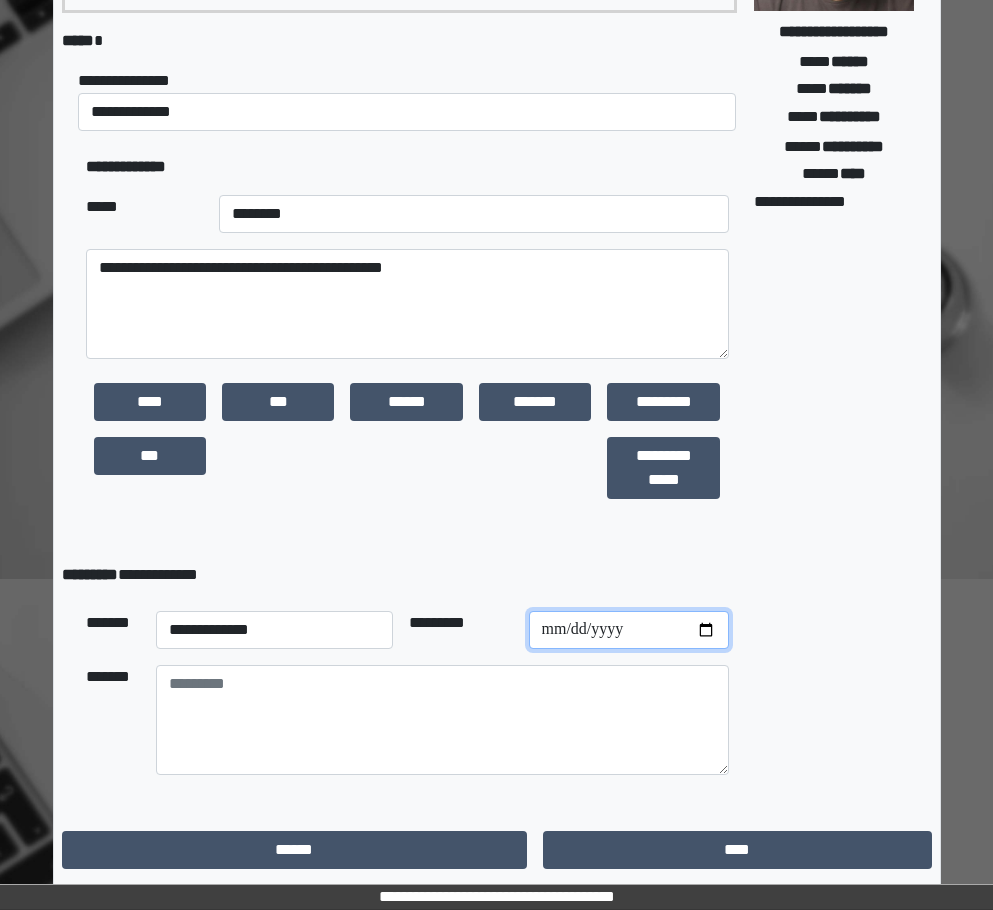 click at bounding box center [629, 630] 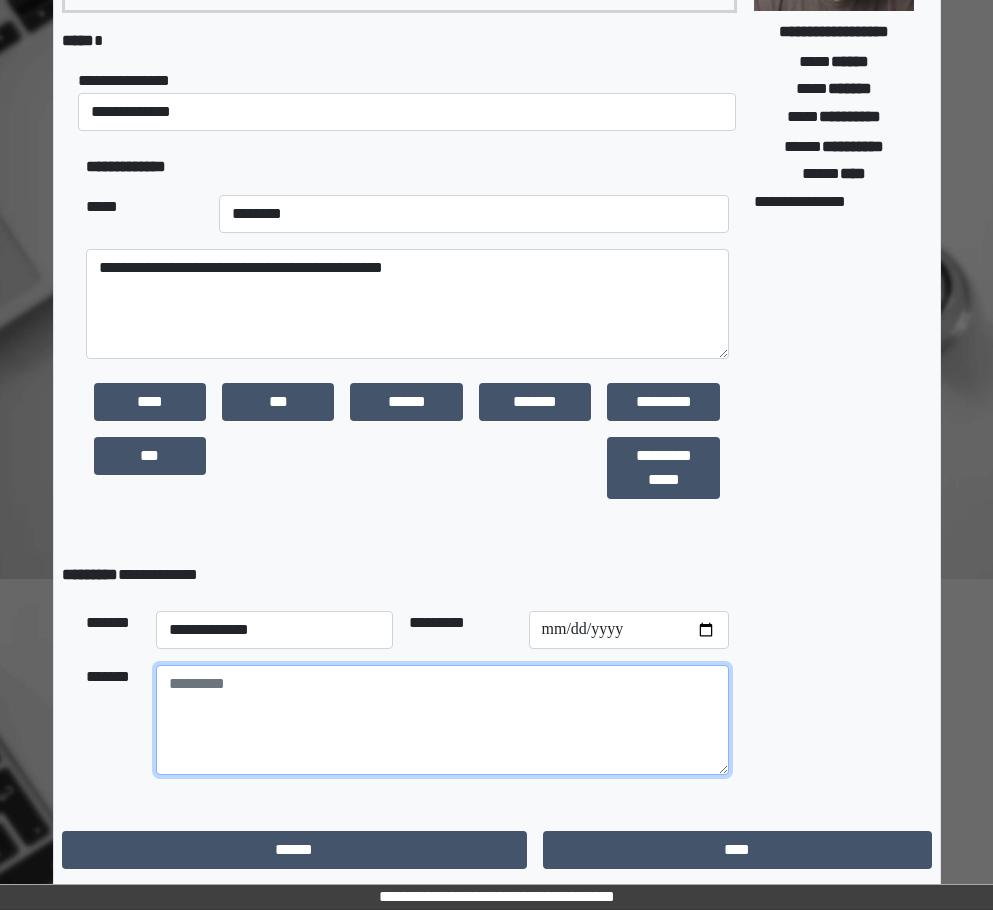 click at bounding box center (443, 720) 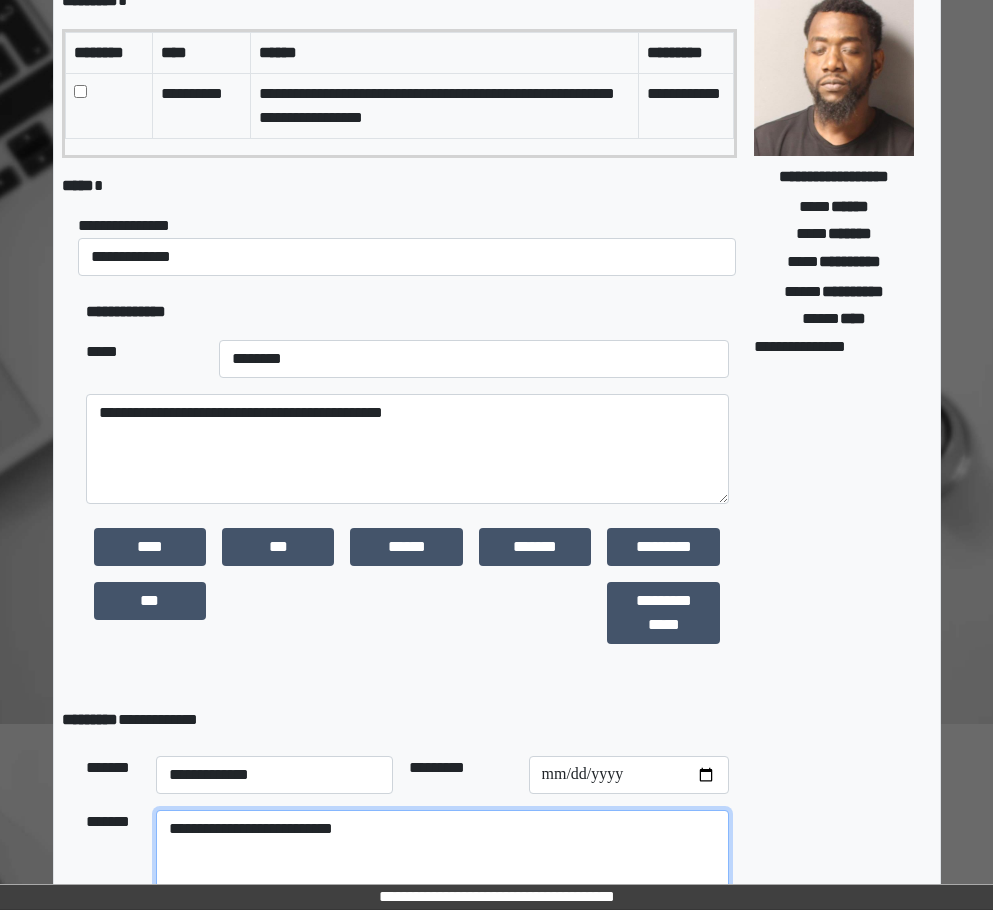 scroll, scrollTop: 346, scrollLeft: 0, axis: vertical 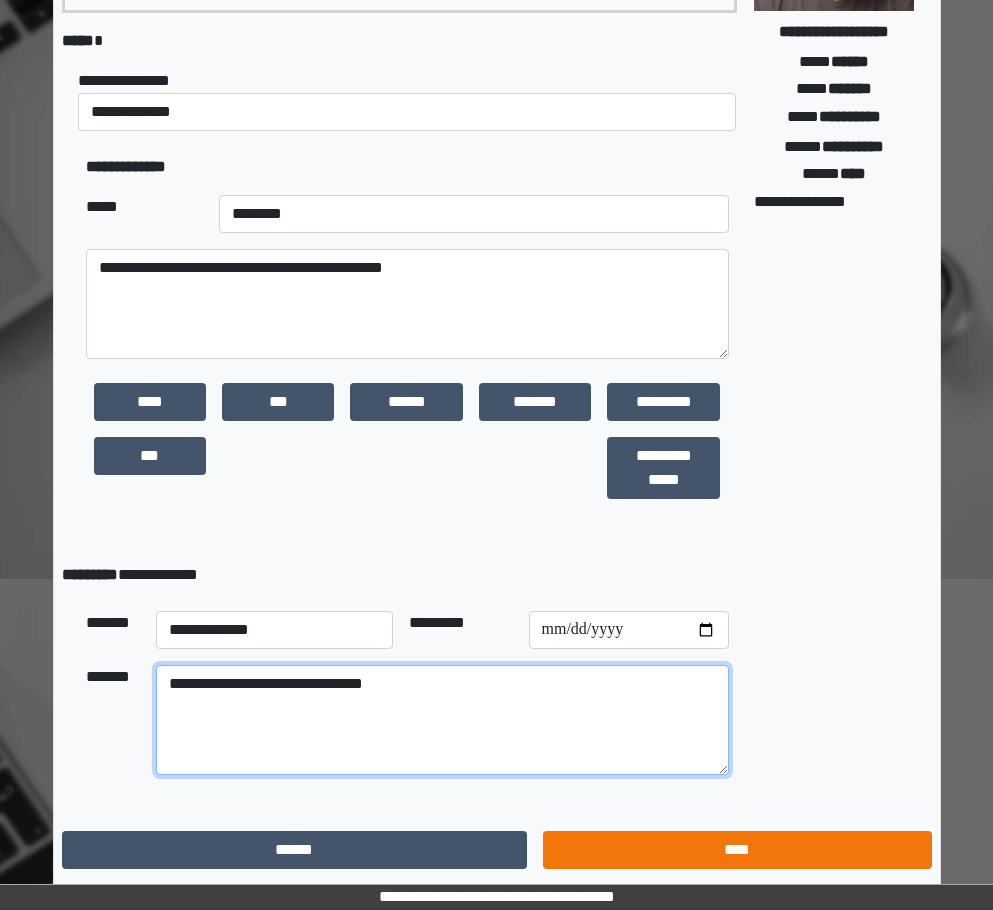 type on "**********" 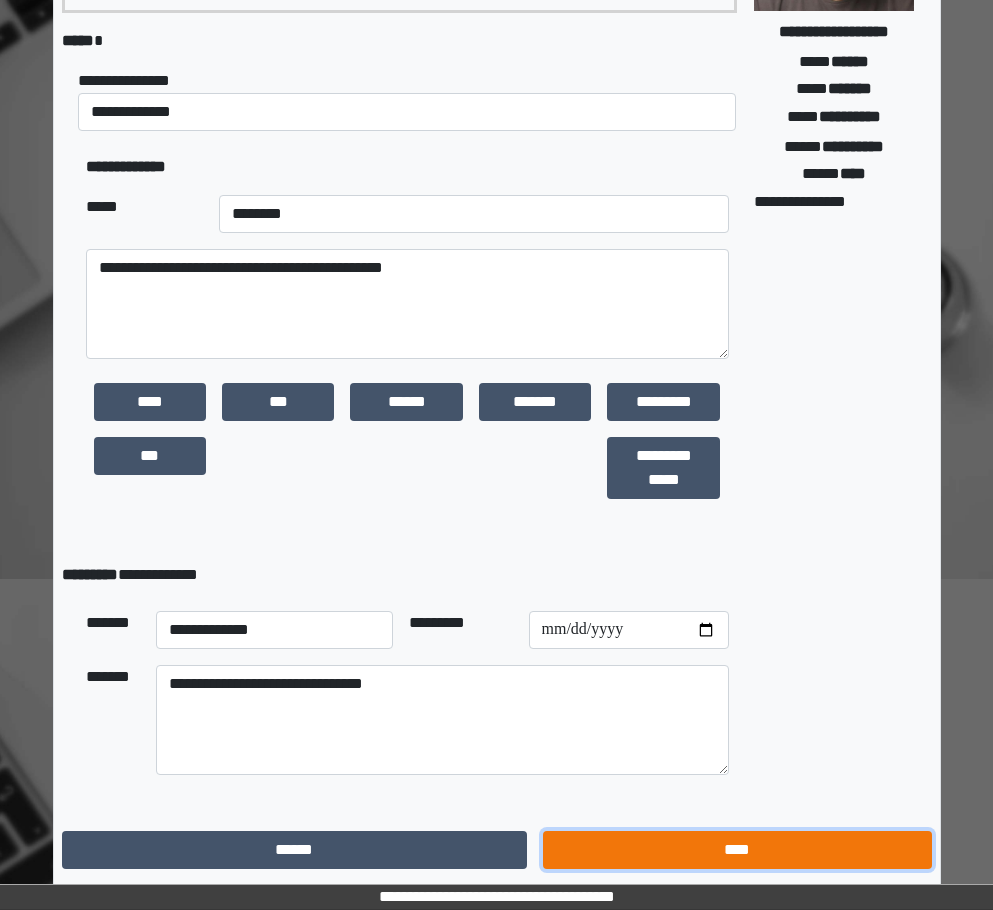 click on "****" at bounding box center (737, 850) 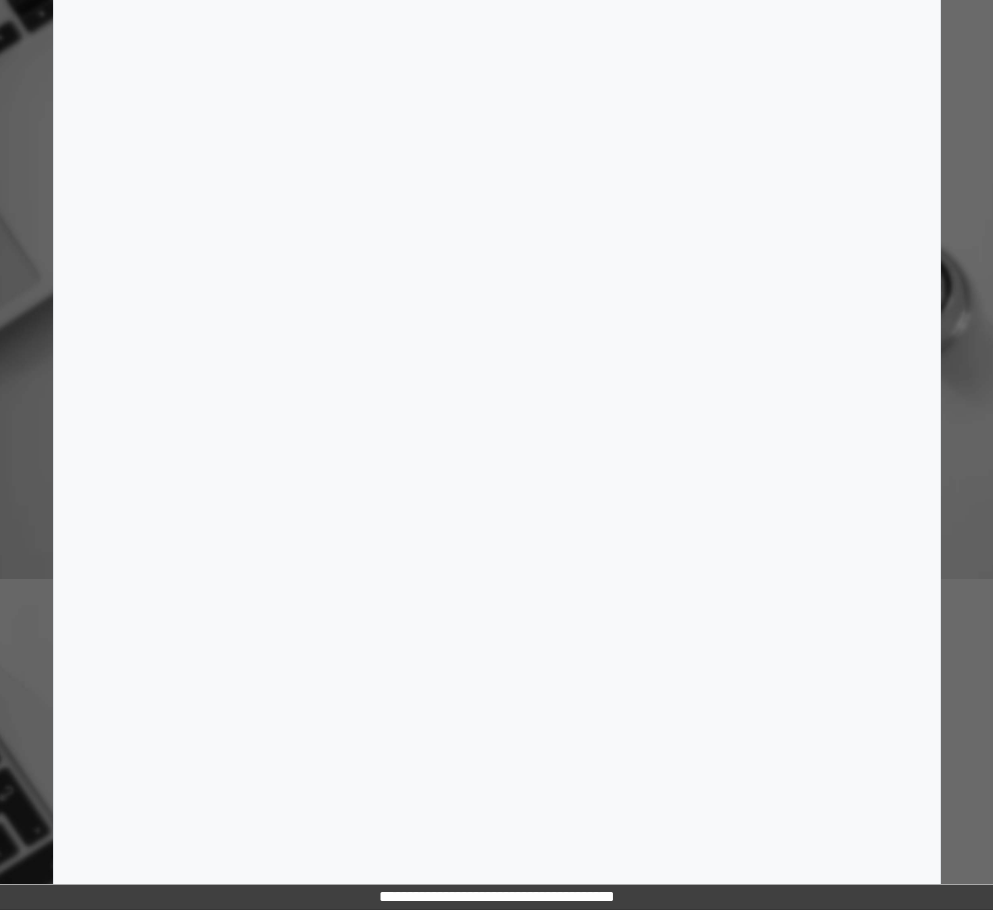 scroll, scrollTop: 15, scrollLeft: 0, axis: vertical 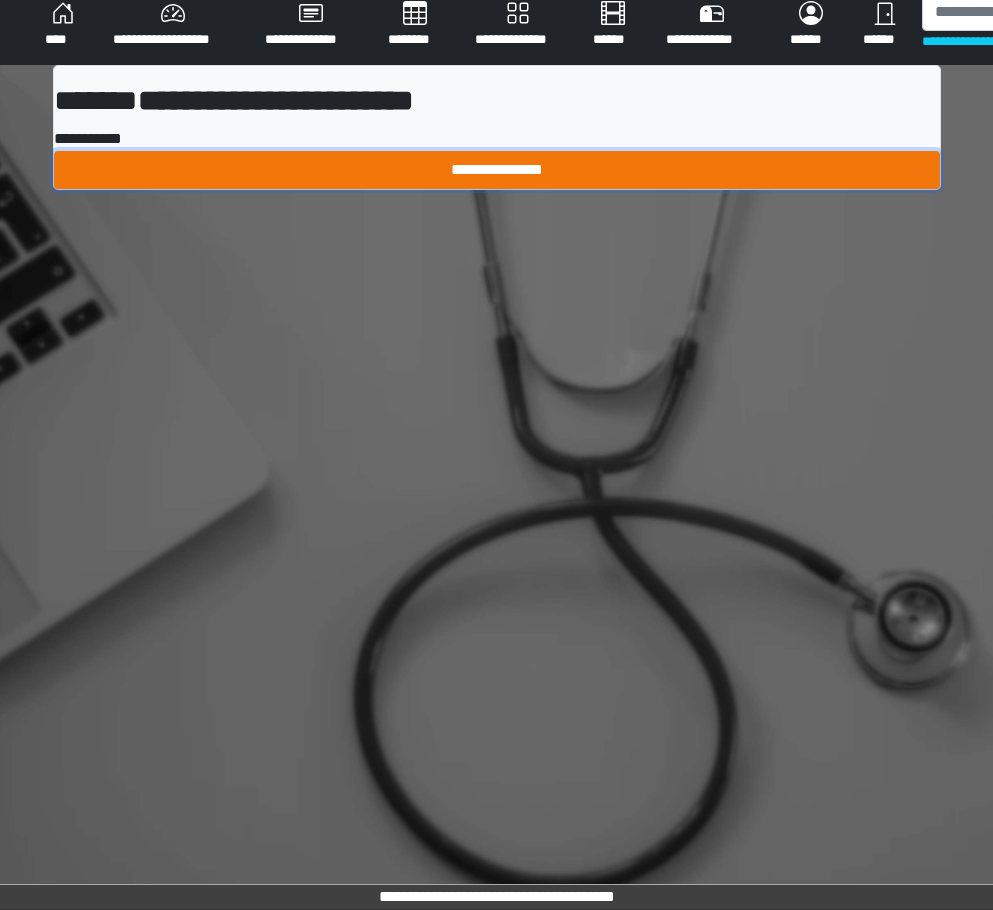 click on "**********" at bounding box center (497, 170) 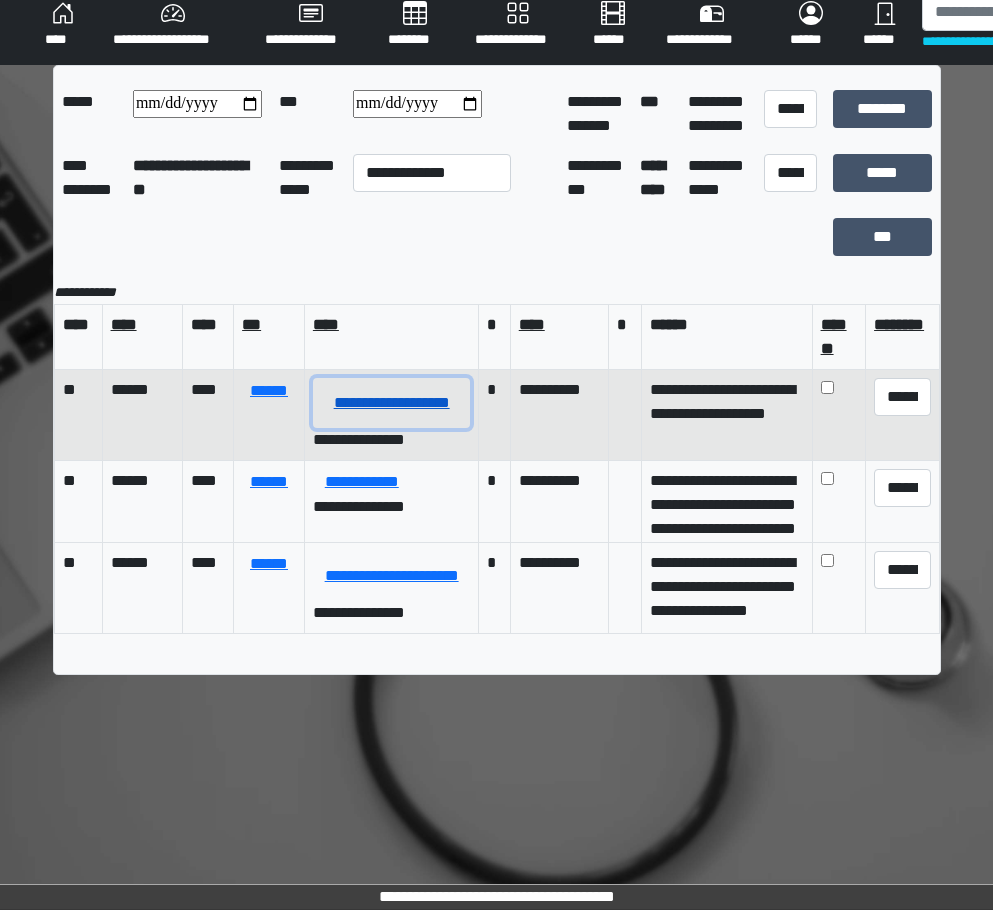 click on "**********" at bounding box center [391, 403] 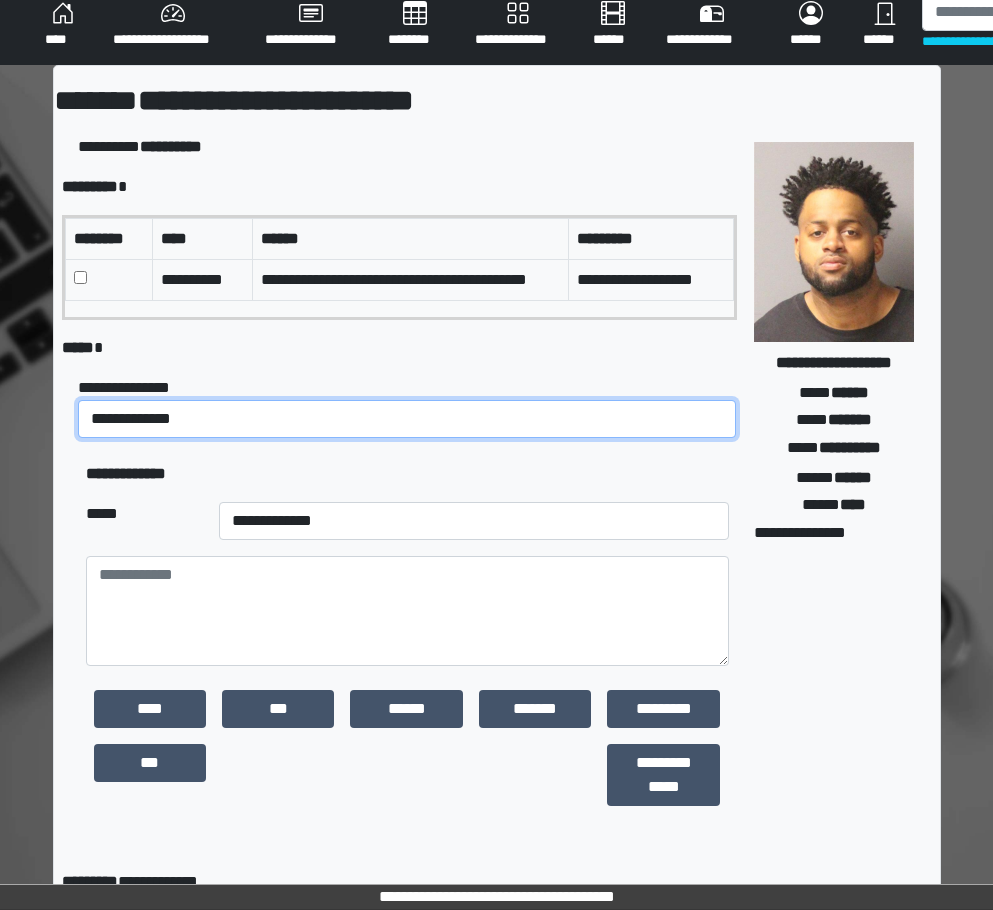 click on "**********" at bounding box center [407, 419] 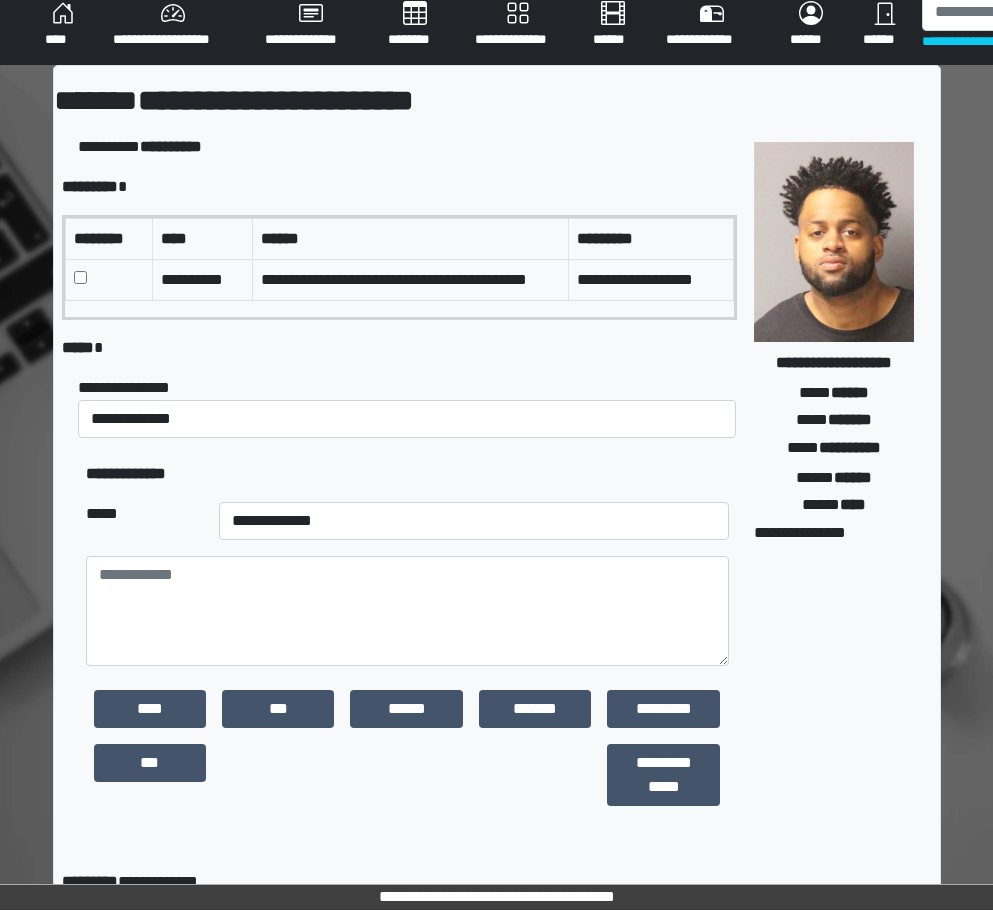 click at bounding box center (408, 611) 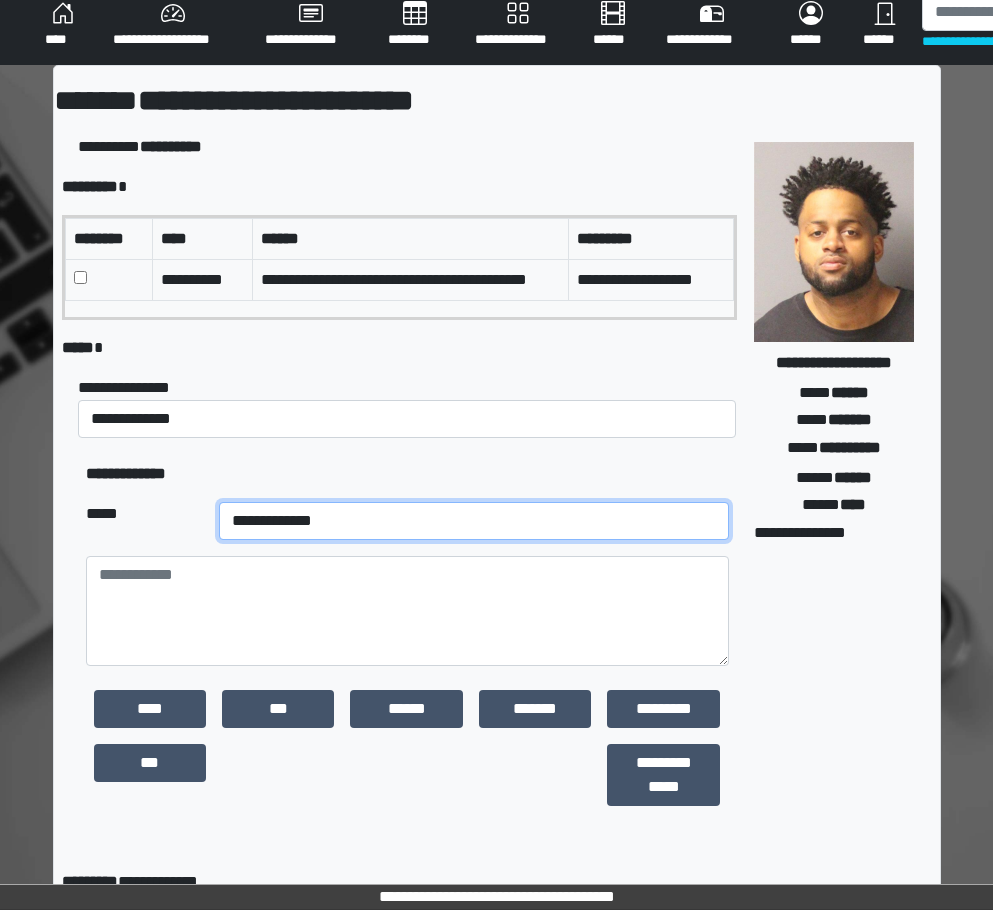 click on "**********" at bounding box center [474, 521] 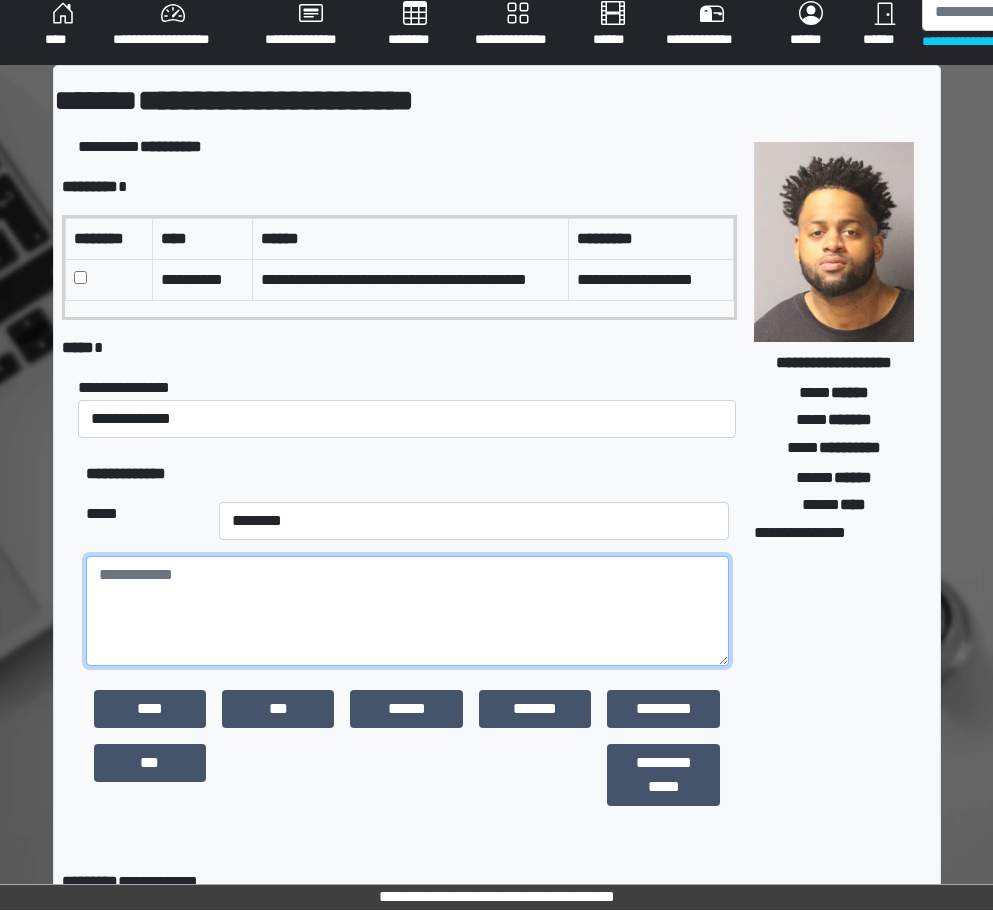 click at bounding box center [408, 611] 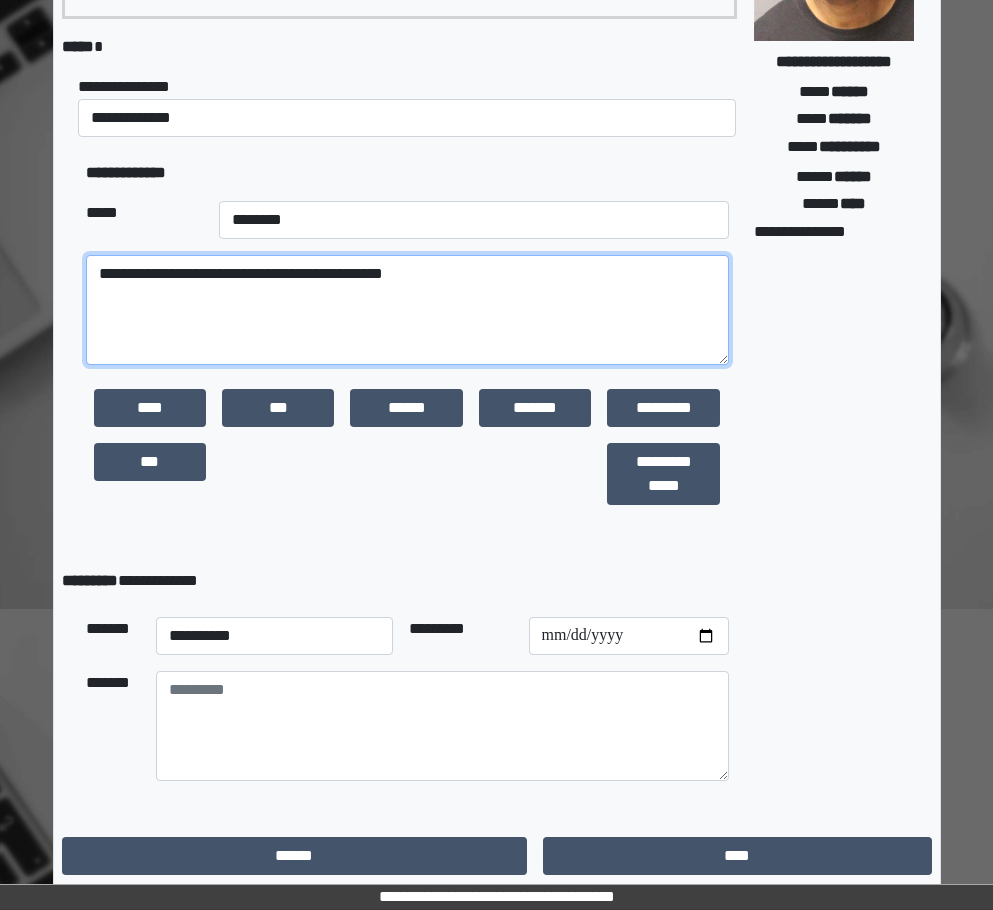 scroll, scrollTop: 322, scrollLeft: 0, axis: vertical 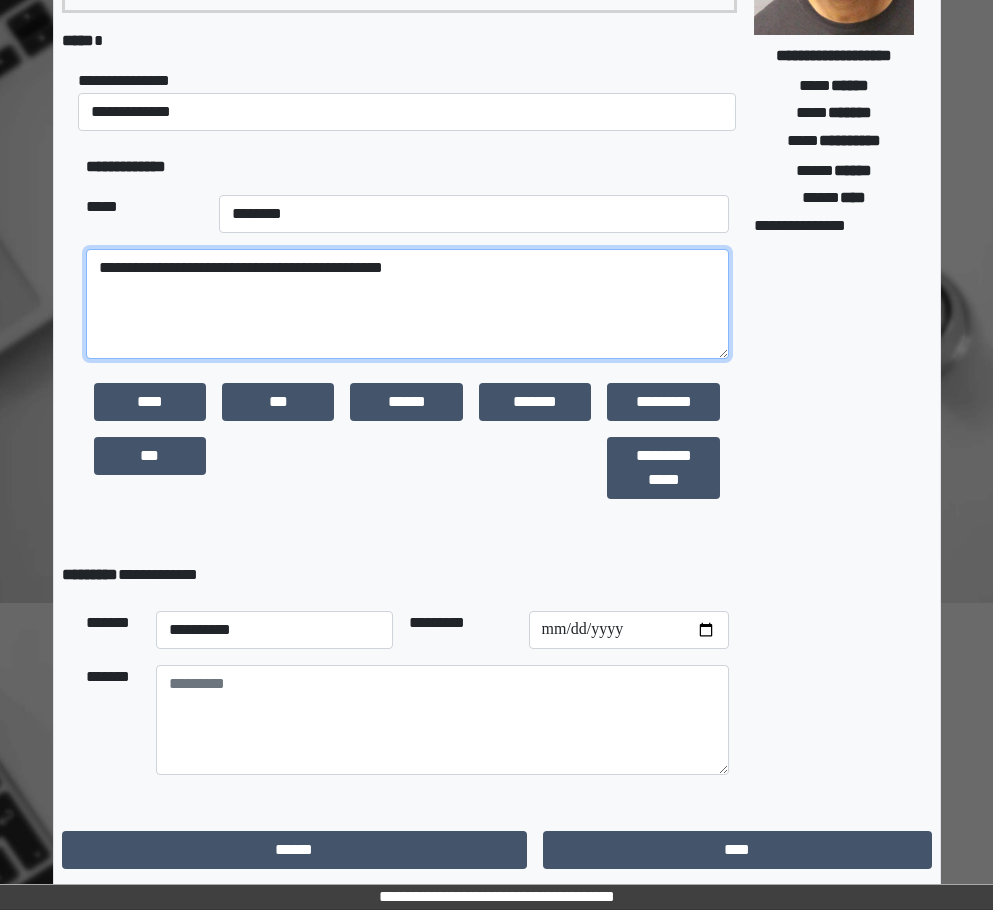 type on "**********" 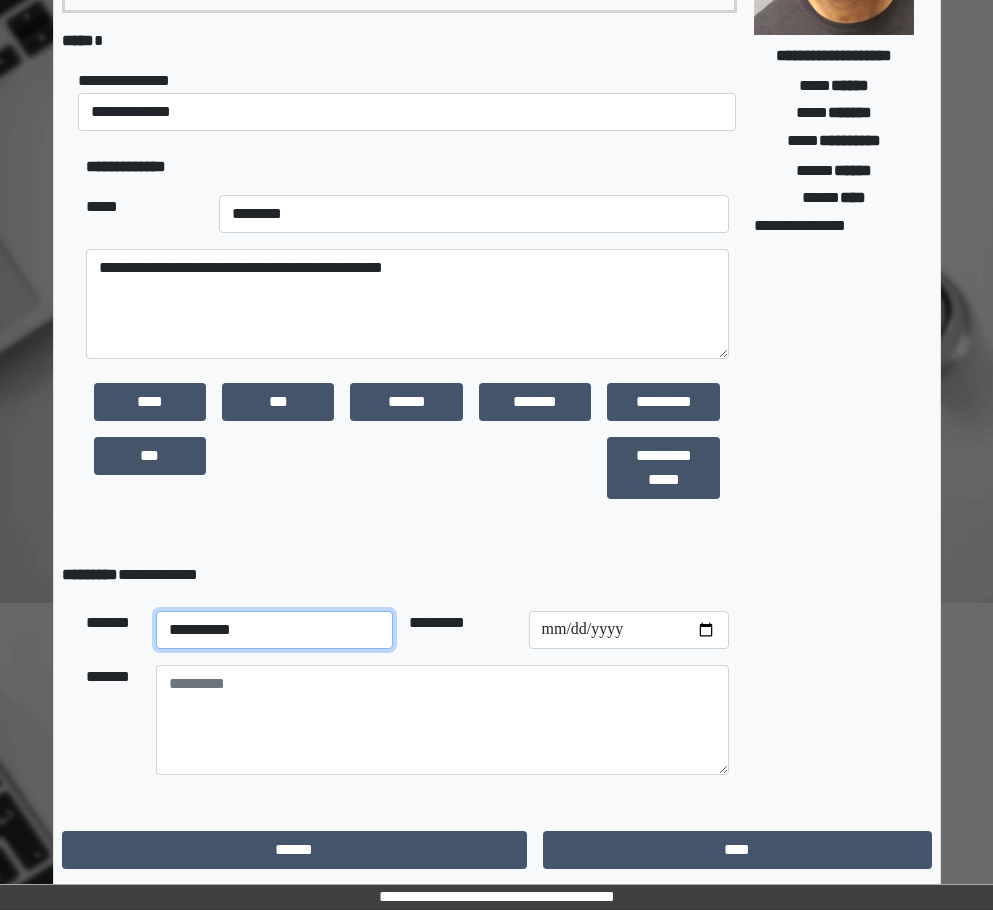 click on "**********" at bounding box center (275, 630) 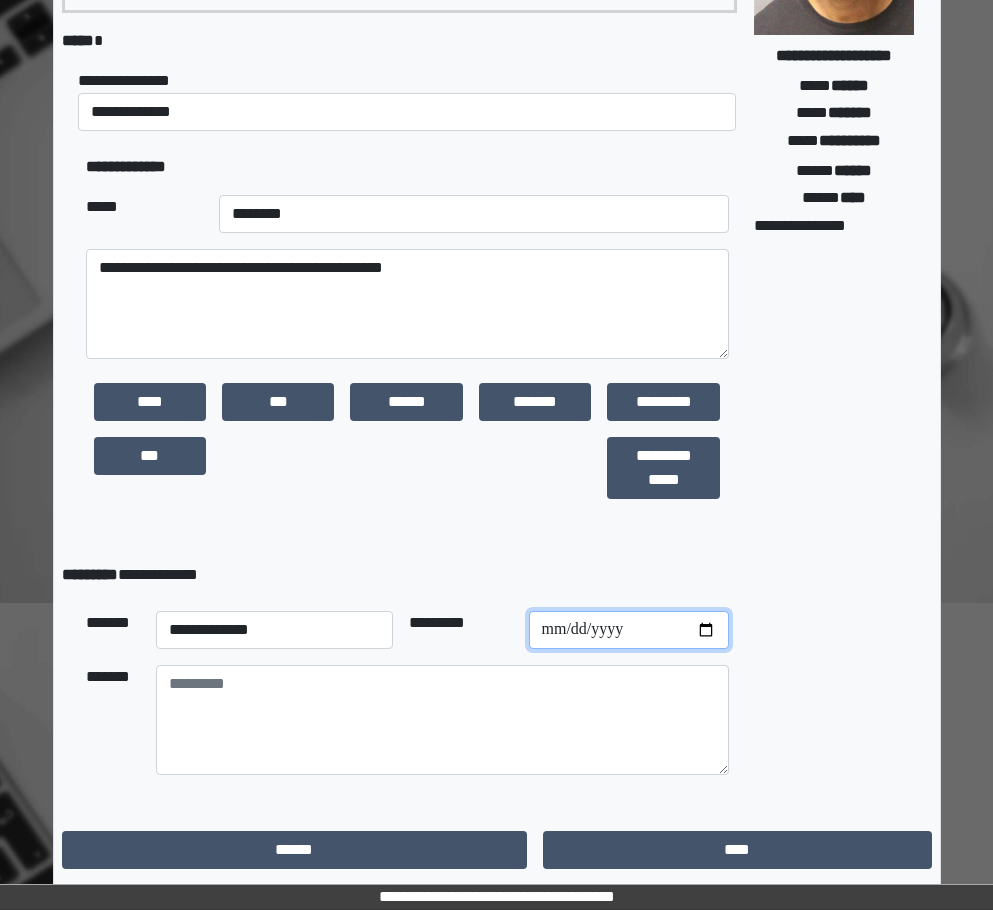click at bounding box center [629, 630] 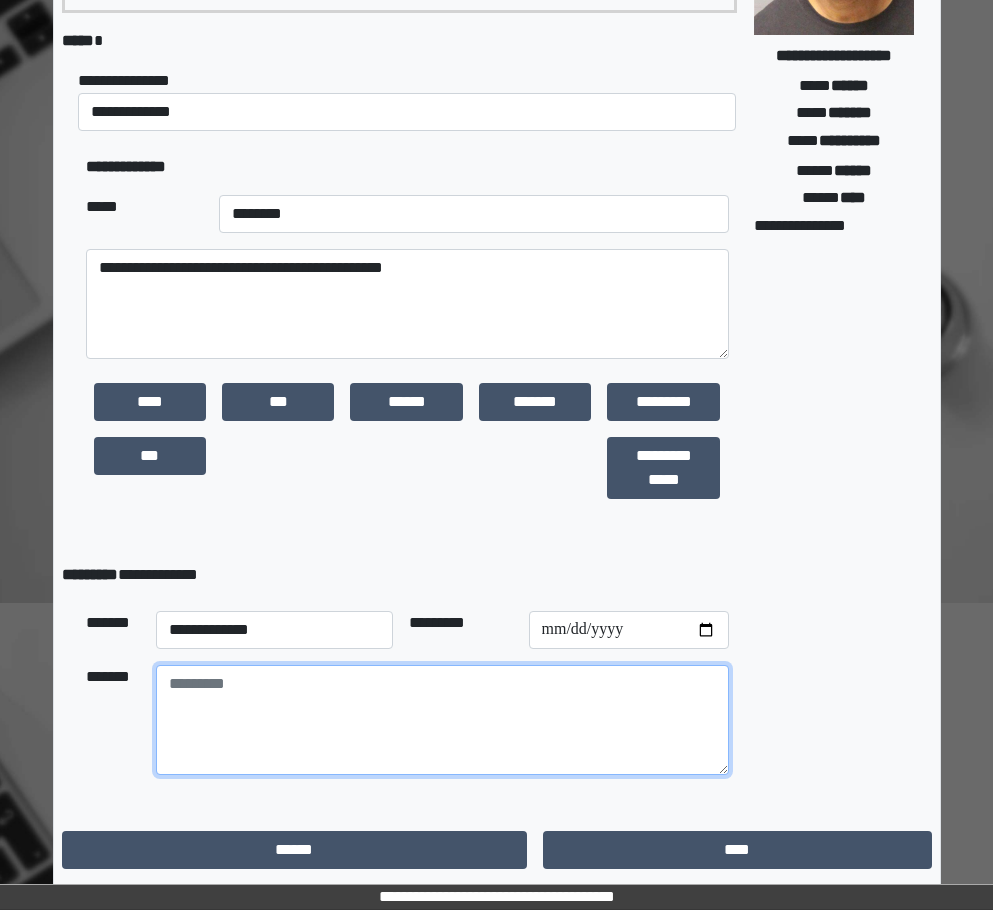 click at bounding box center [443, 720] 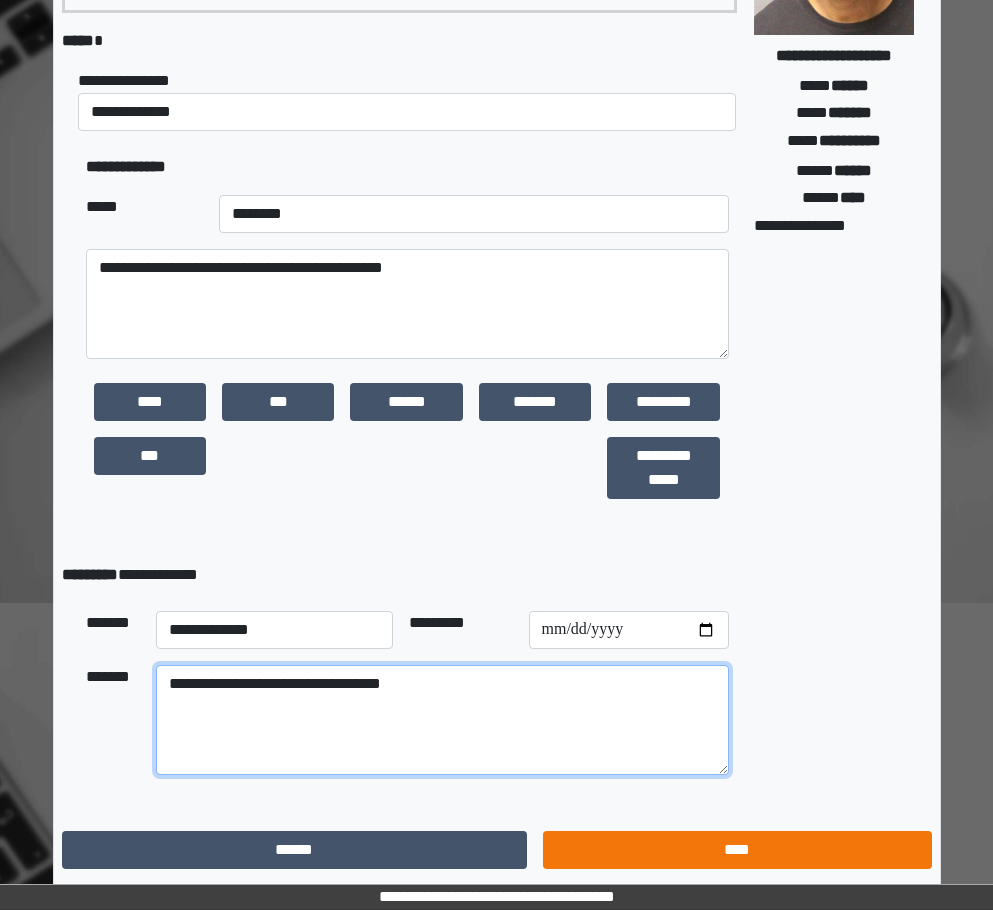 type on "**********" 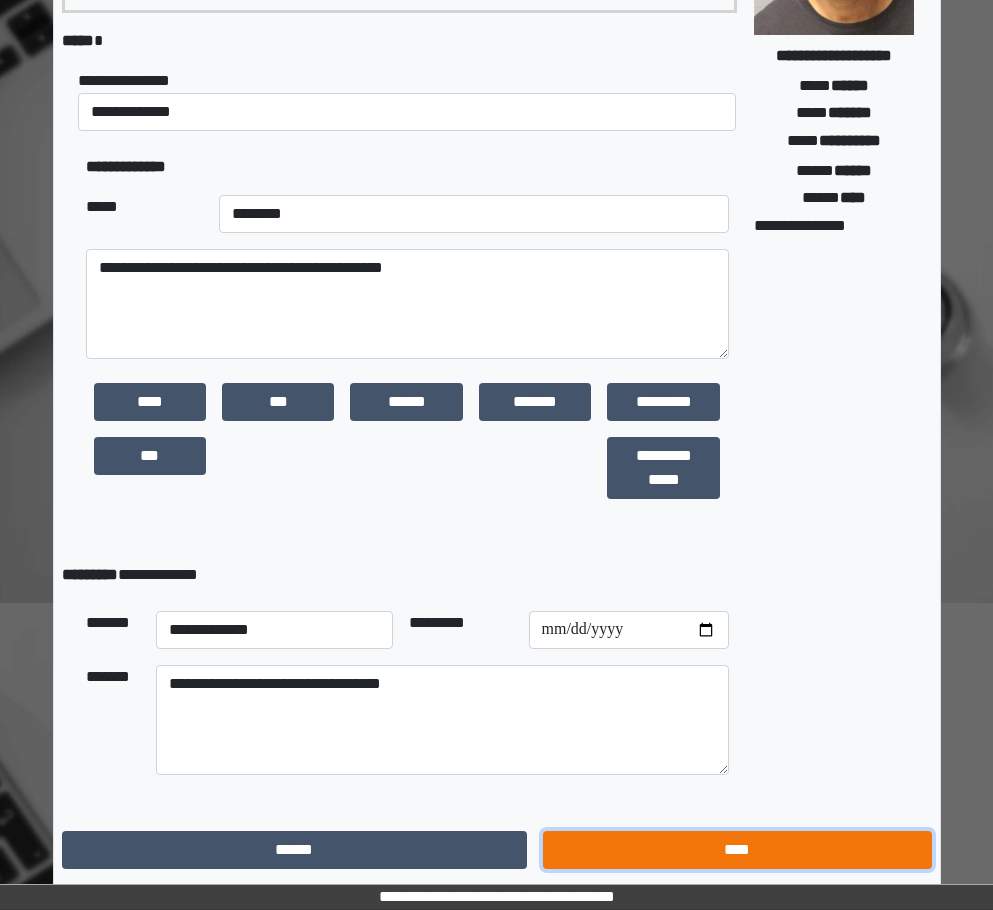 click on "****" at bounding box center [737, 850] 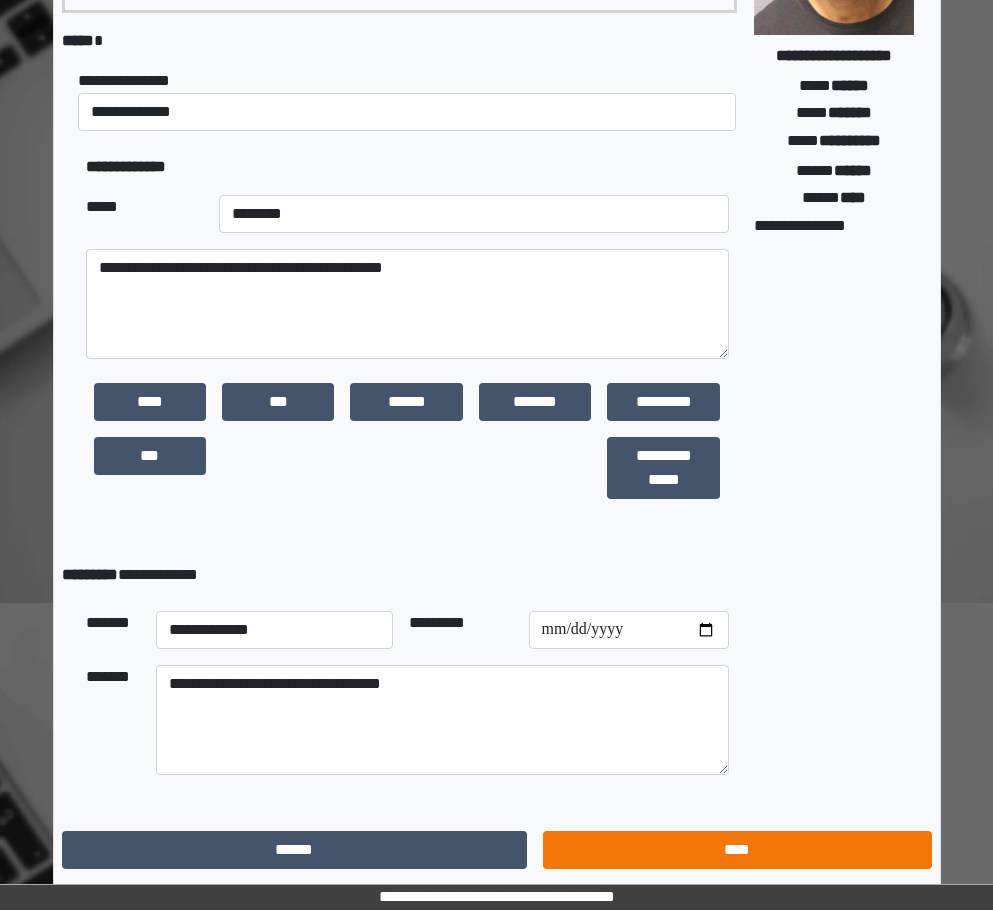 scroll, scrollTop: 15, scrollLeft: 0, axis: vertical 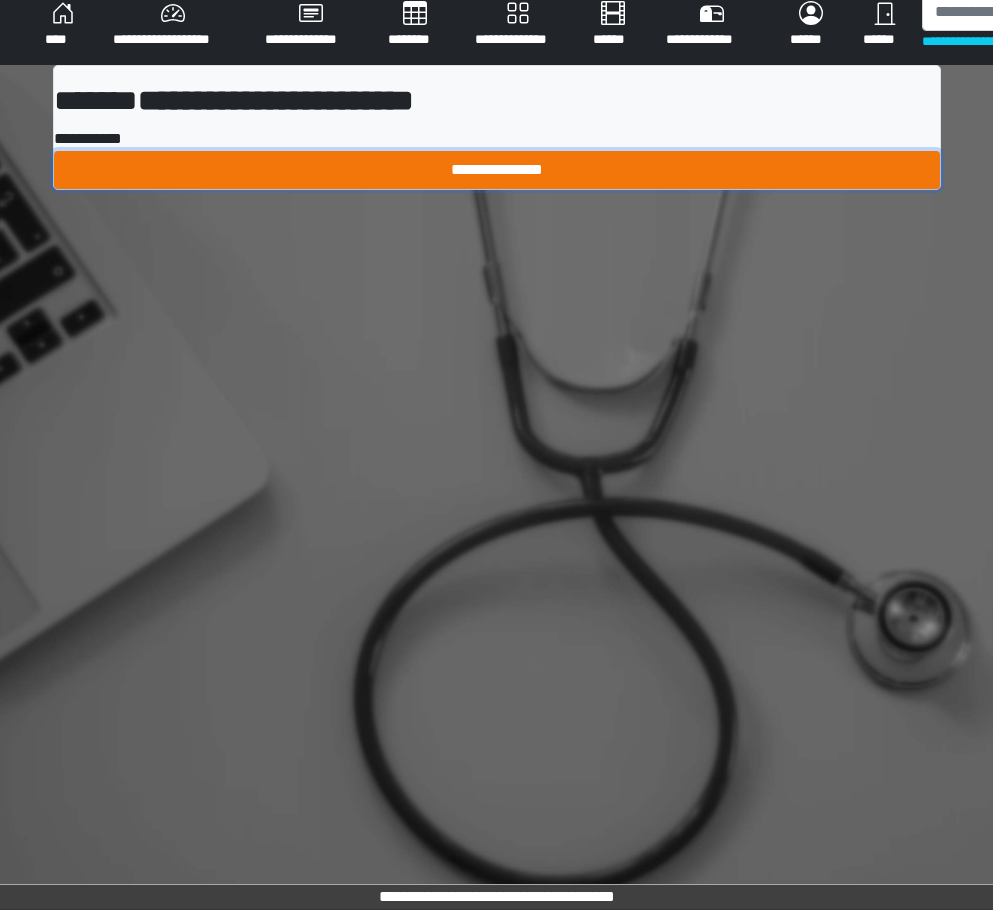 click on "**********" at bounding box center [497, 170] 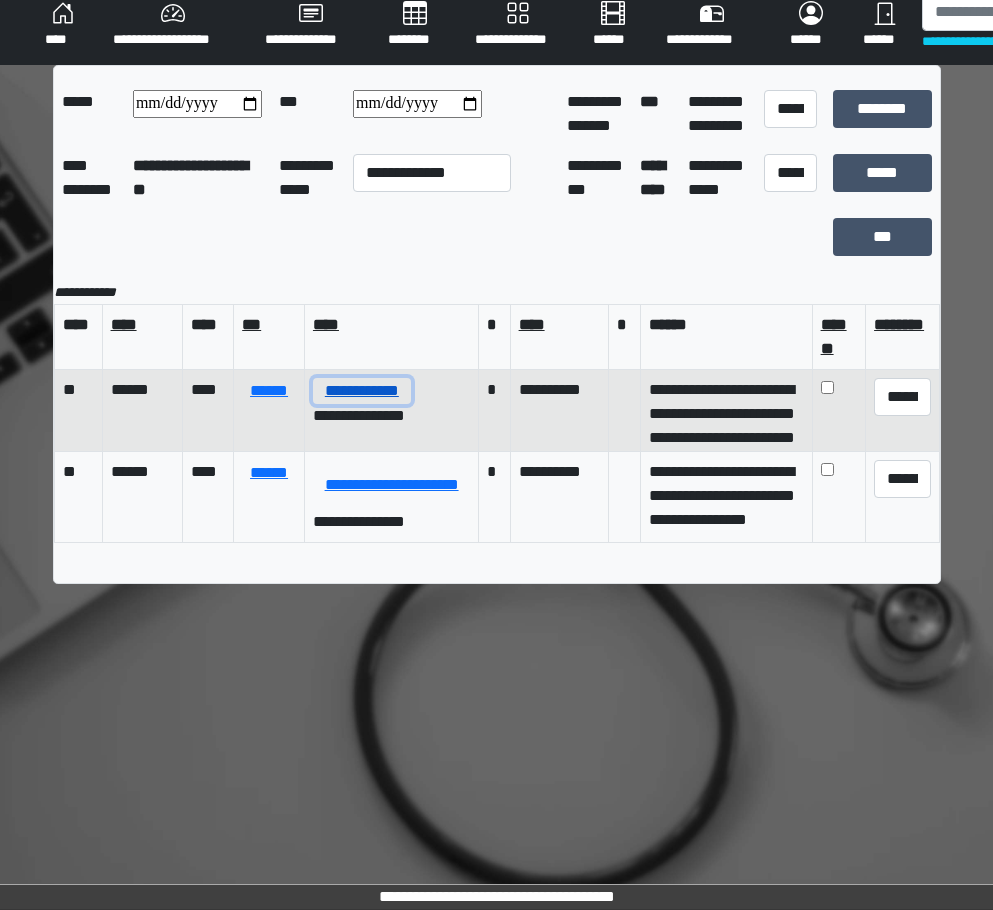 click on "**********" at bounding box center [362, 391] 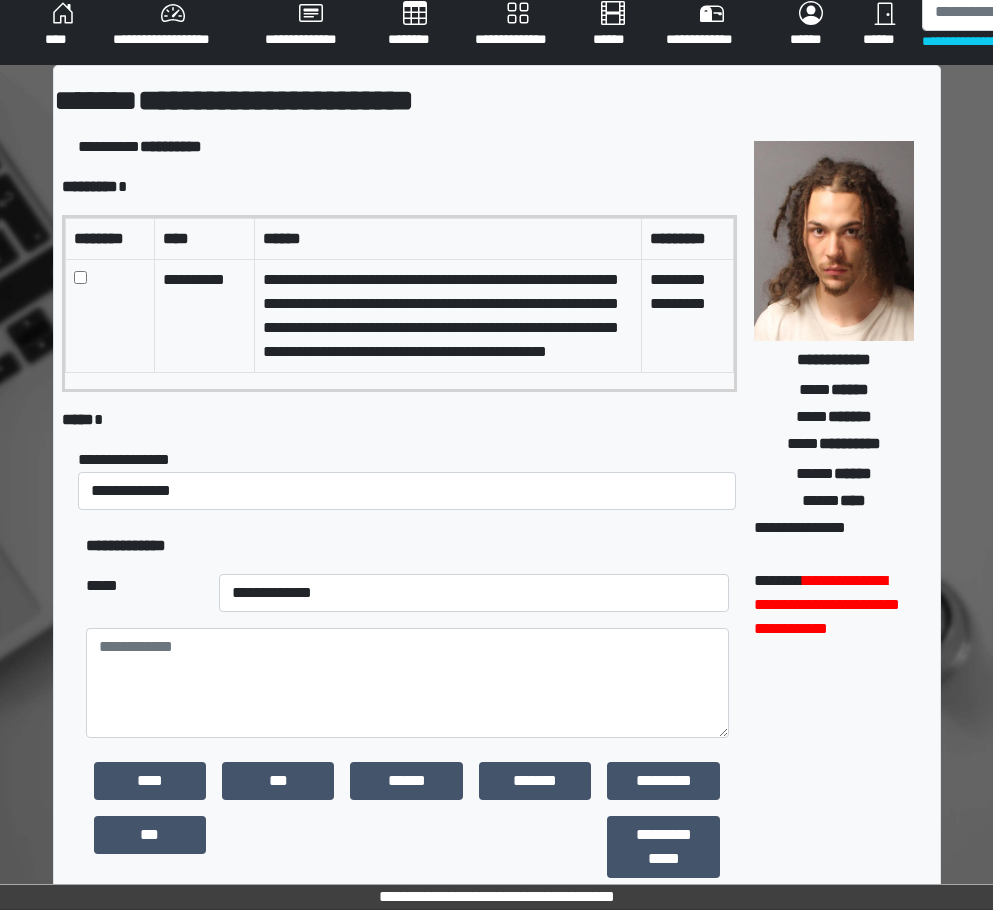 scroll, scrollTop: 1, scrollLeft: 0, axis: vertical 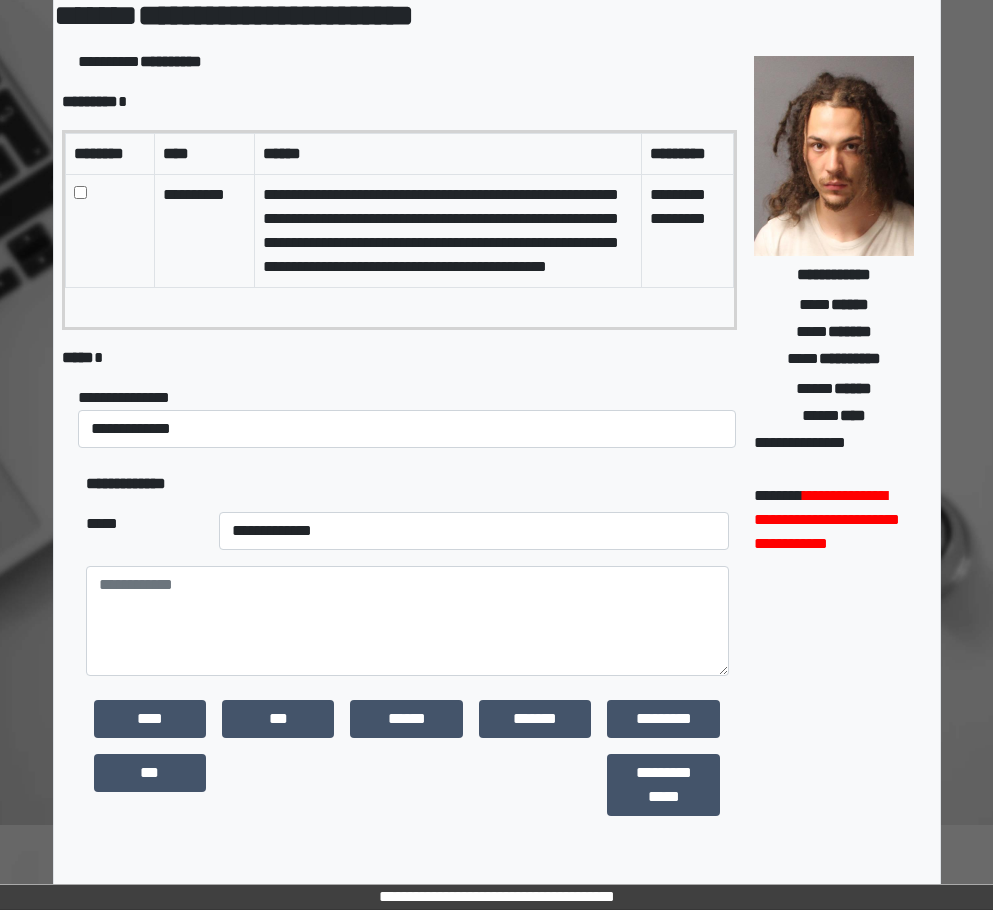 click at bounding box center [109, 230] 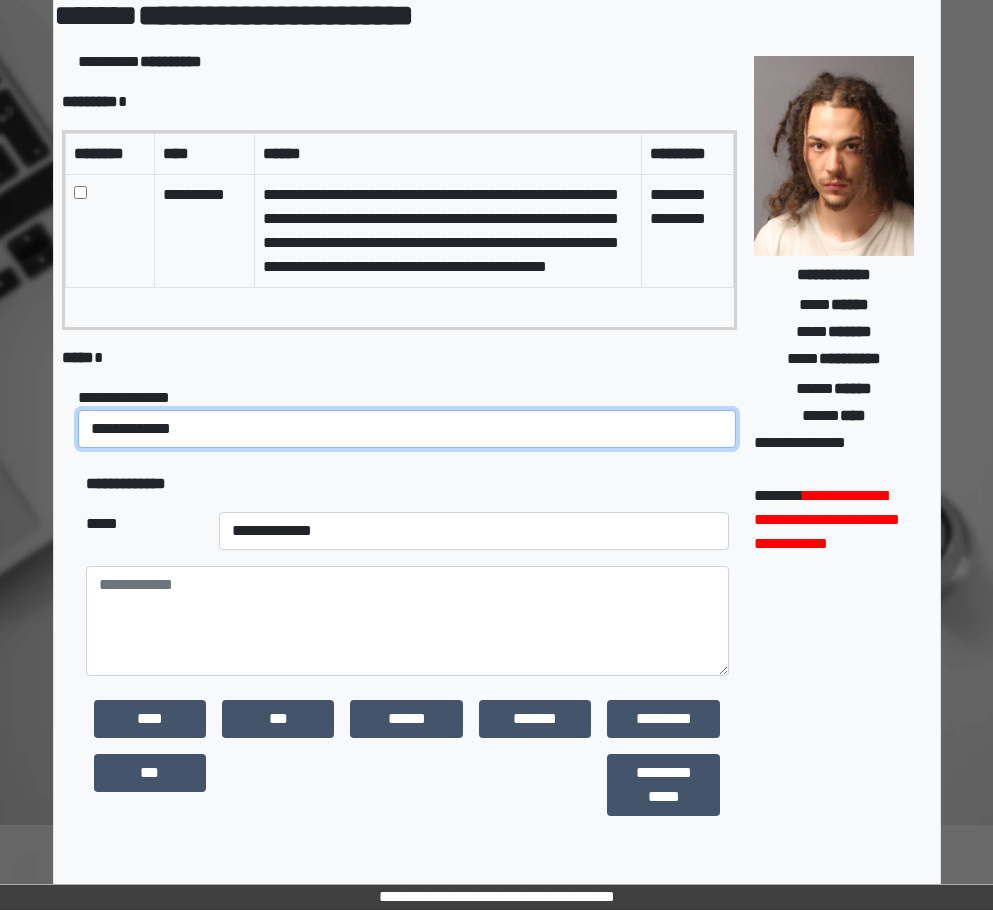 click on "**********" at bounding box center [407, 429] 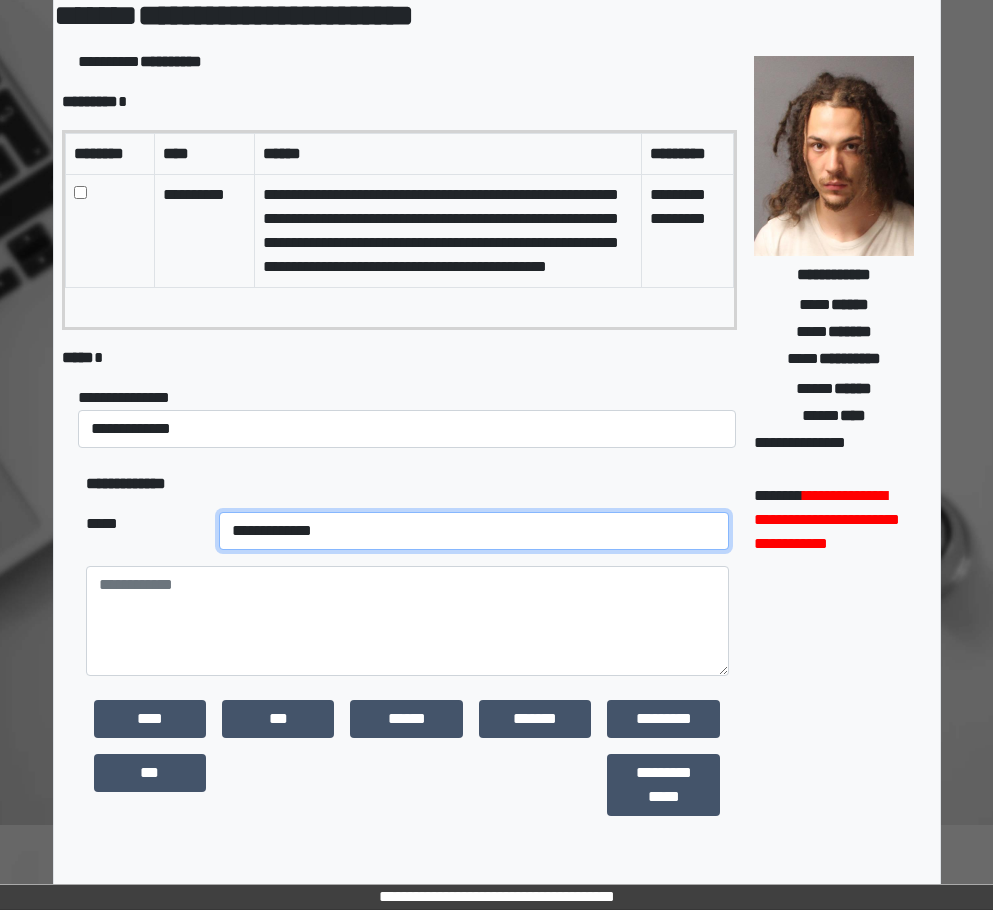 click on "**********" at bounding box center [474, 531] 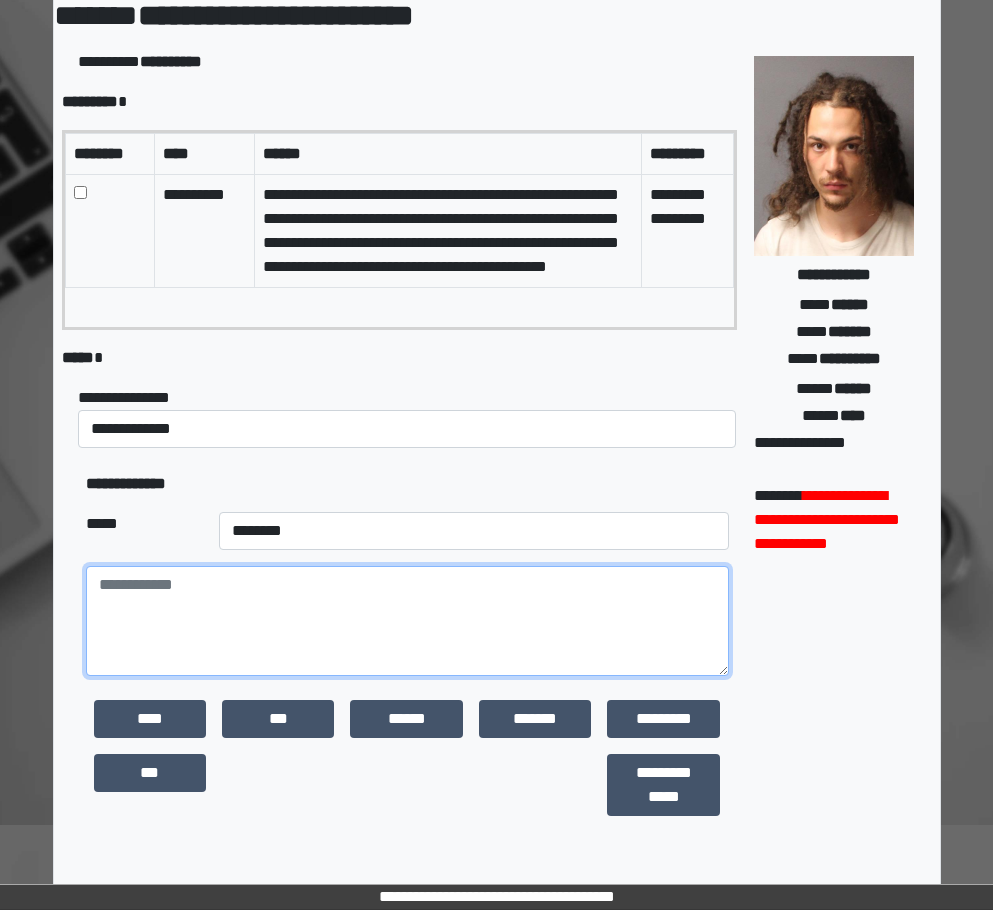 click at bounding box center [408, 621] 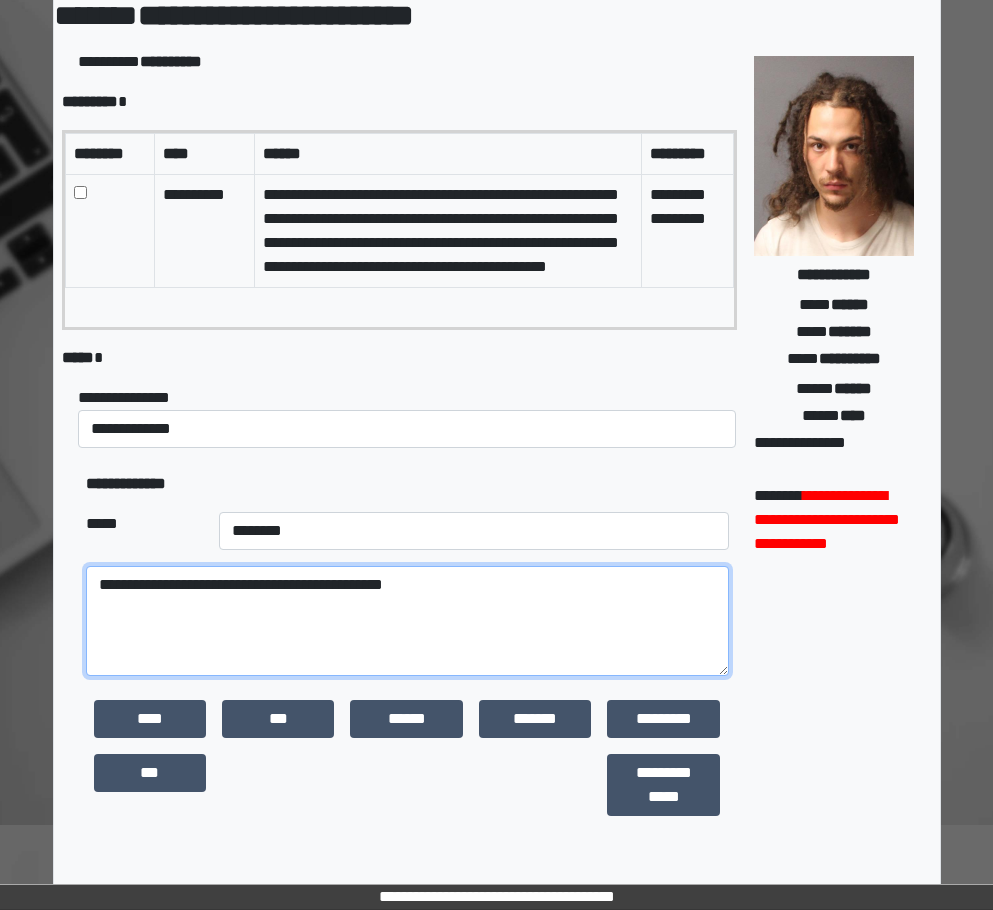 type on "**********" 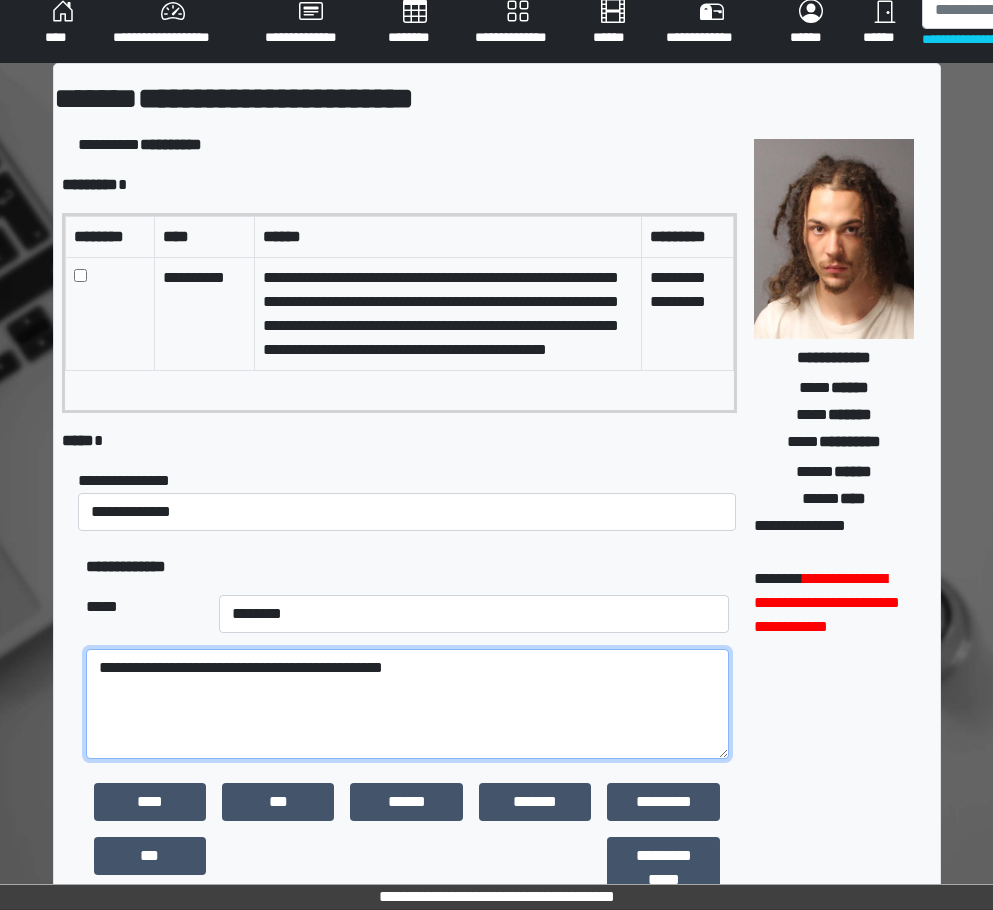 scroll, scrollTop: 117, scrollLeft: 0, axis: vertical 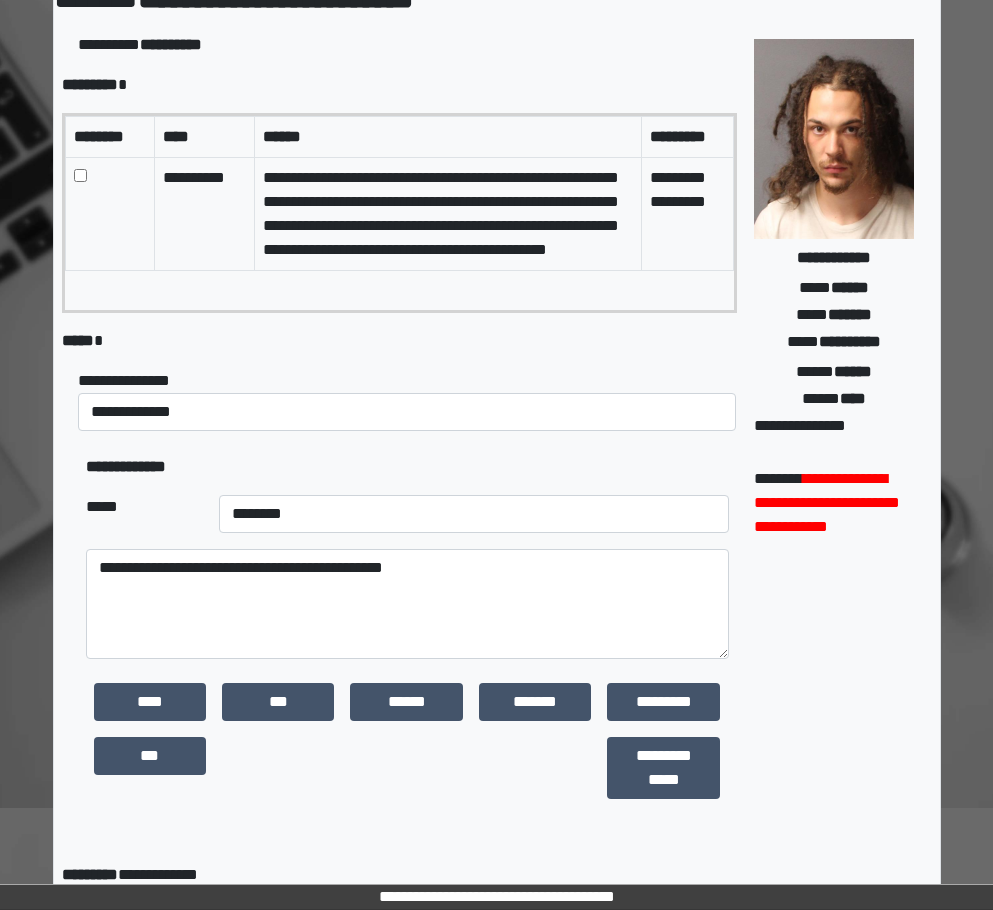 click on "**********" at bounding box center [408, 749] 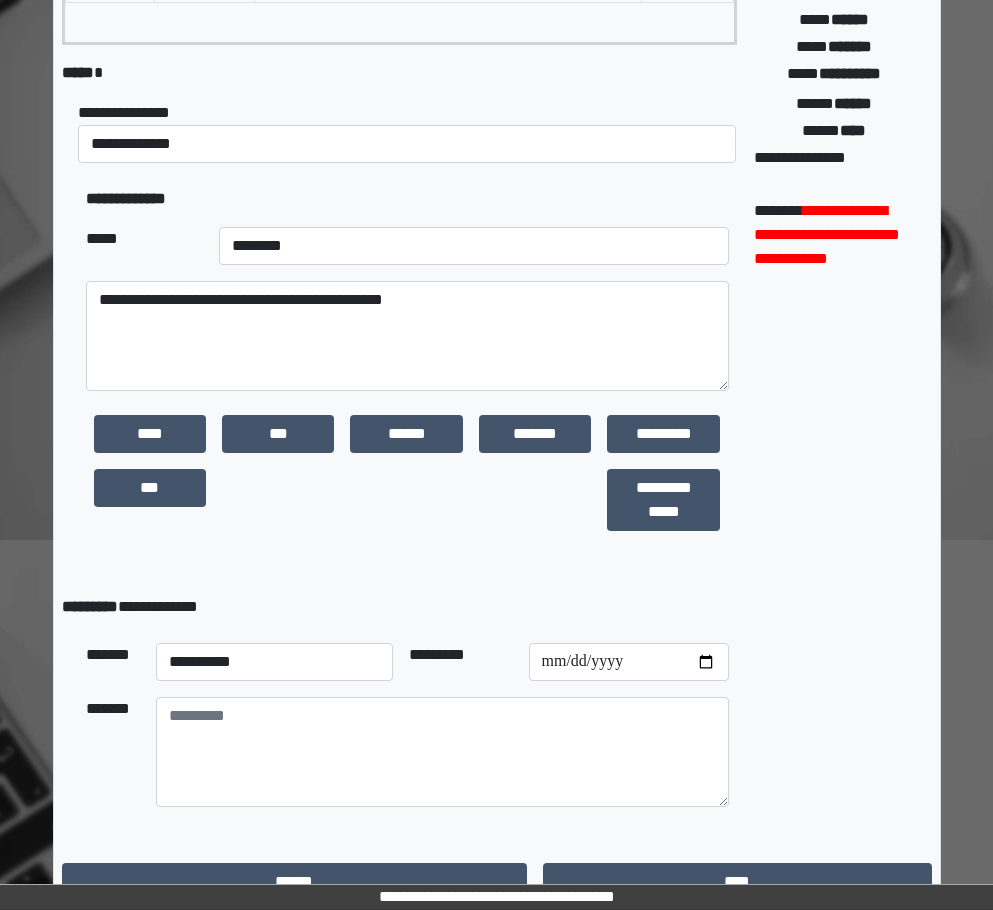 scroll, scrollTop: 417, scrollLeft: 0, axis: vertical 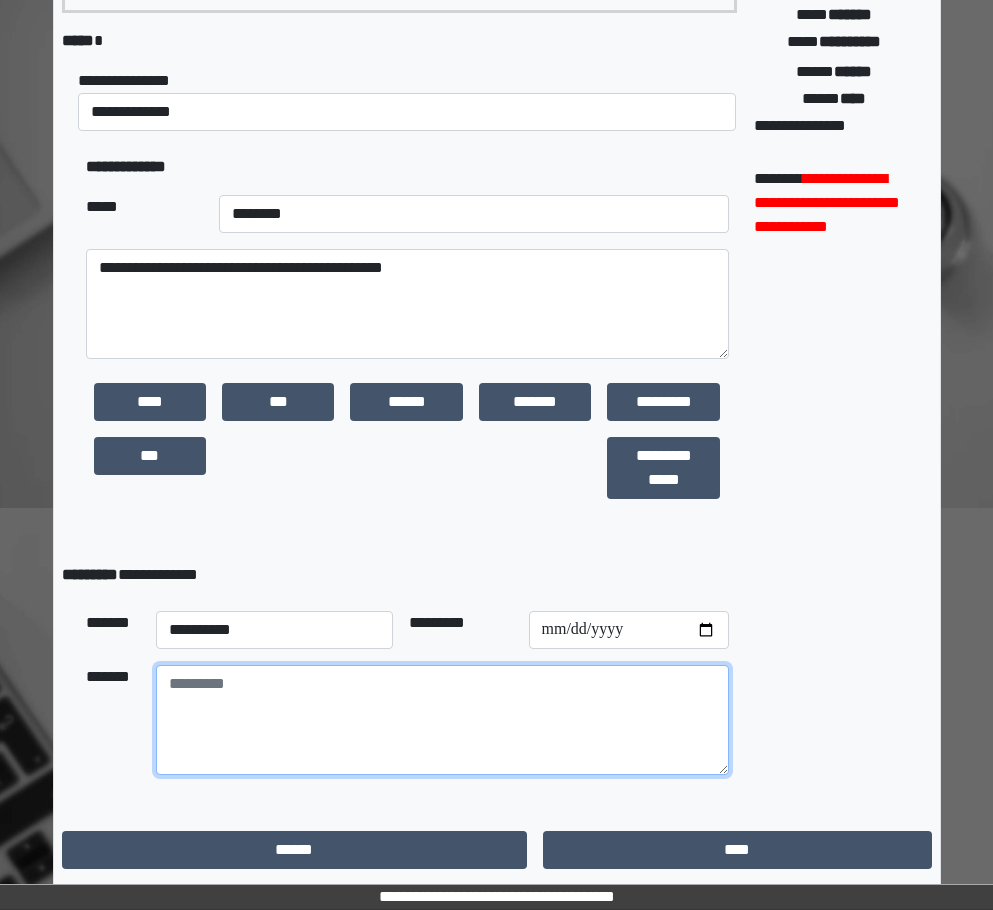 click at bounding box center (443, 720) 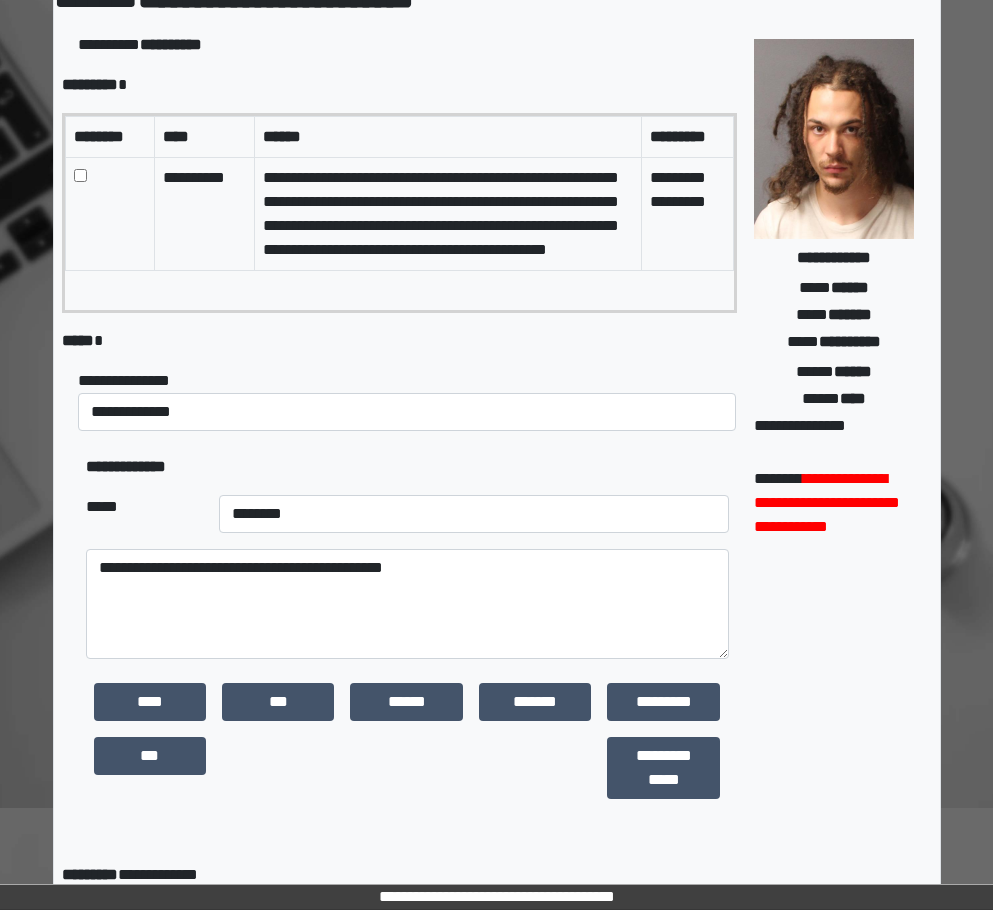 scroll, scrollTop: 417, scrollLeft: 0, axis: vertical 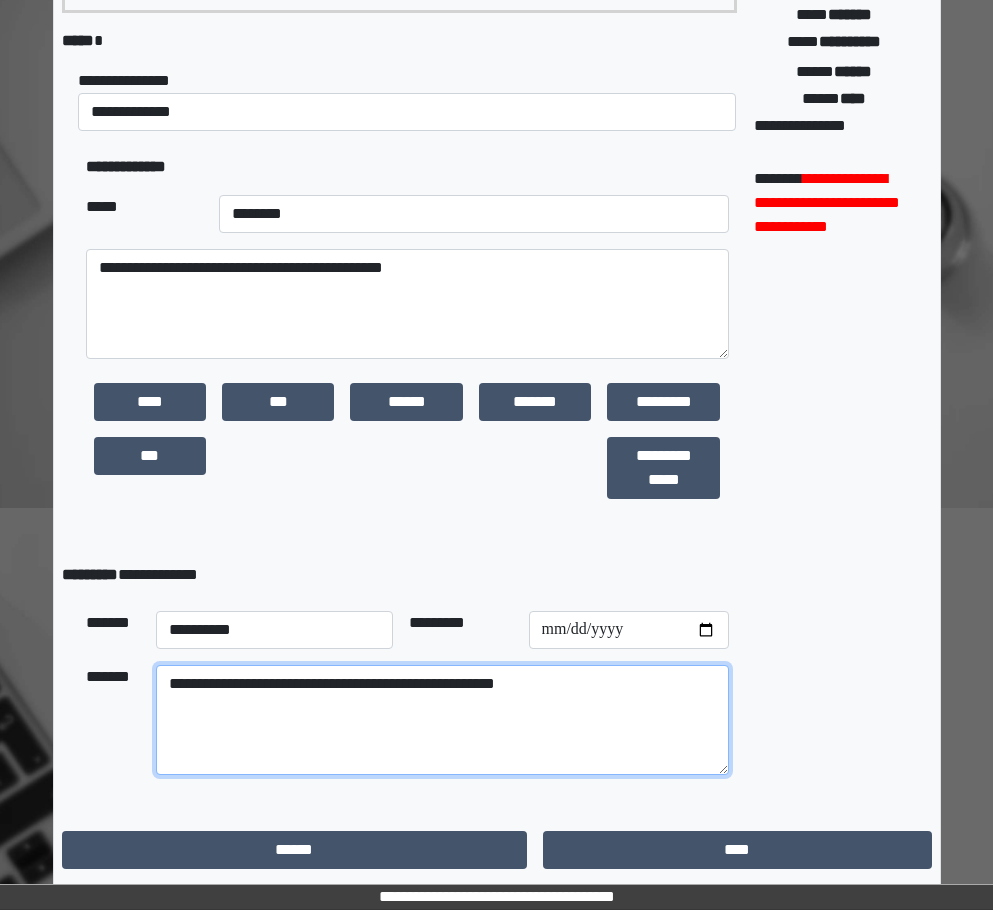 type on "**********" 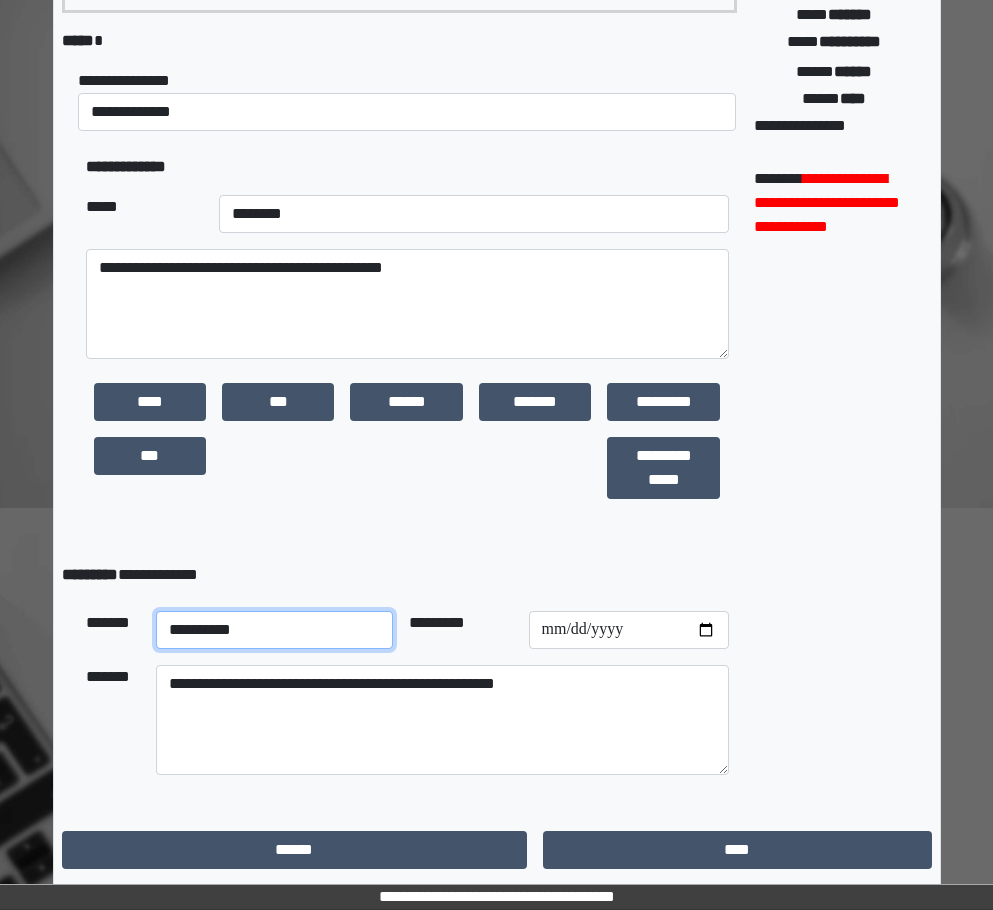 click on "**********" at bounding box center [275, 630] 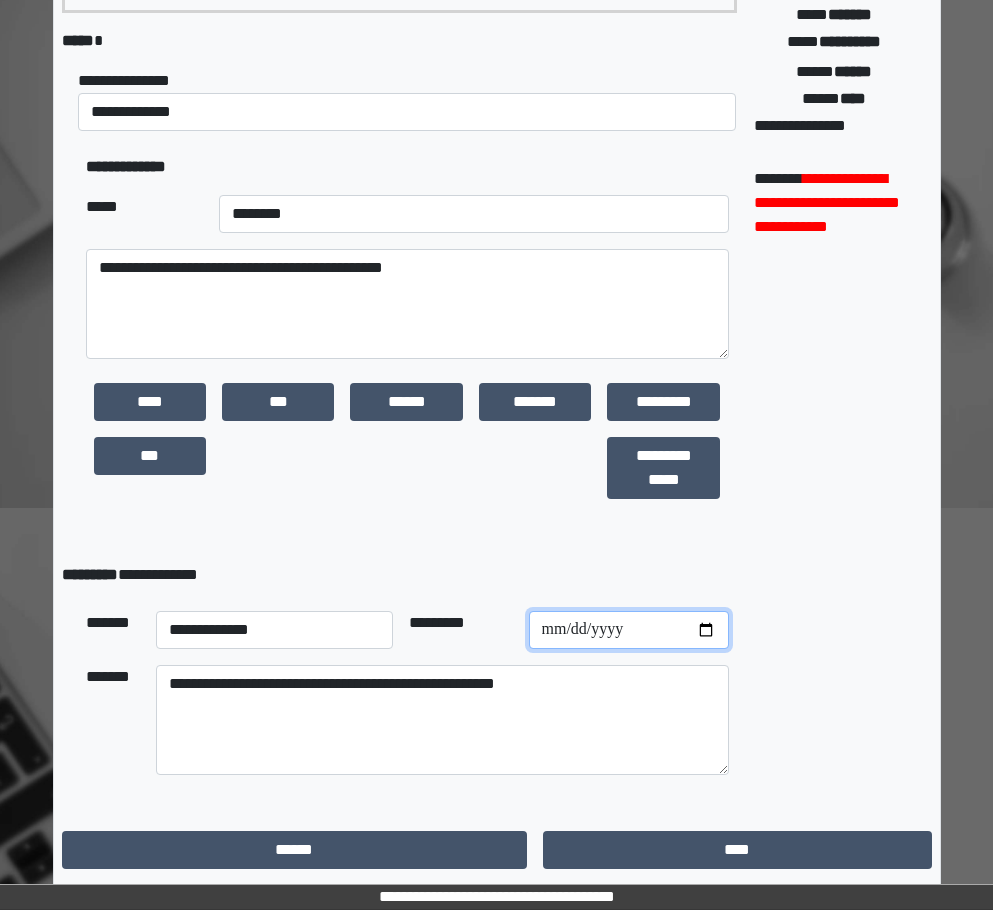 click at bounding box center (629, 630) 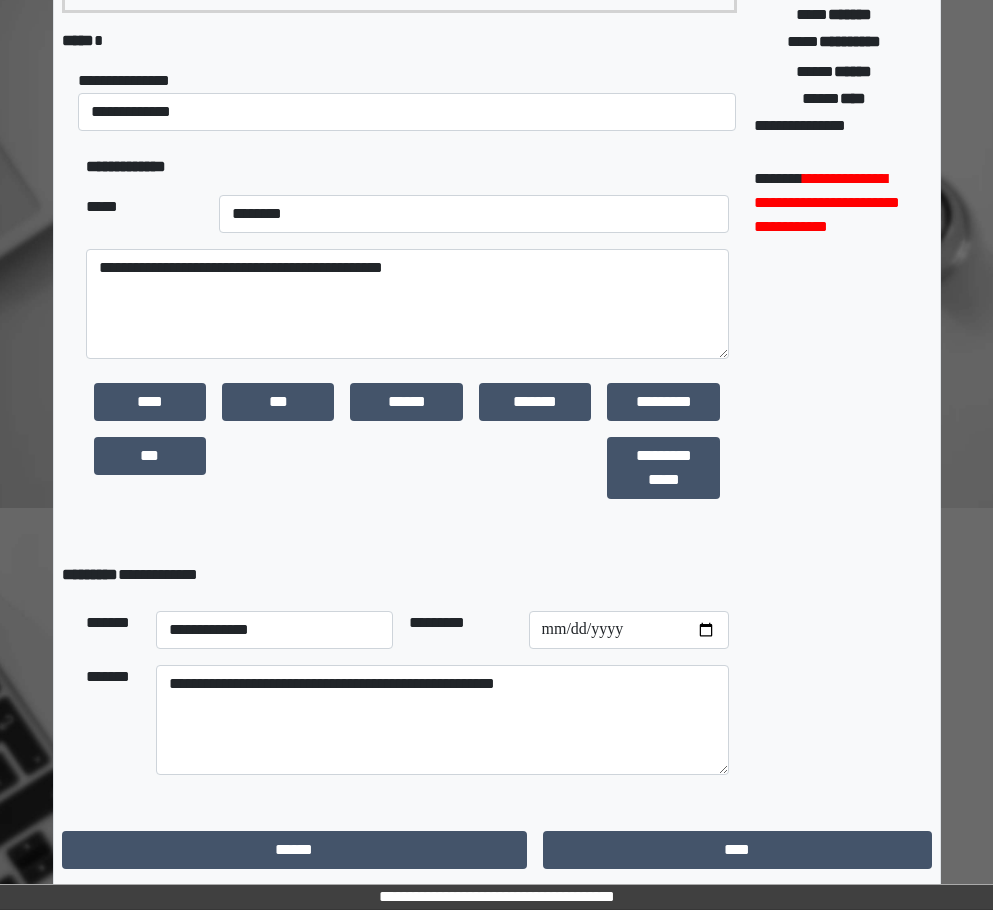 click on "**********" at bounding box center [834, 266] 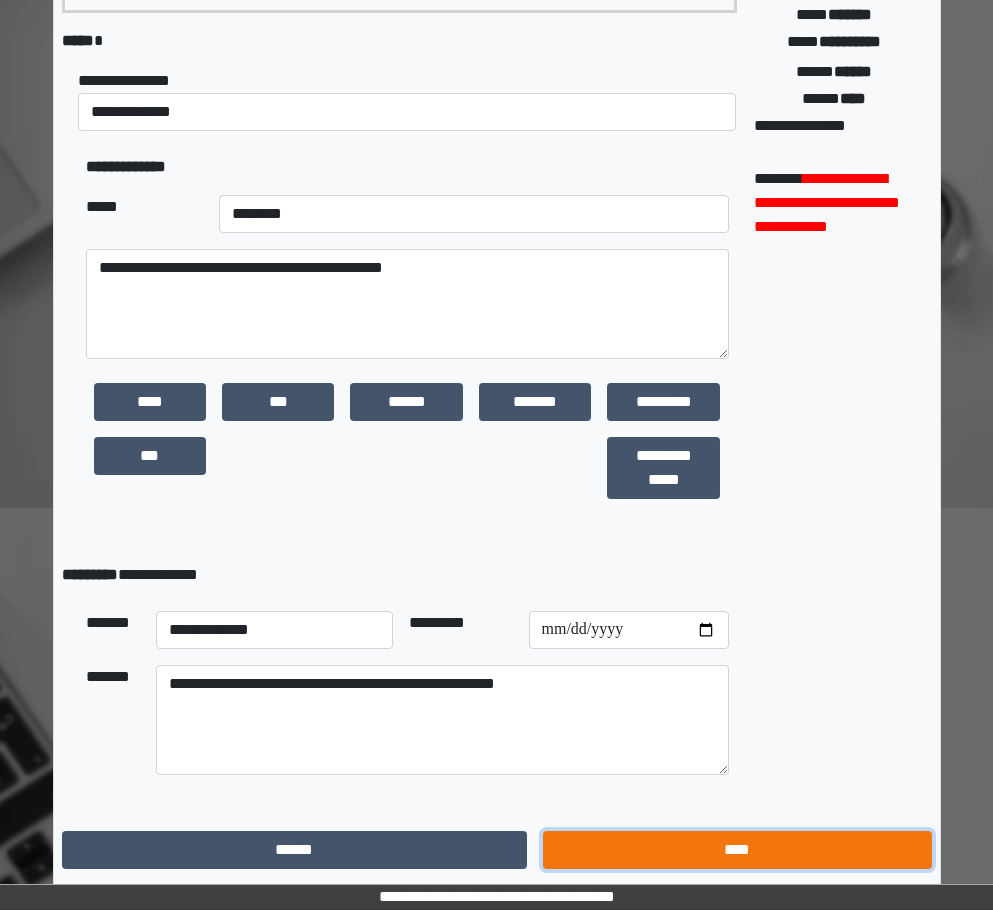 click on "****" at bounding box center (737, 850) 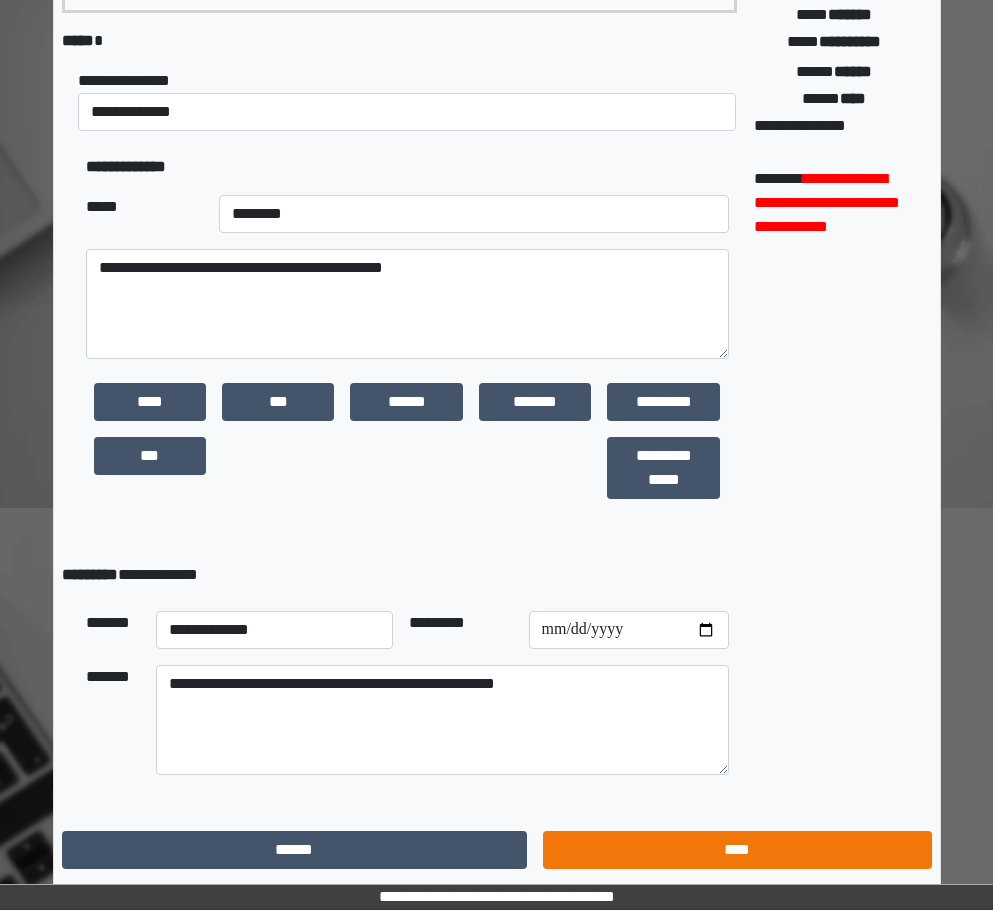 scroll, scrollTop: 15, scrollLeft: 0, axis: vertical 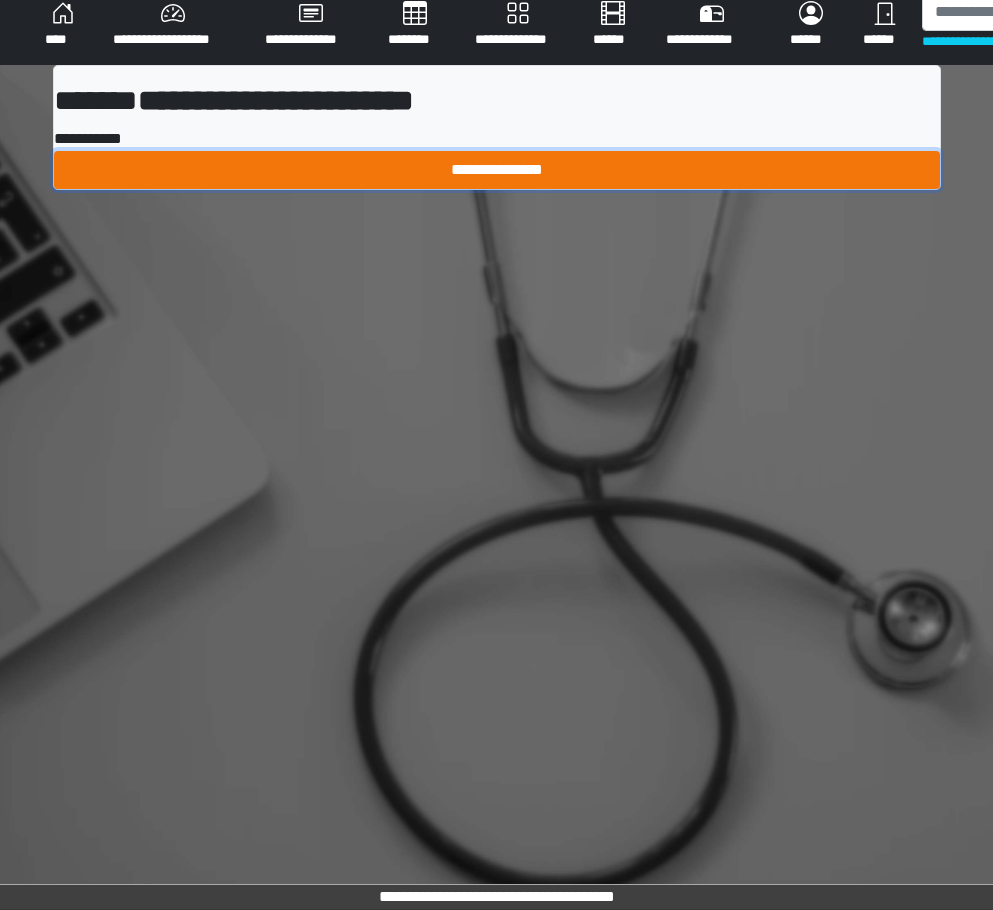 click on "**********" at bounding box center [497, 170] 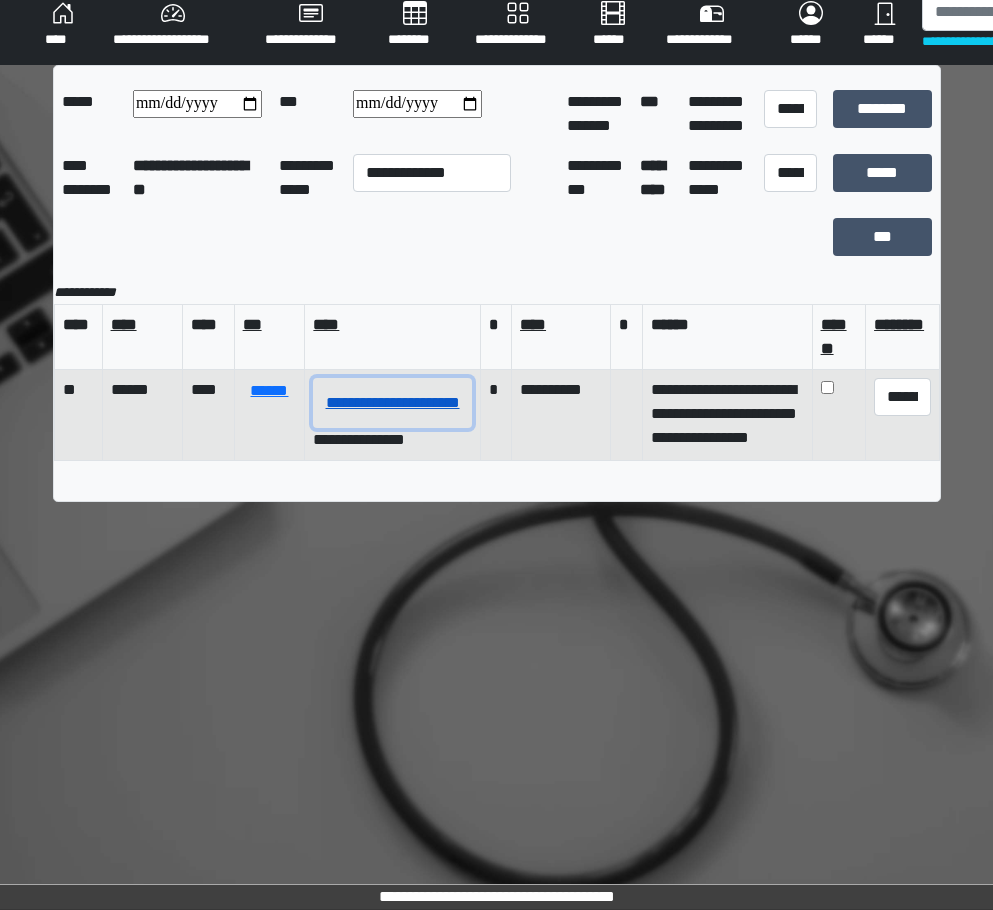 click on "**********" at bounding box center [392, 403] 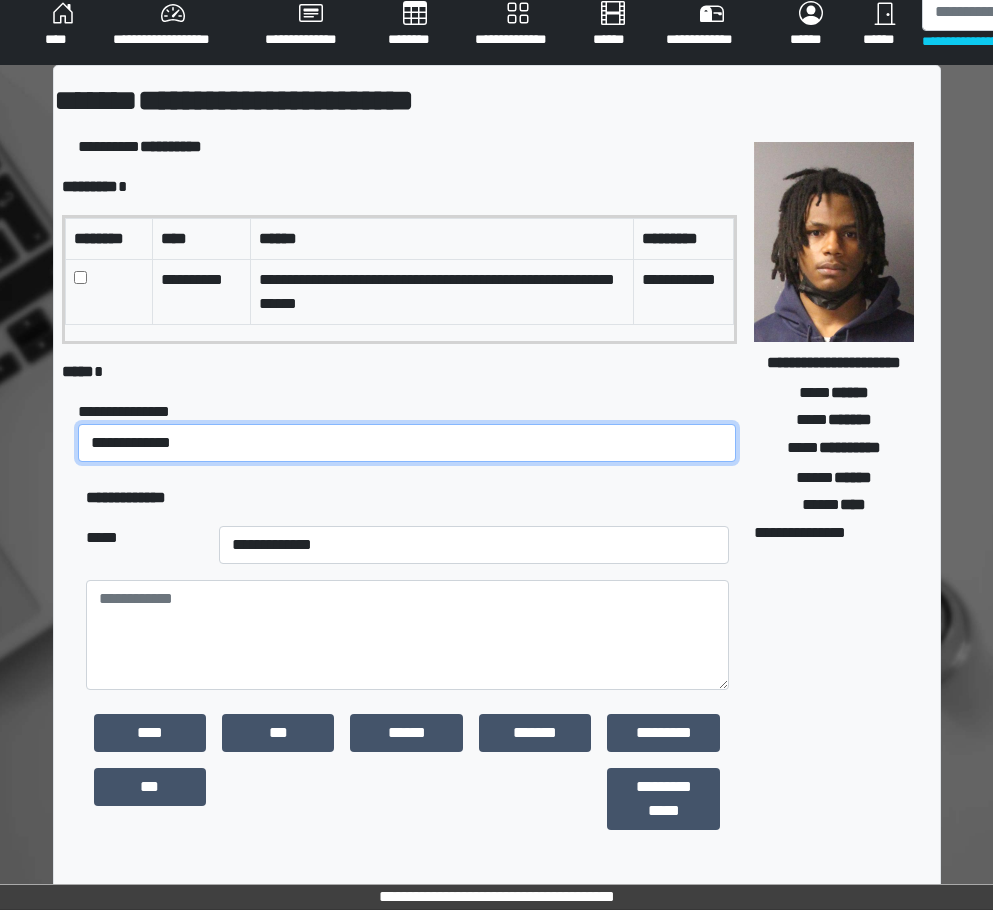 click on "**********" at bounding box center [407, 443] 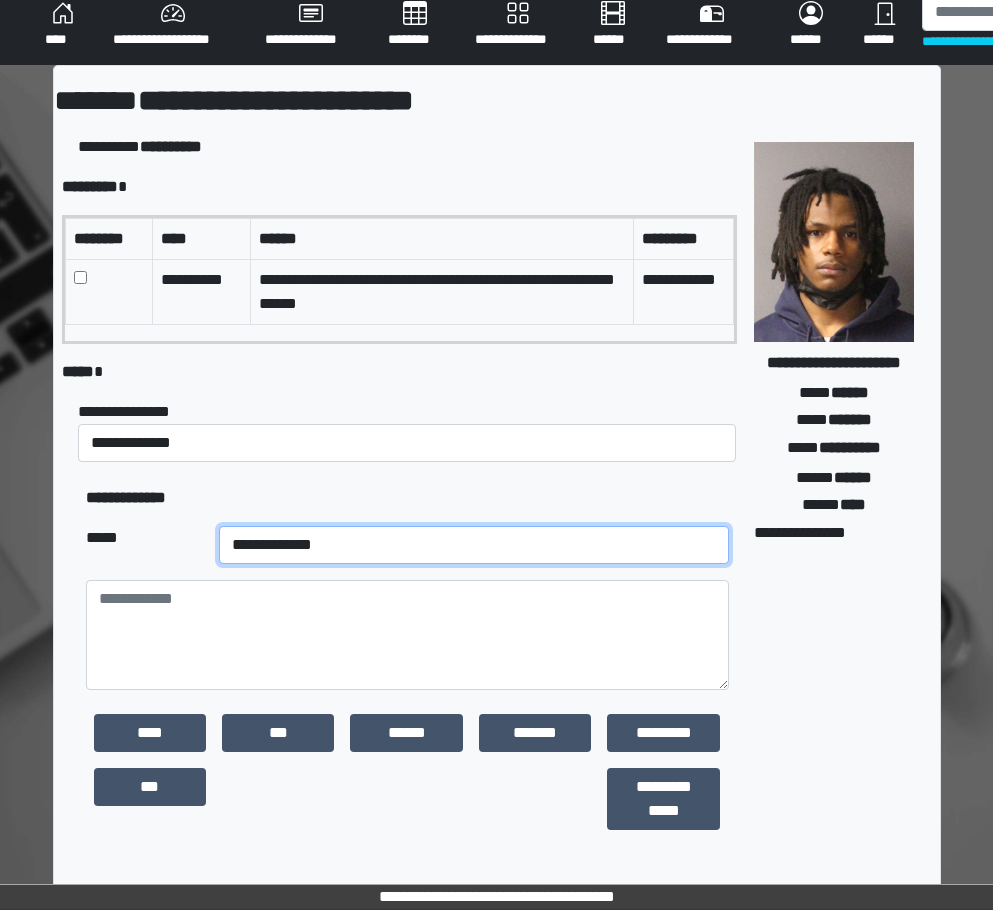 click on "**********" at bounding box center [474, 545] 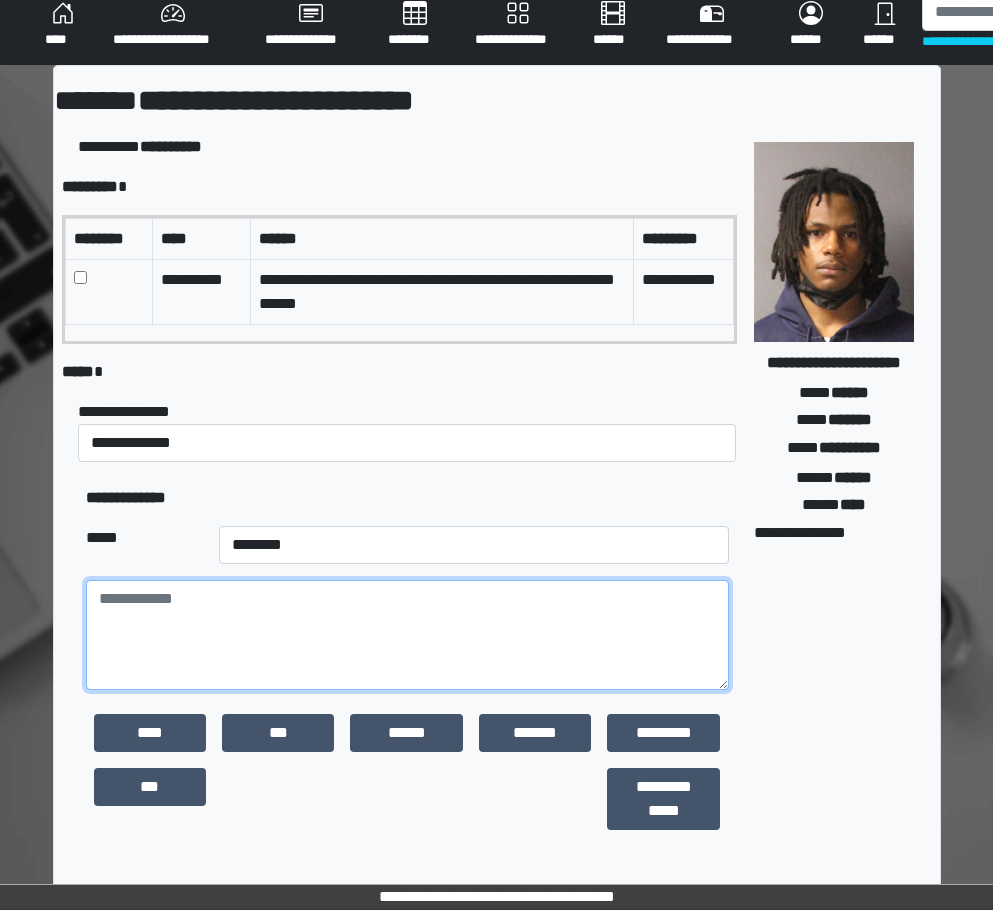 click at bounding box center (408, 635) 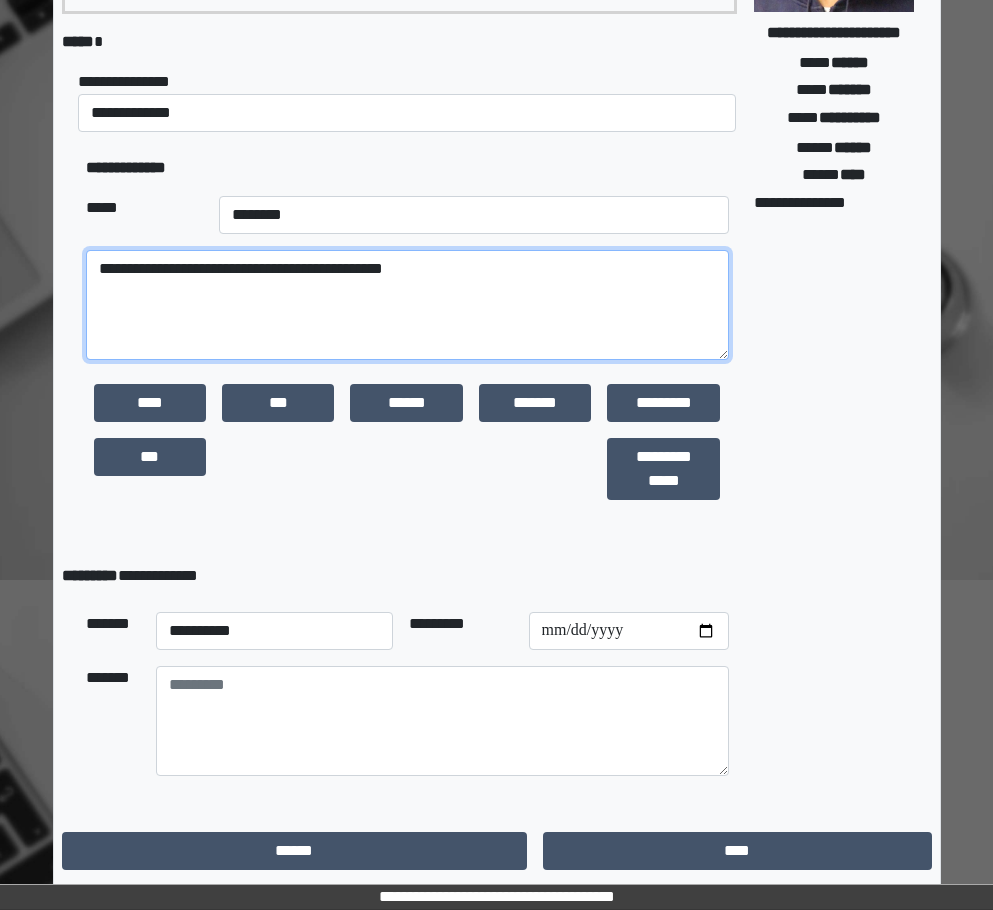scroll, scrollTop: 346, scrollLeft: 0, axis: vertical 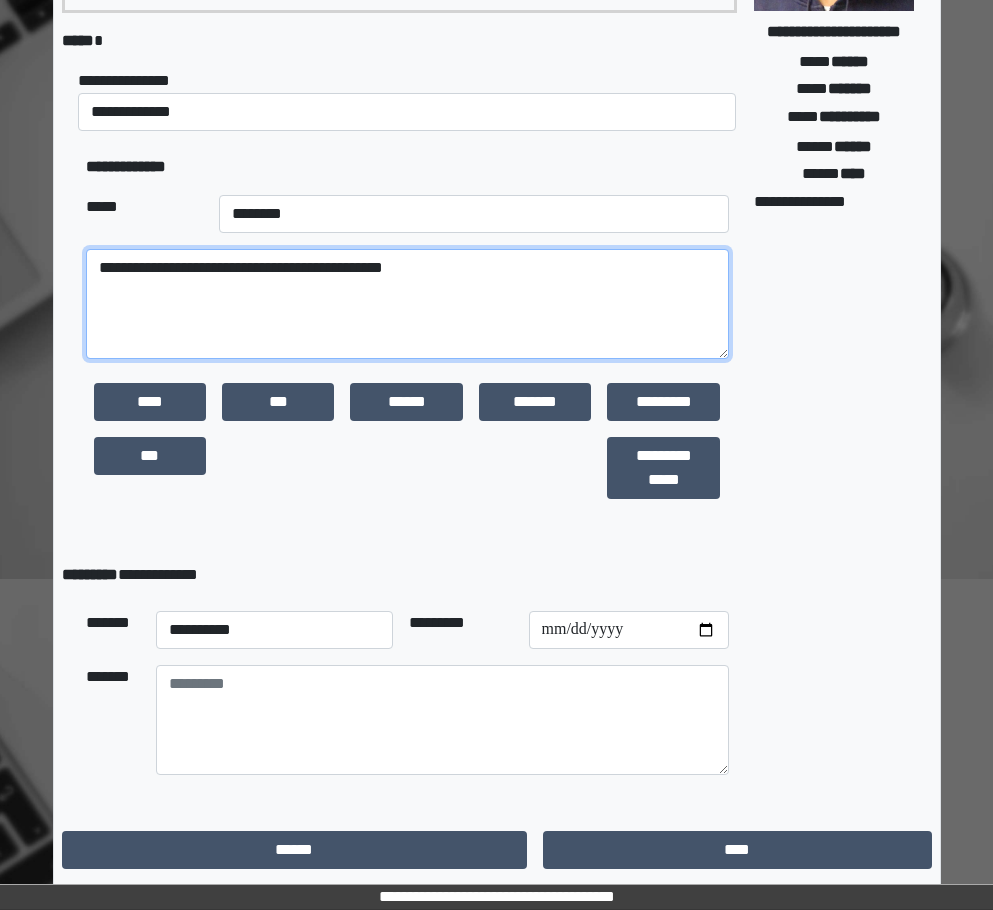 type on "**********" 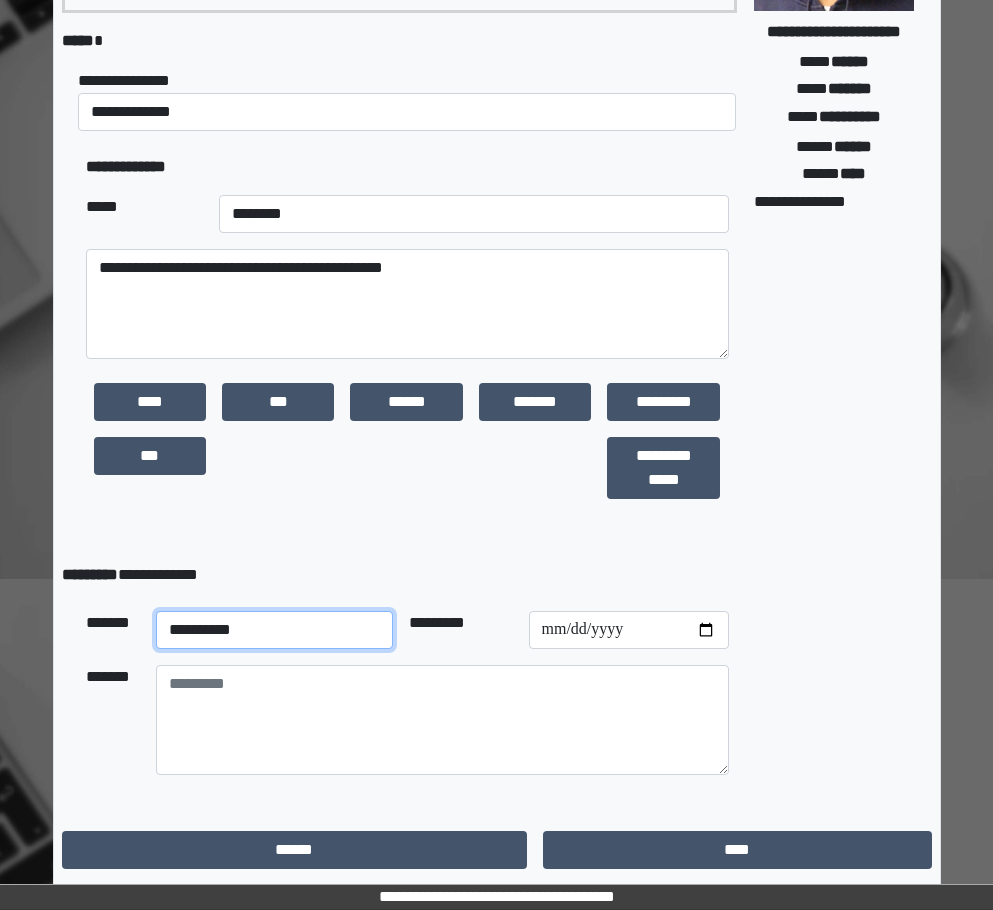 click on "**********" at bounding box center (275, 630) 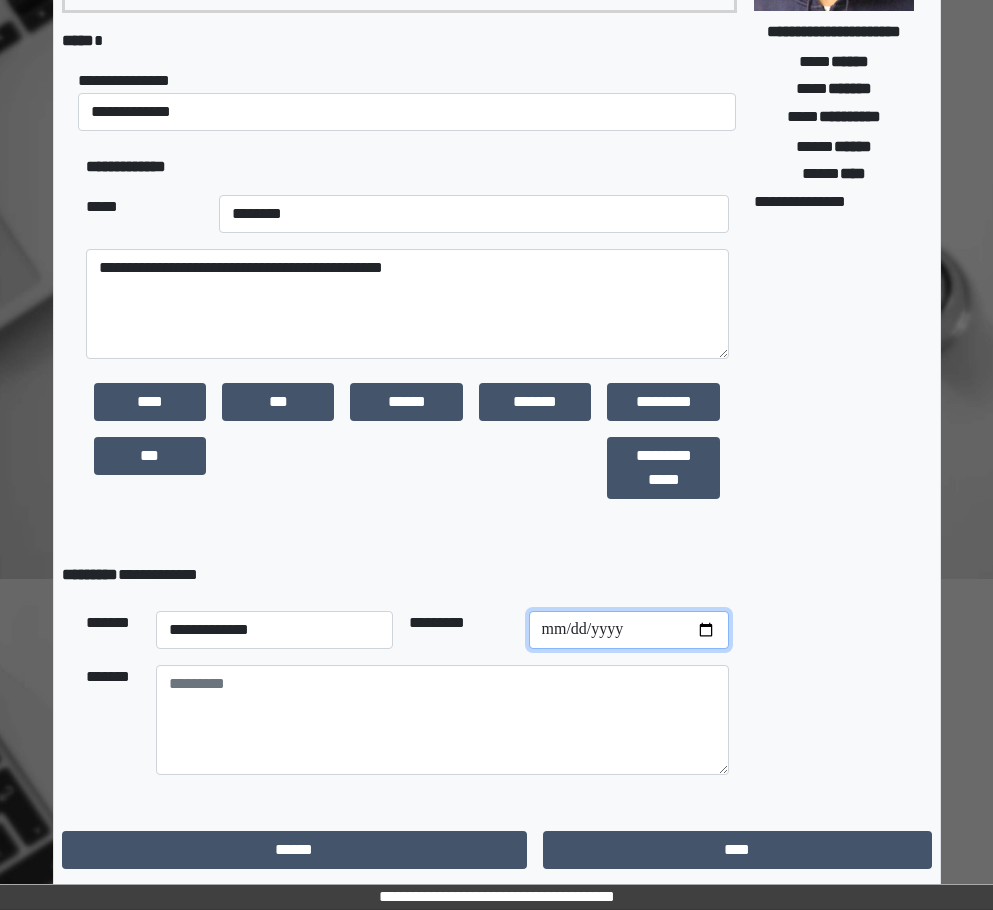 click at bounding box center (629, 630) 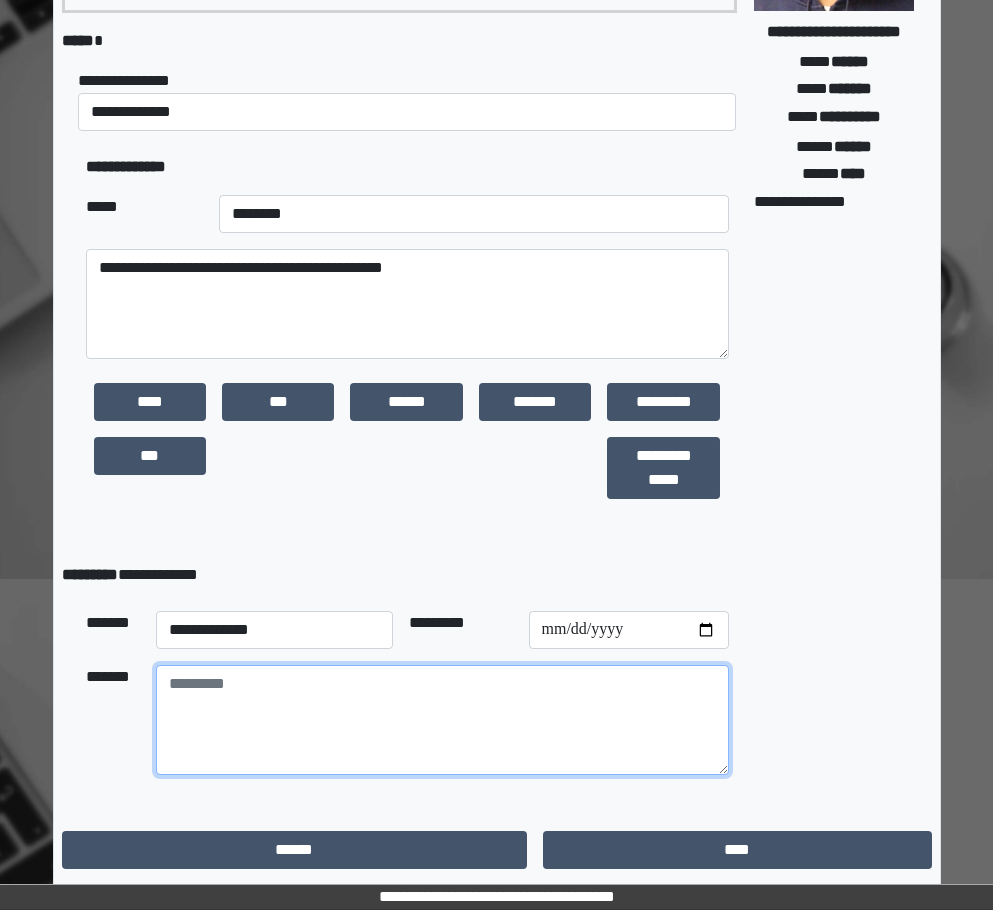 click at bounding box center [443, 720] 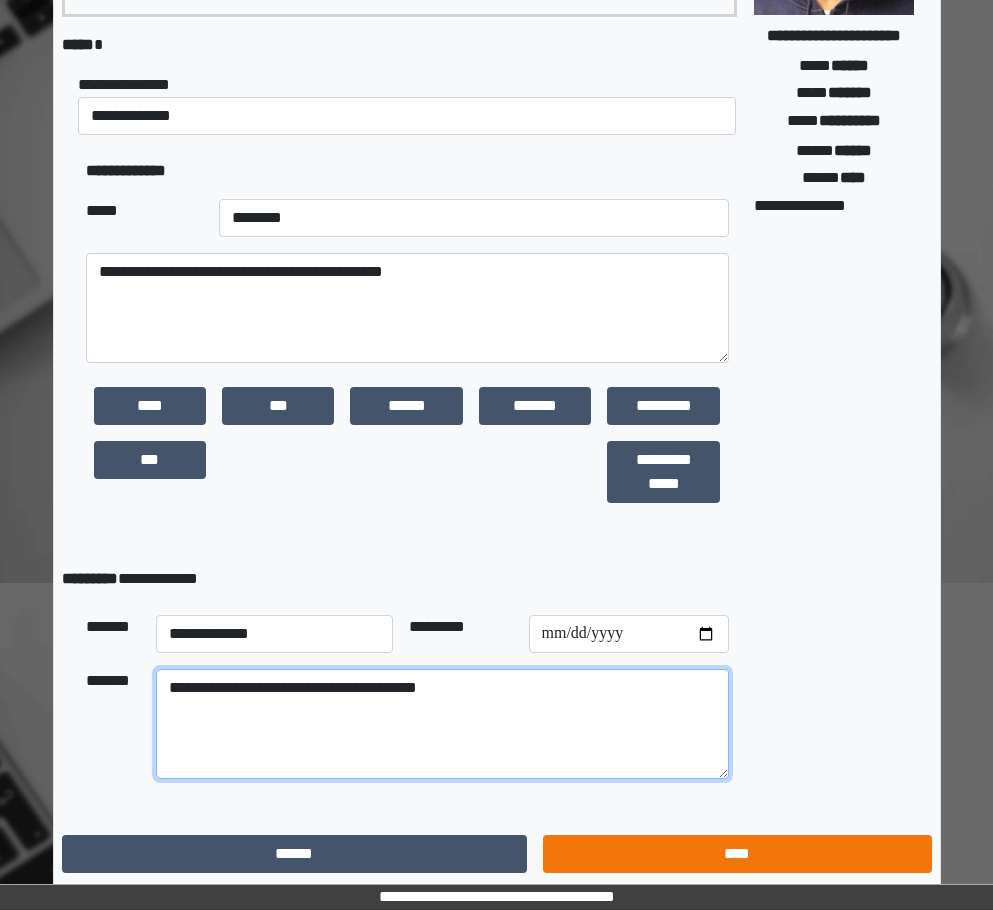 scroll, scrollTop: 346, scrollLeft: 0, axis: vertical 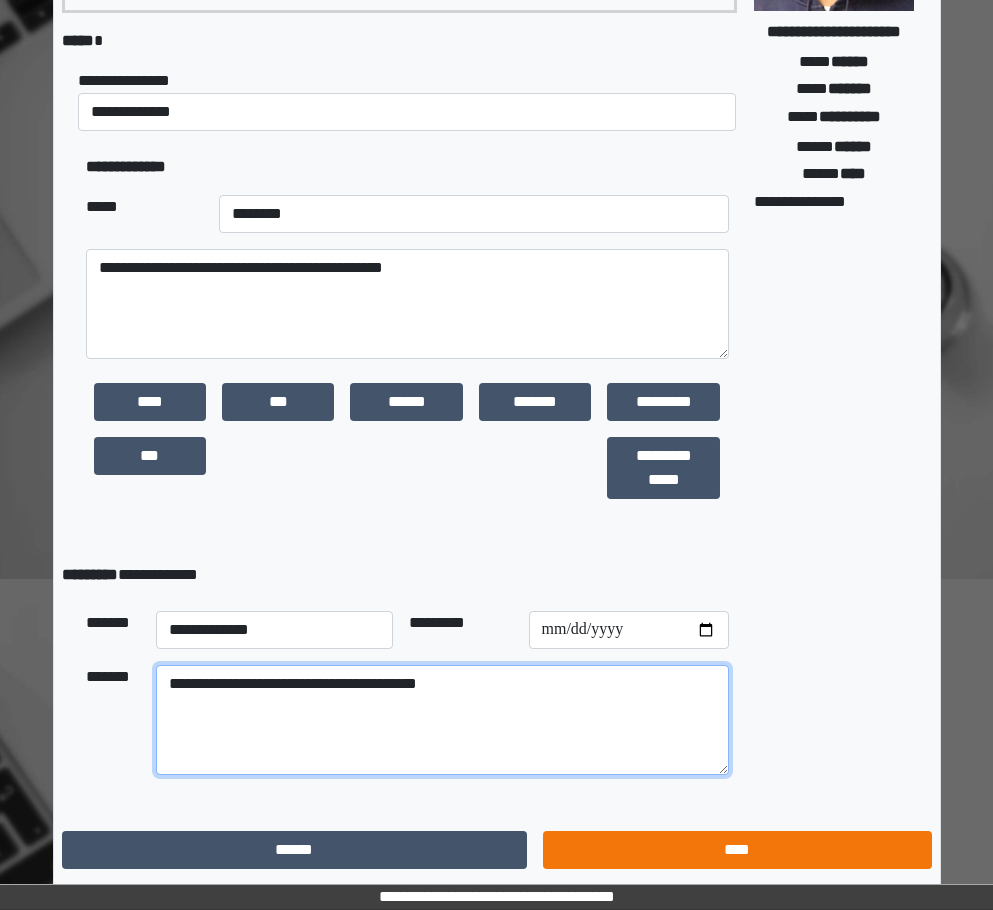 type on "**********" 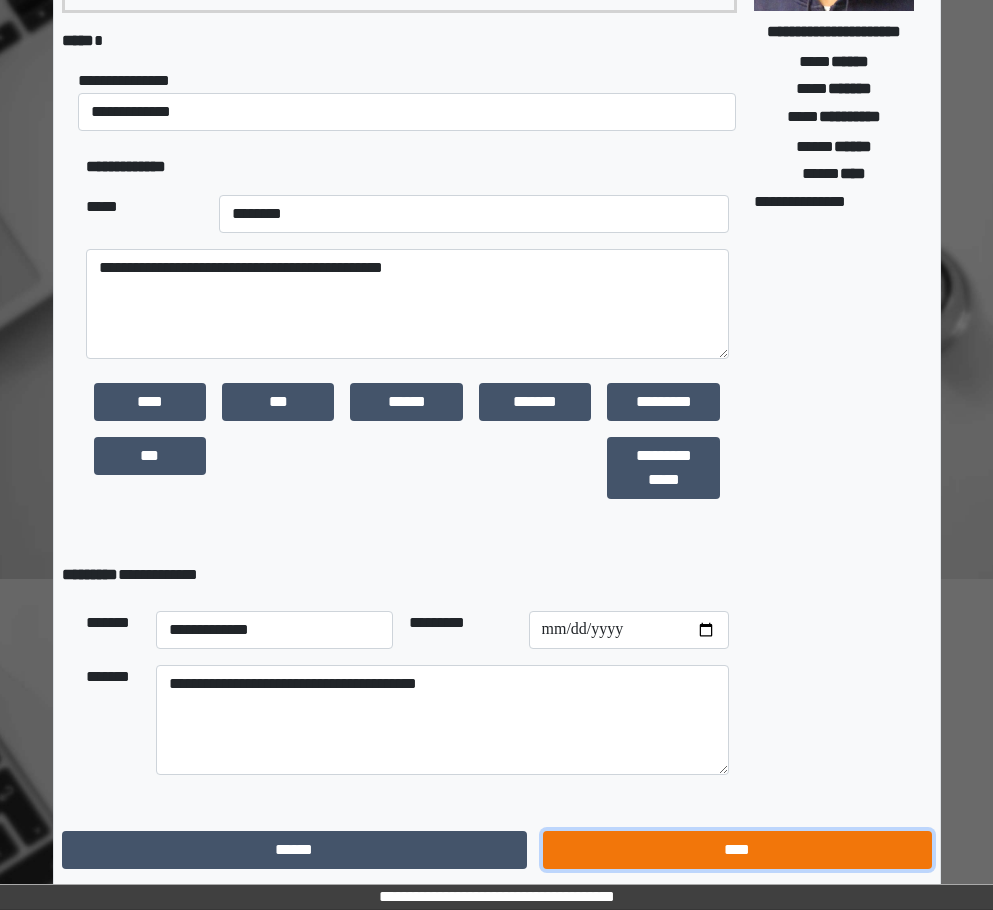 click on "****" at bounding box center (737, 850) 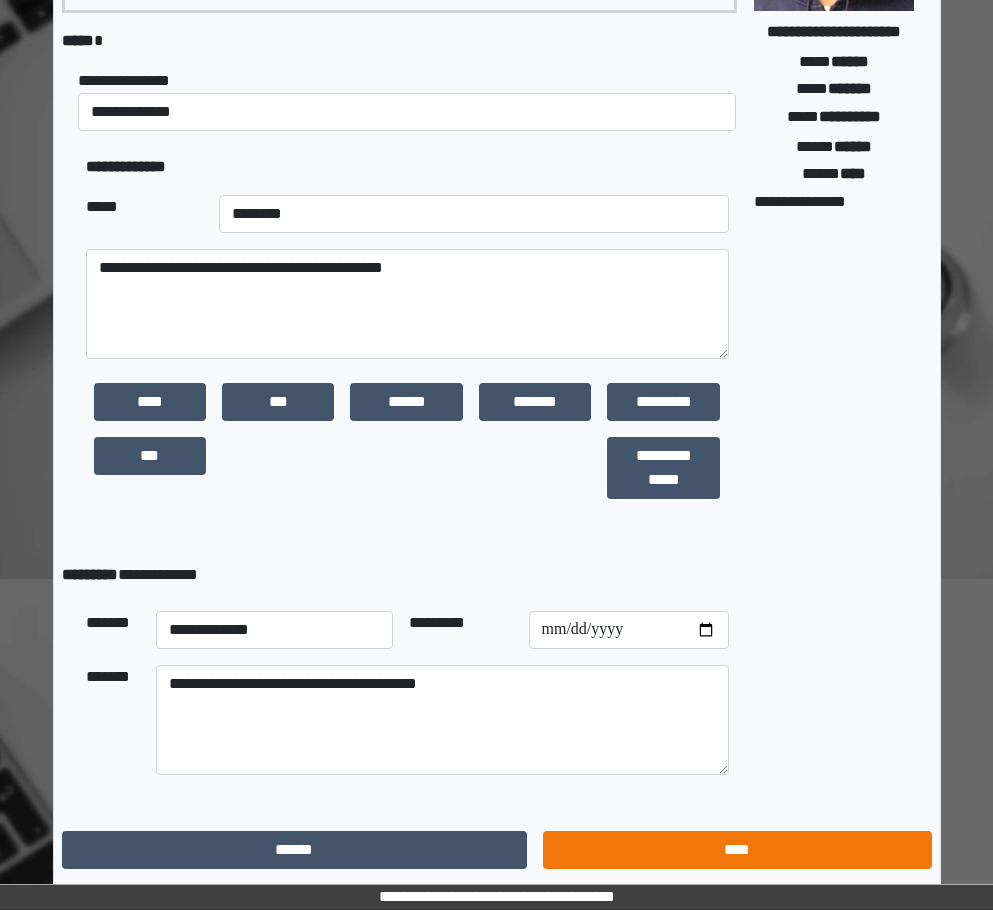 scroll, scrollTop: 15, scrollLeft: 0, axis: vertical 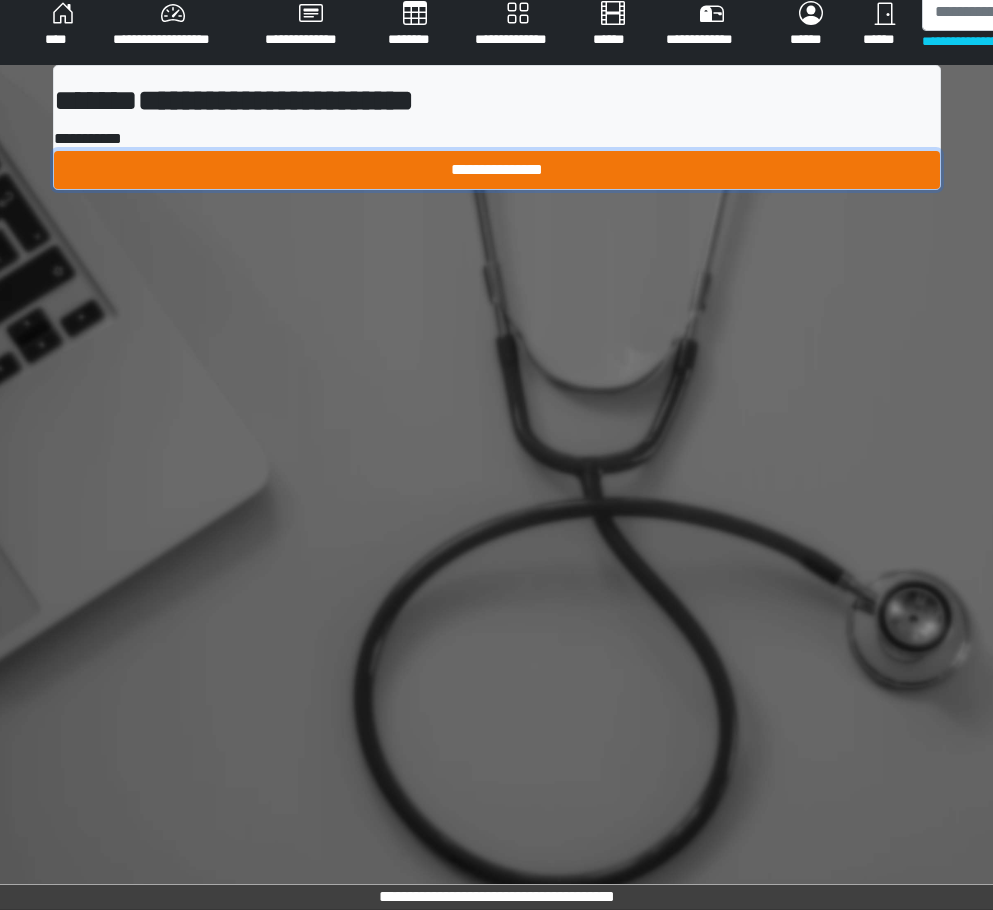 click on "**********" at bounding box center (497, 170) 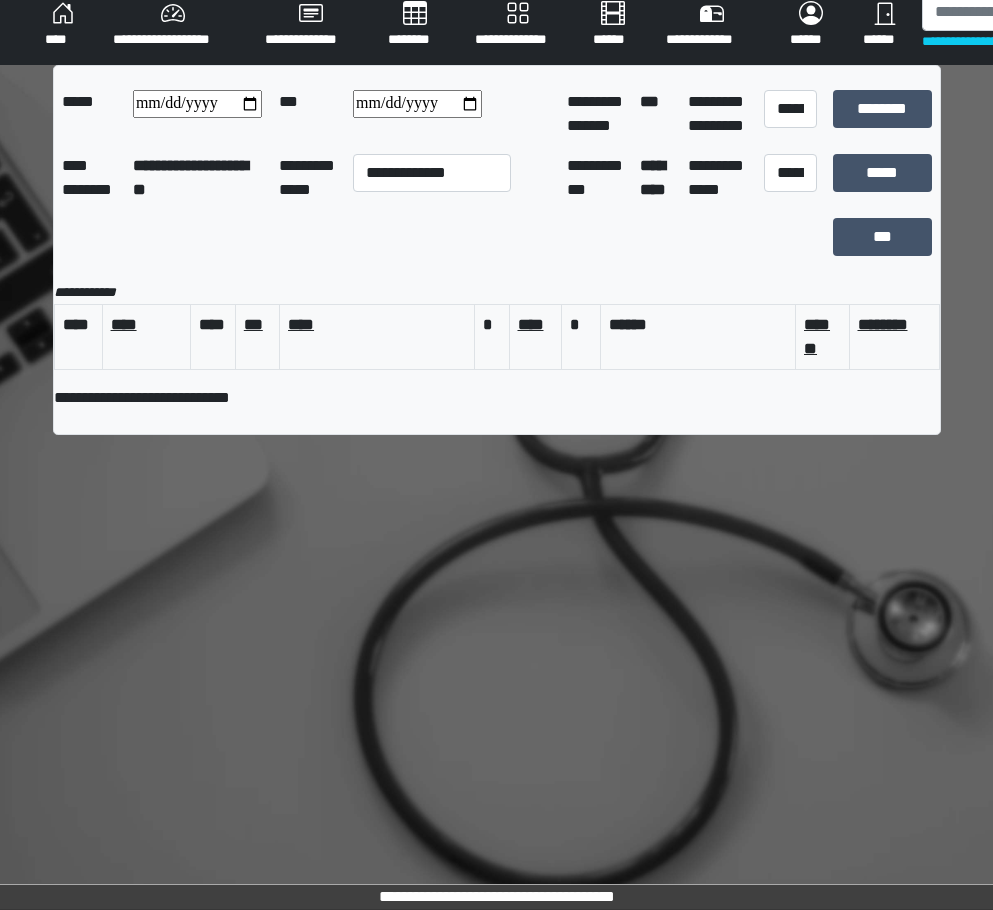 click on "****" at bounding box center [63, 25] 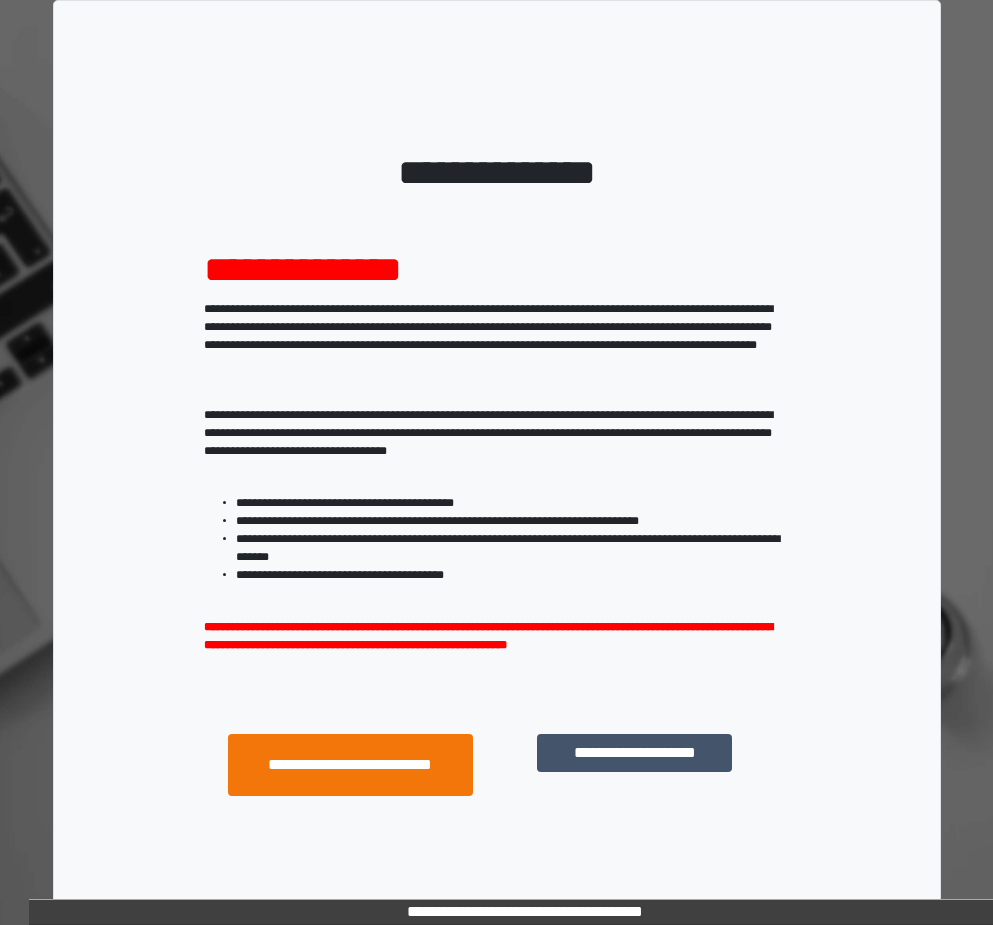 scroll, scrollTop: 0, scrollLeft: 0, axis: both 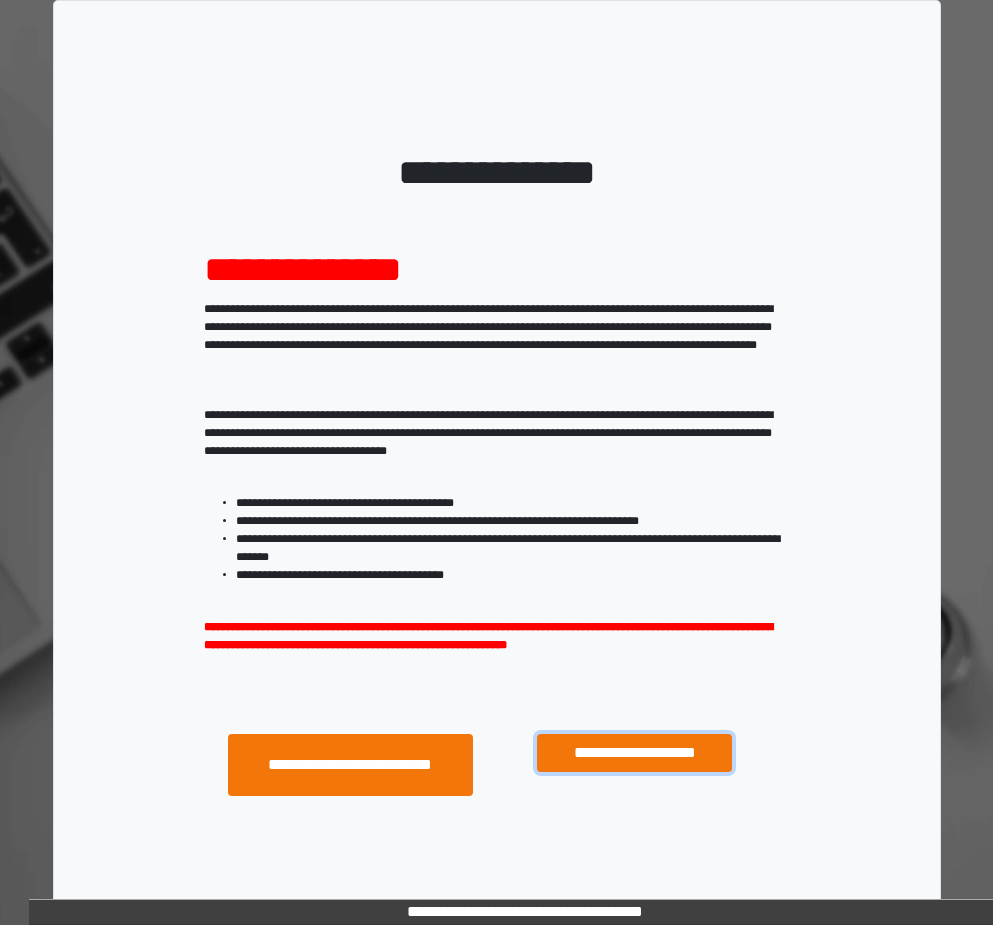 click on "**********" at bounding box center [634, 753] 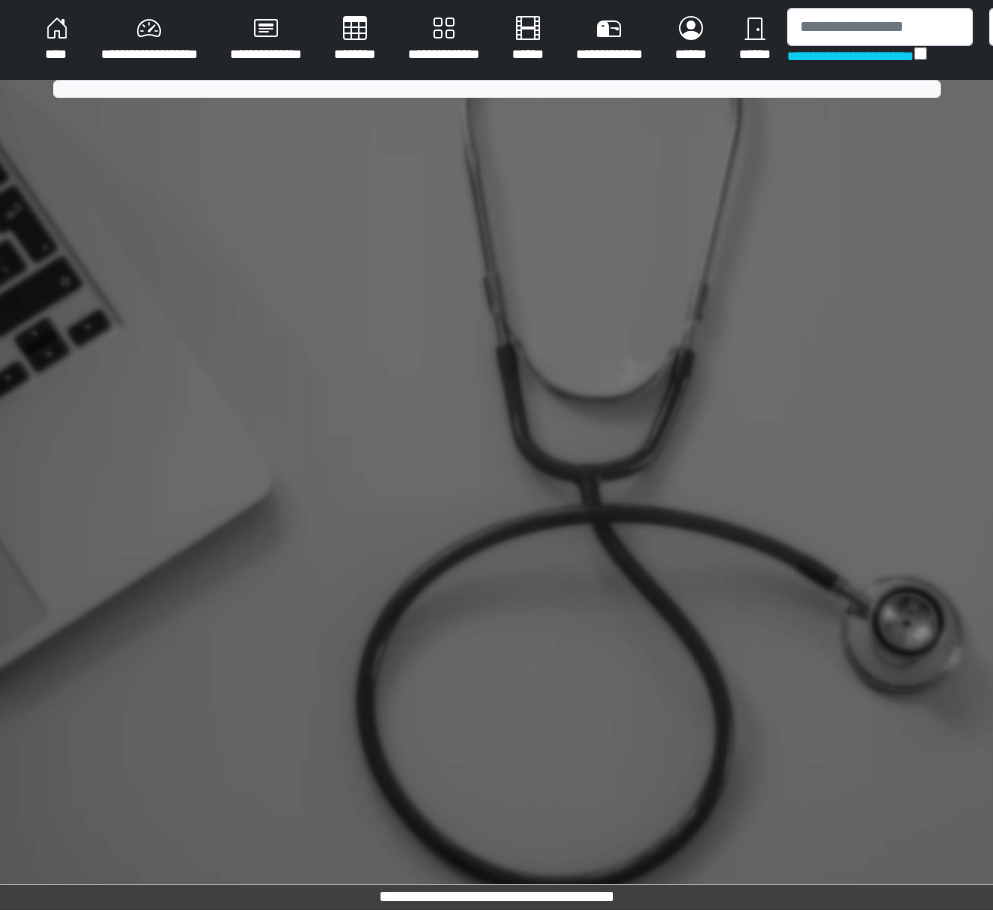 scroll, scrollTop: 0, scrollLeft: 0, axis: both 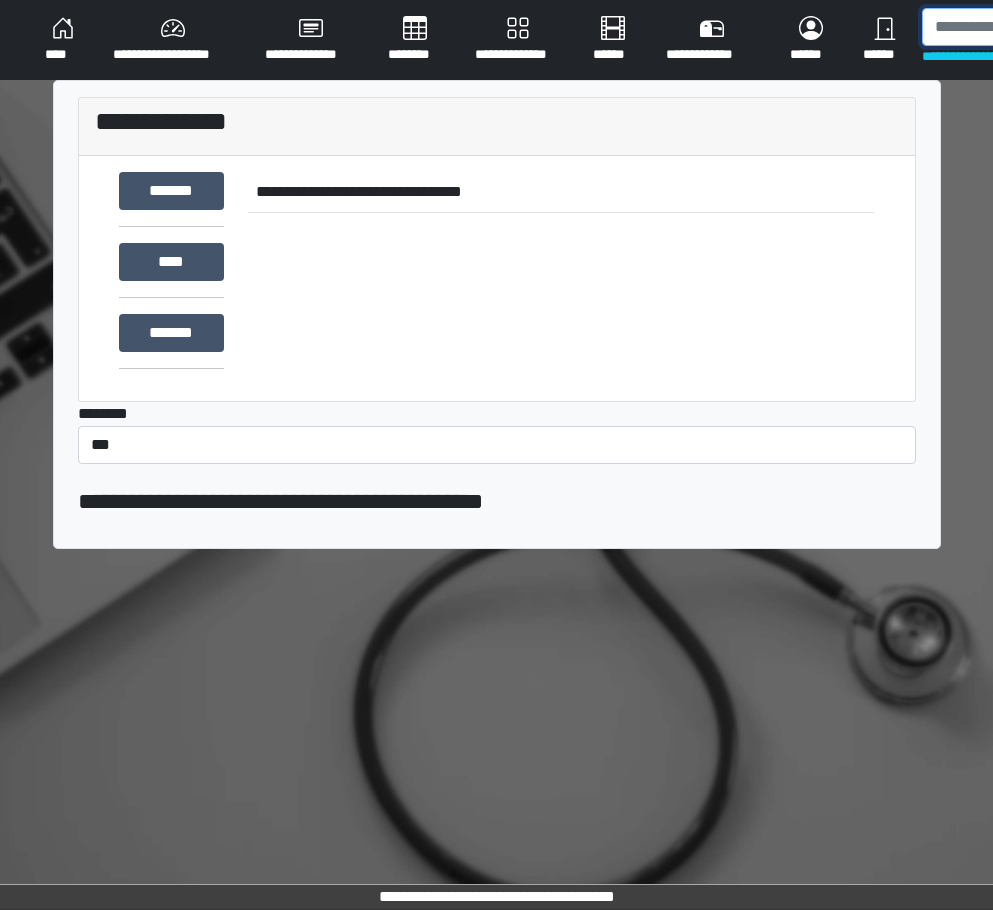 click at bounding box center [1025, 27] 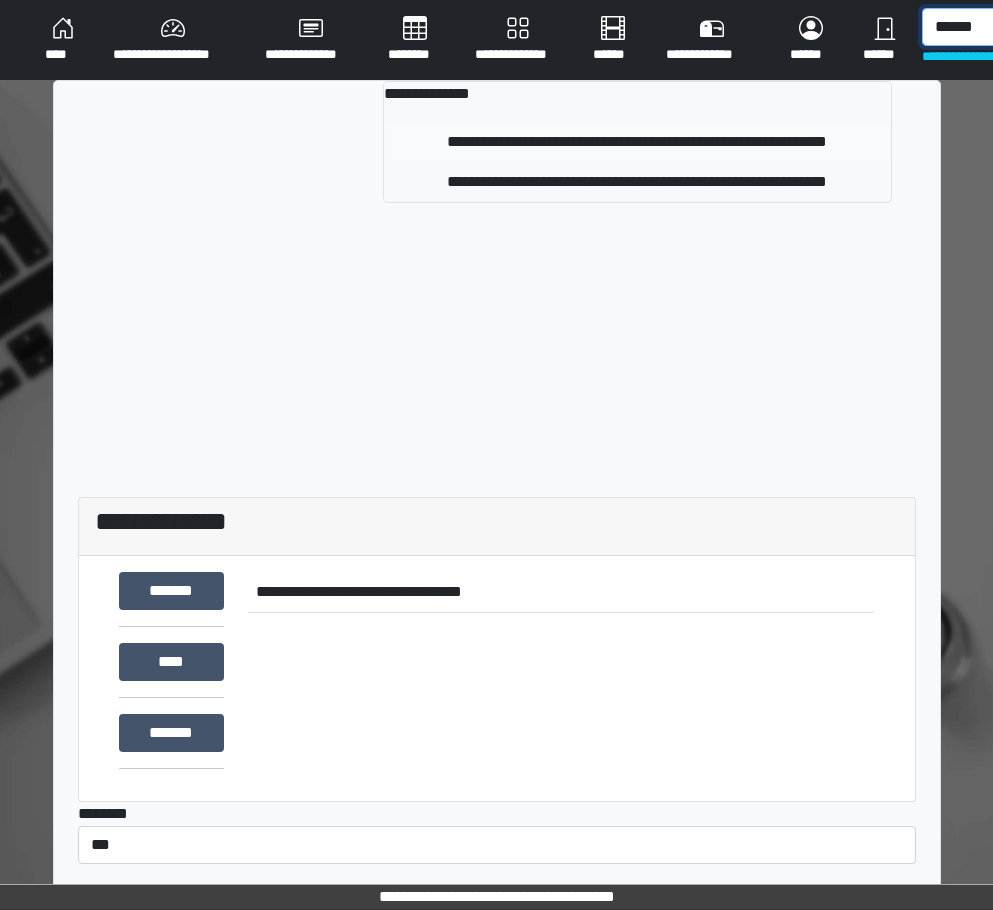 type on "******" 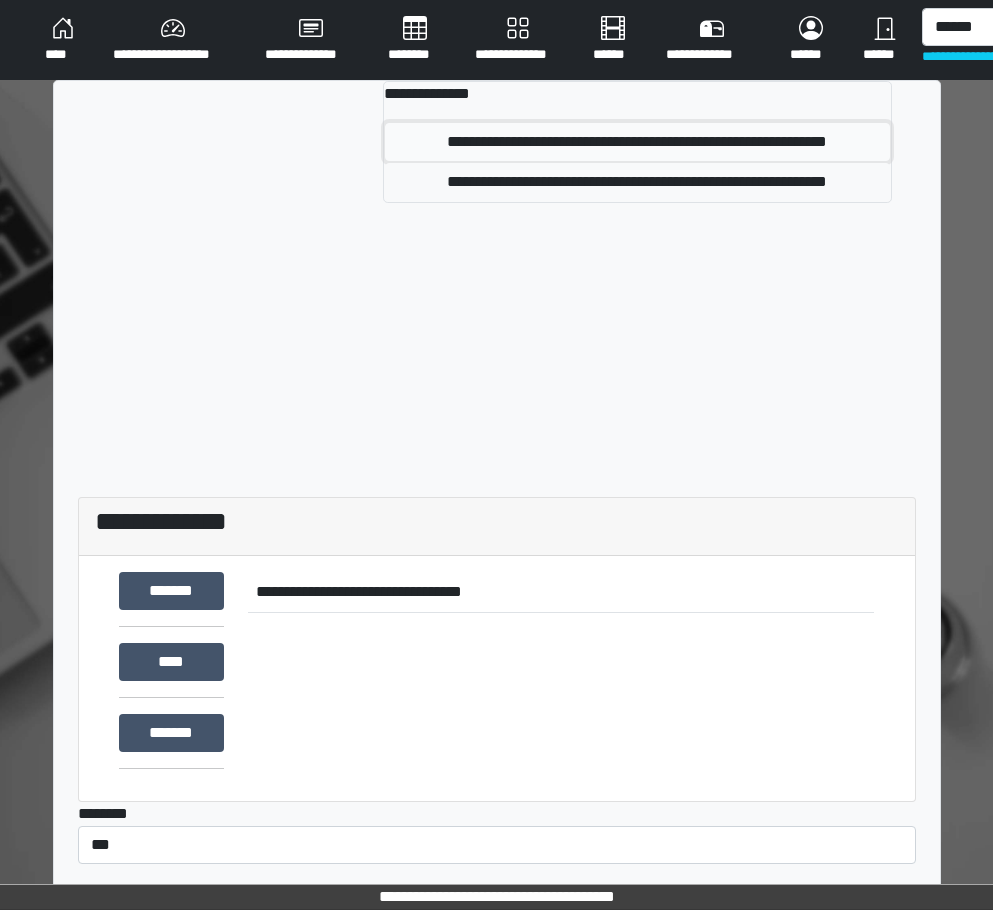 click on "**********" at bounding box center (637, 142) 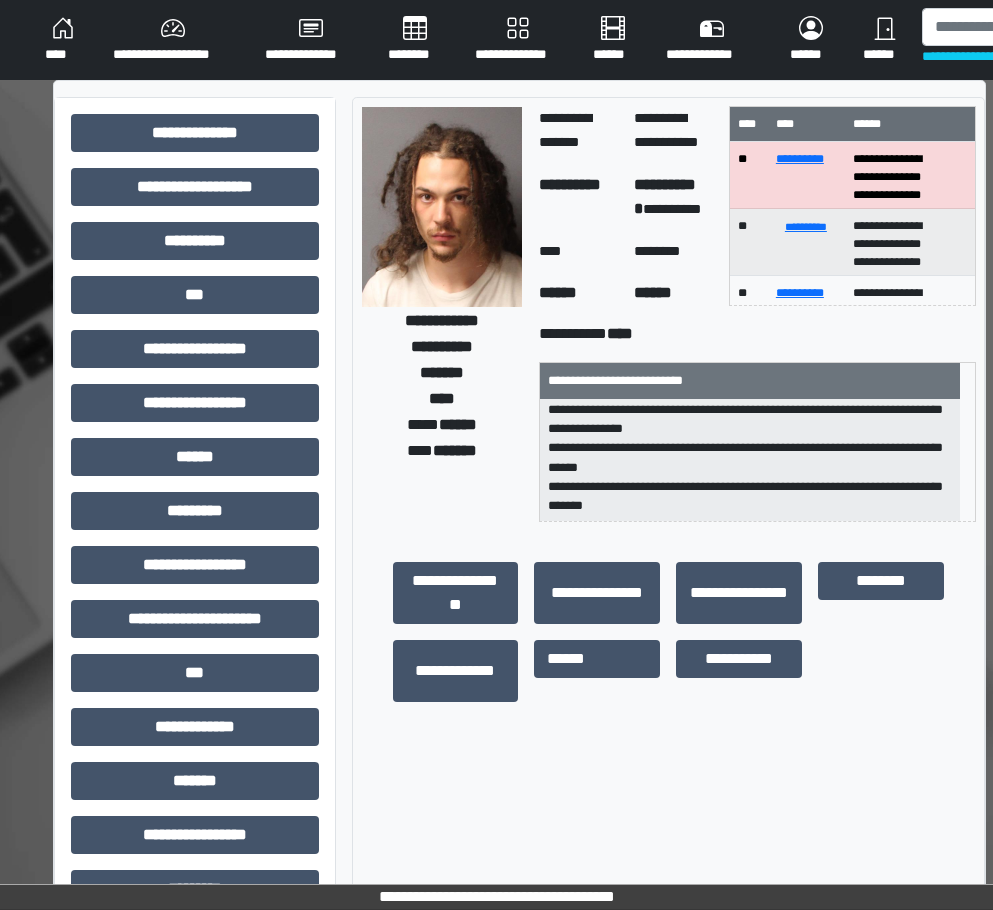 scroll, scrollTop: 370, scrollLeft: 0, axis: vertical 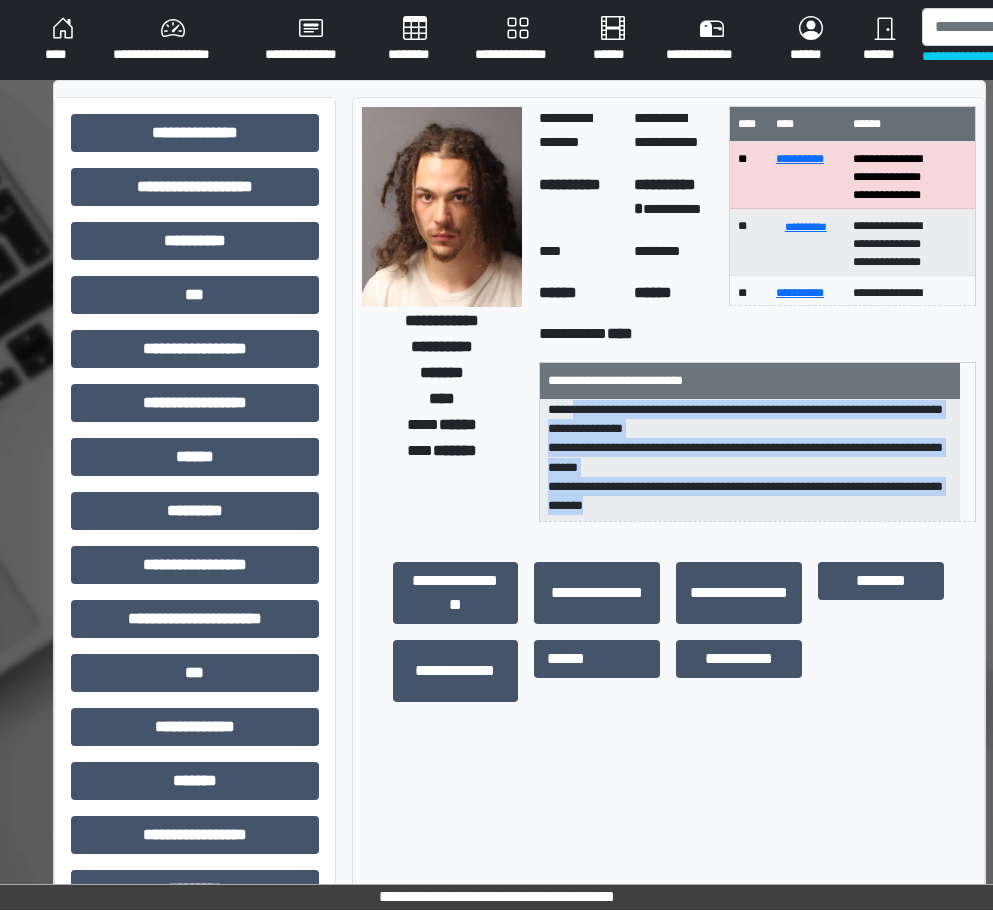 drag, startPoint x: 649, startPoint y: 502, endPoint x: 580, endPoint y: 442, distance: 91.43851 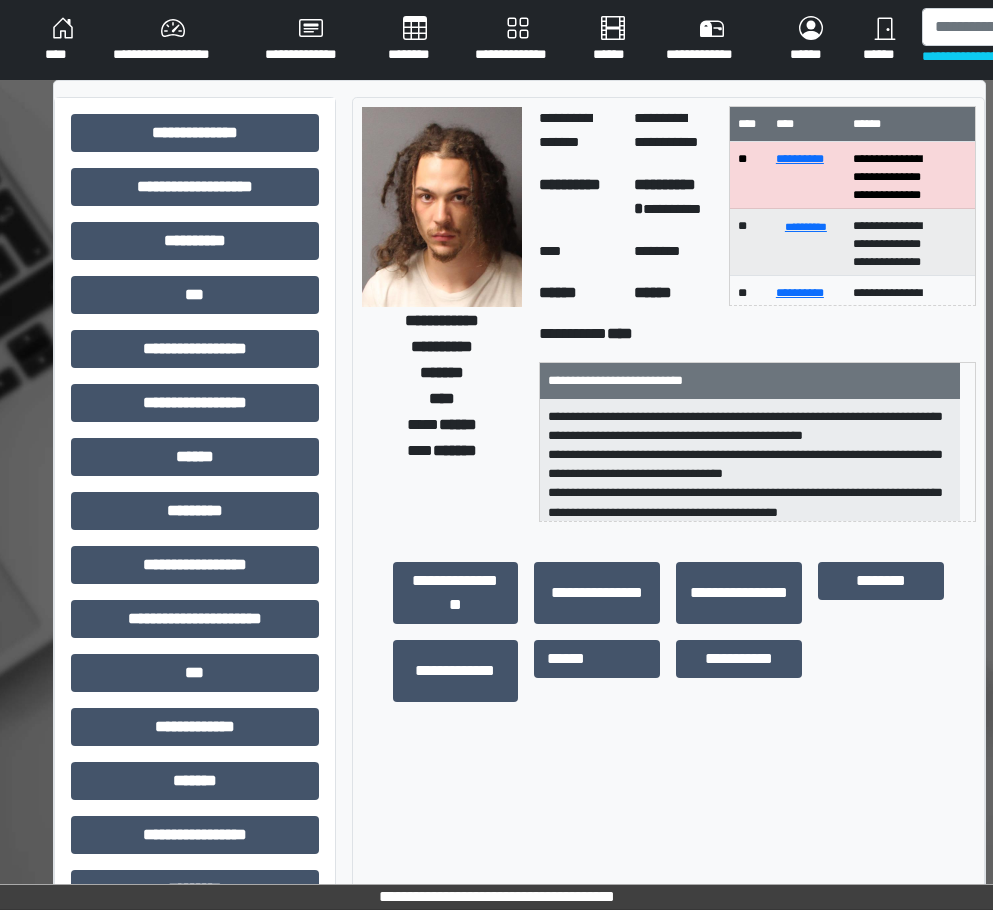 click on "**********" at bounding box center (750, 461) 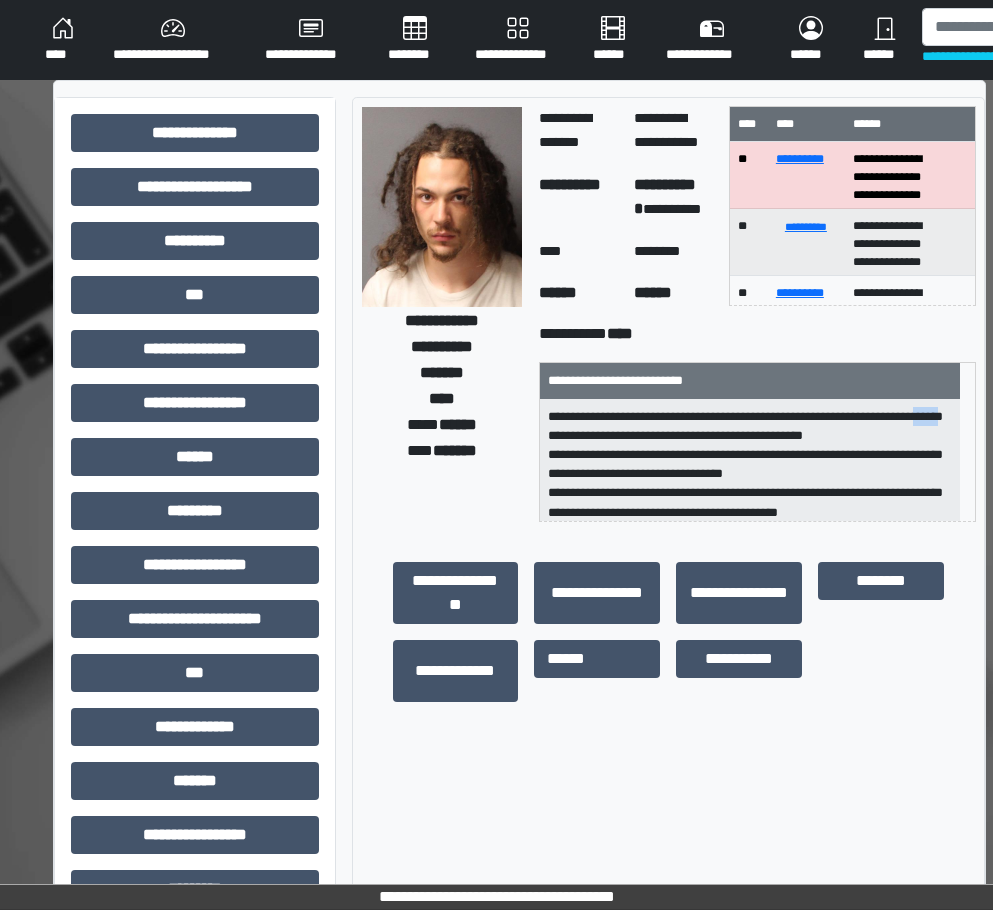 click on "**********" at bounding box center [750, 461] 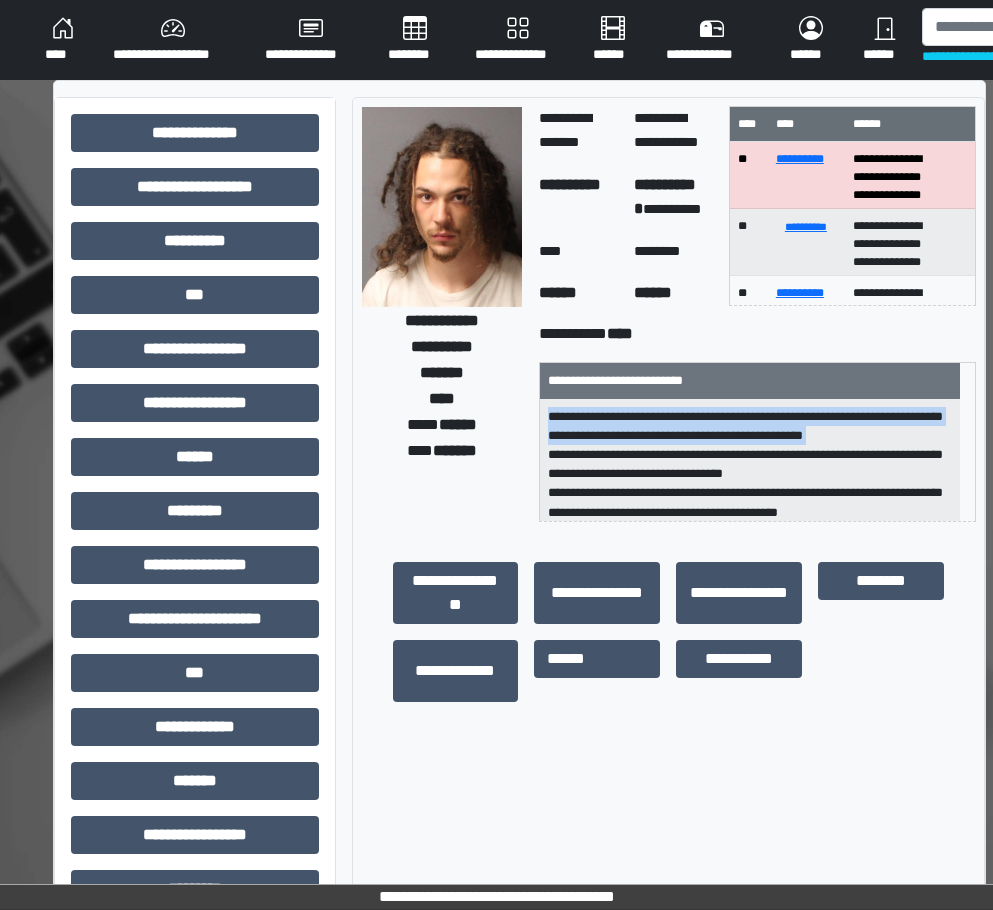 click on "**********" at bounding box center [750, 461] 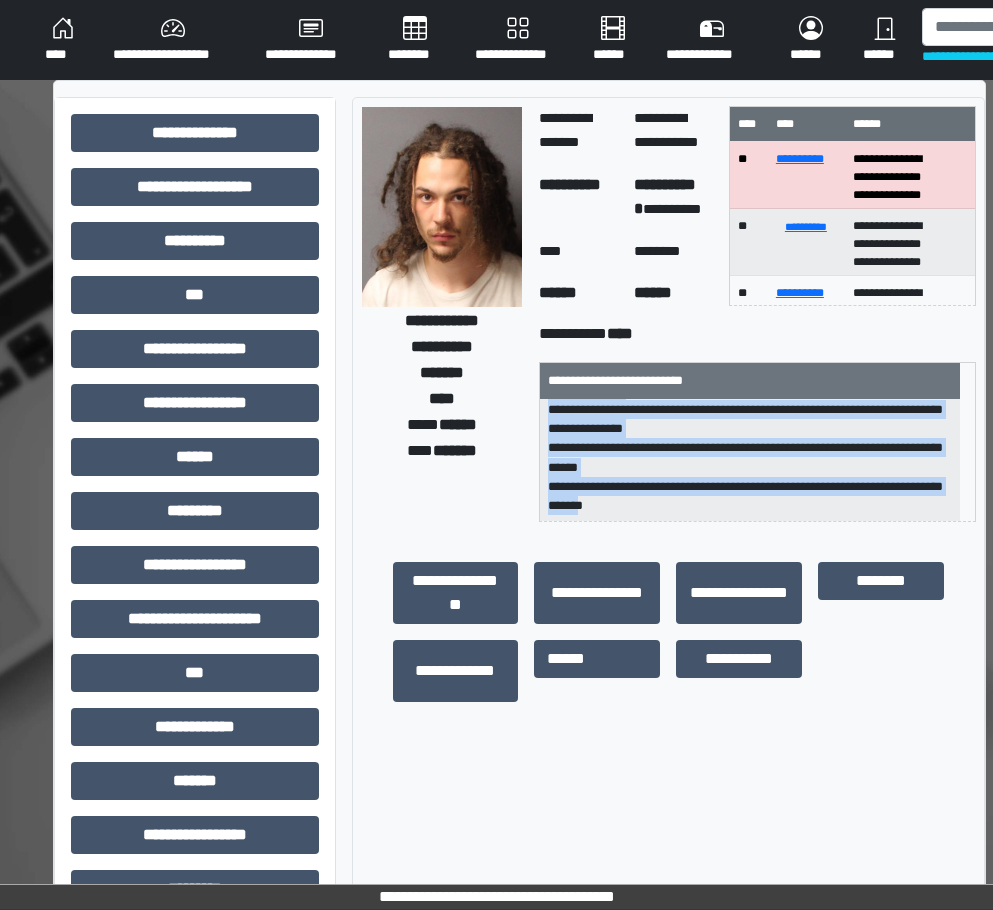 scroll, scrollTop: 371, scrollLeft: 0, axis: vertical 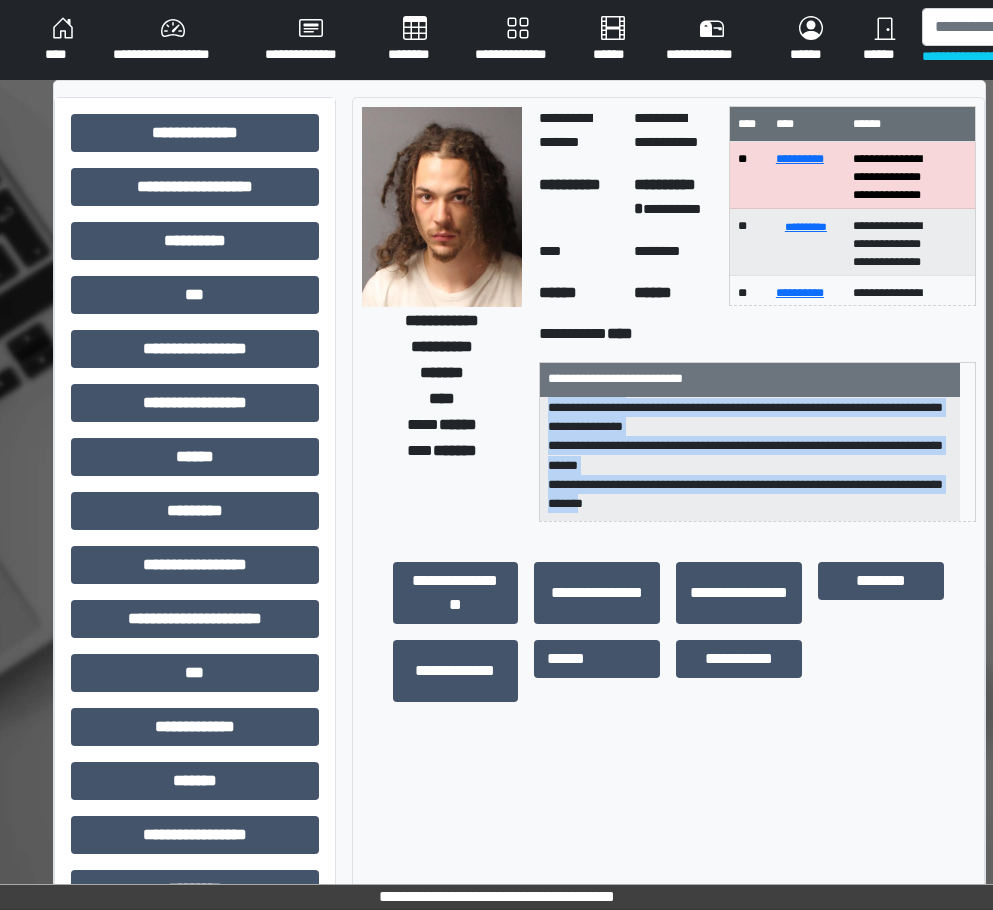 drag, startPoint x: 551, startPoint y: 425, endPoint x: 640, endPoint y: 513, distance: 125.1599 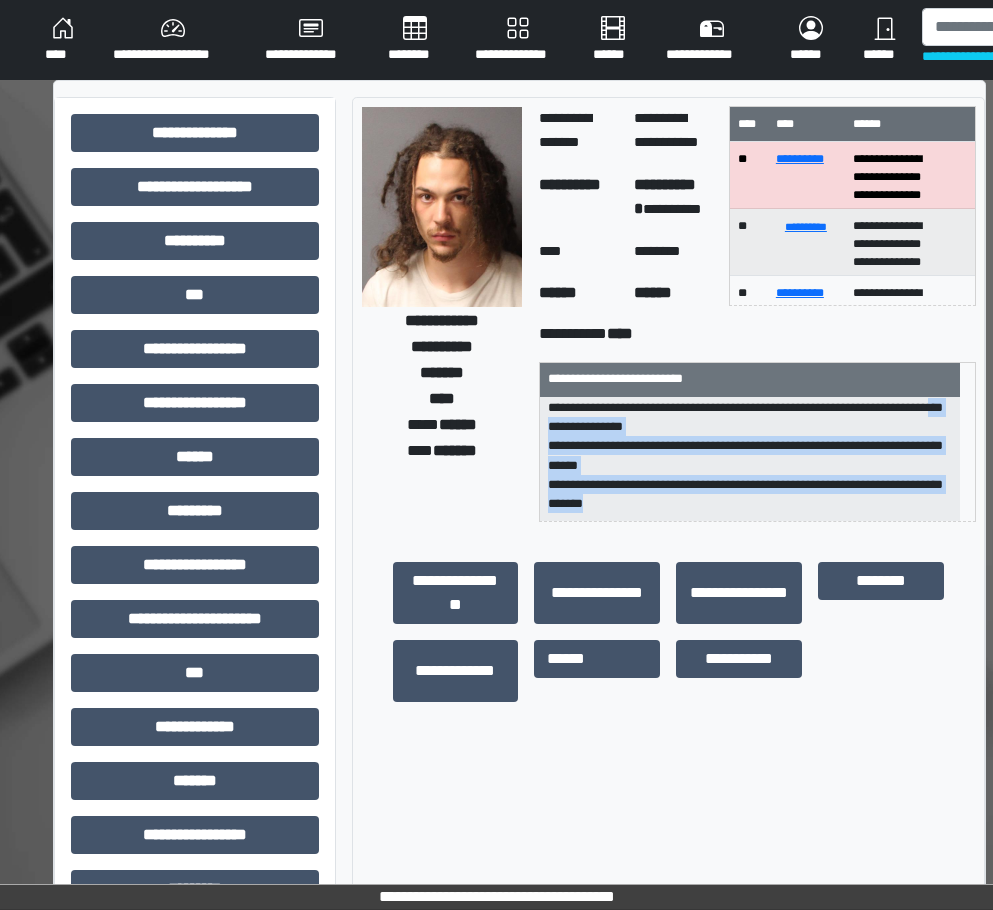 scroll, scrollTop: 0, scrollLeft: 0, axis: both 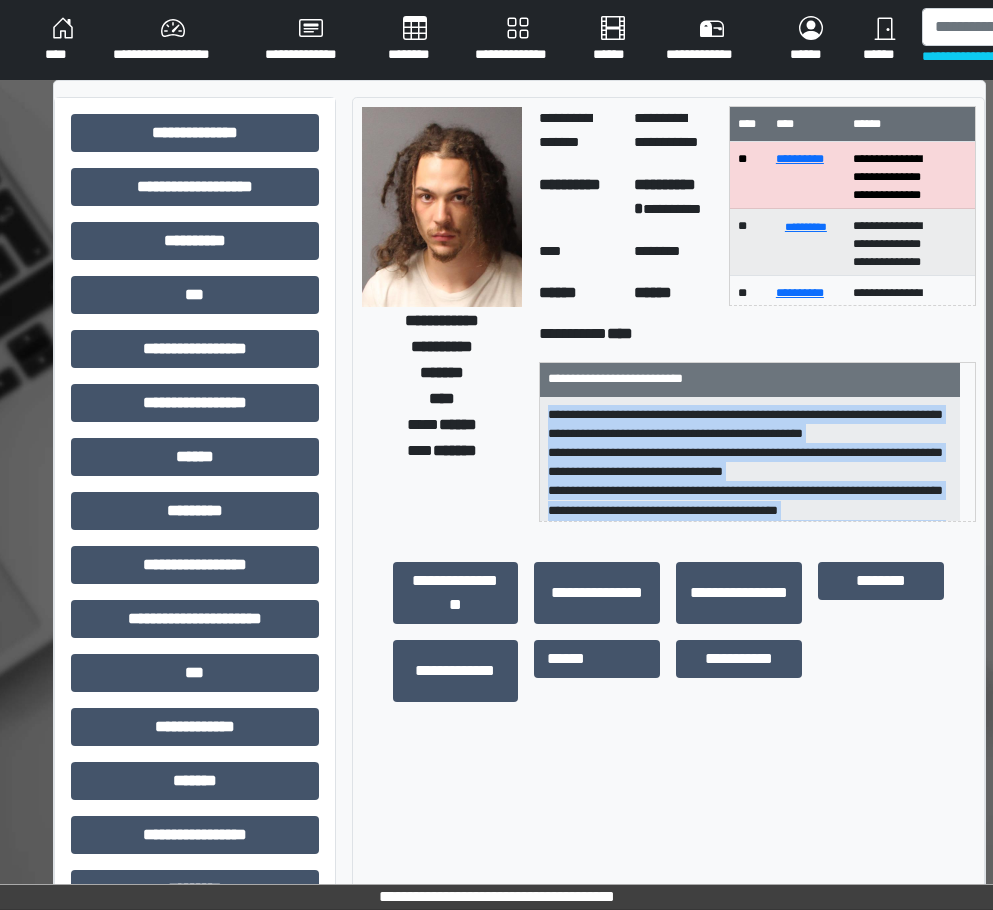 drag, startPoint x: 648, startPoint y: 503, endPoint x: 546, endPoint y: 416, distance: 134.06342 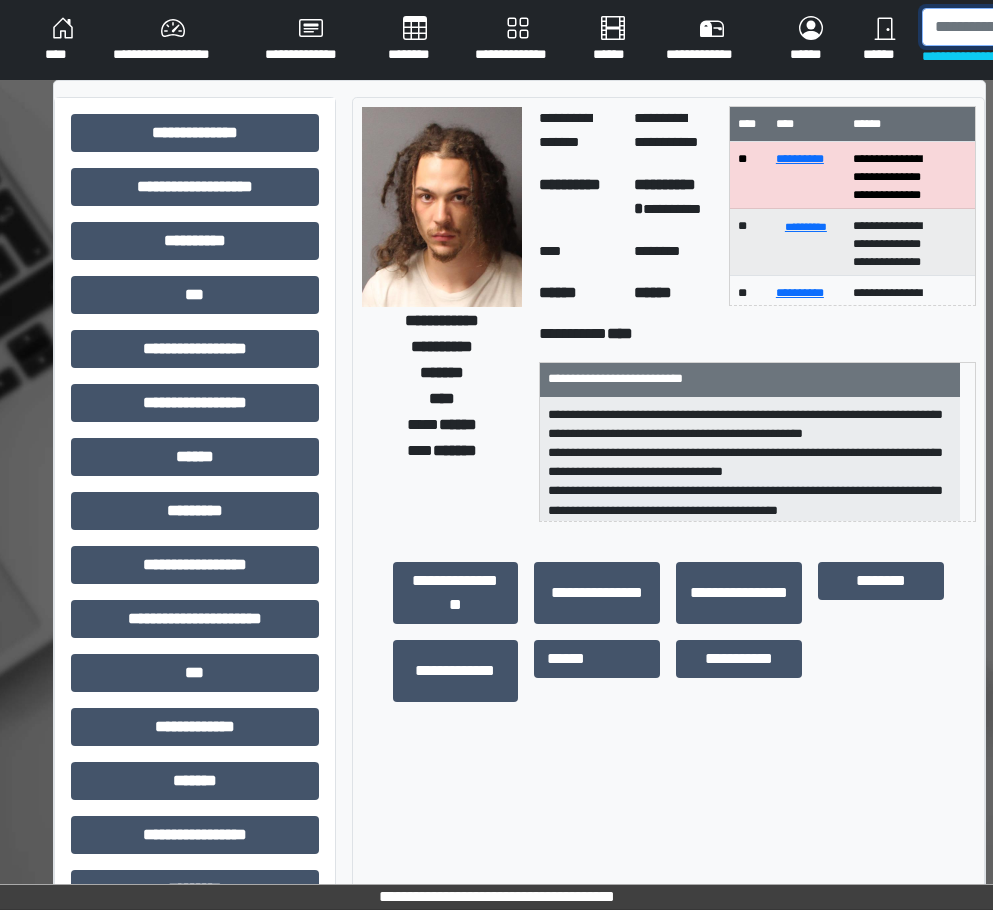 click at bounding box center (1025, 27) 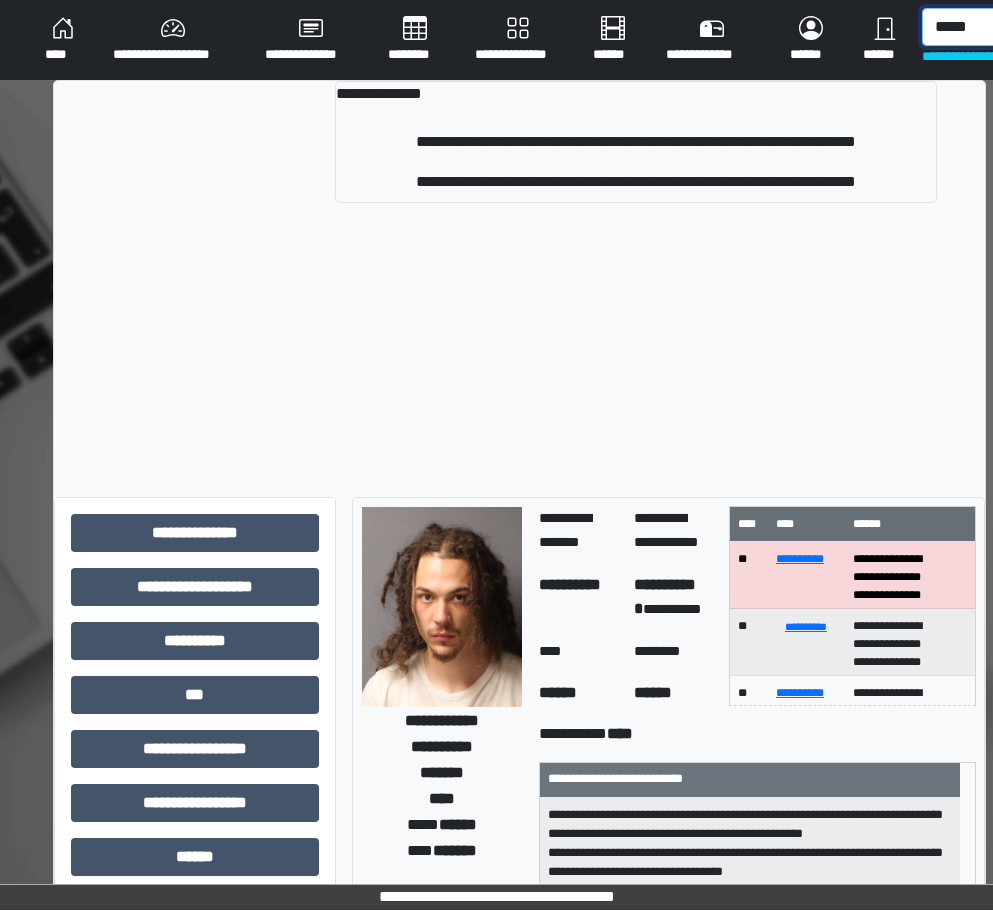 type on "*****" 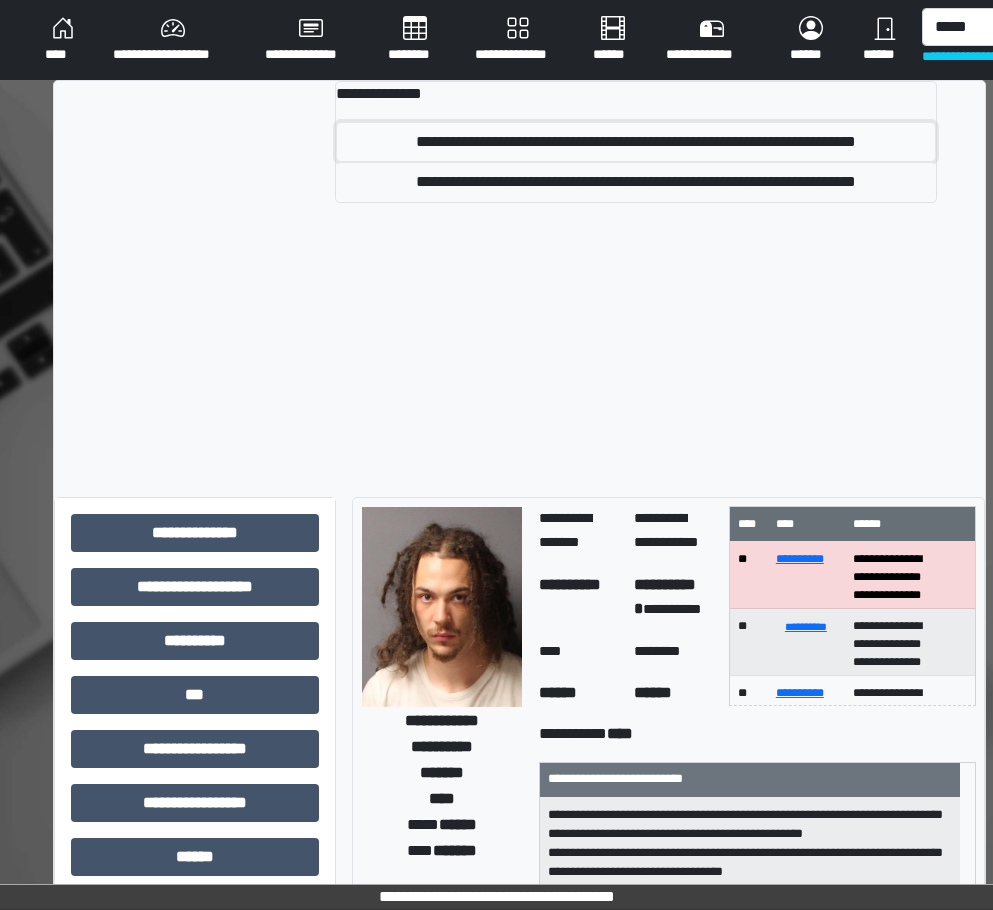 click on "**********" at bounding box center (636, 142) 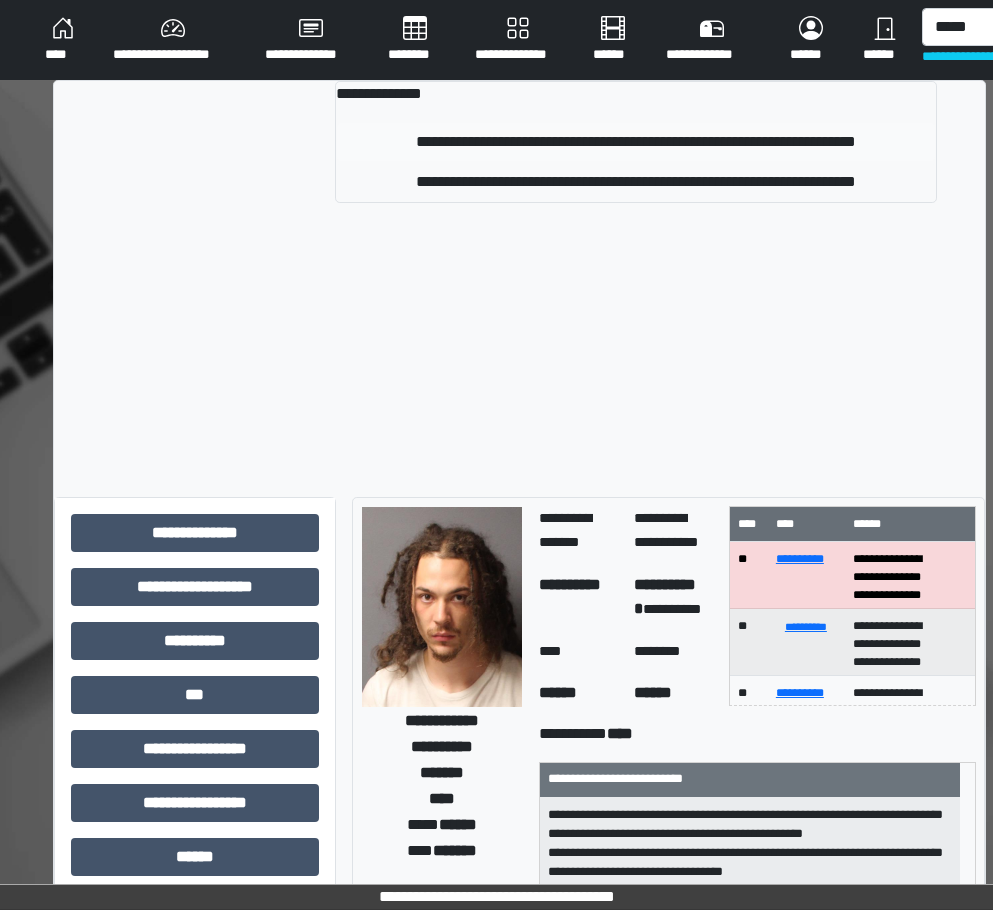 type 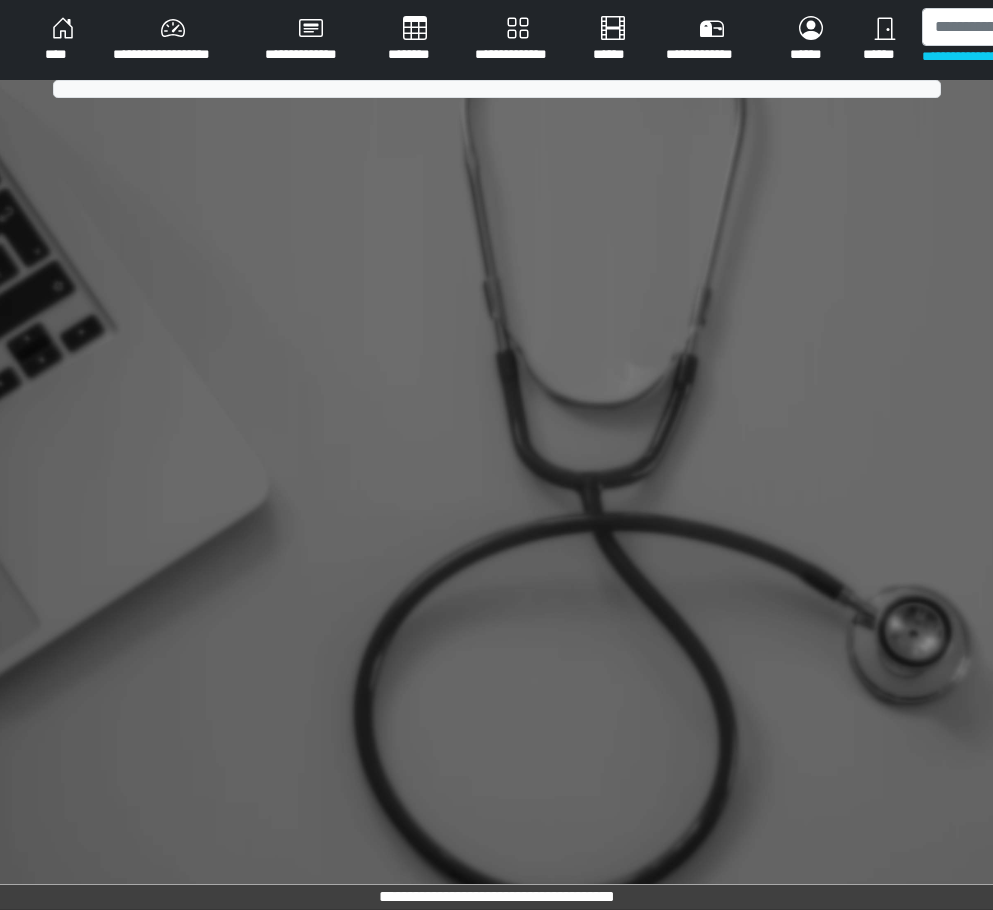 scroll, scrollTop: 0, scrollLeft: 0, axis: both 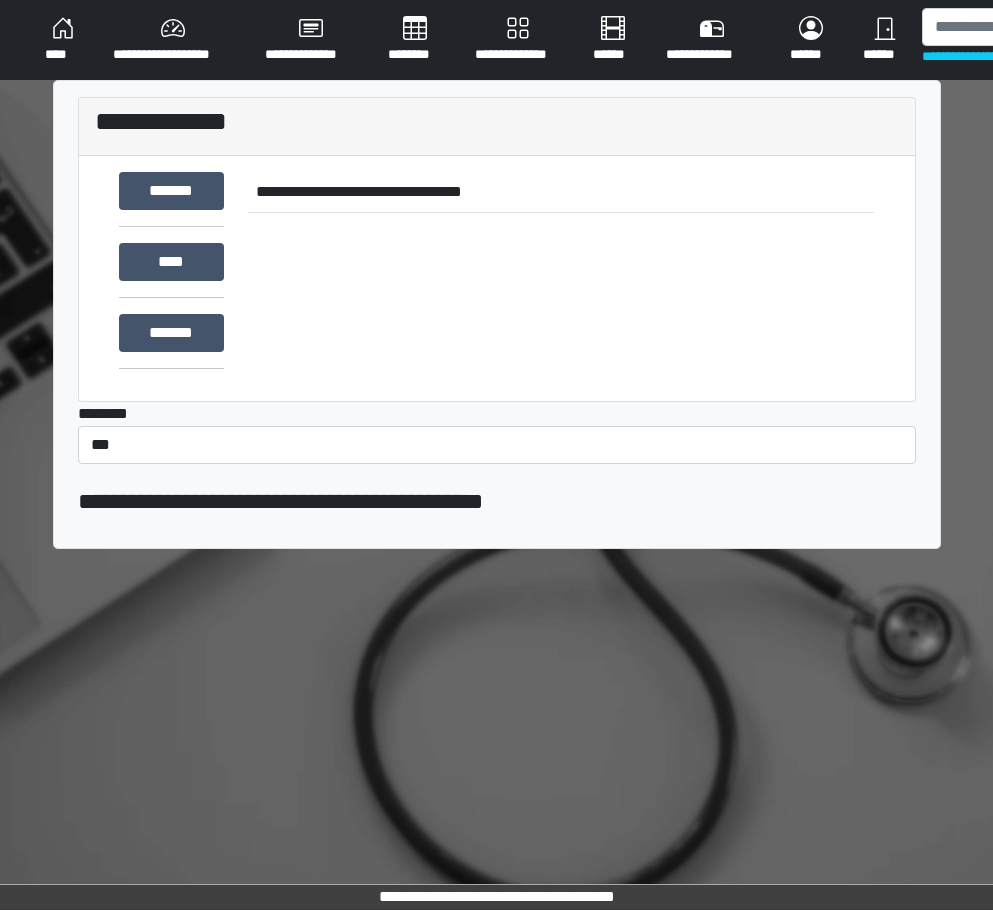 click on "**********" at bounding box center [518, 40] 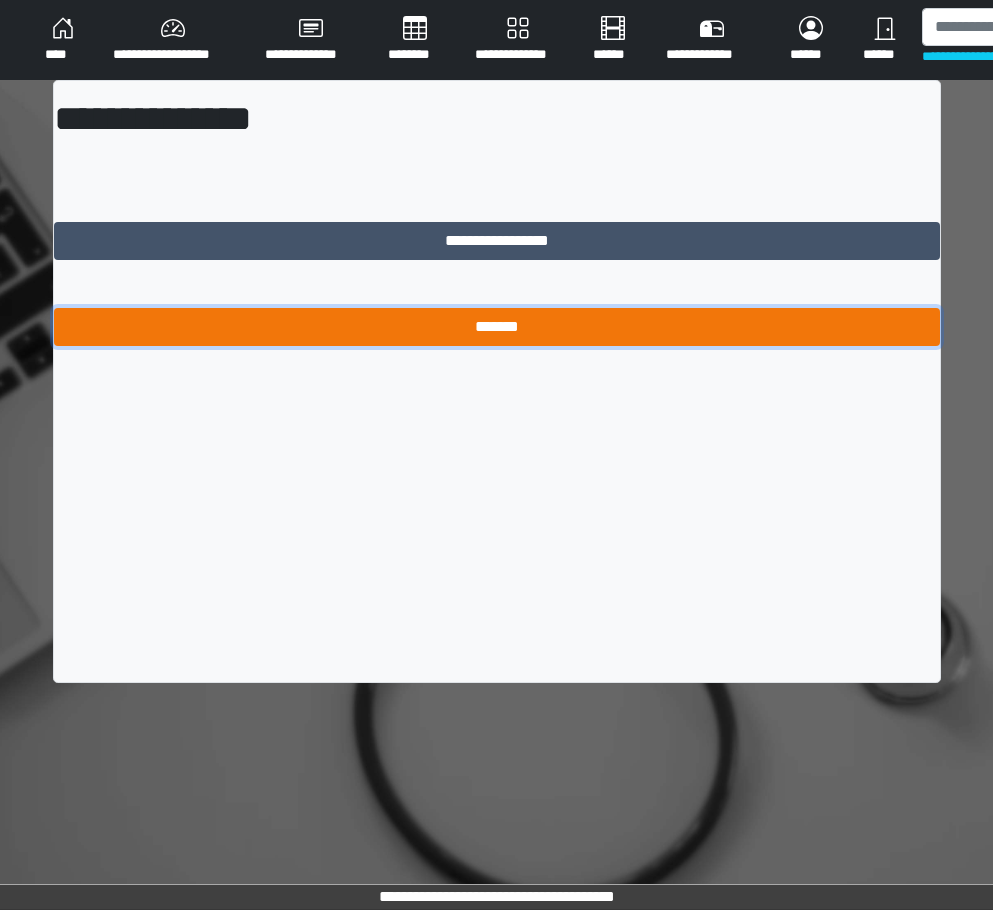 click on "*******" at bounding box center (497, 327) 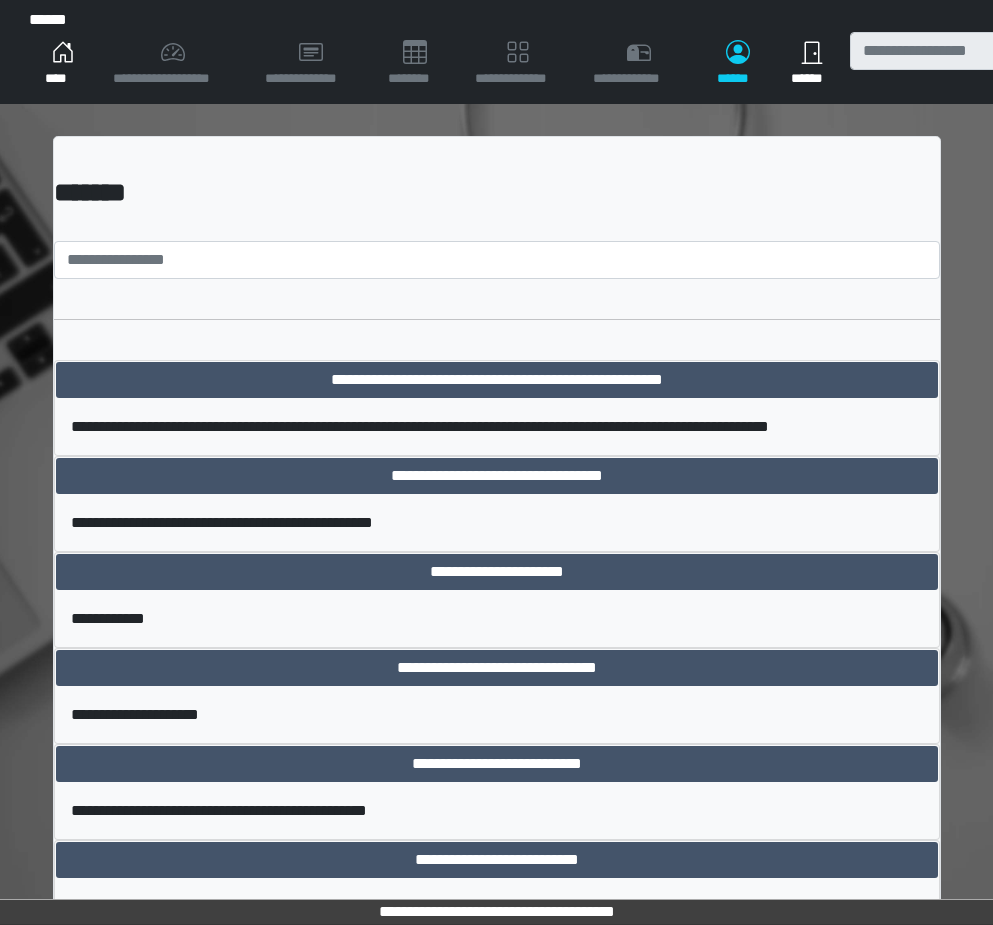 scroll, scrollTop: 0, scrollLeft: 0, axis: both 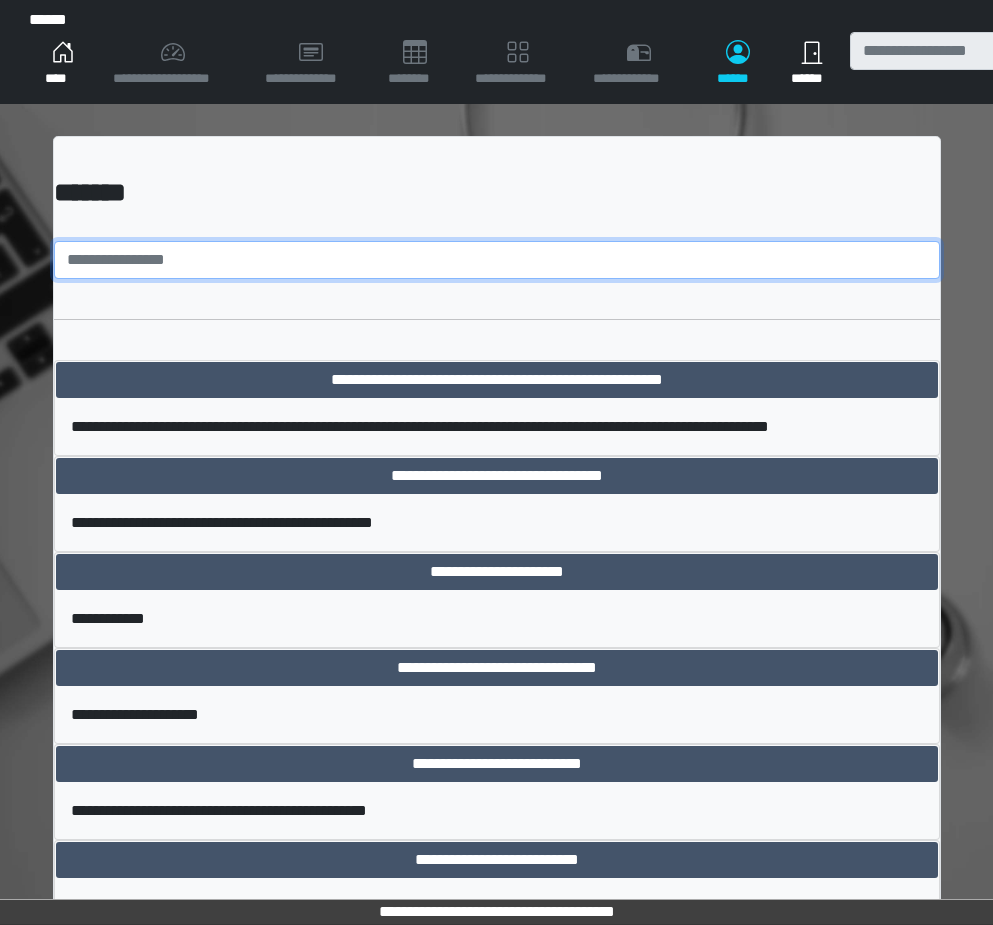 click at bounding box center [497, 260] 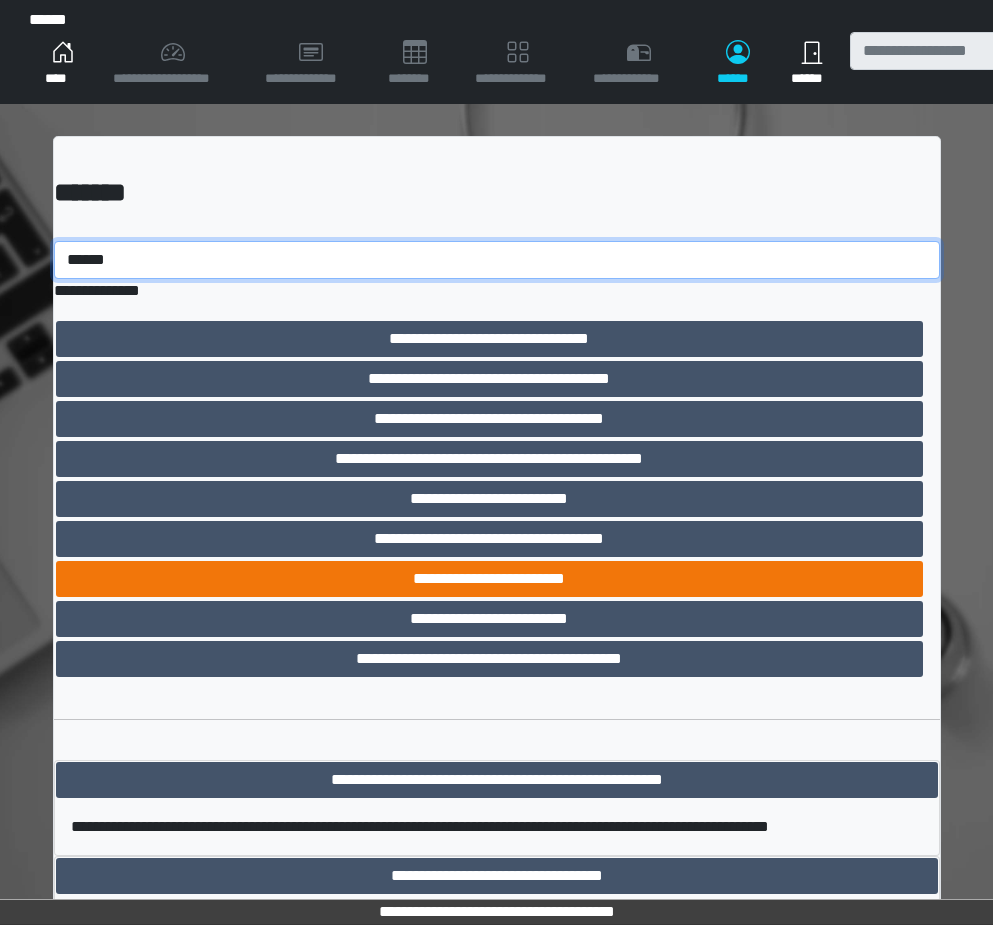 type on "******" 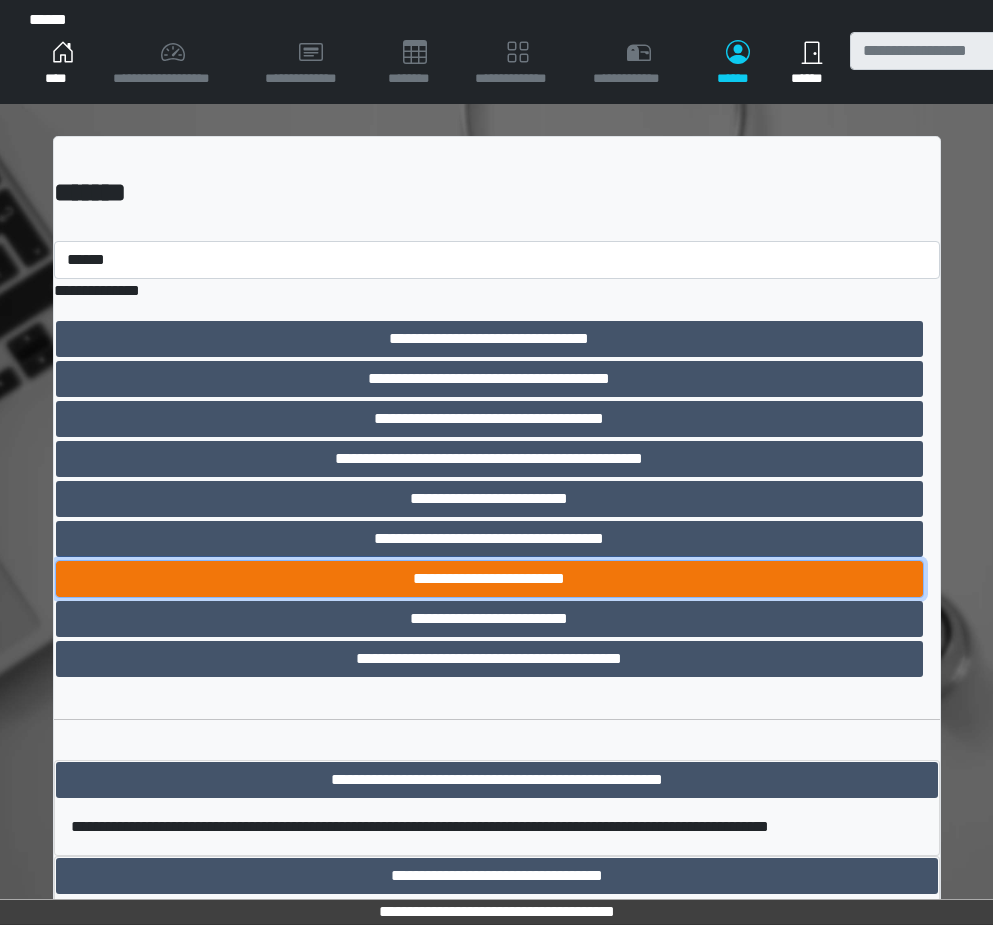 click on "**********" at bounding box center (489, 579) 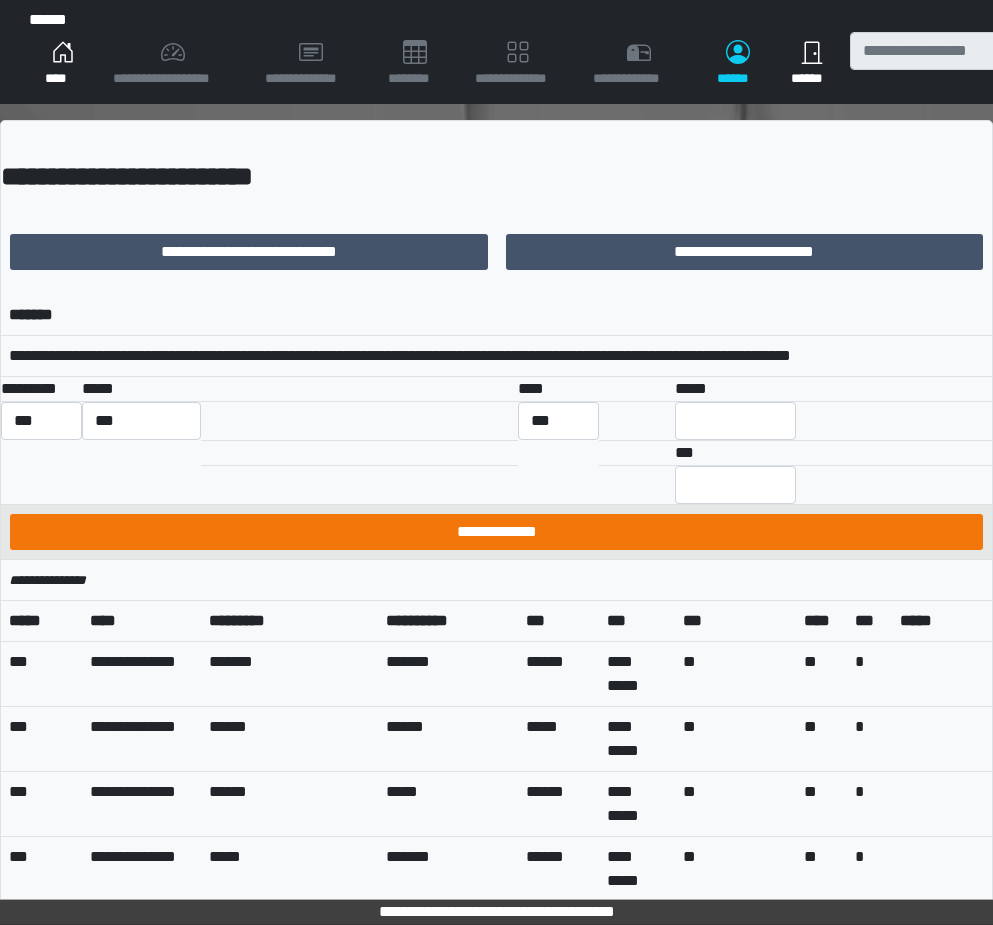 scroll, scrollTop: 0, scrollLeft: 0, axis: both 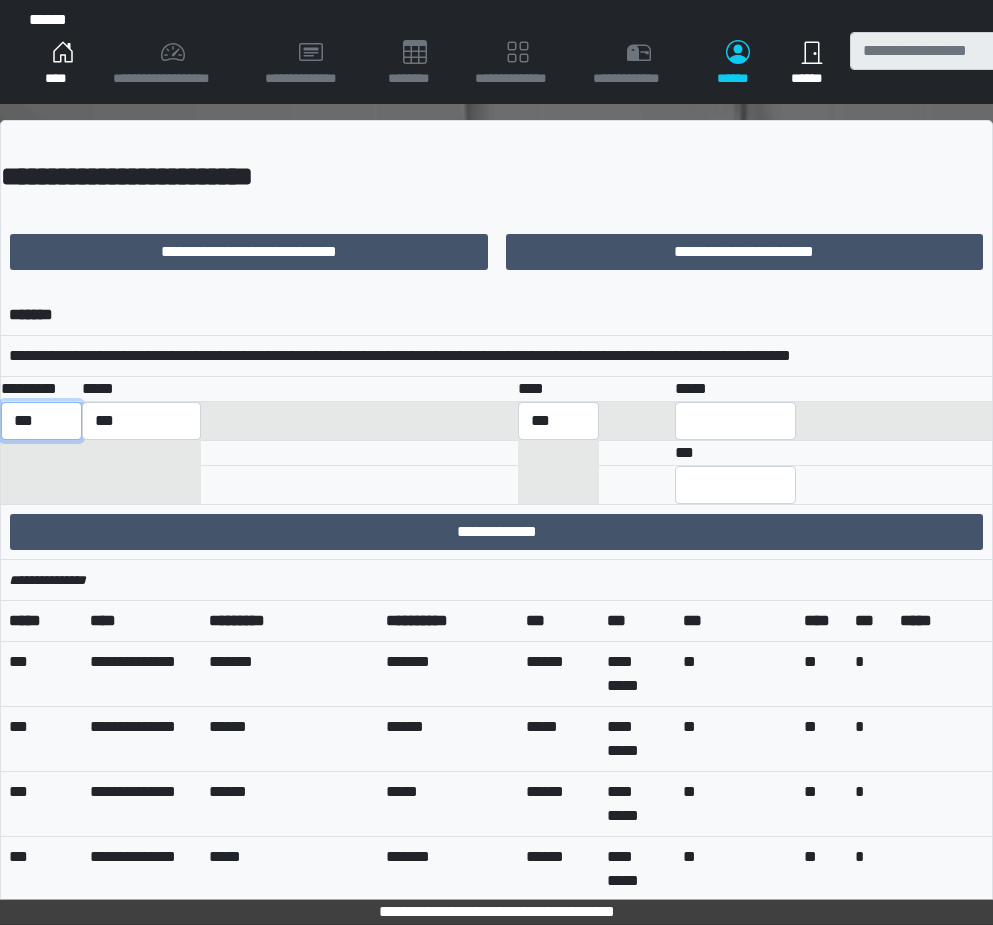 click on "*** *** ******** *** ******** ***** ***" at bounding box center (41, 421) 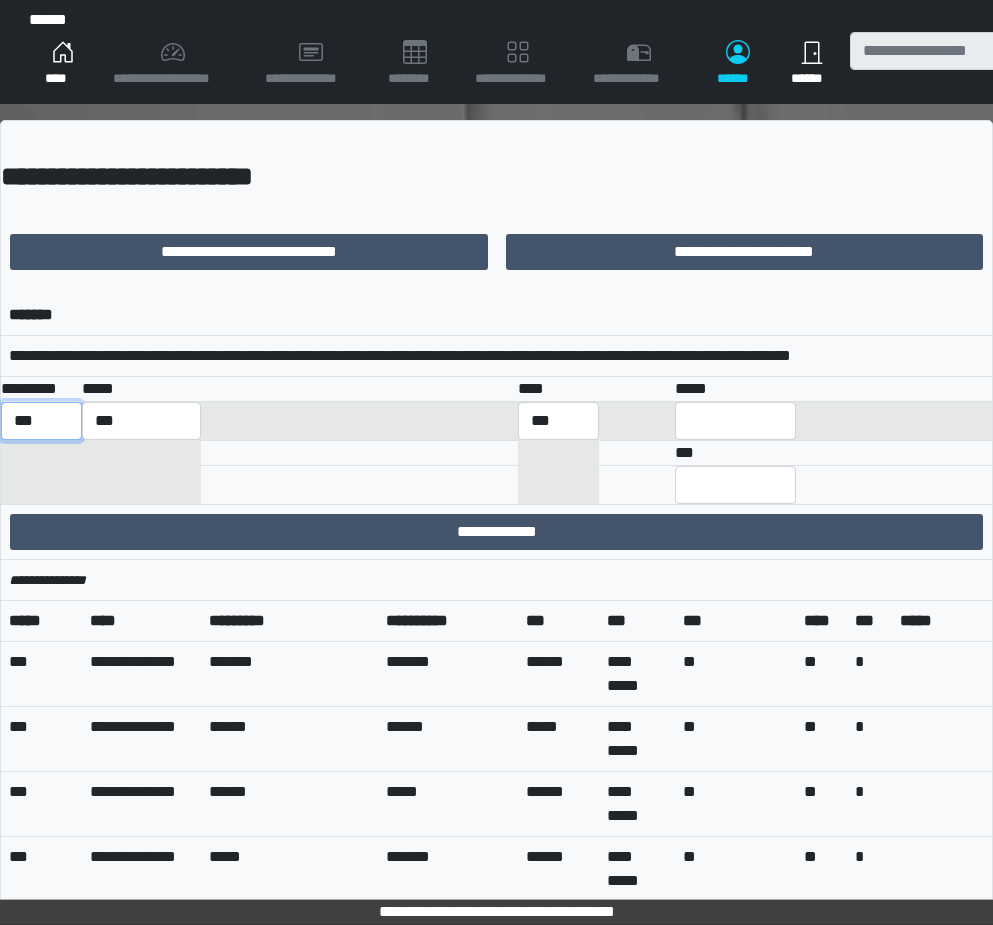 select on "***" 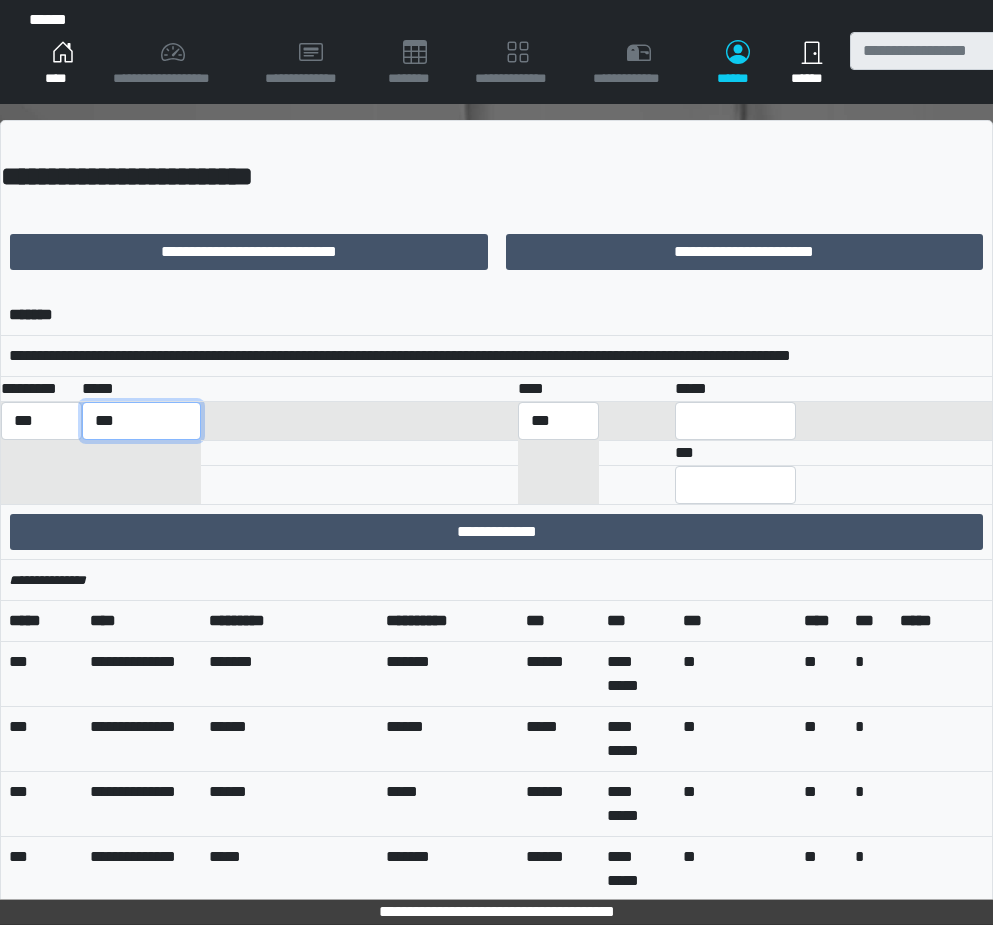 click on "**********" at bounding box center [141, 421] 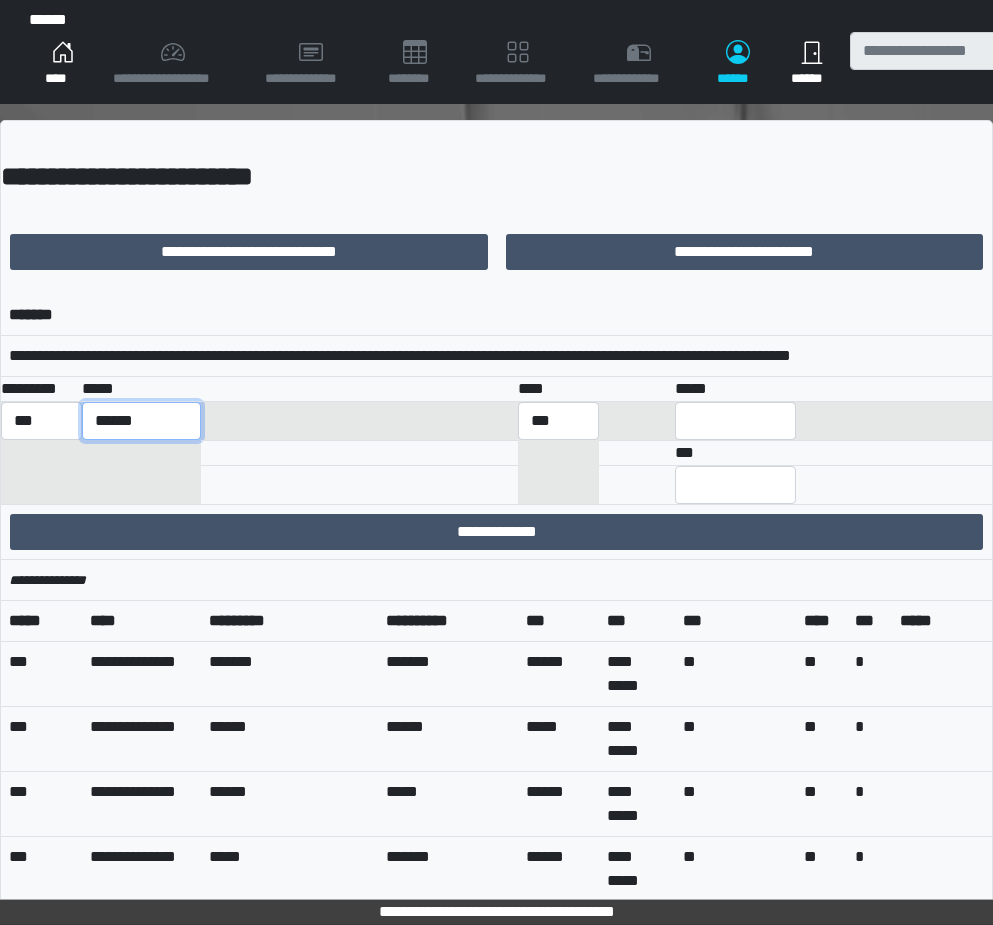 click on "**********" at bounding box center [141, 421] 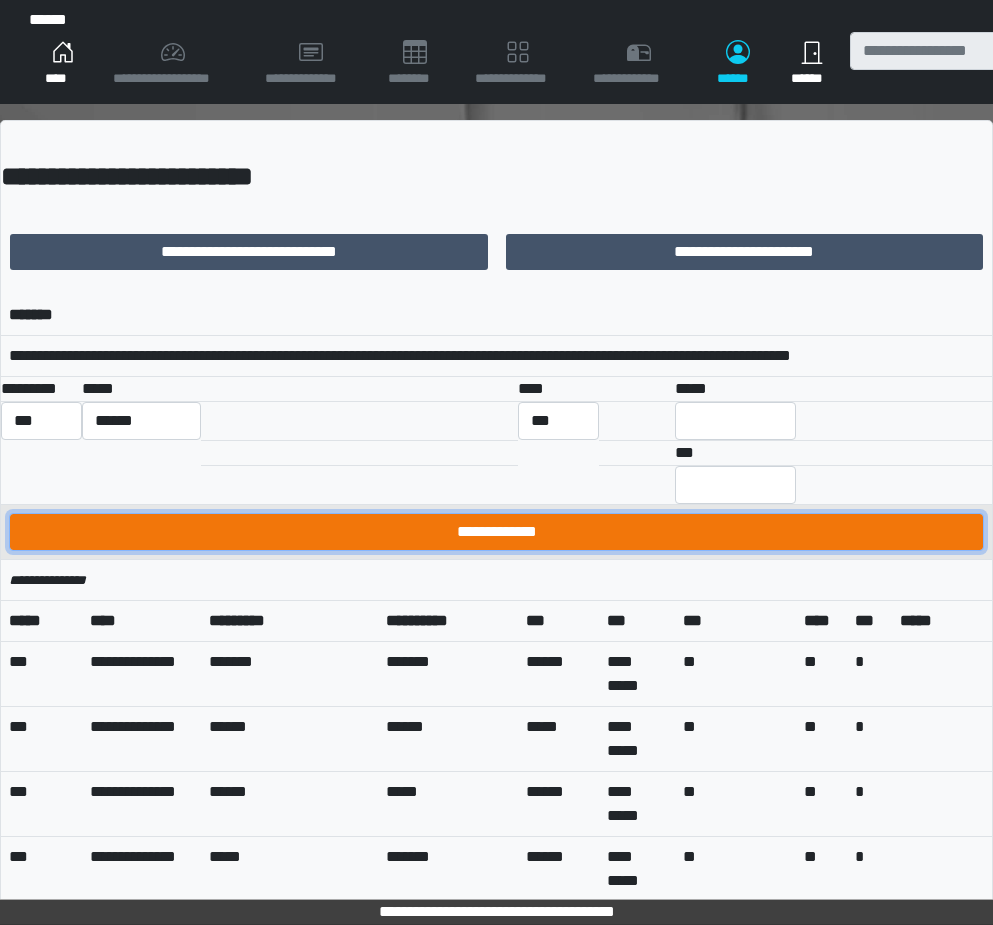 click on "**********" at bounding box center [496, 532] 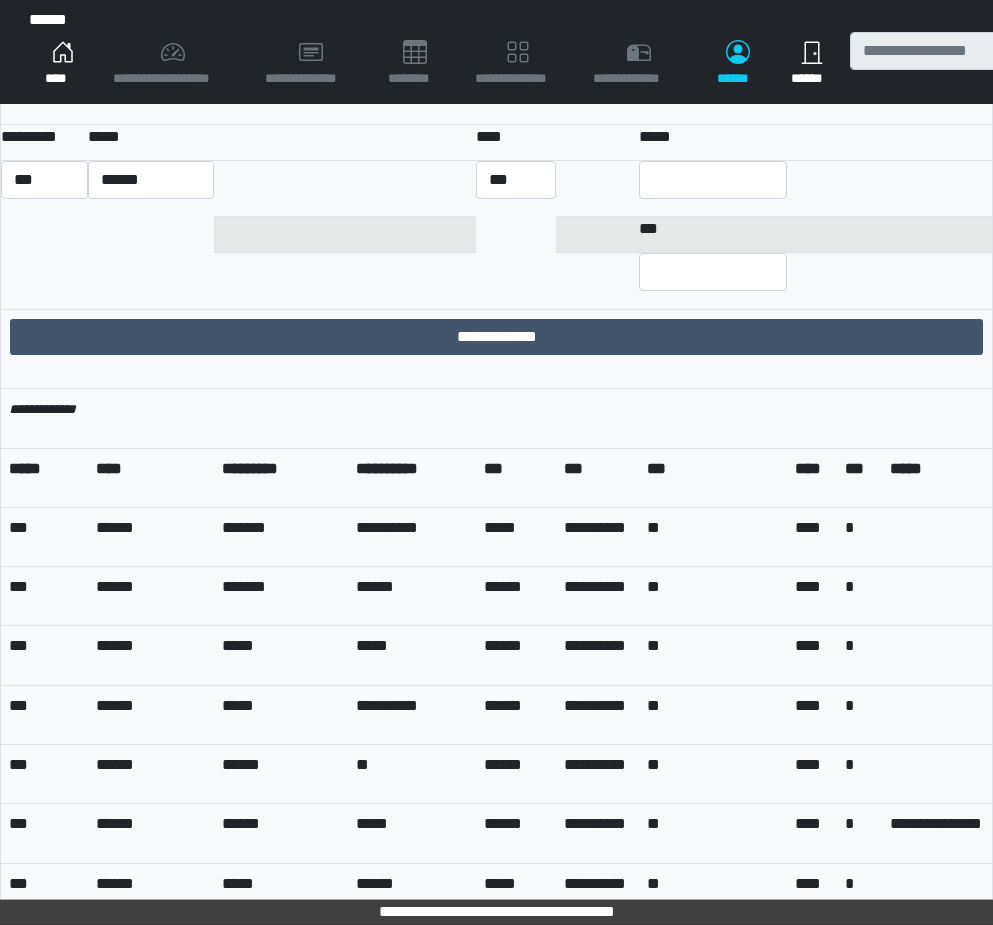 scroll, scrollTop: 300, scrollLeft: 0, axis: vertical 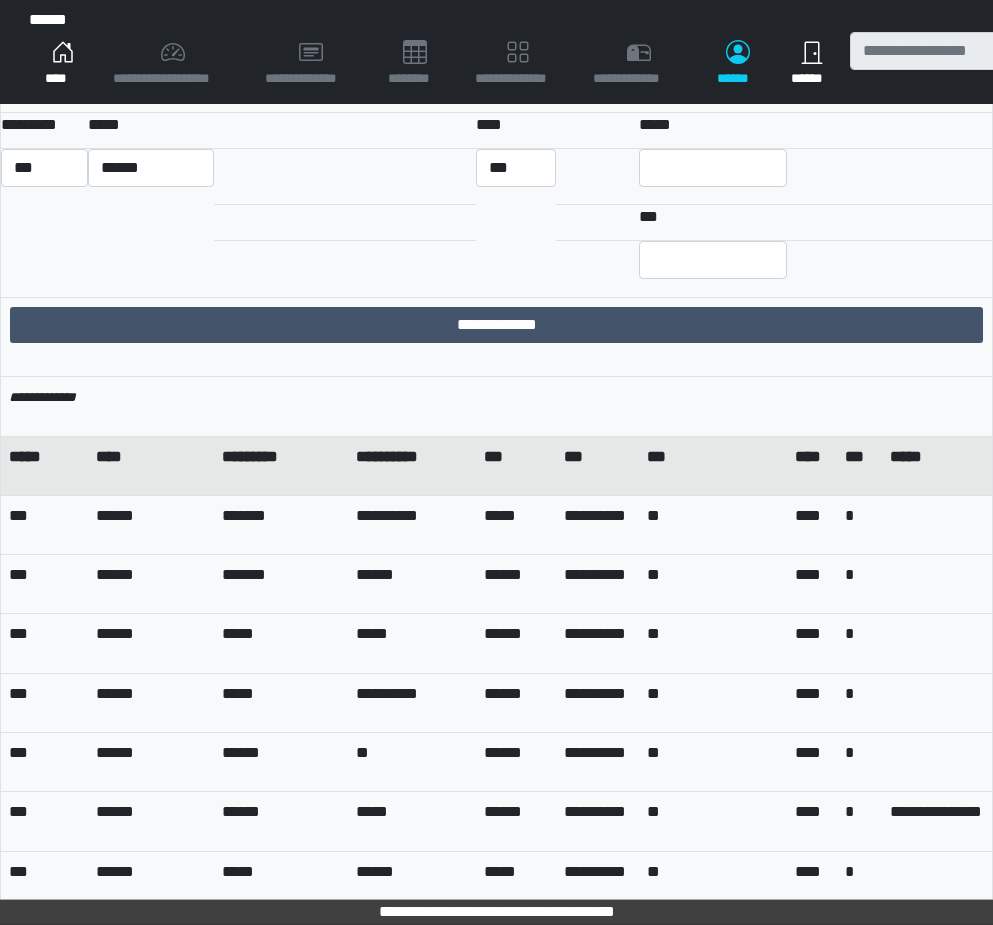 click on "****" at bounding box center (150, 465) 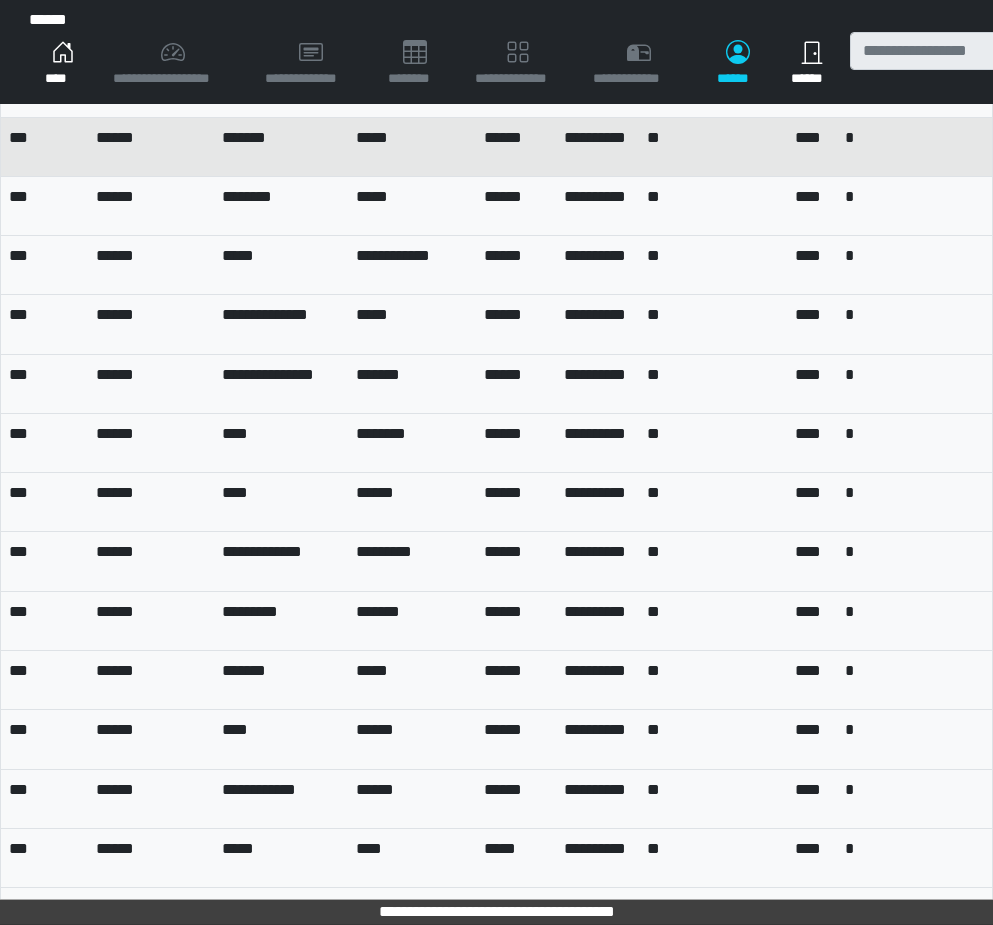 scroll, scrollTop: 1575, scrollLeft: 0, axis: vertical 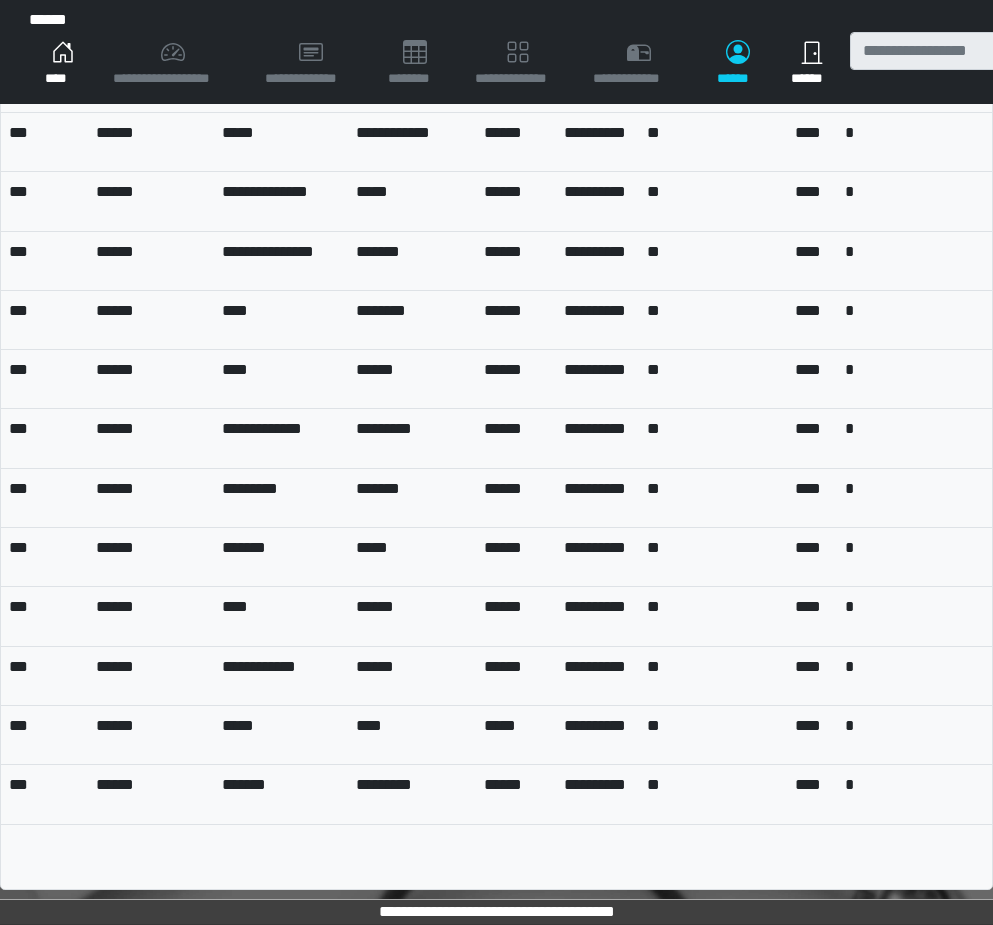click on "****" at bounding box center [63, 64] 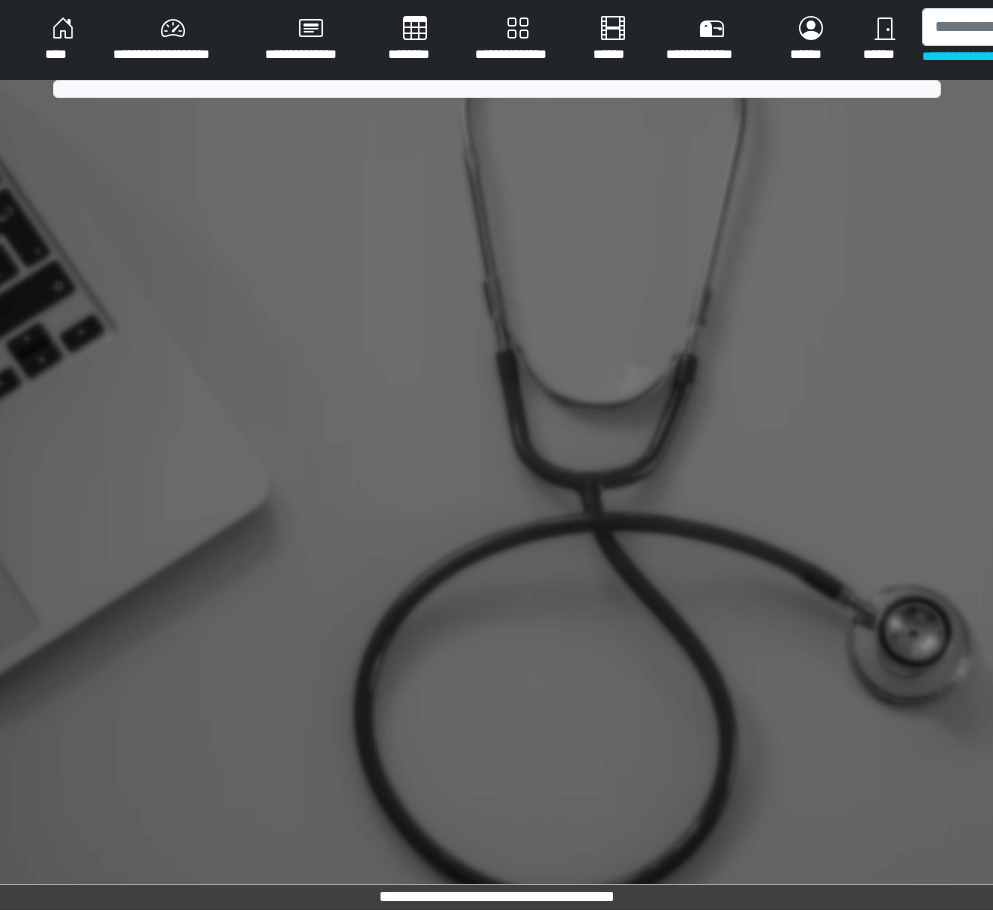 scroll, scrollTop: 0, scrollLeft: 0, axis: both 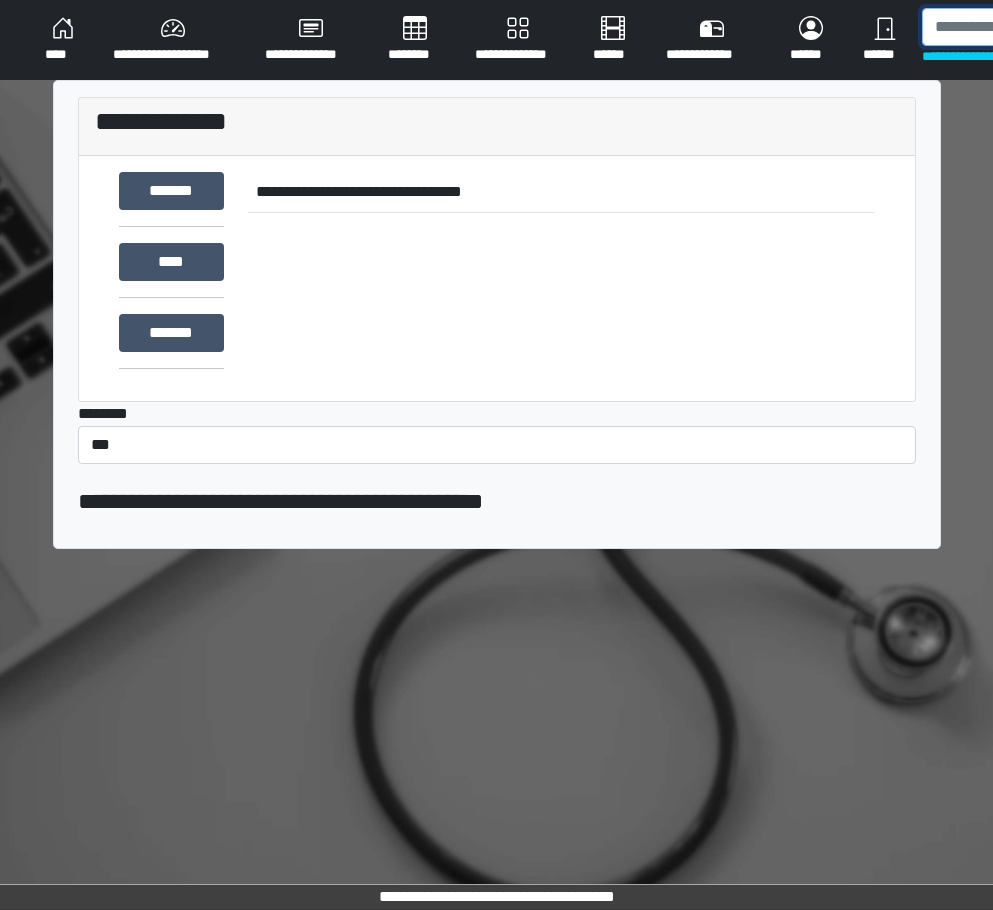 click at bounding box center [1025, 27] 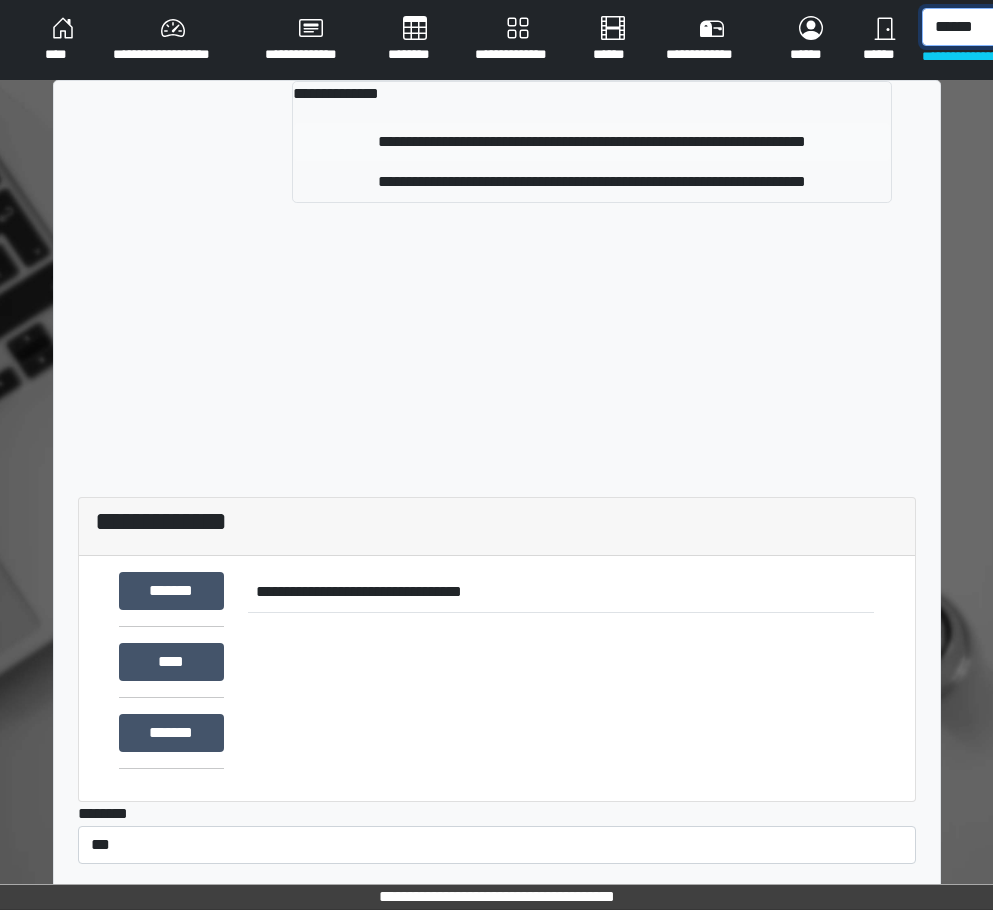 type on "******" 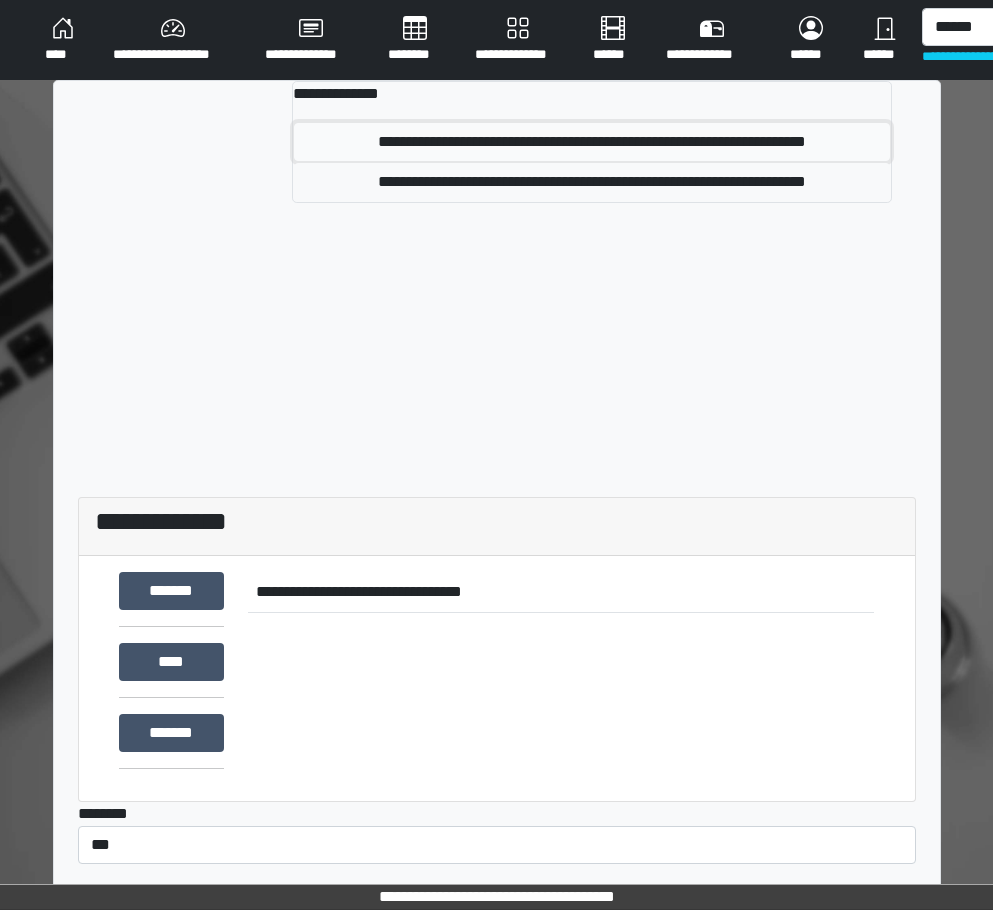 click on "**********" at bounding box center (592, 142) 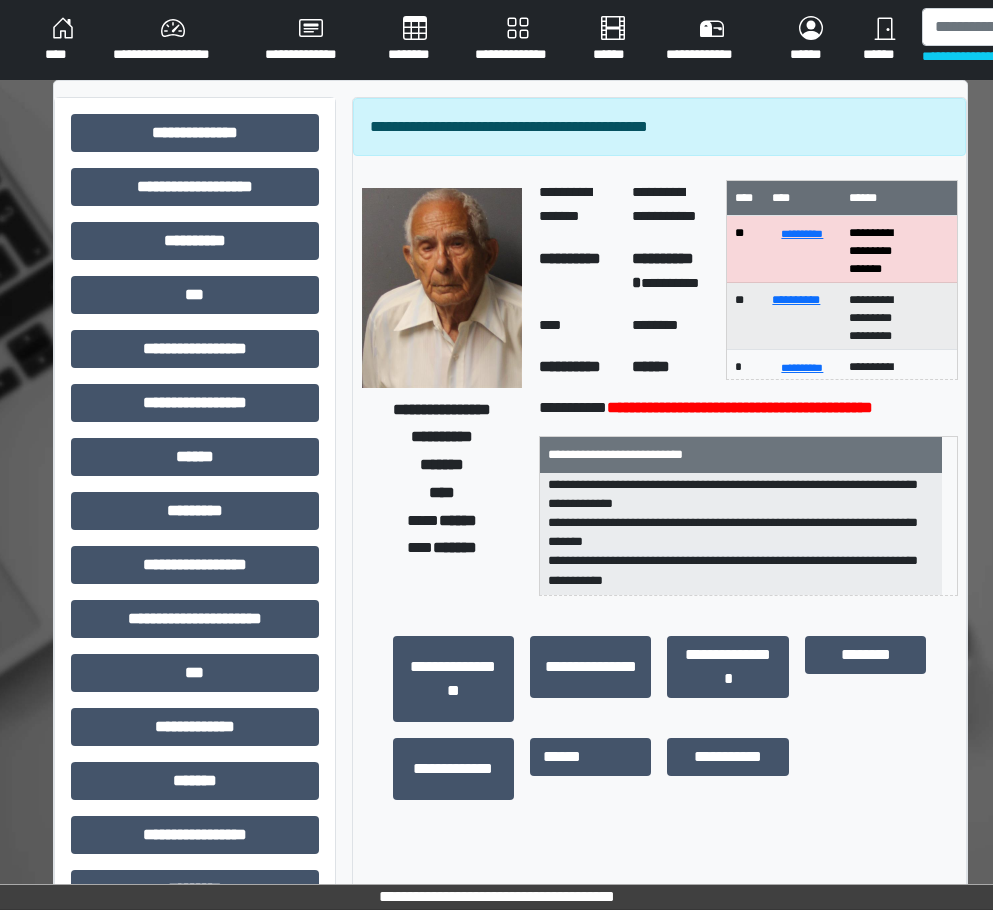 scroll, scrollTop: 159, scrollLeft: 0, axis: vertical 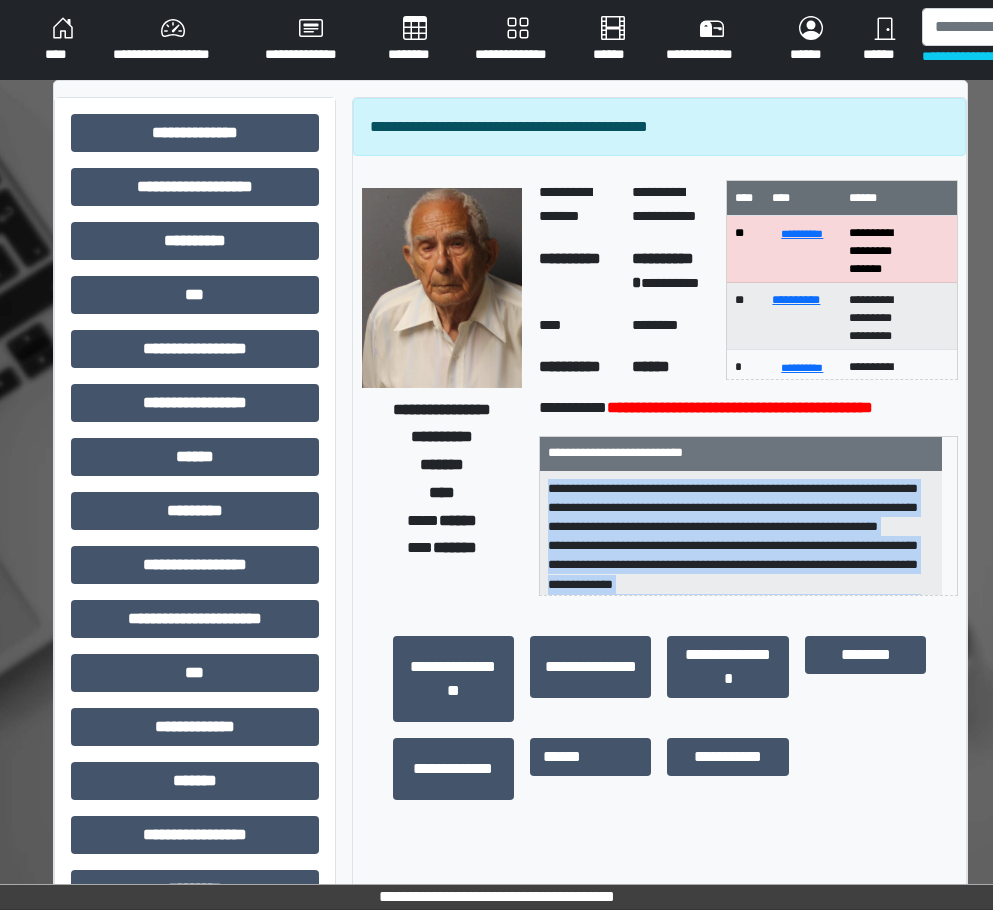 drag, startPoint x: 733, startPoint y: 621, endPoint x: 543, endPoint y: 534, distance: 208.97128 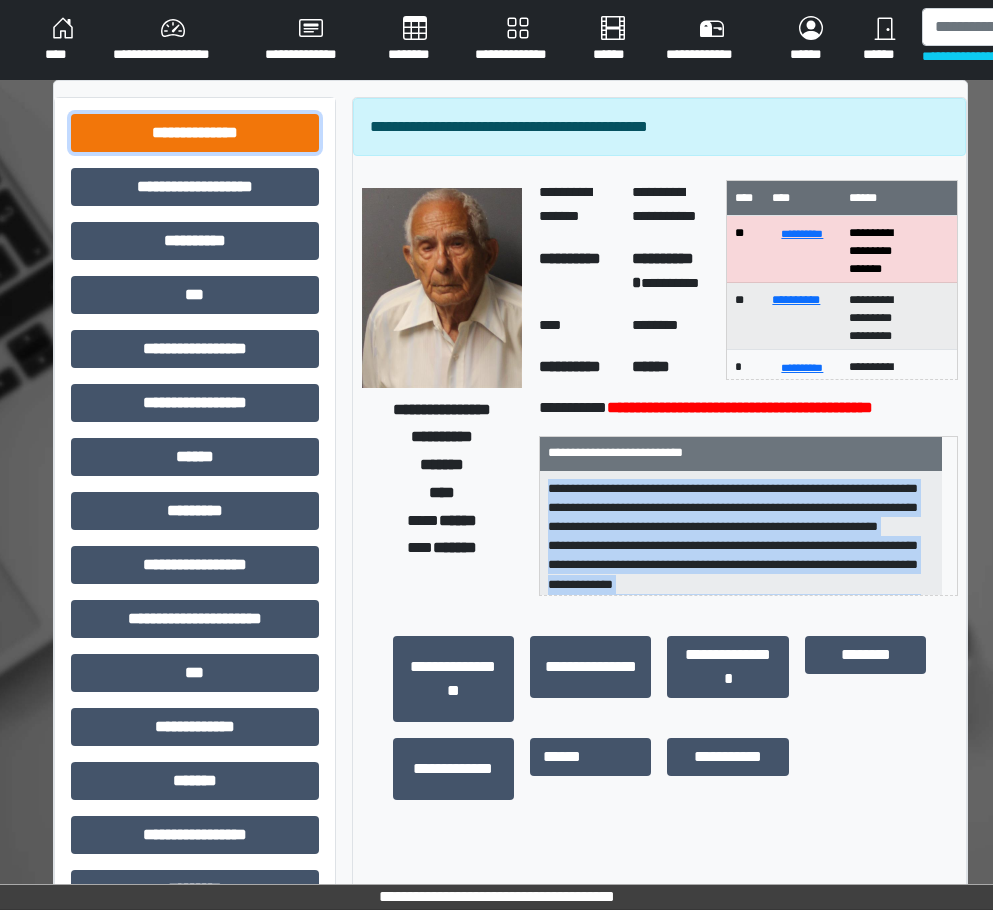 click on "**********" at bounding box center [195, 133] 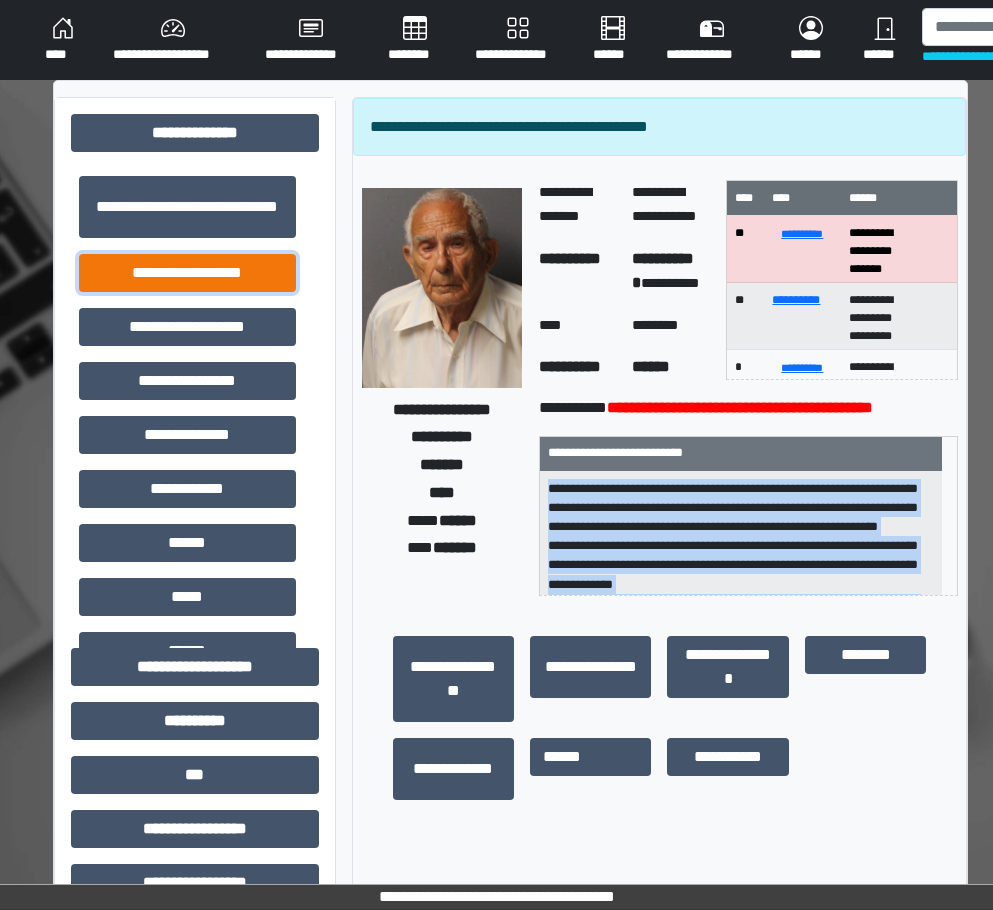 click on "**********" at bounding box center [187, 273] 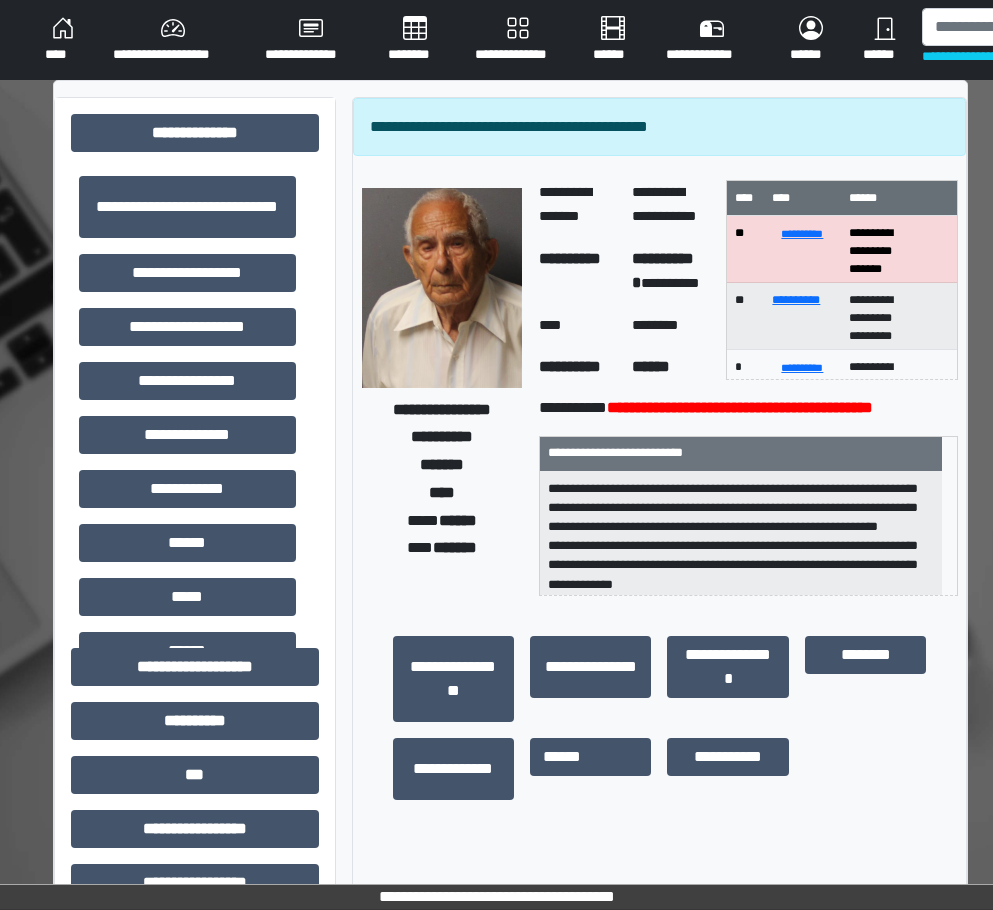 click on "**********" at bounding box center (442, 388) 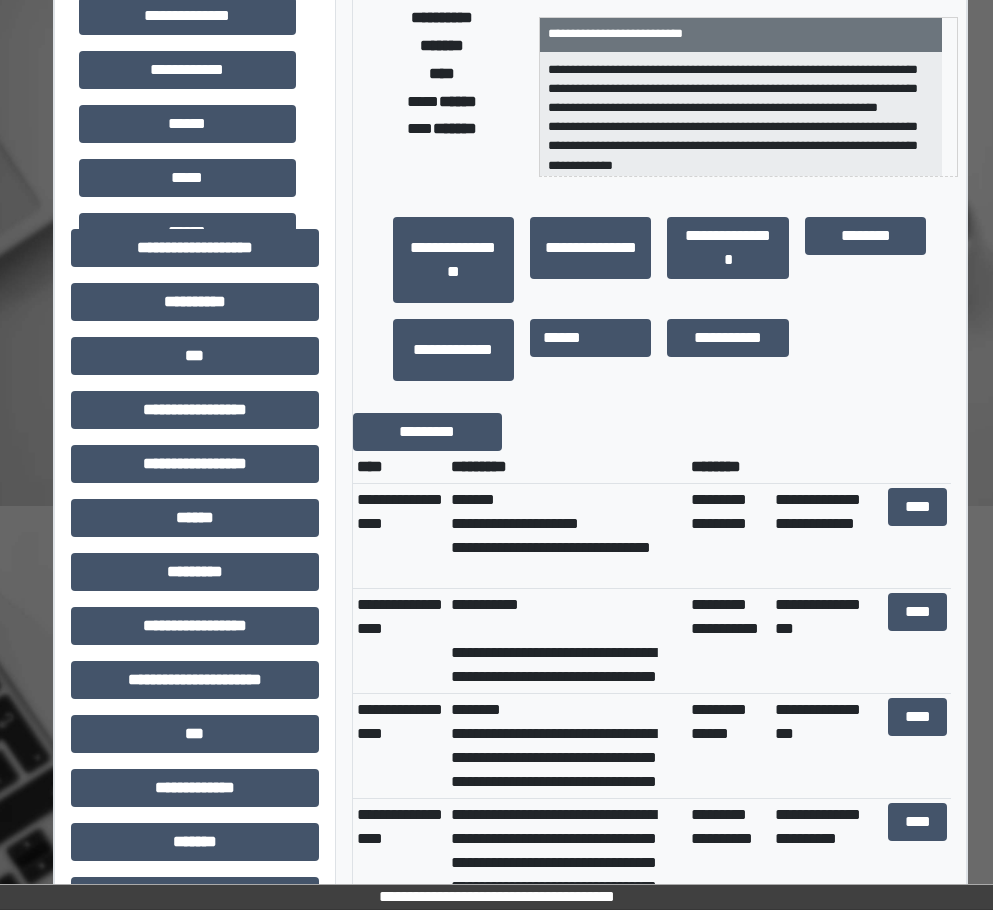 scroll, scrollTop: 600, scrollLeft: 0, axis: vertical 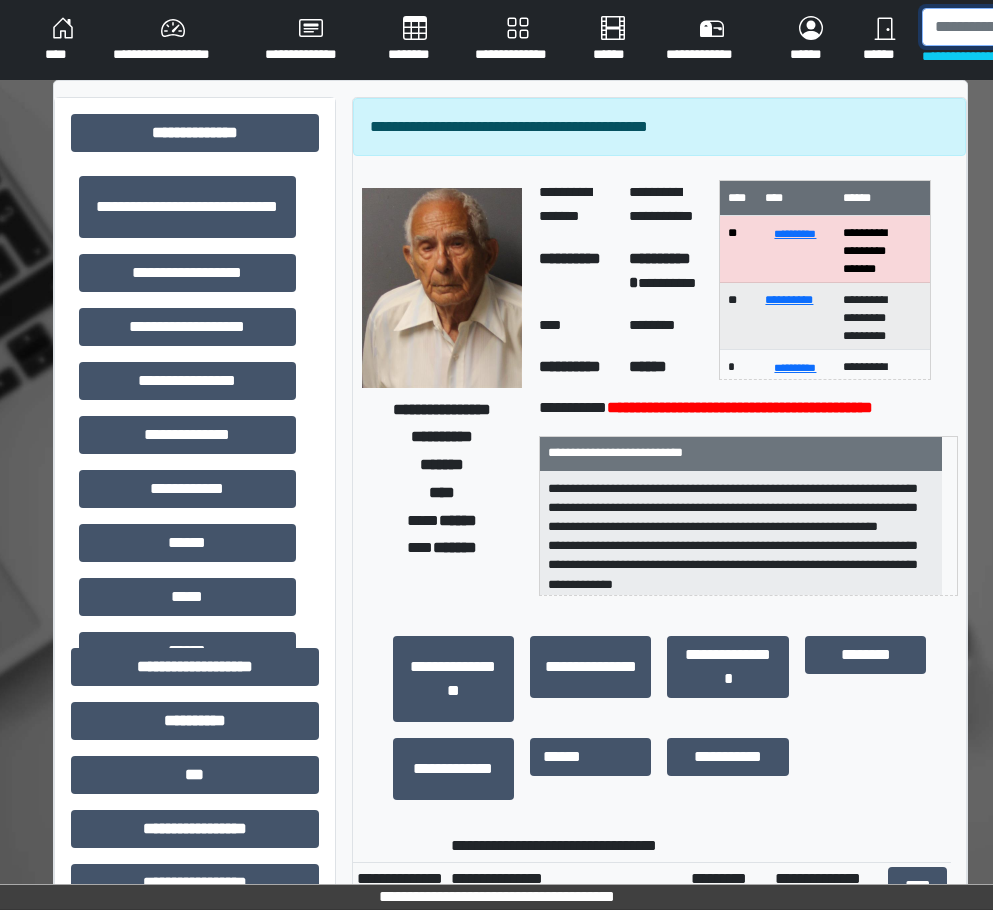 click at bounding box center (1025, 27) 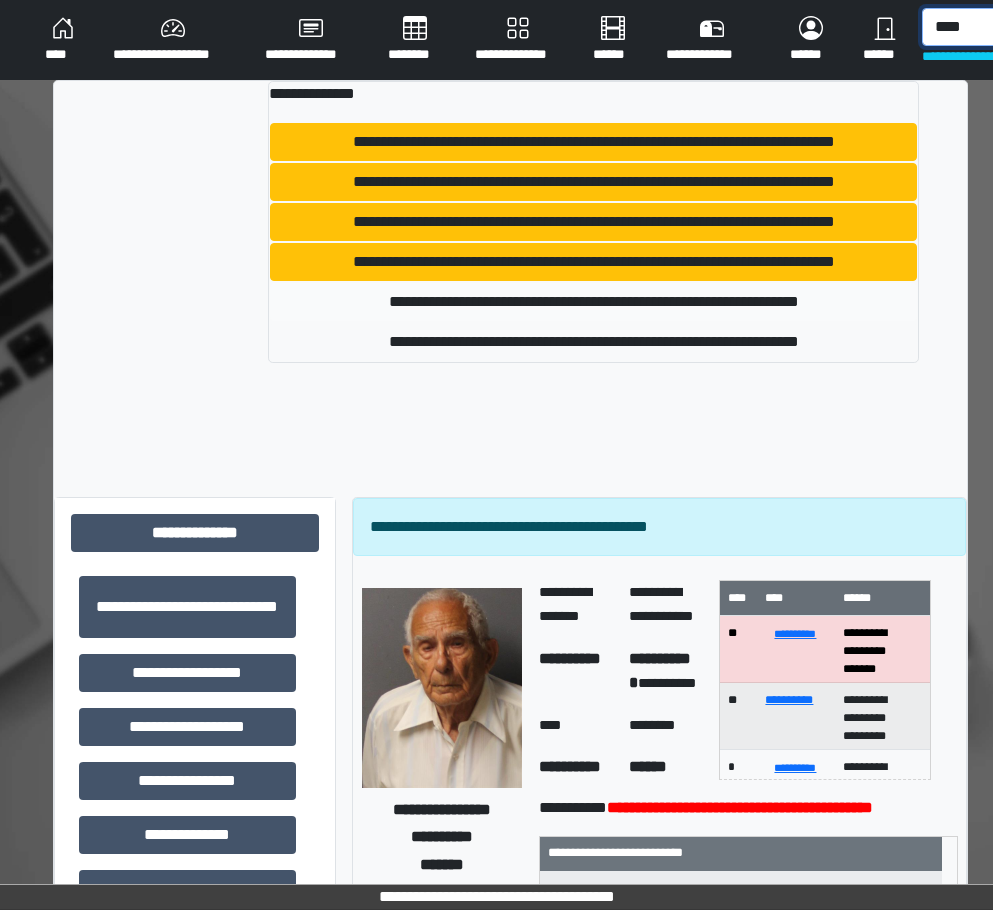 type on "****" 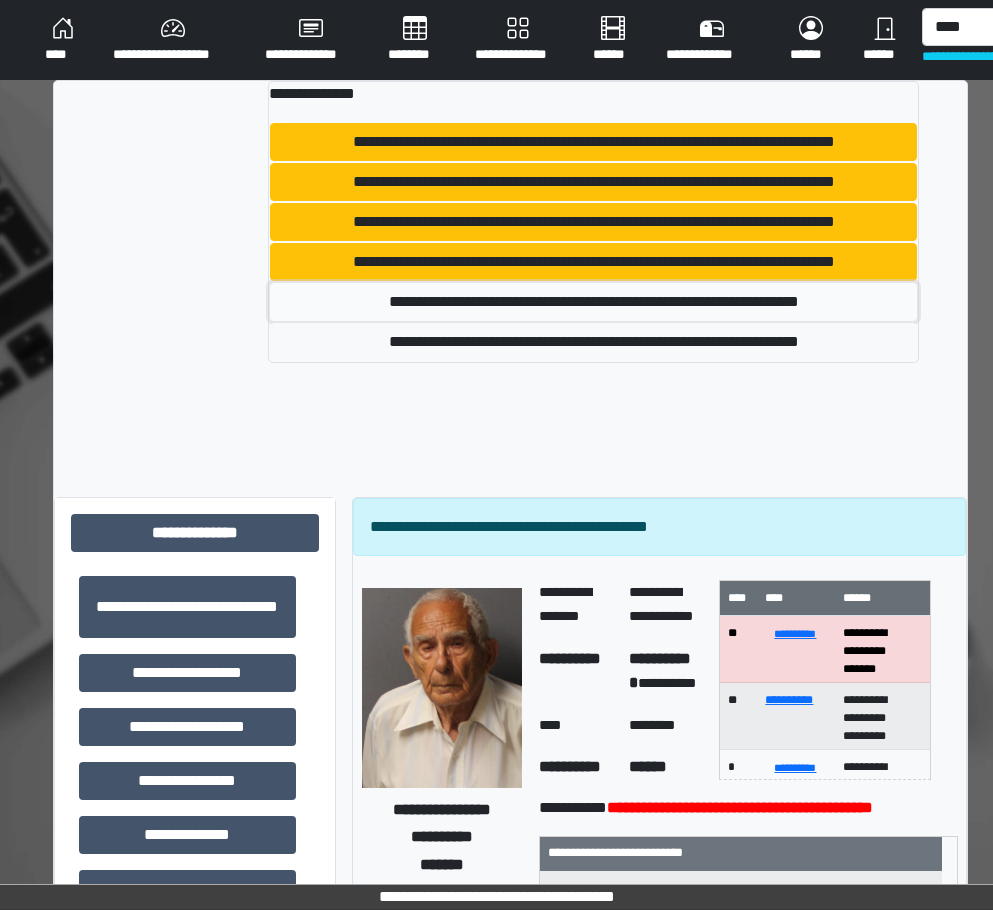 click on "**********" at bounding box center (593, 302) 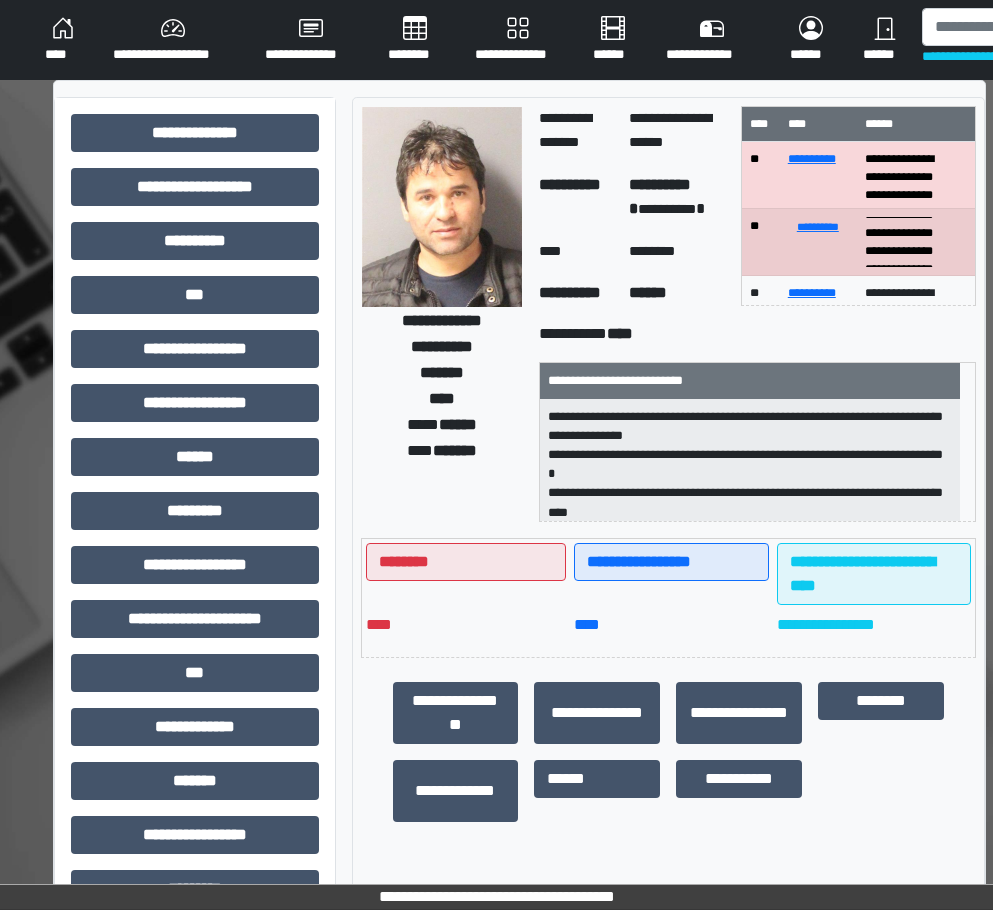 scroll, scrollTop: 100, scrollLeft: 0, axis: vertical 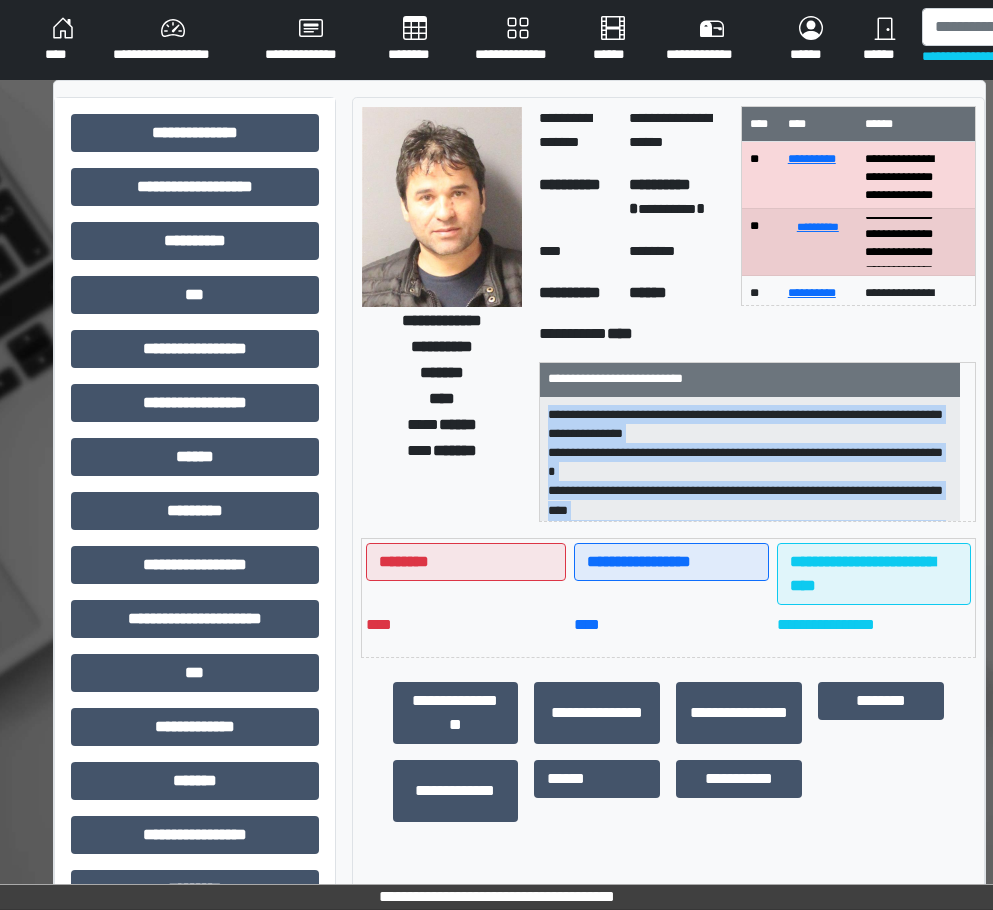 drag, startPoint x: 713, startPoint y: 527, endPoint x: 546, endPoint y: 421, distance: 197.8004 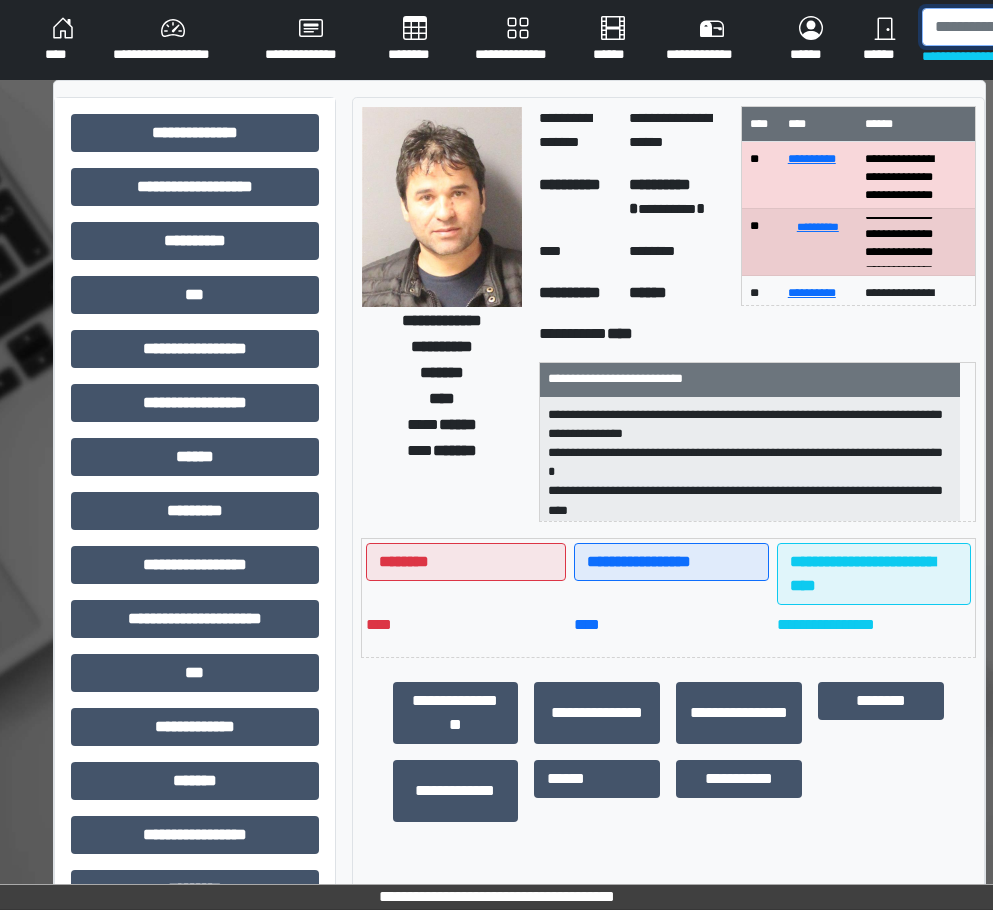 click at bounding box center [1025, 27] 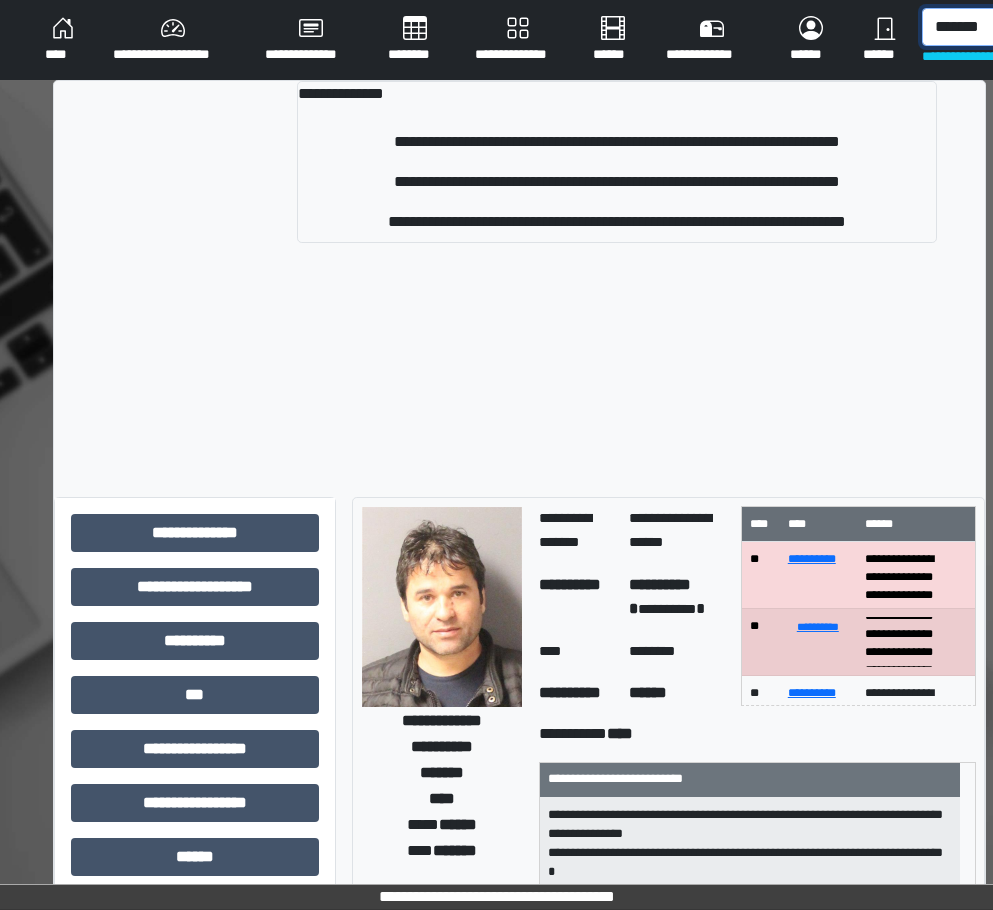 scroll, scrollTop: 0, scrollLeft: 6, axis: horizontal 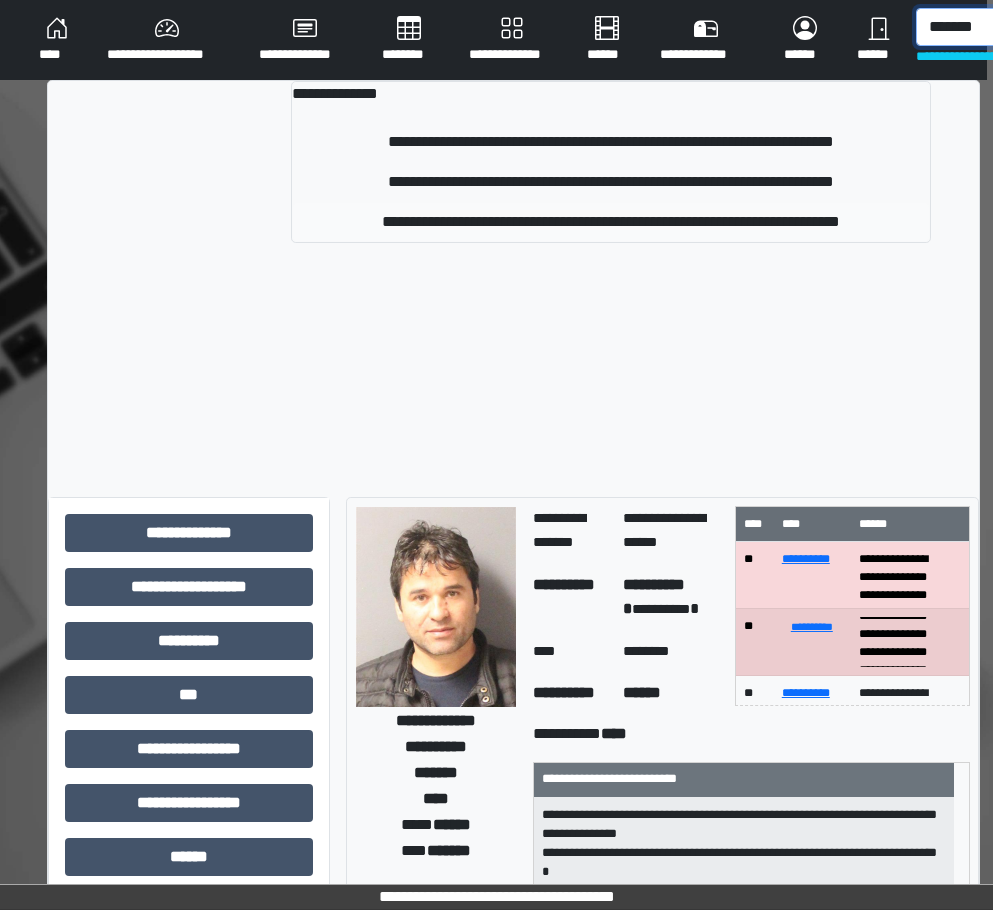 type on "*******" 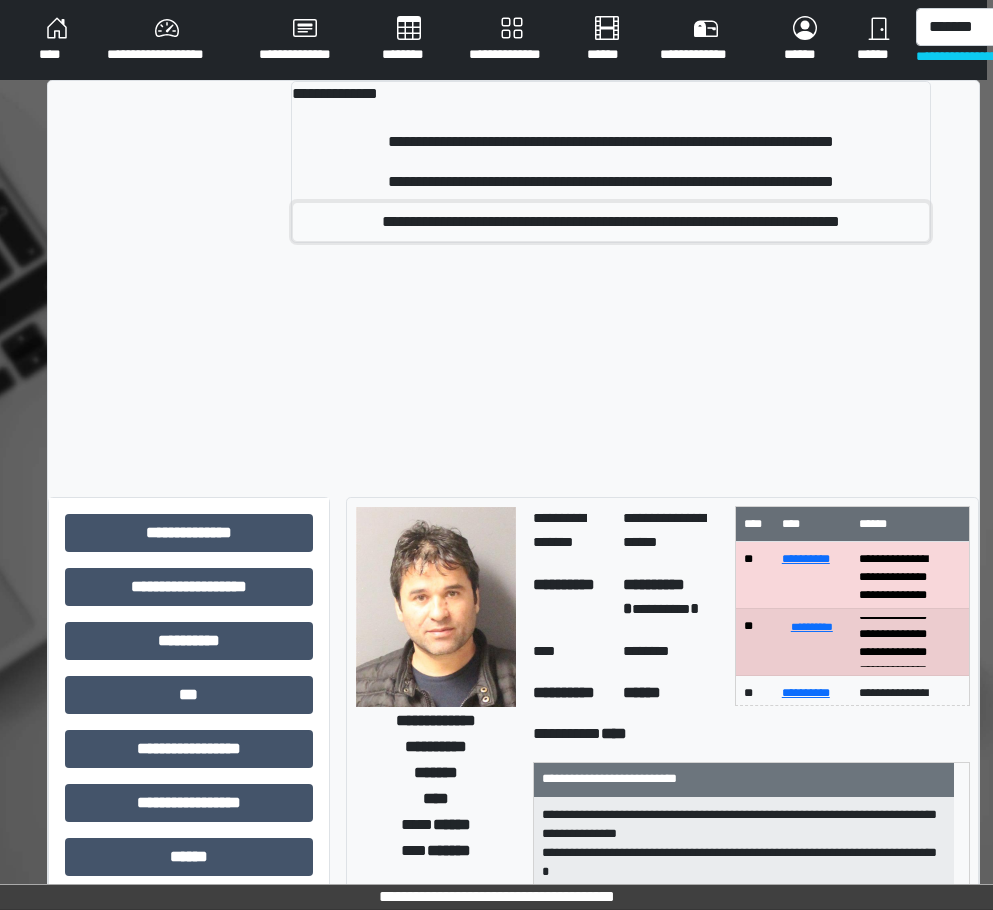 click on "**********" at bounding box center (611, 222) 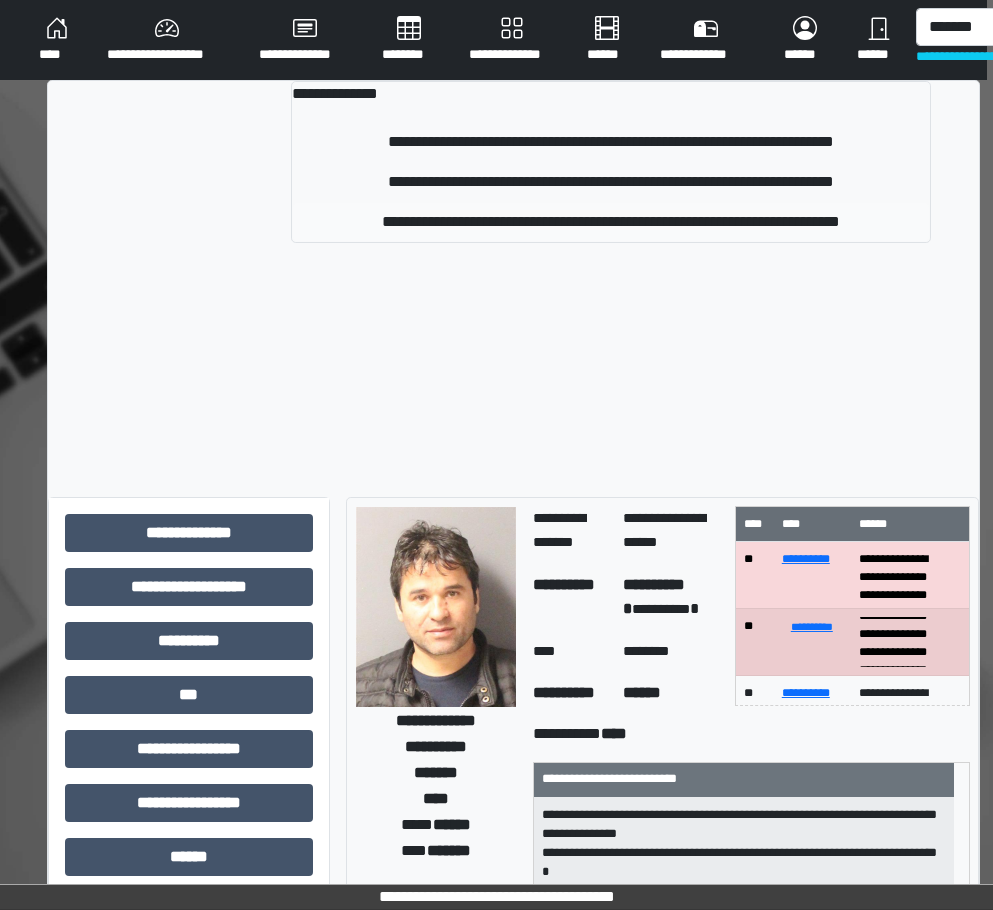type 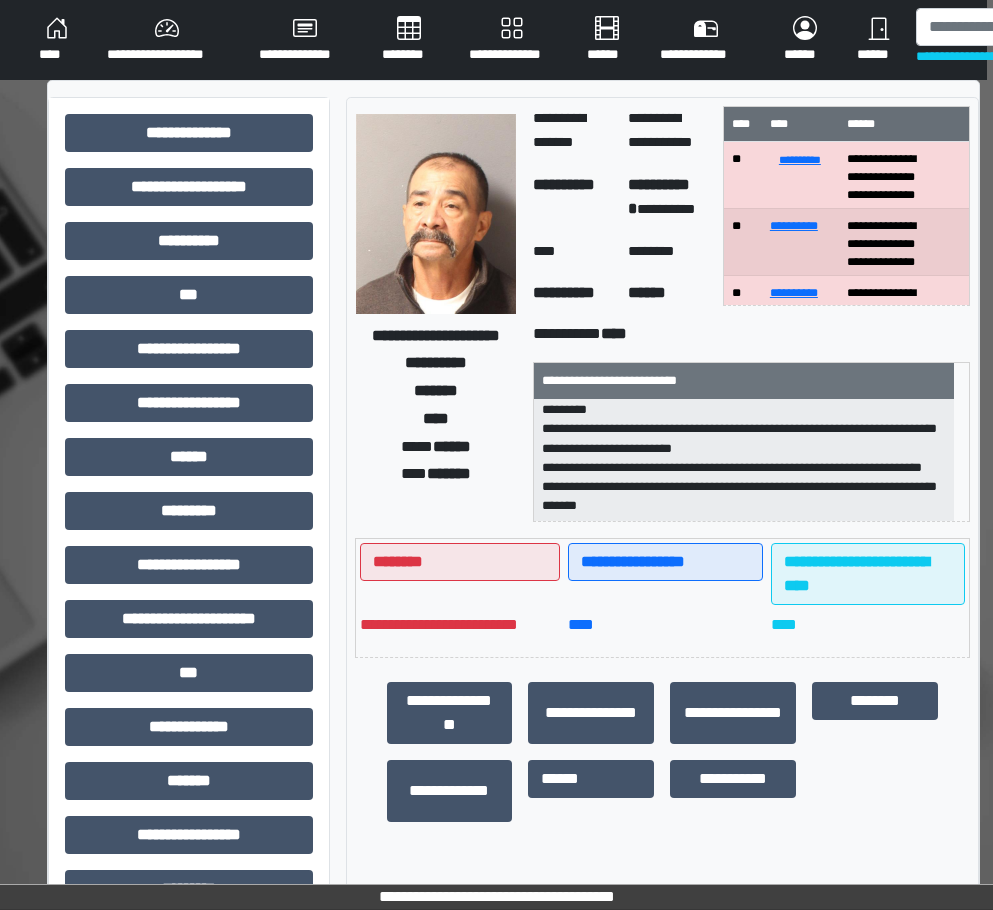 scroll, scrollTop: 409, scrollLeft: 0, axis: vertical 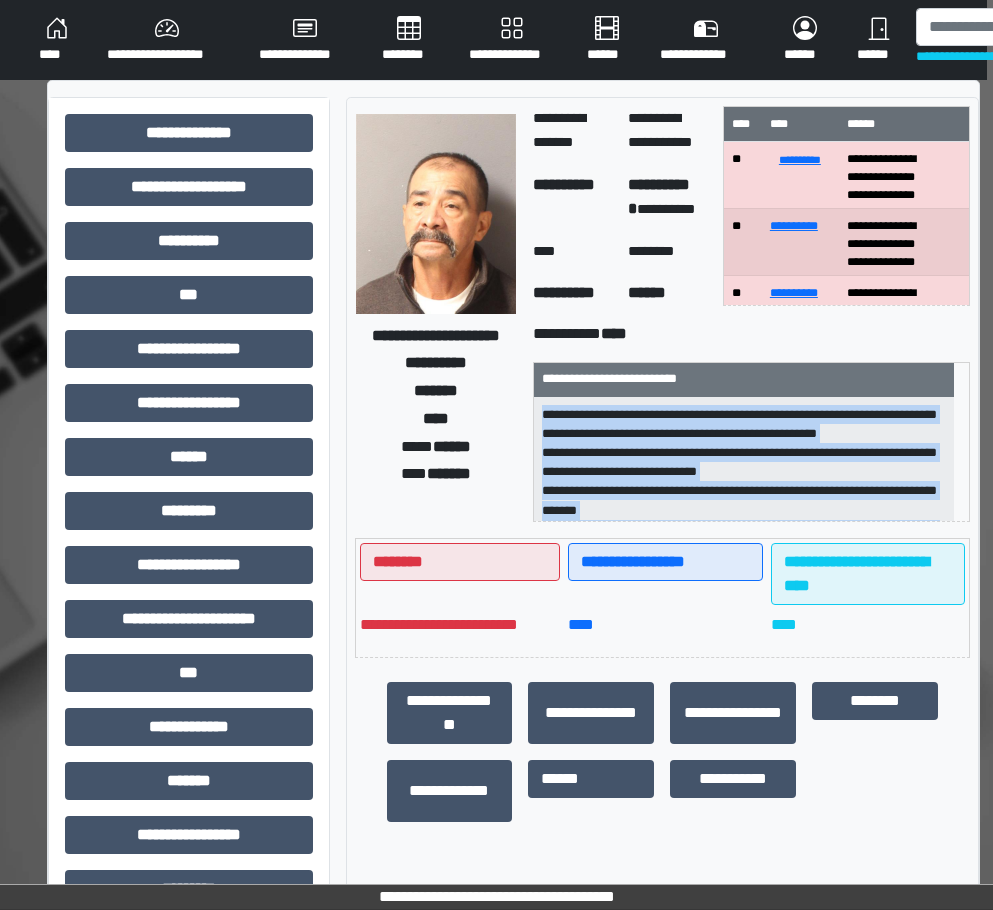 drag, startPoint x: 709, startPoint y: 527, endPoint x: 541, endPoint y: 426, distance: 196.02296 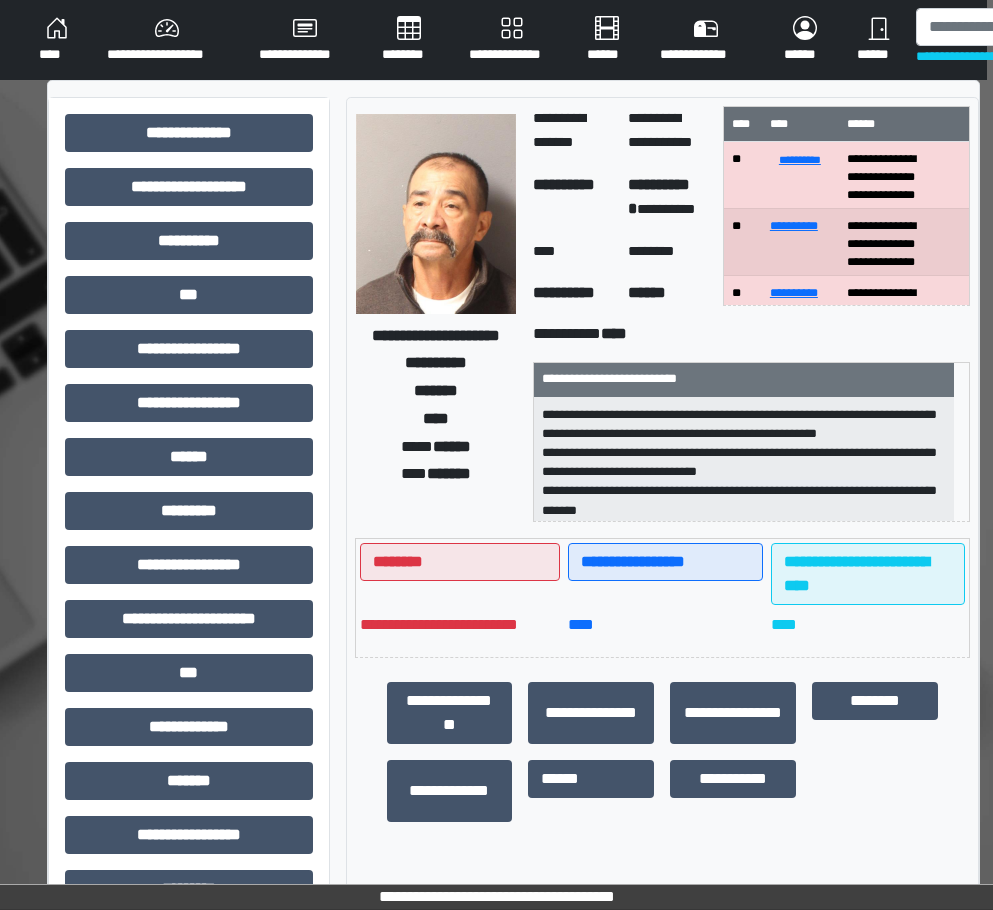 click on "**********" at bounding box center [752, 334] 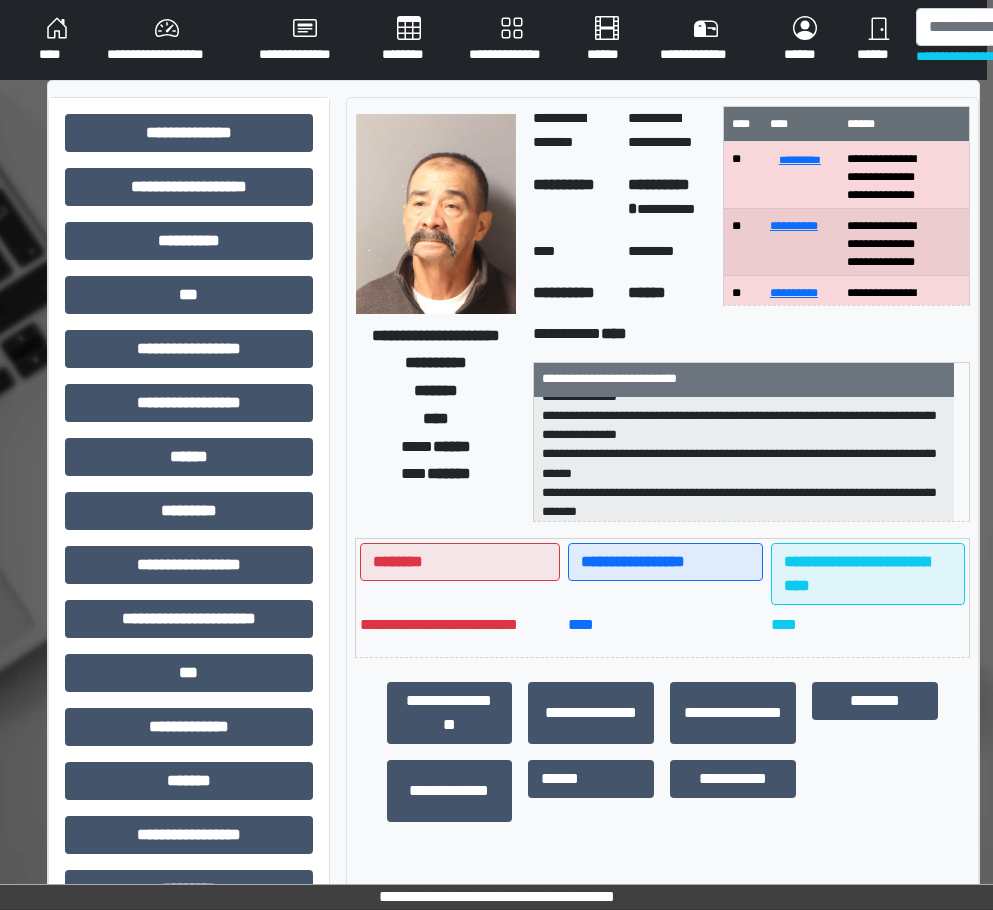 scroll, scrollTop: 200, scrollLeft: 0, axis: vertical 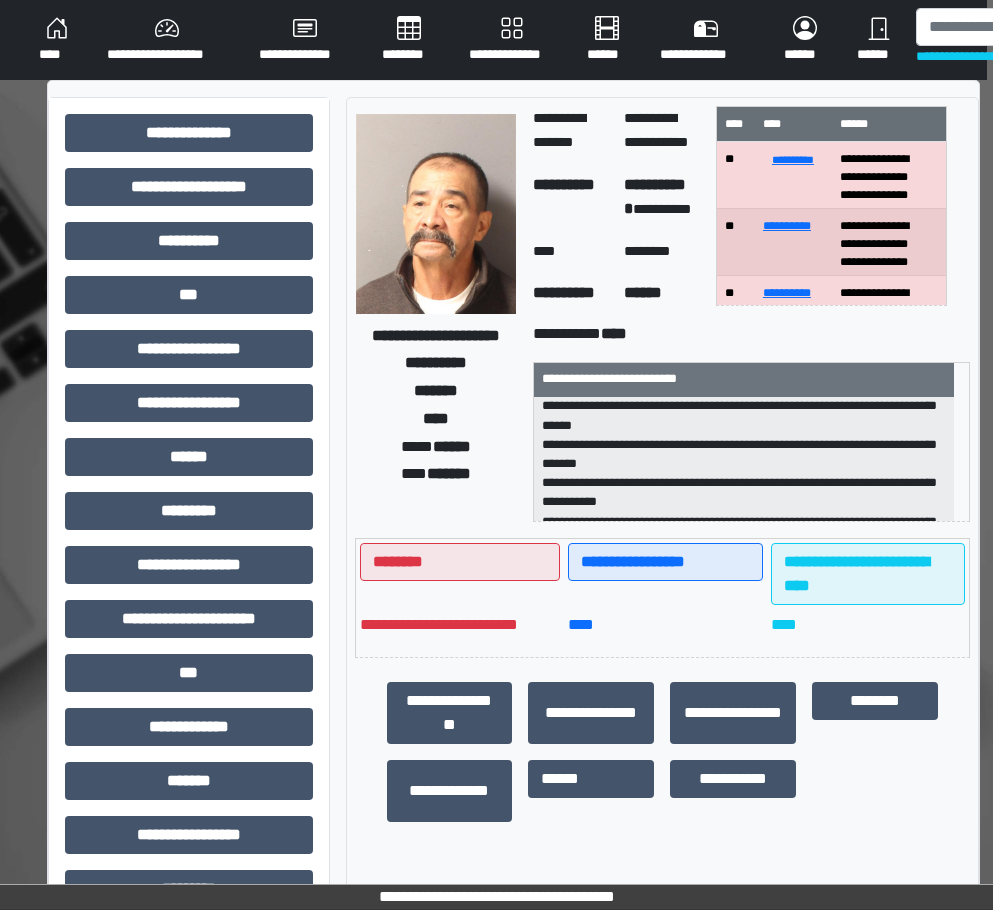 click on "********" at bounding box center [409, 40] 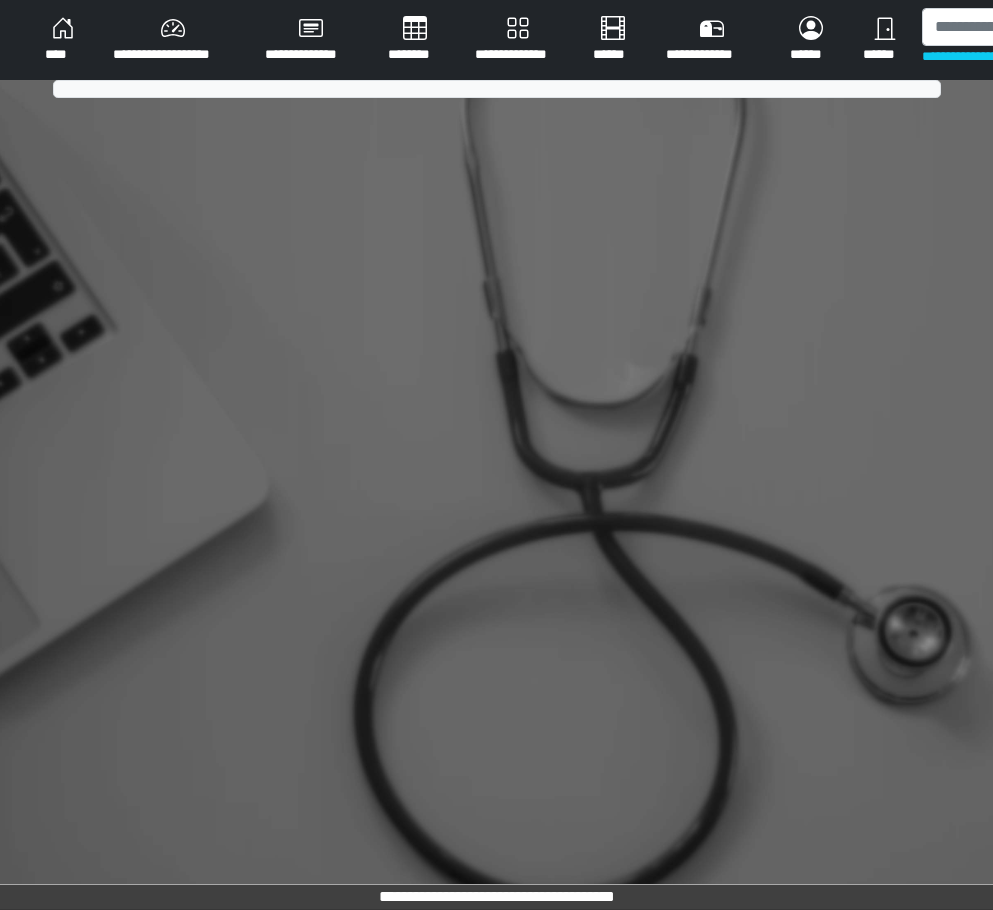 click on "********" at bounding box center (415, 40) 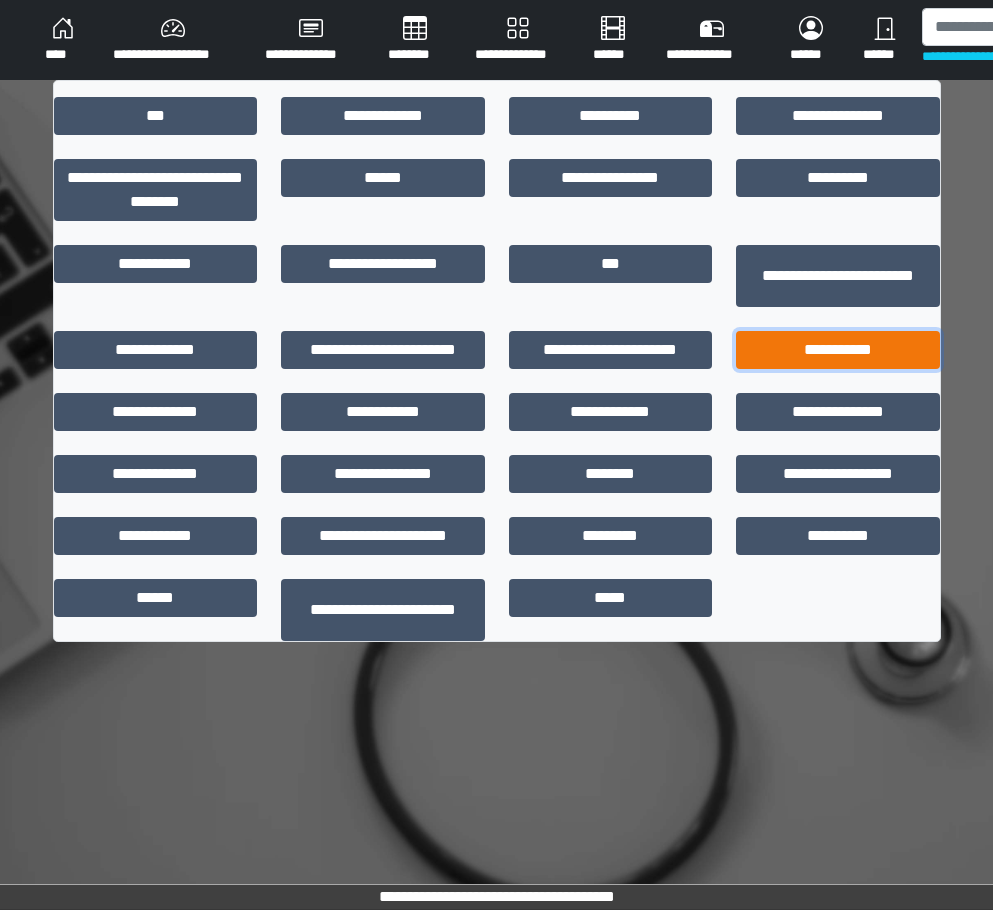 click on "**********" at bounding box center (838, 350) 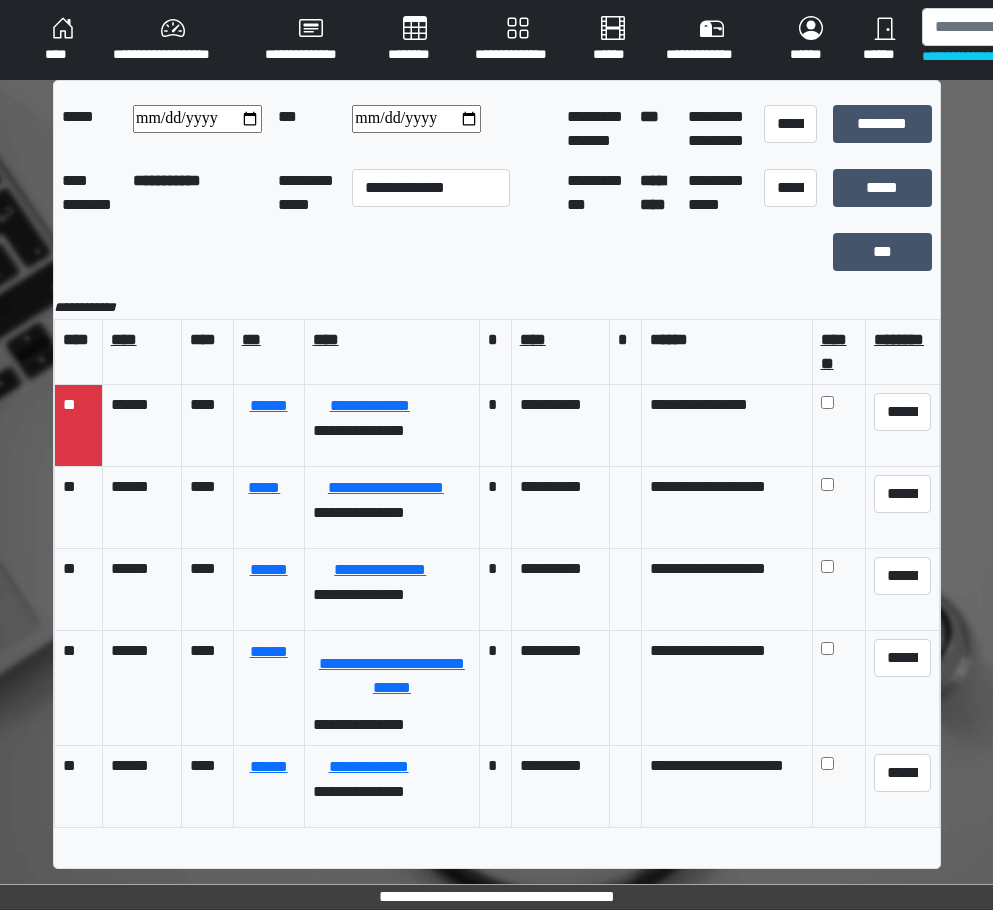 scroll, scrollTop: 15, scrollLeft: 0, axis: vertical 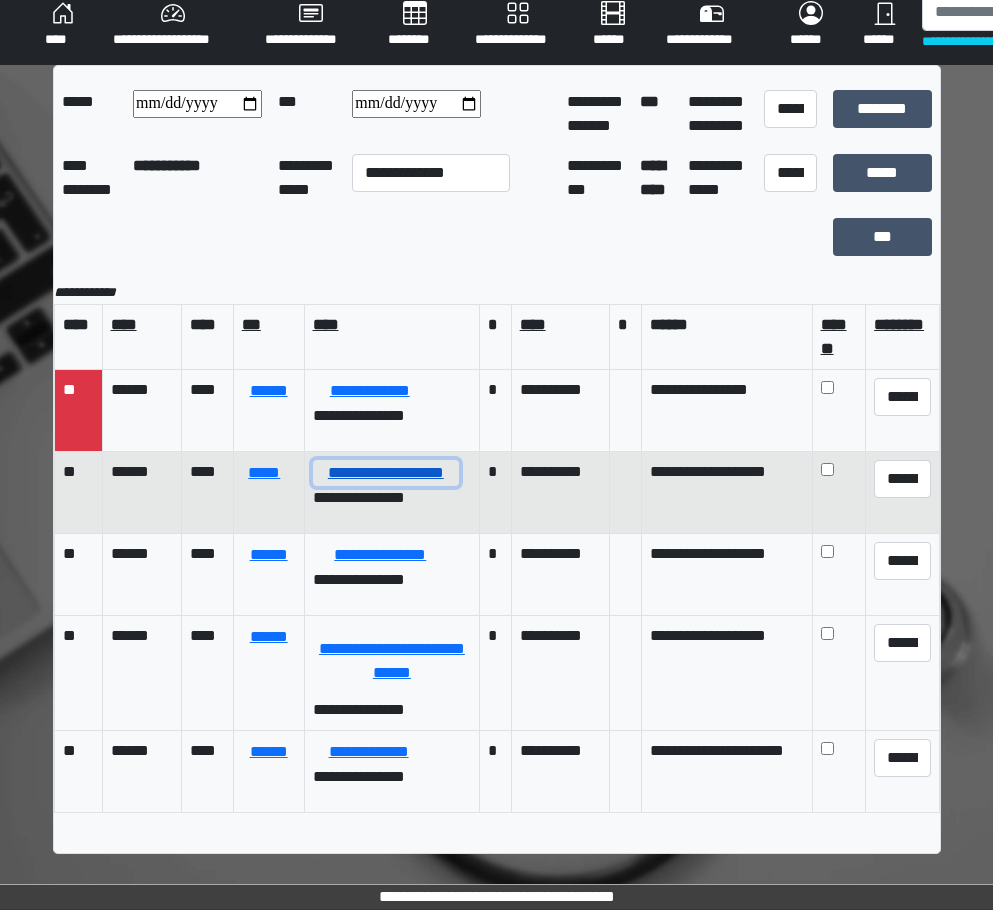click on "**********" at bounding box center (386, 473) 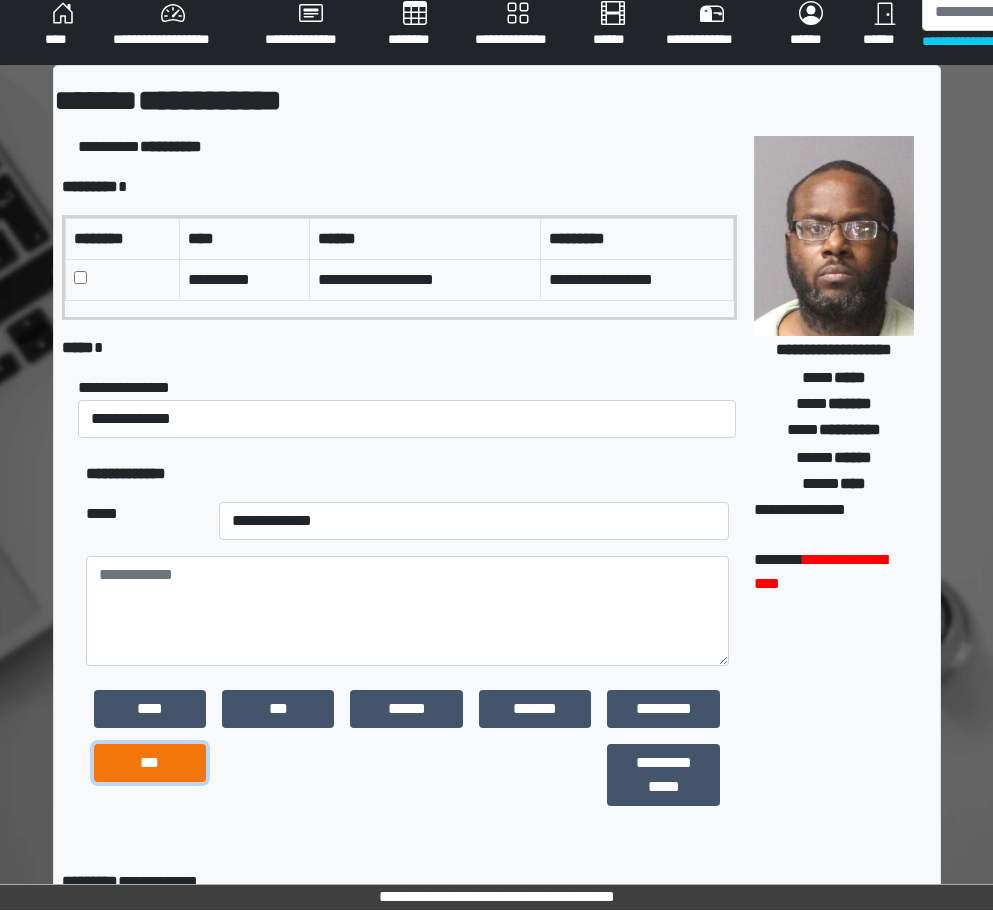 click on "***" at bounding box center (150, 763) 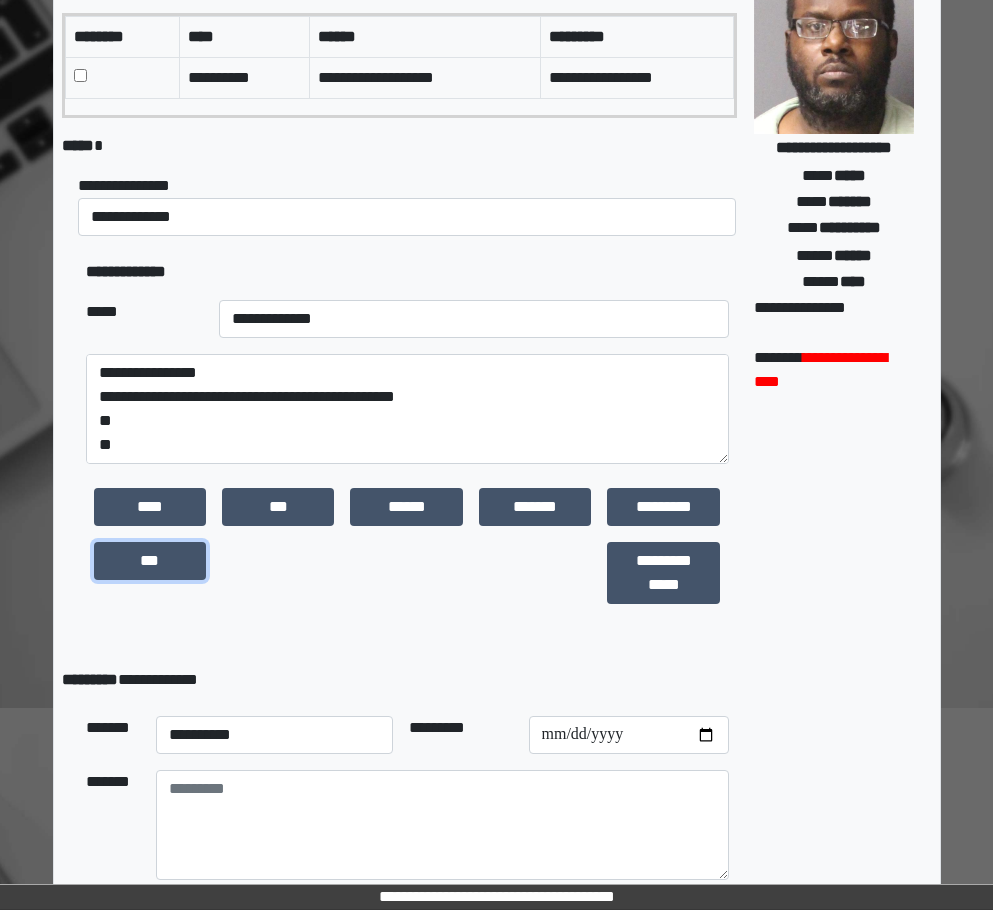 scroll, scrollTop: 122, scrollLeft: 0, axis: vertical 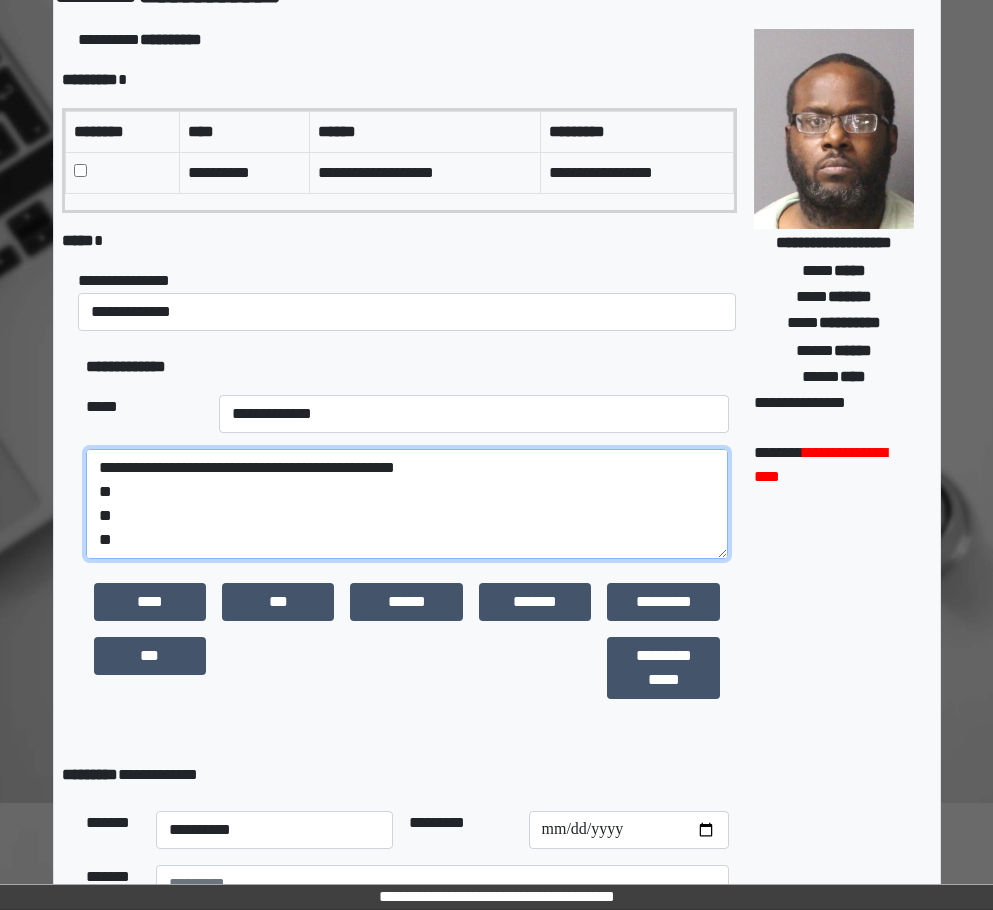 drag, startPoint x: 129, startPoint y: 537, endPoint x: 94, endPoint y: 493, distance: 56.22277 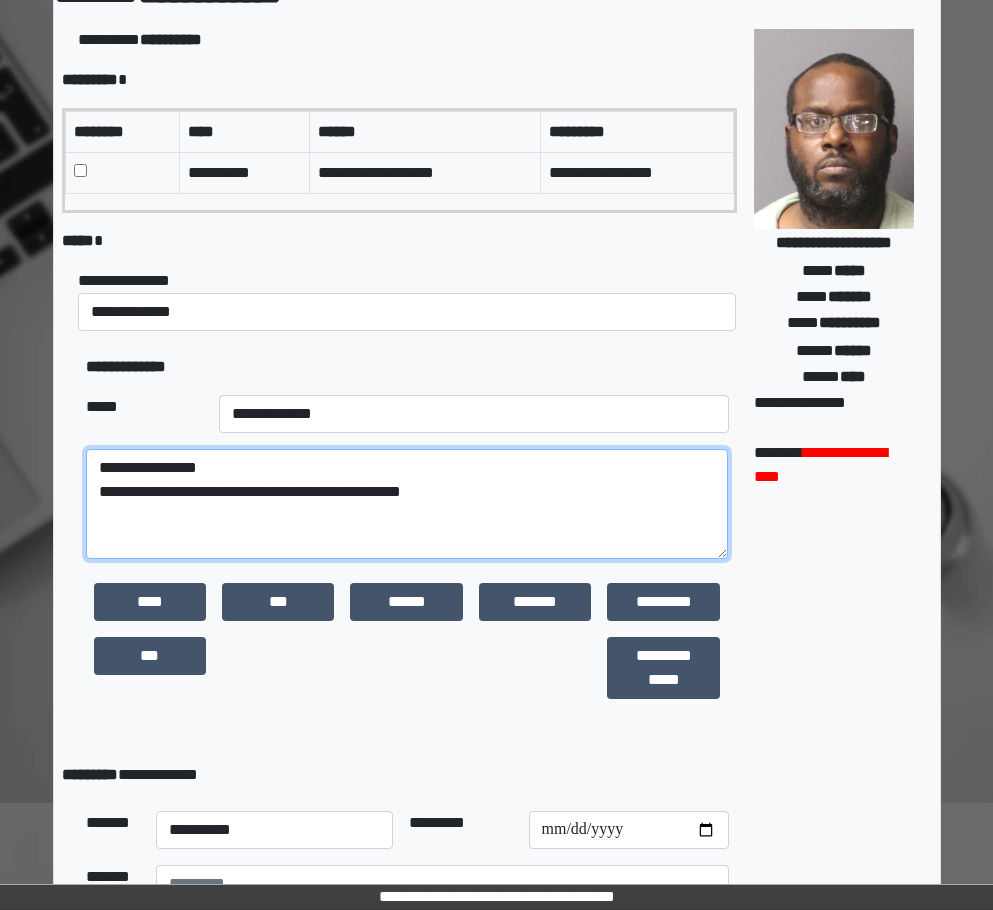 scroll, scrollTop: 0, scrollLeft: 0, axis: both 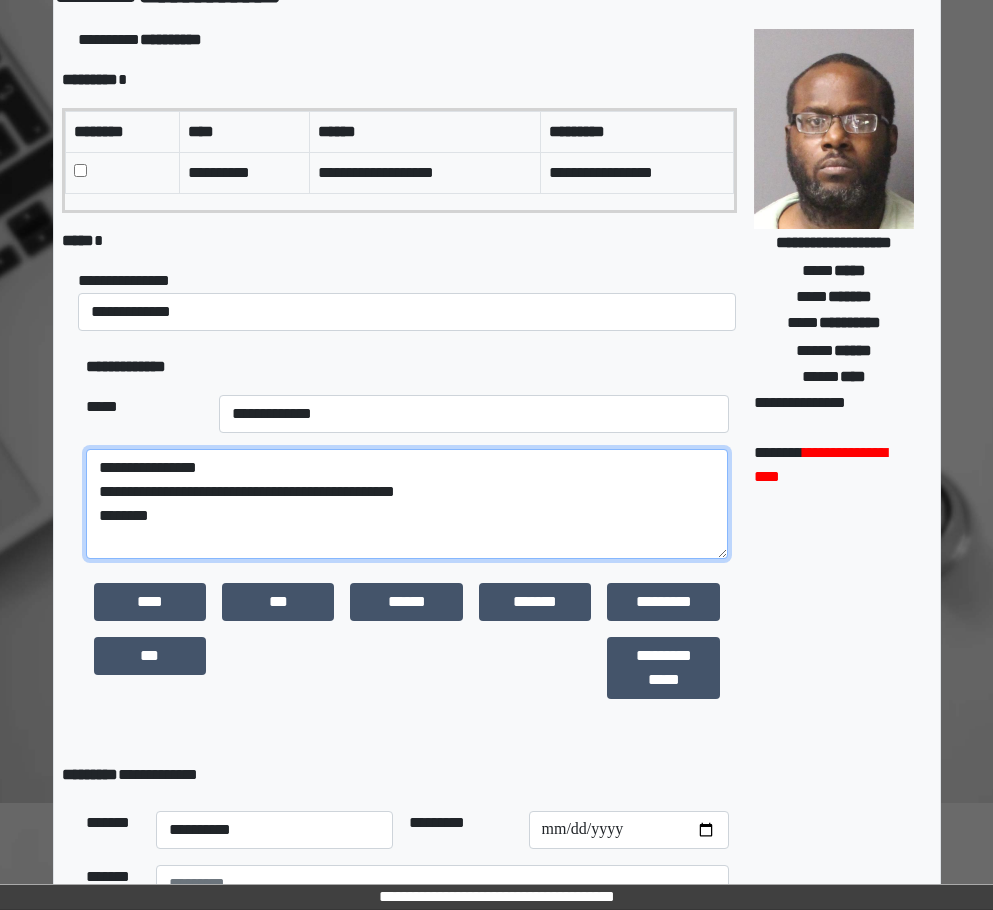 paste on "**********" 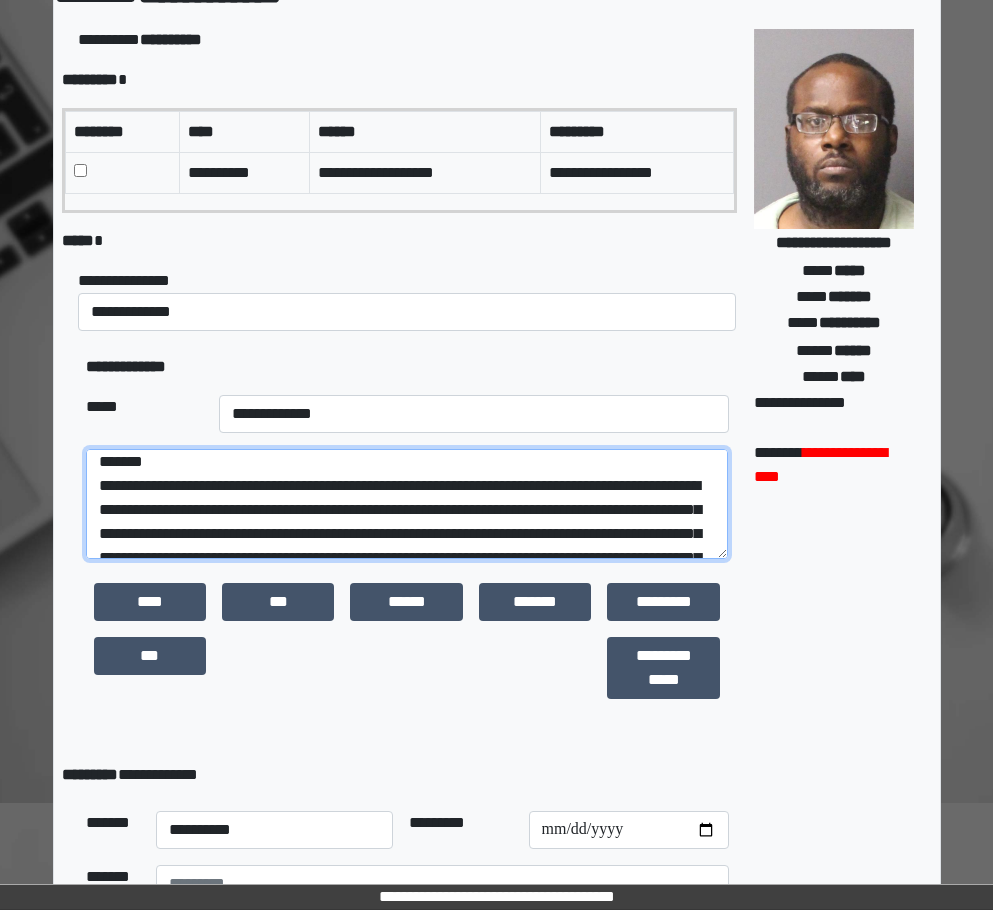 scroll, scrollTop: 30, scrollLeft: 0, axis: vertical 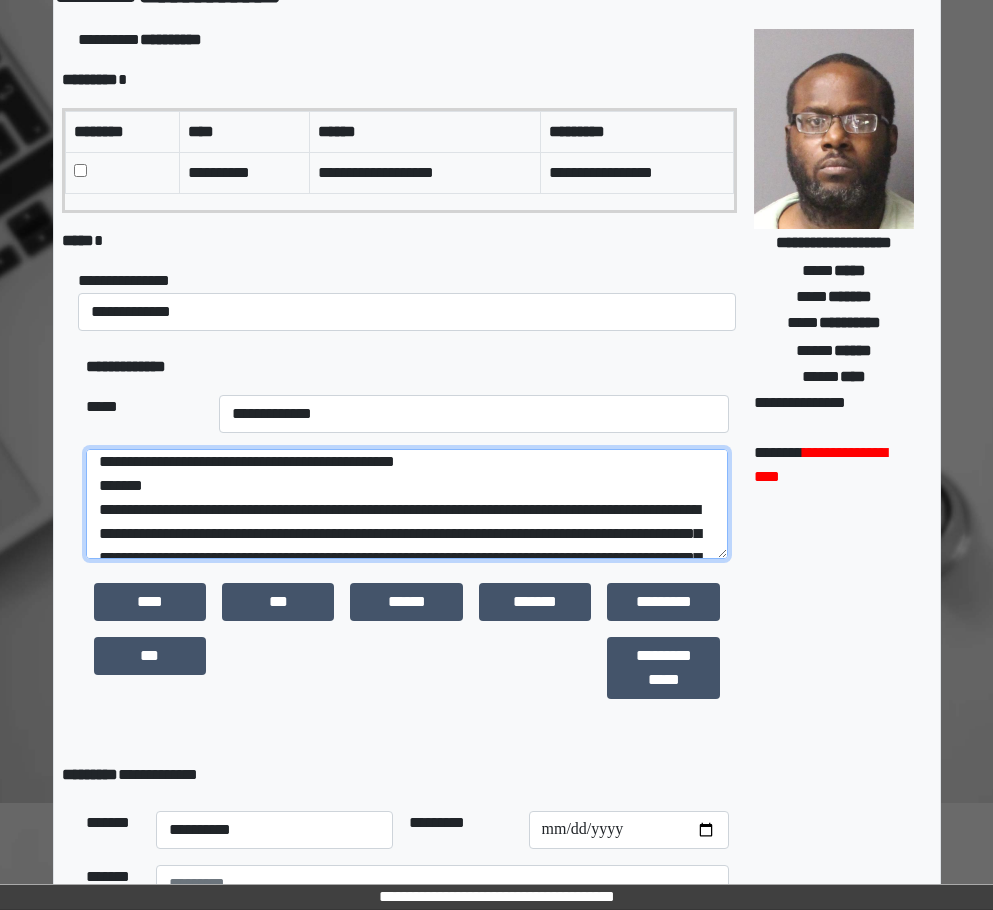 type on "**********" 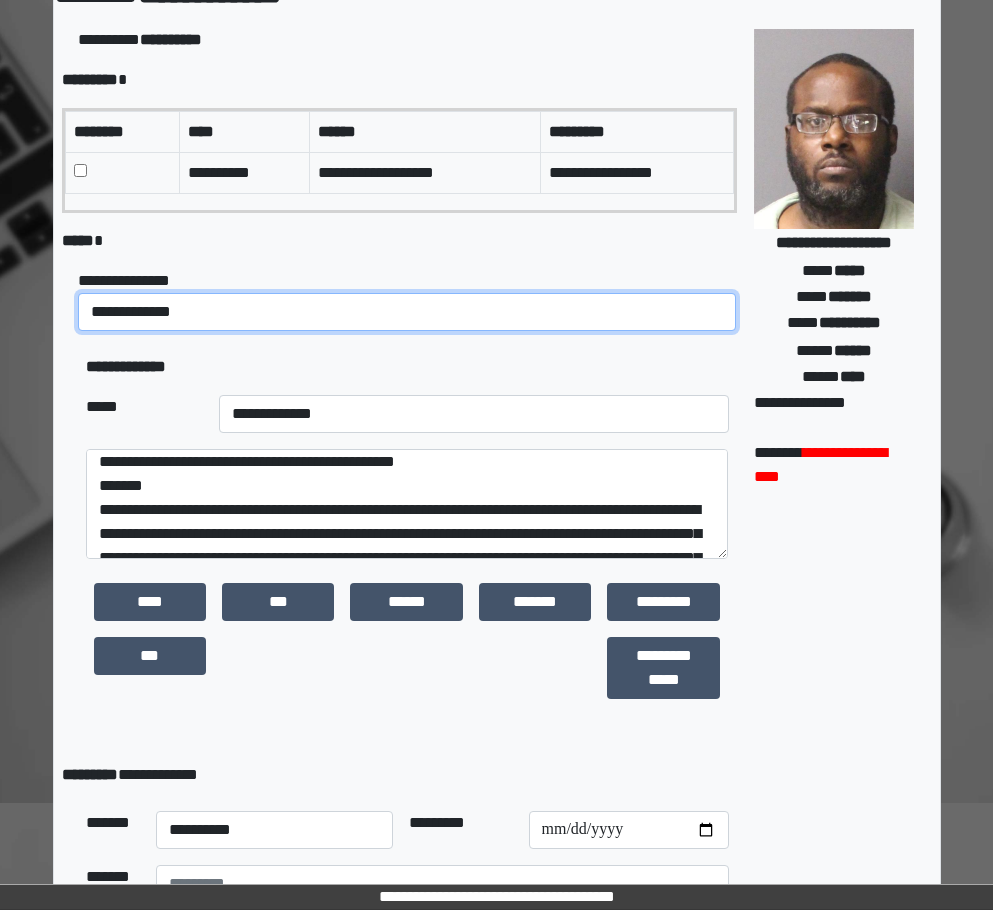 click on "**********" at bounding box center [407, 312] 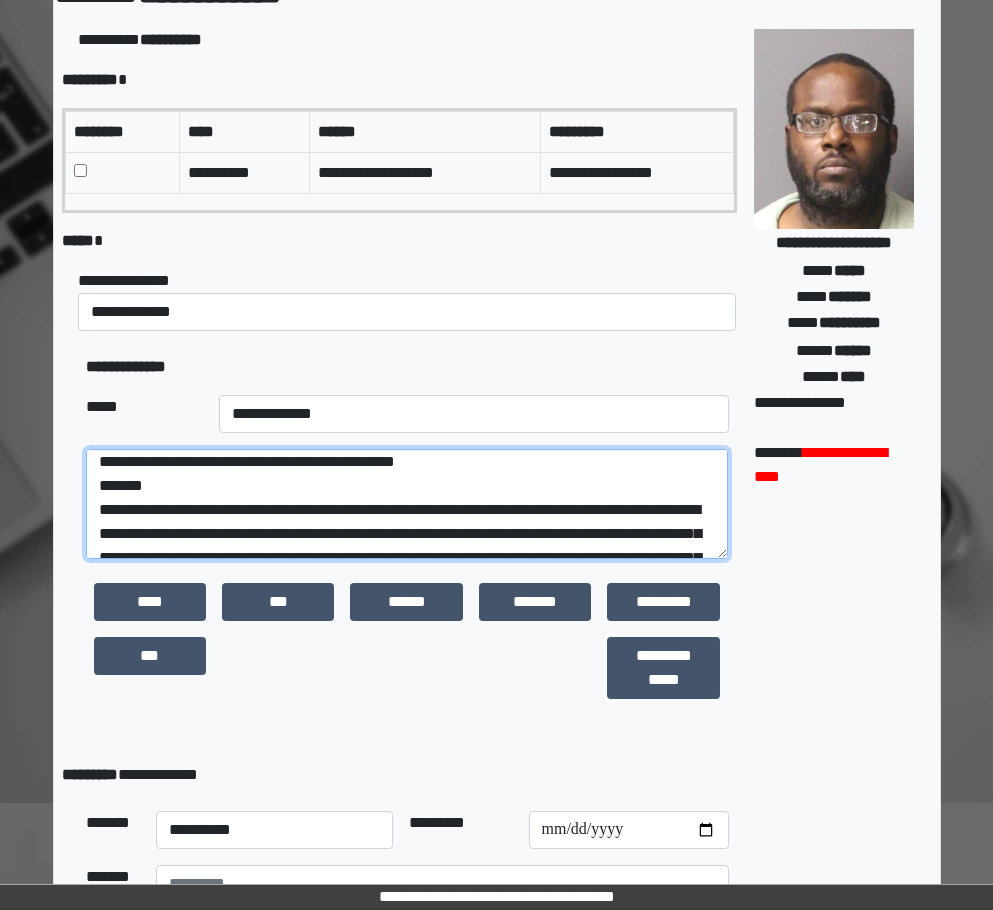 click at bounding box center (407, 504) 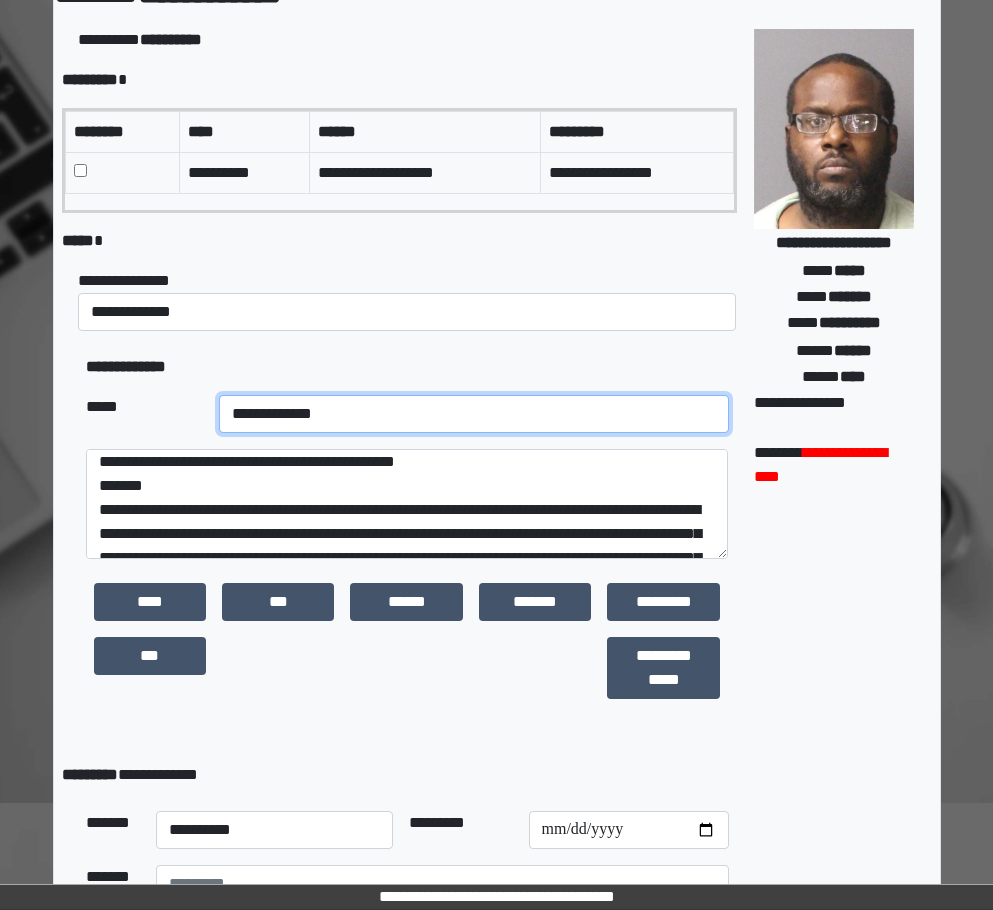 click on "**********" at bounding box center (474, 414) 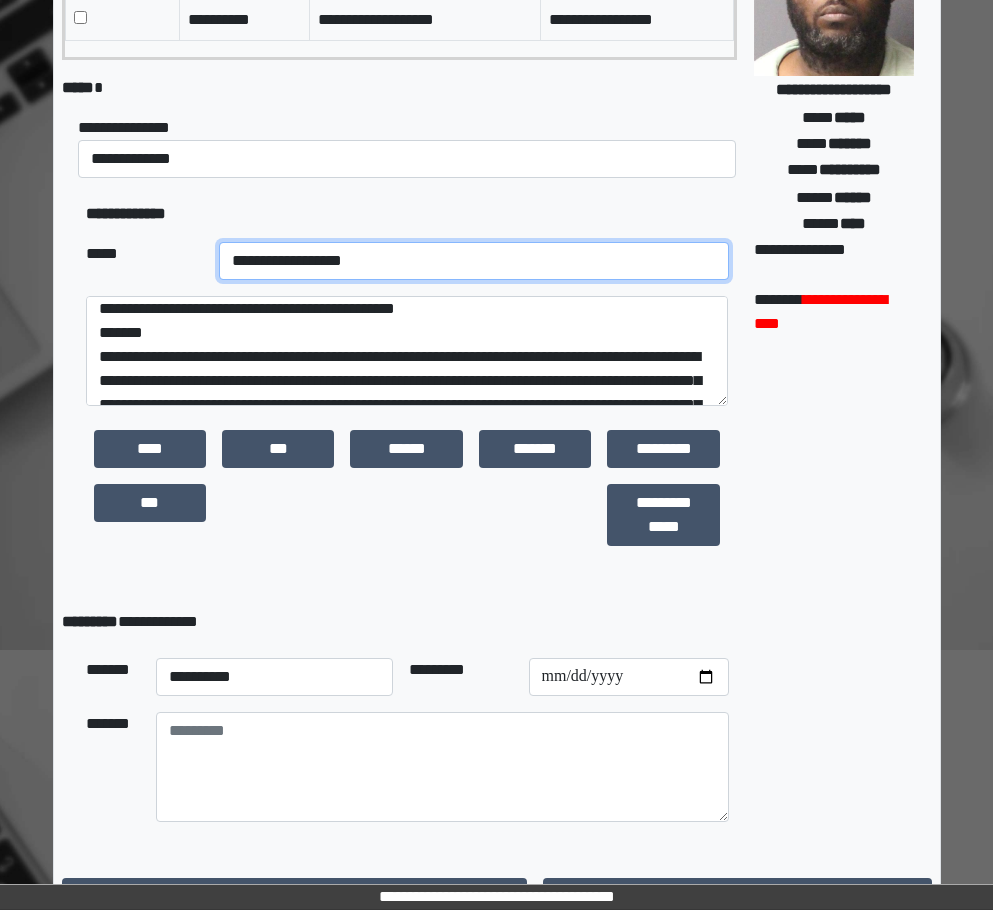 scroll, scrollTop: 322, scrollLeft: 0, axis: vertical 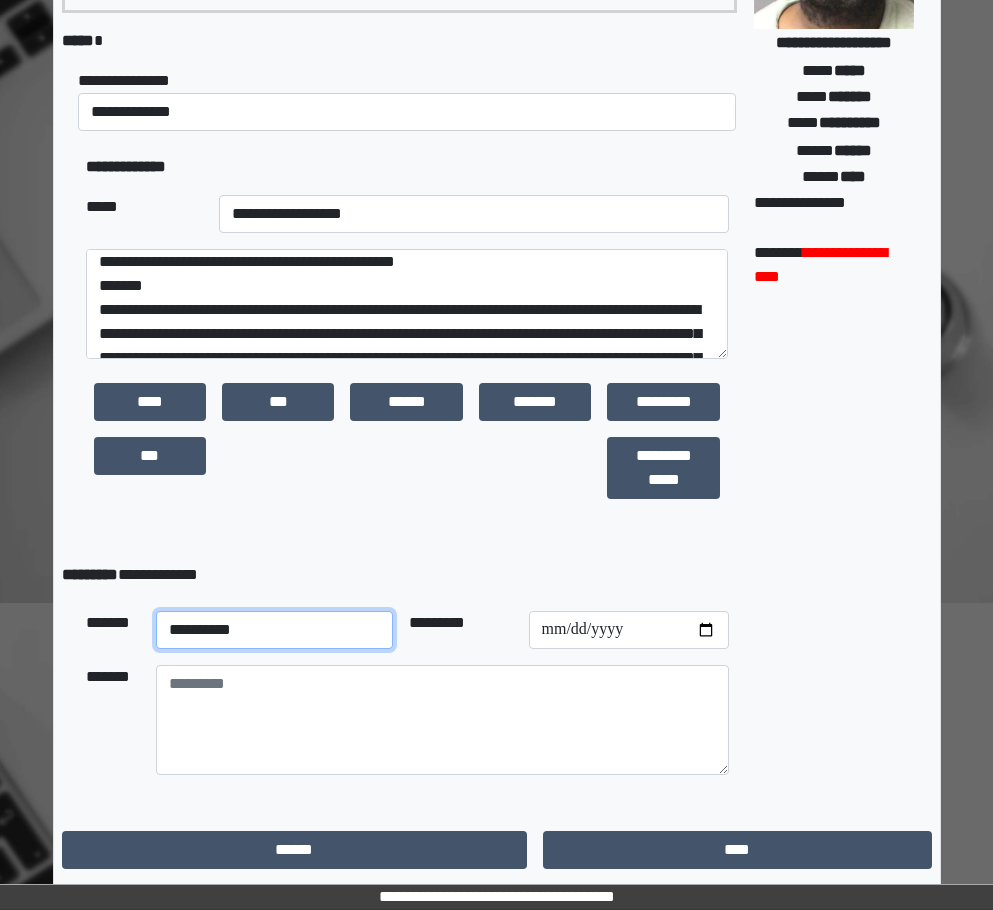 click on "**********" at bounding box center (275, 630) 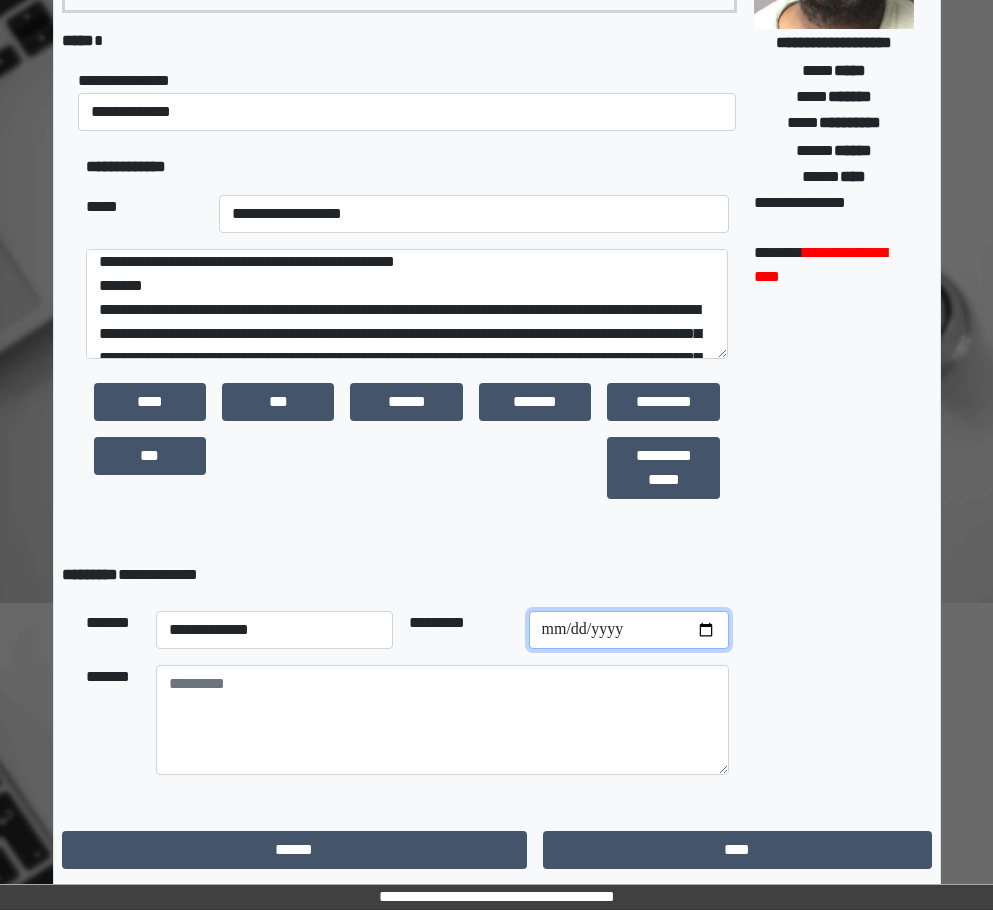 click at bounding box center (629, 630) 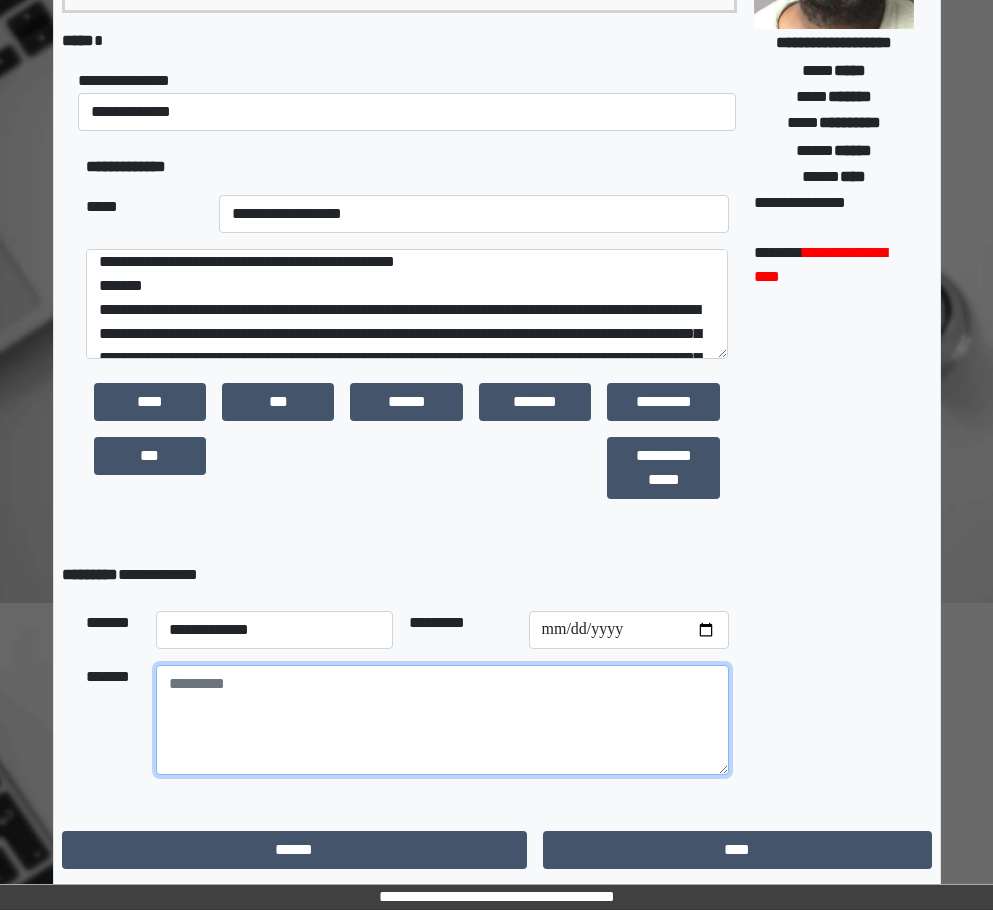 click at bounding box center (443, 720) 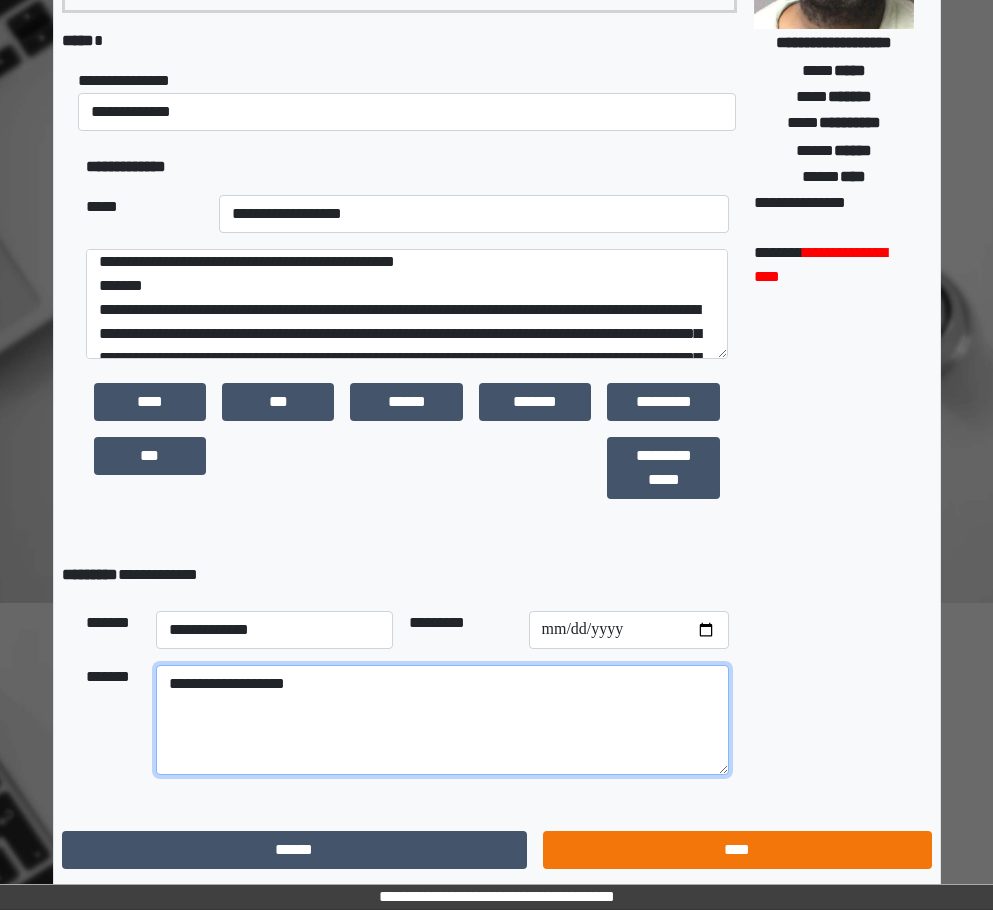 type on "**********" 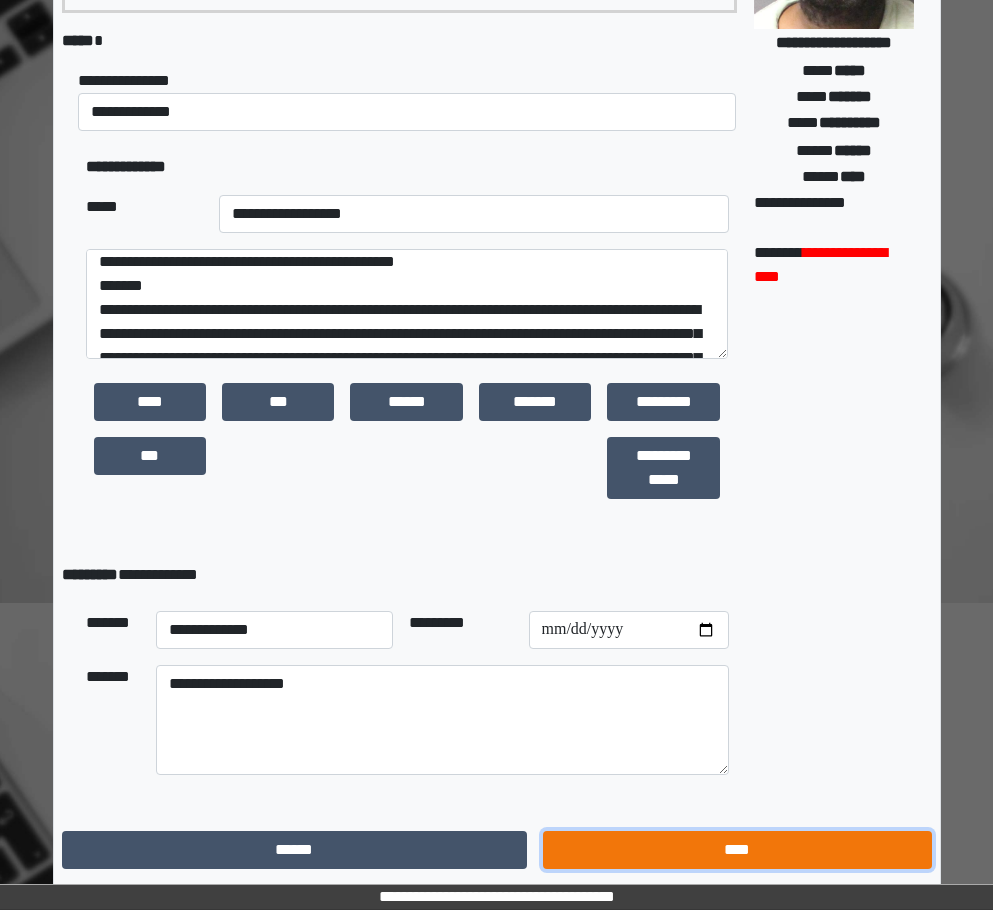 click on "****" at bounding box center [737, 850] 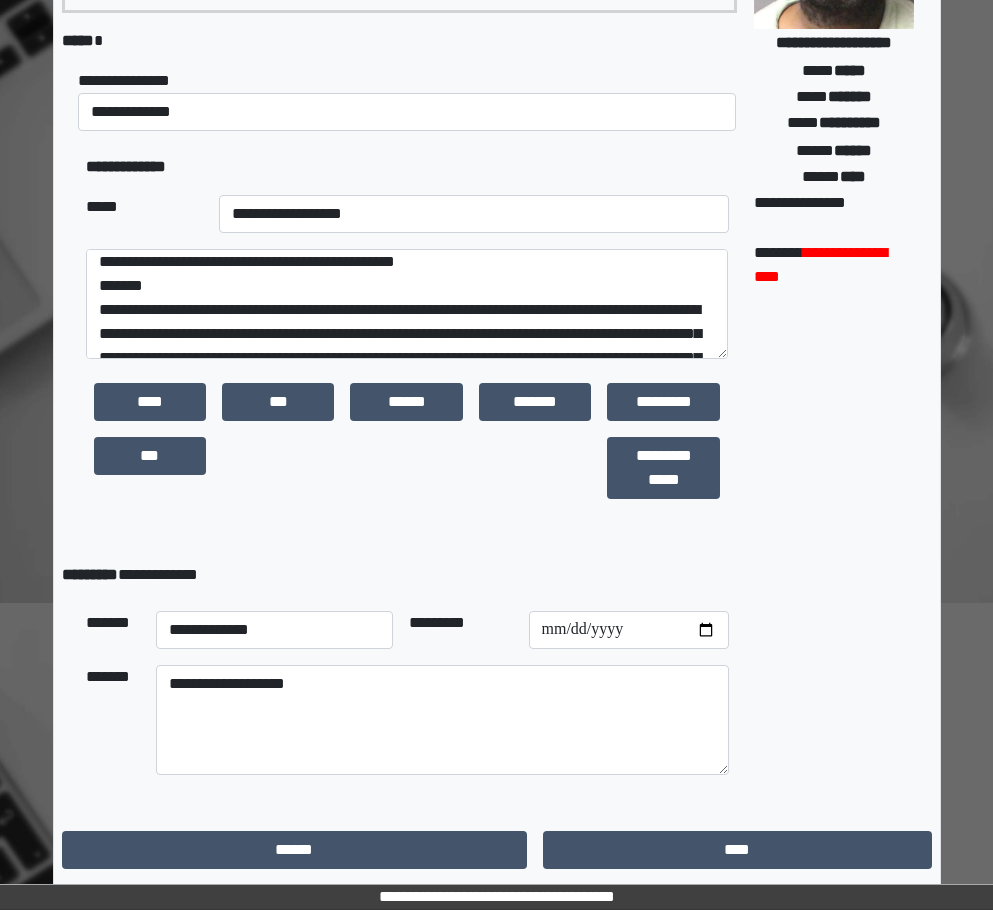 scroll, scrollTop: 15, scrollLeft: 0, axis: vertical 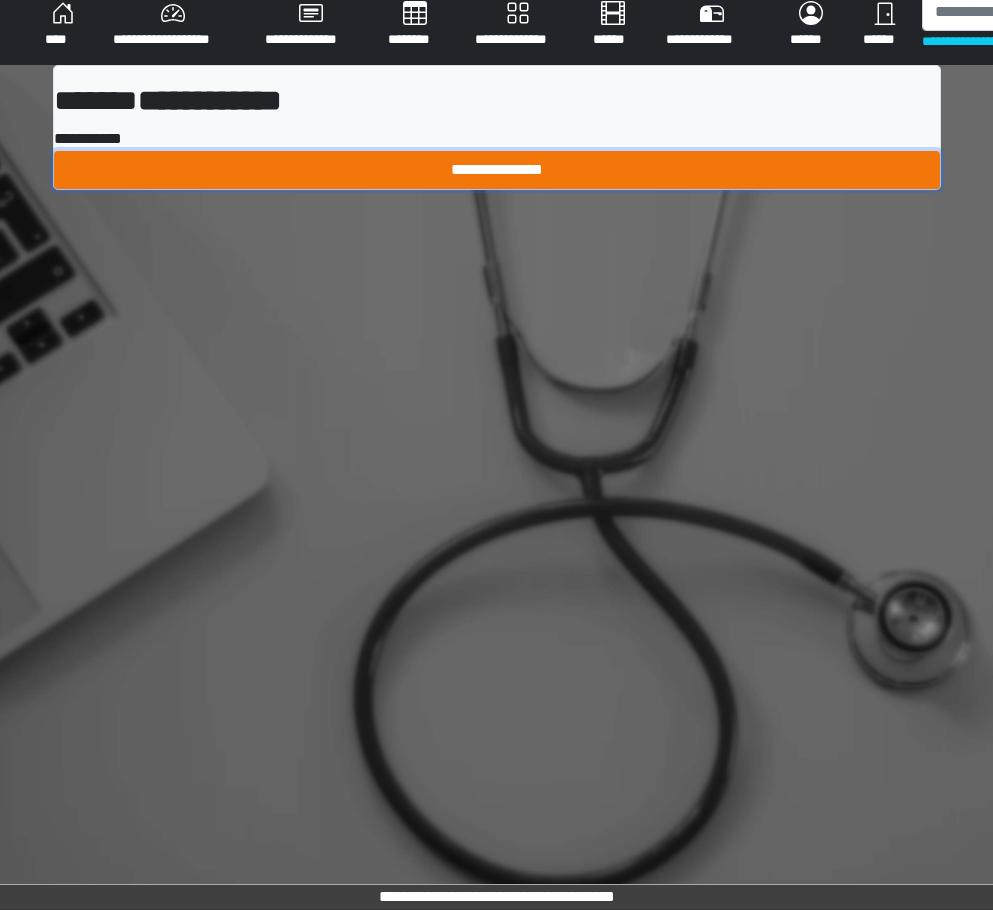 click on "**********" at bounding box center (497, 170) 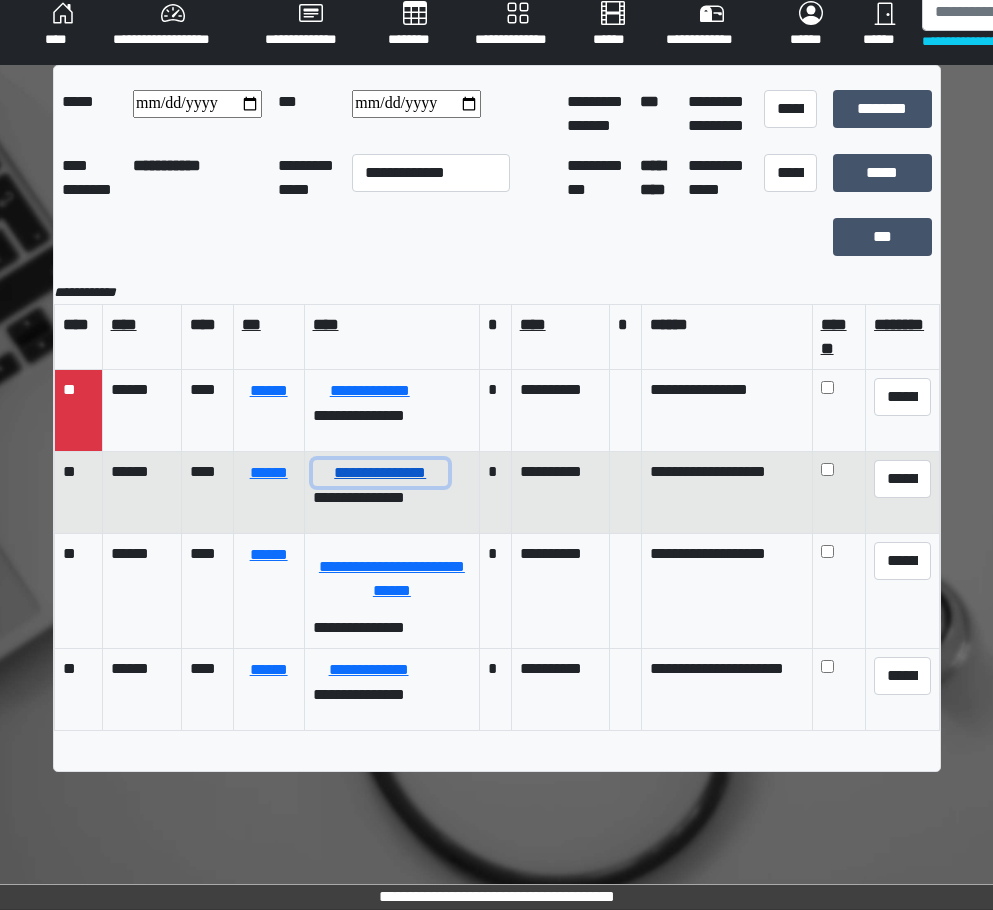 click on "**********" at bounding box center (381, 473) 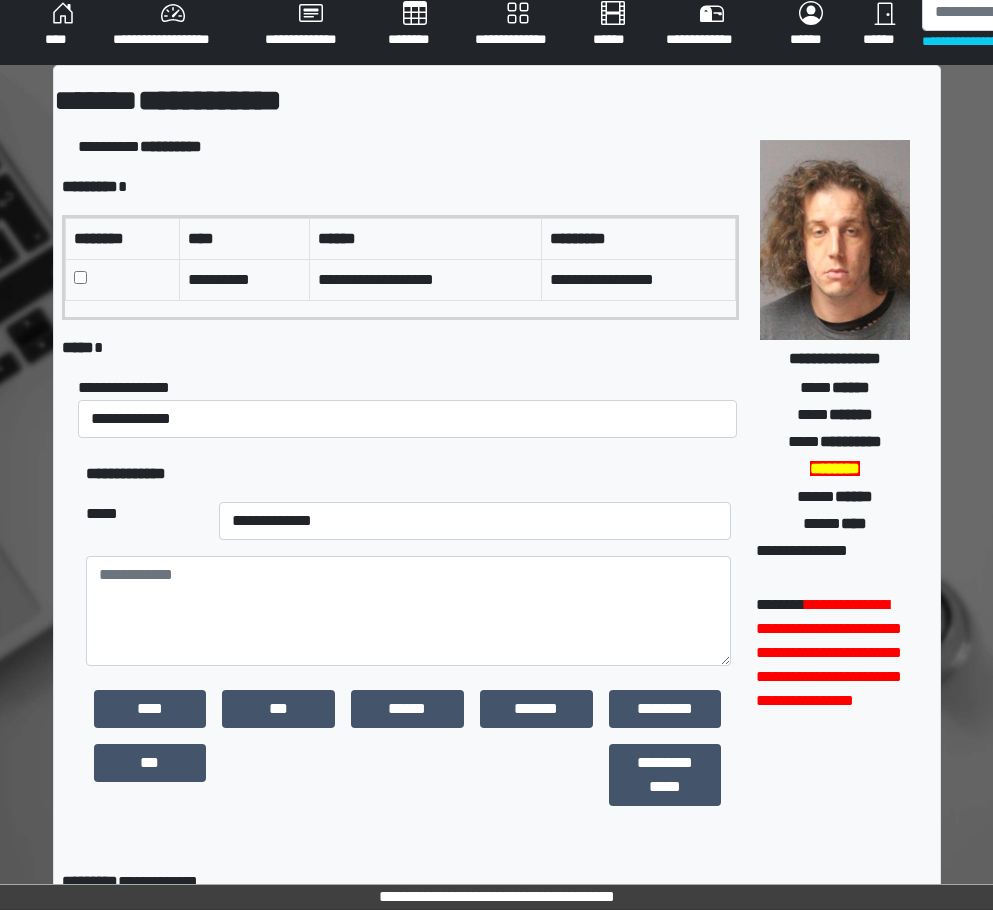 click at bounding box center (122, 279) 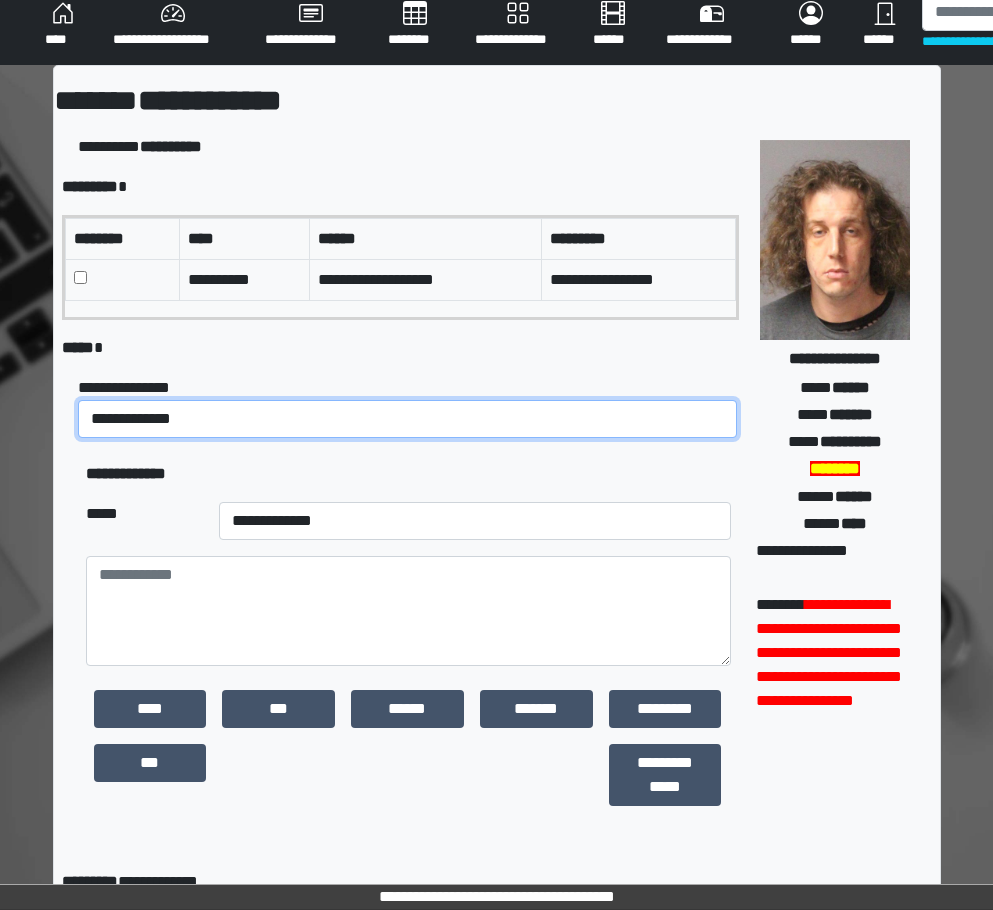 click on "**********" at bounding box center [408, 419] 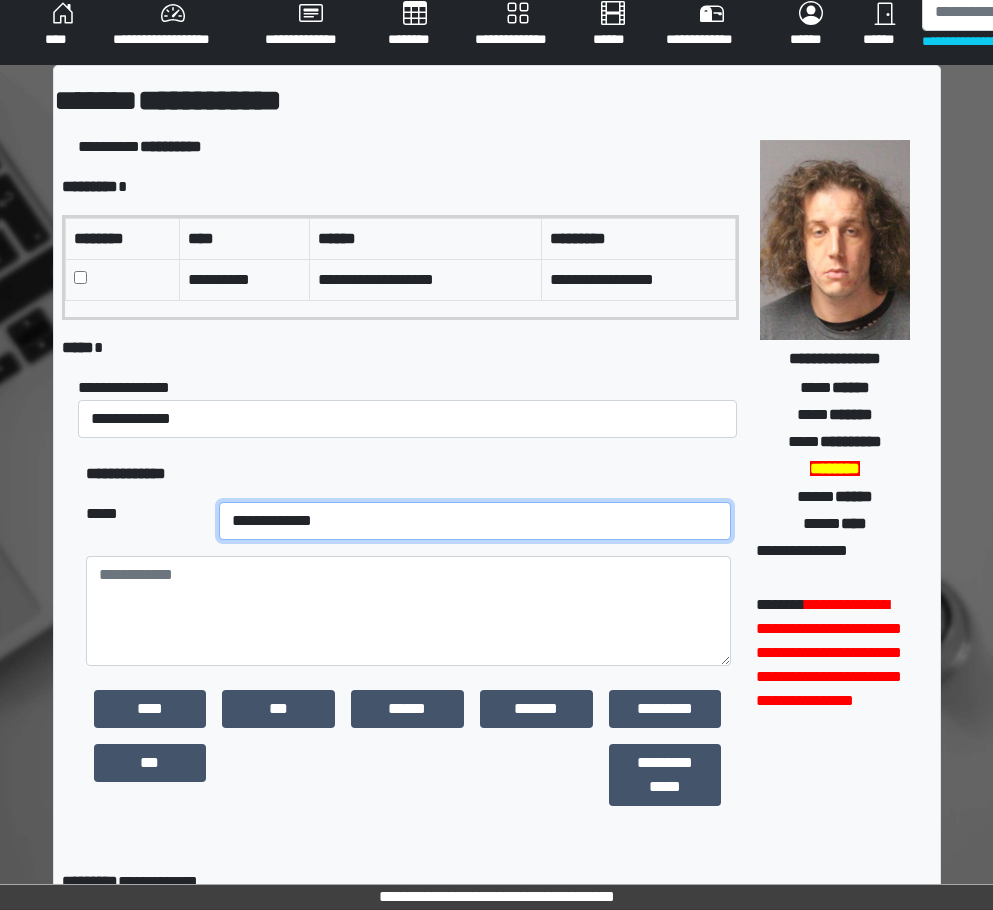 click on "**********" at bounding box center (475, 521) 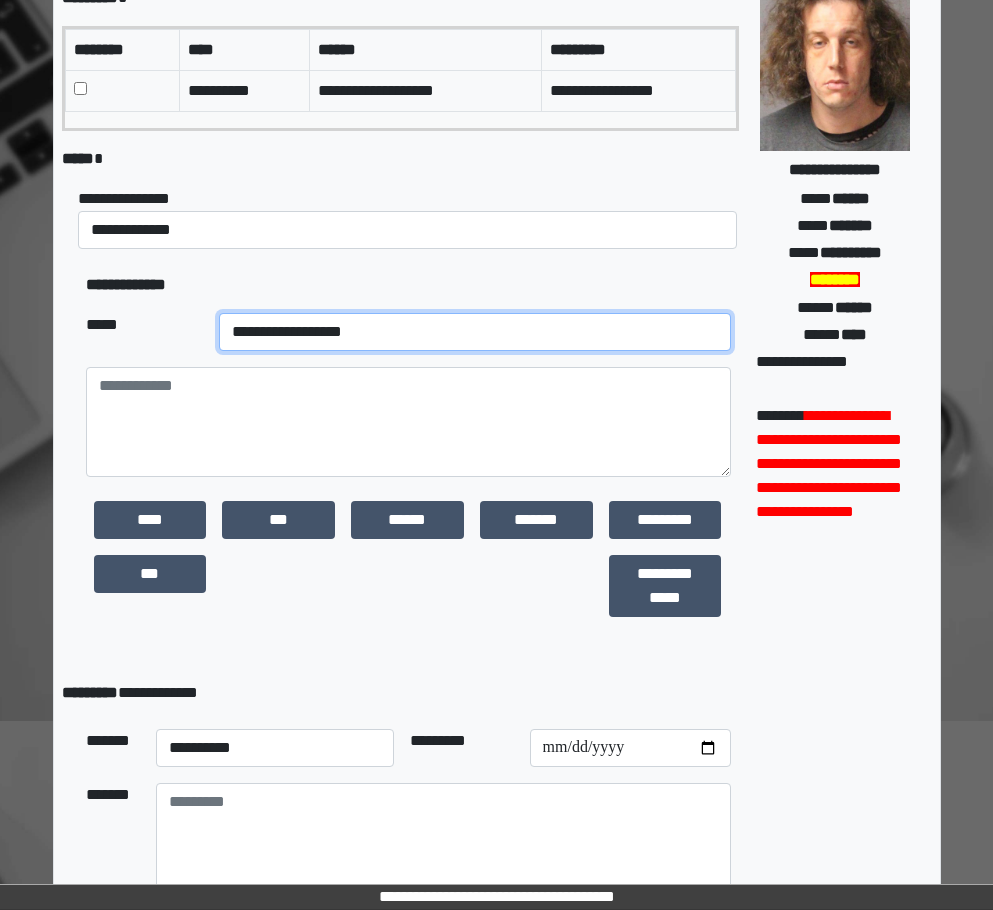 scroll, scrollTop: 215, scrollLeft: 0, axis: vertical 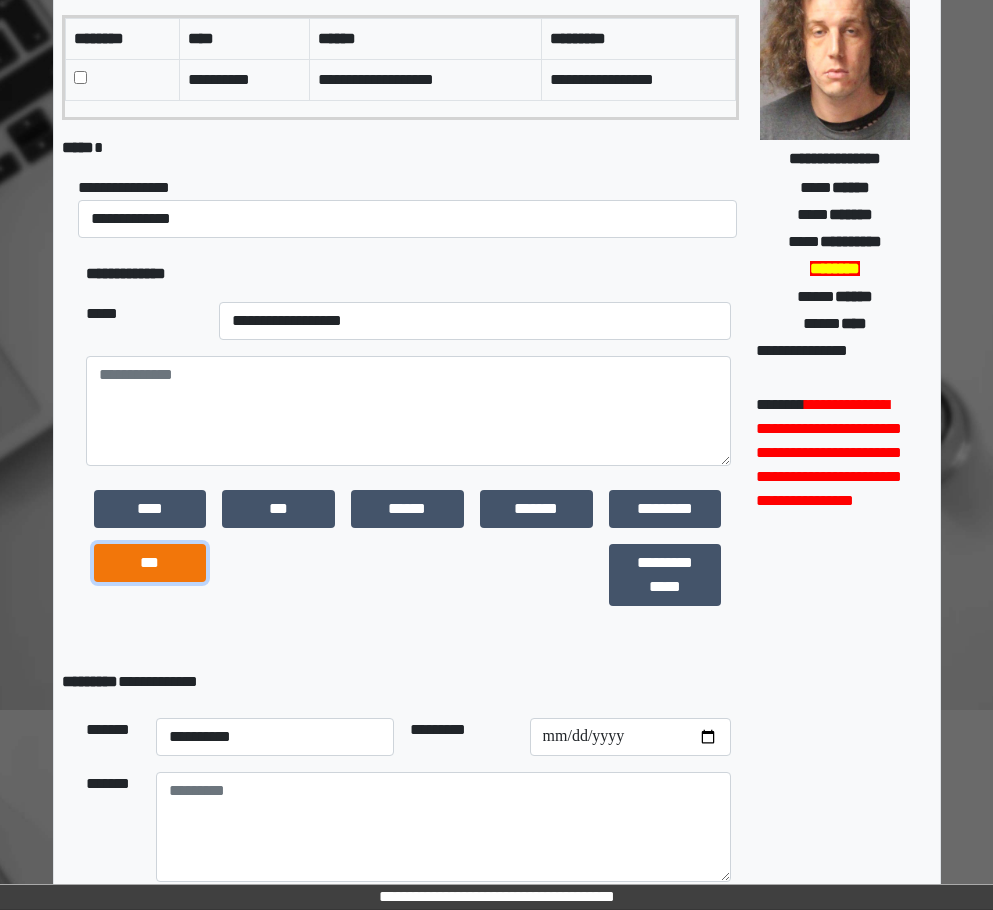 click on "***" at bounding box center [150, 563] 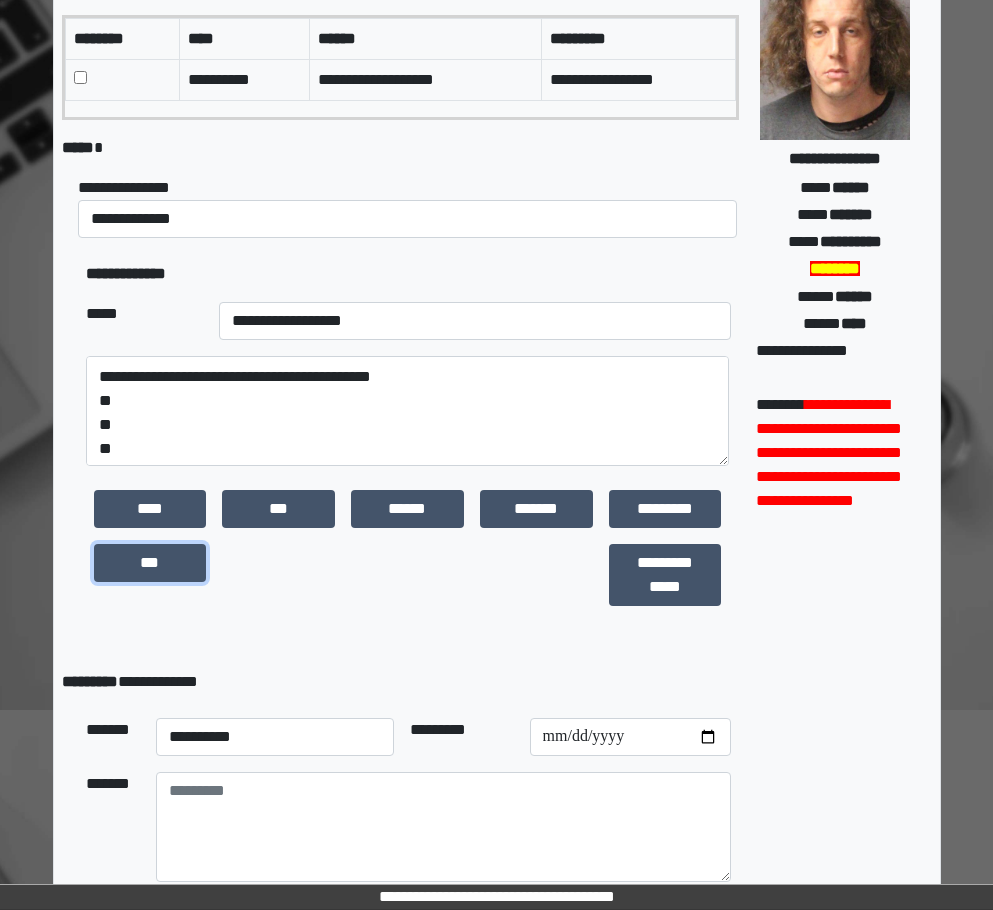 scroll, scrollTop: 24, scrollLeft: 0, axis: vertical 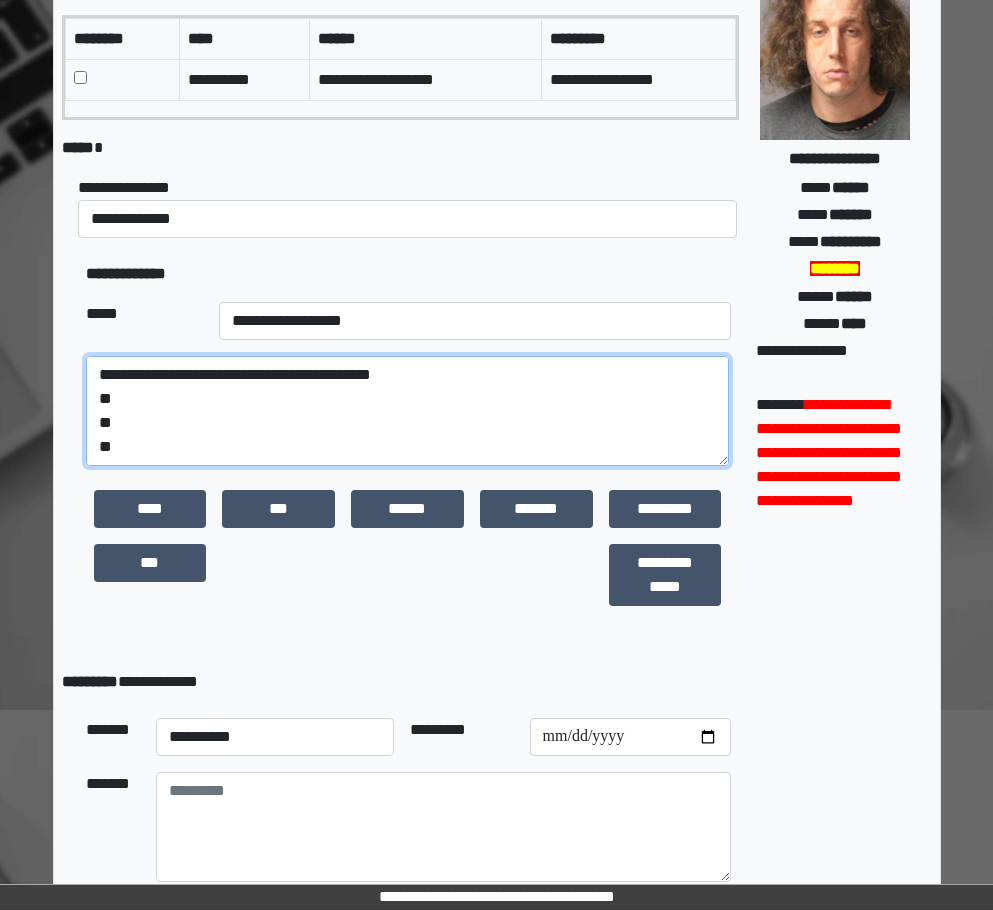 drag, startPoint x: 103, startPoint y: 430, endPoint x: 91, endPoint y: 406, distance: 26.832815 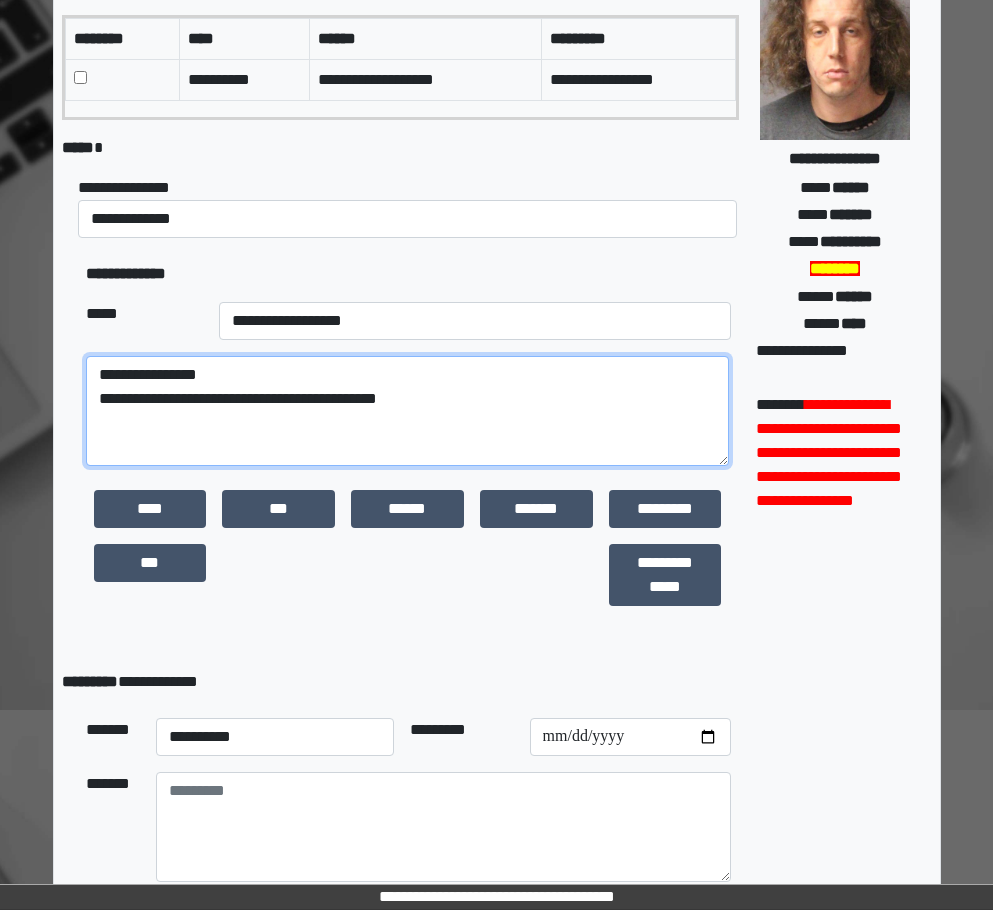 scroll, scrollTop: 0, scrollLeft: 0, axis: both 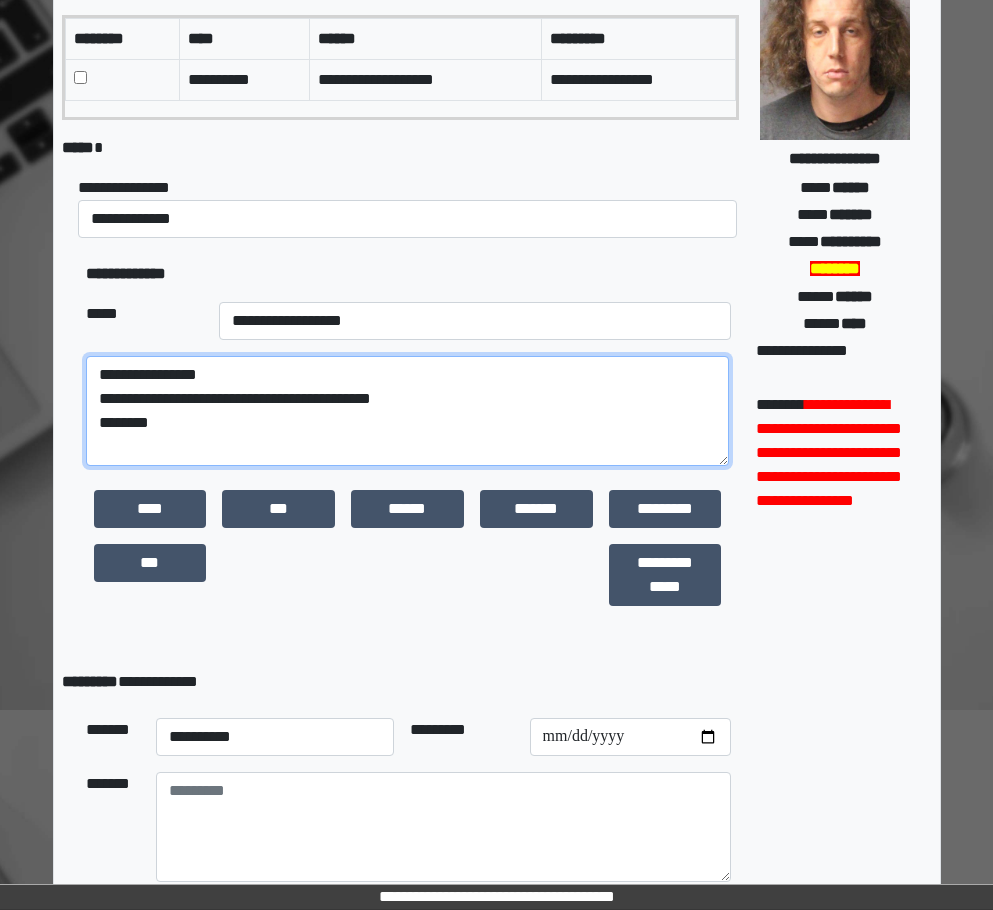 paste on "**********" 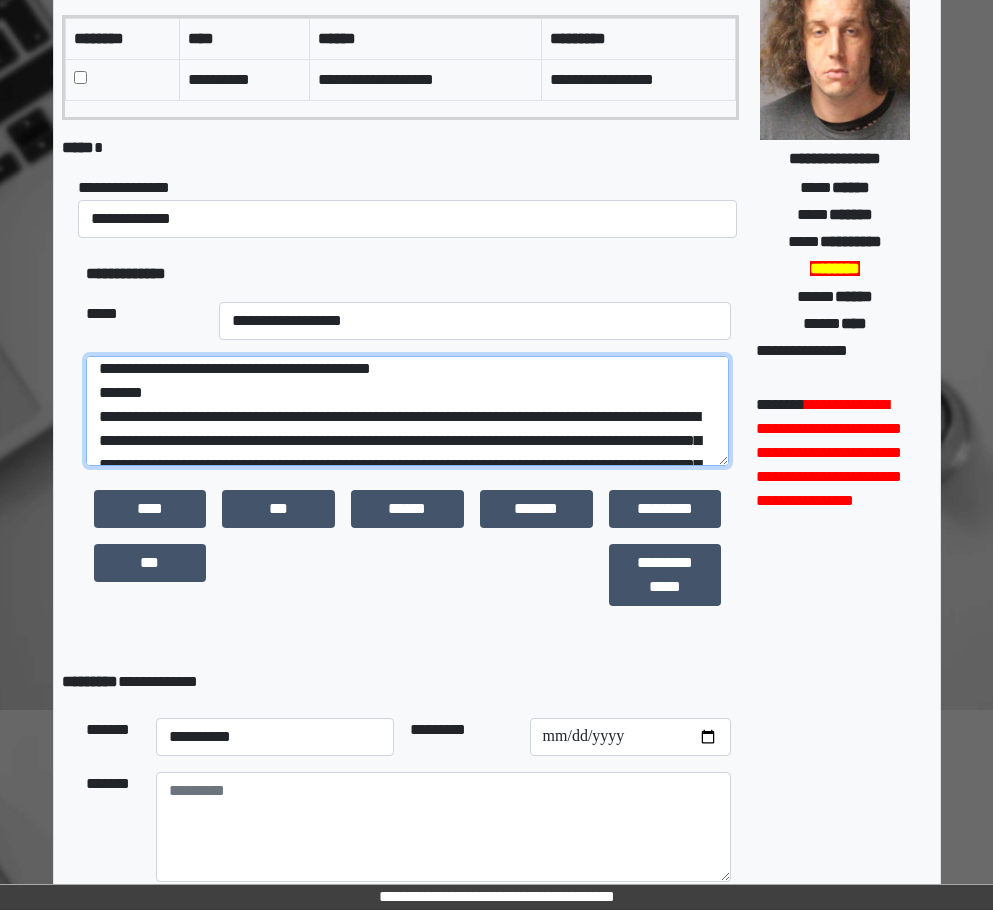 scroll, scrollTop: 40, scrollLeft: 0, axis: vertical 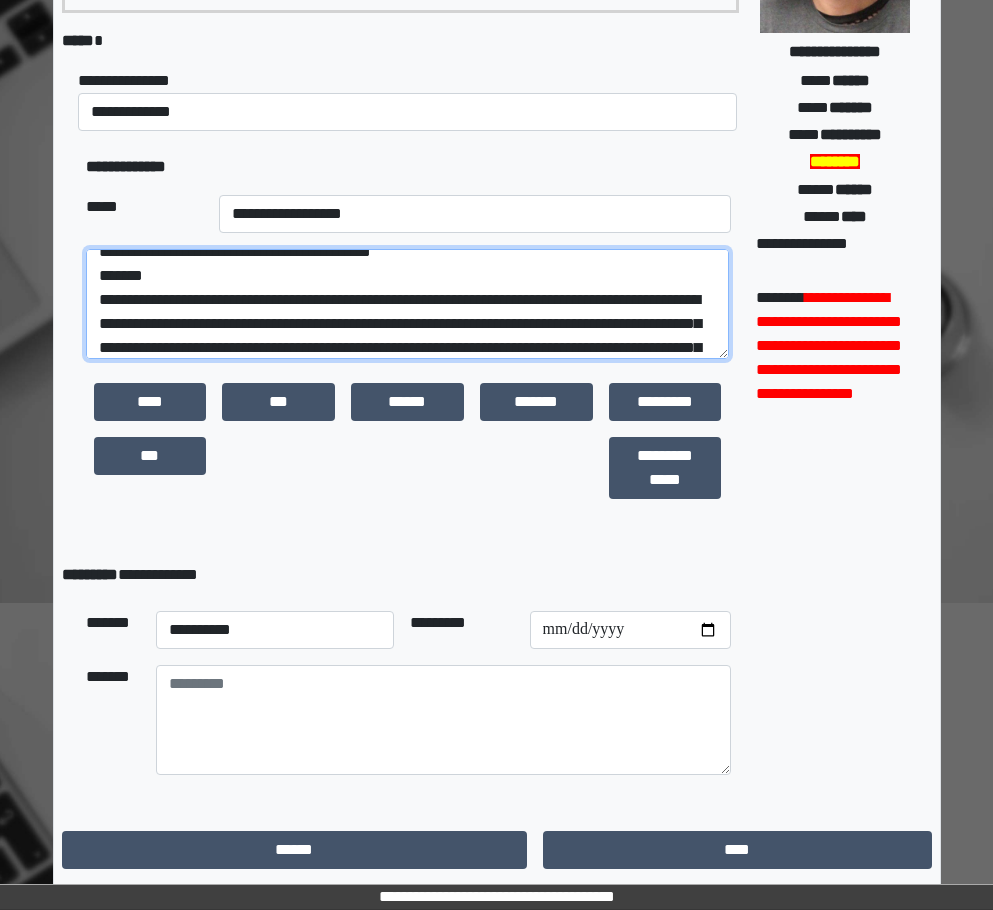 type on "**********" 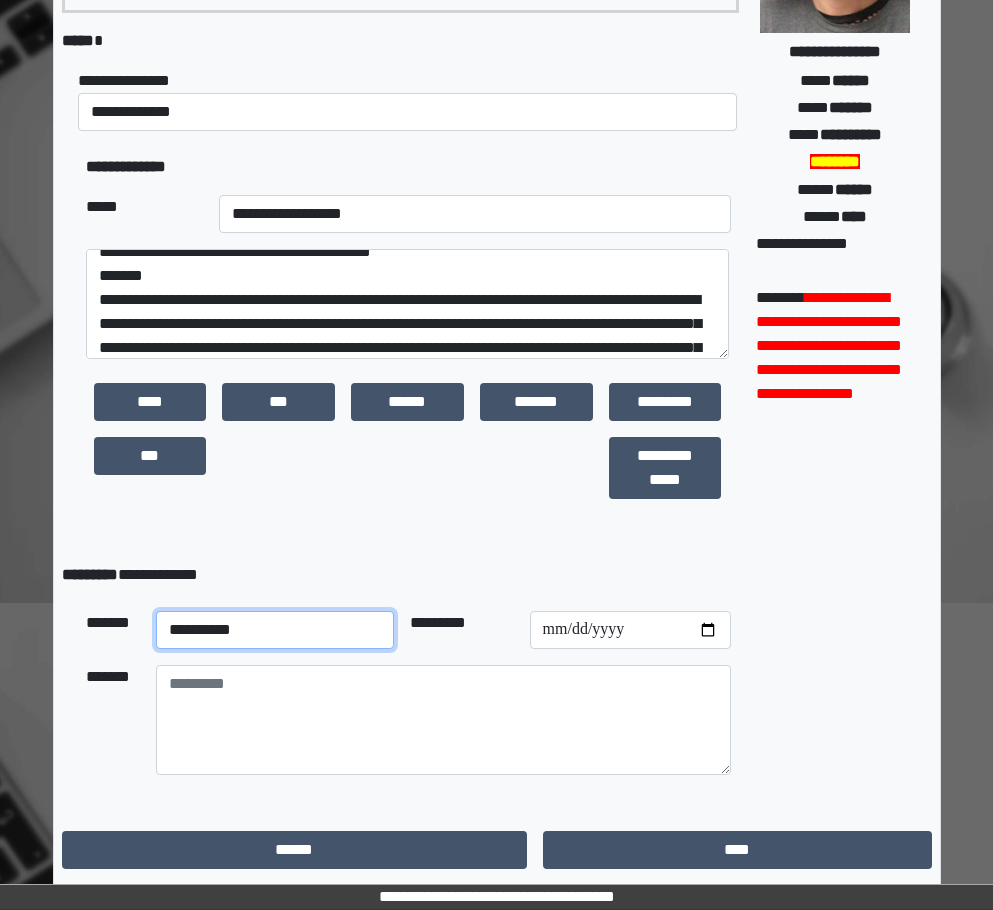 click on "**********" at bounding box center [275, 630] 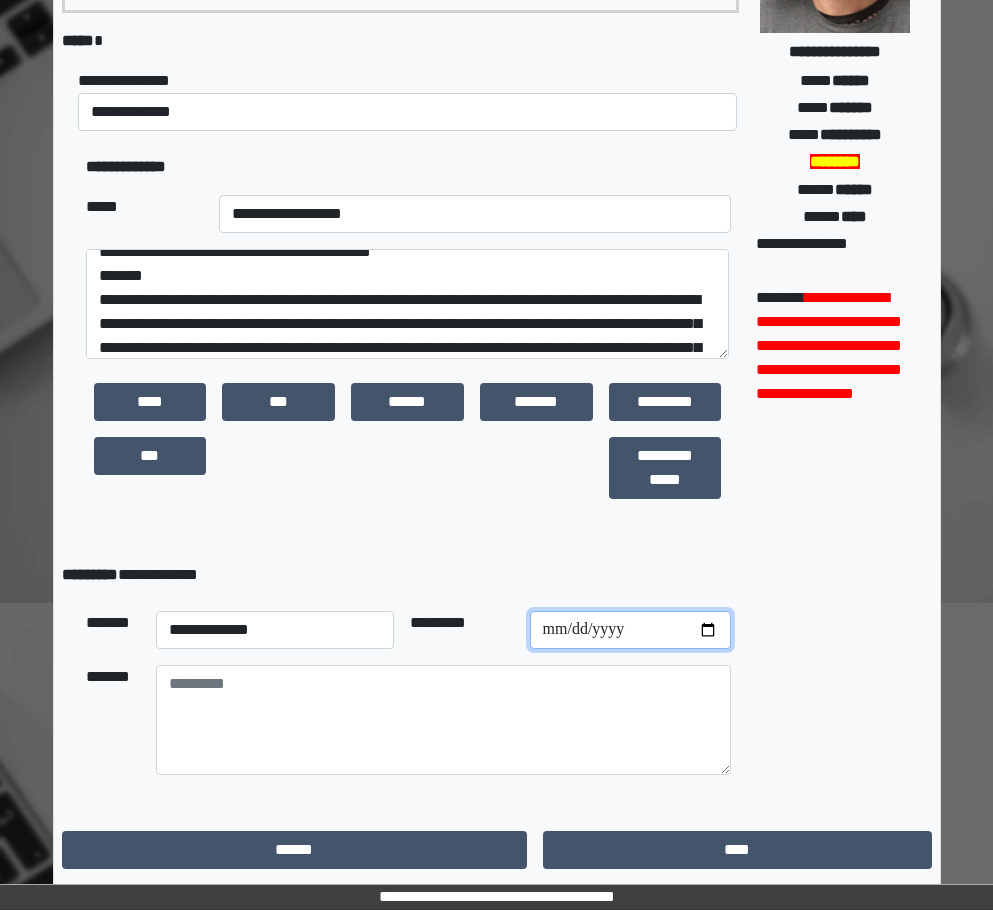 click at bounding box center (630, 630) 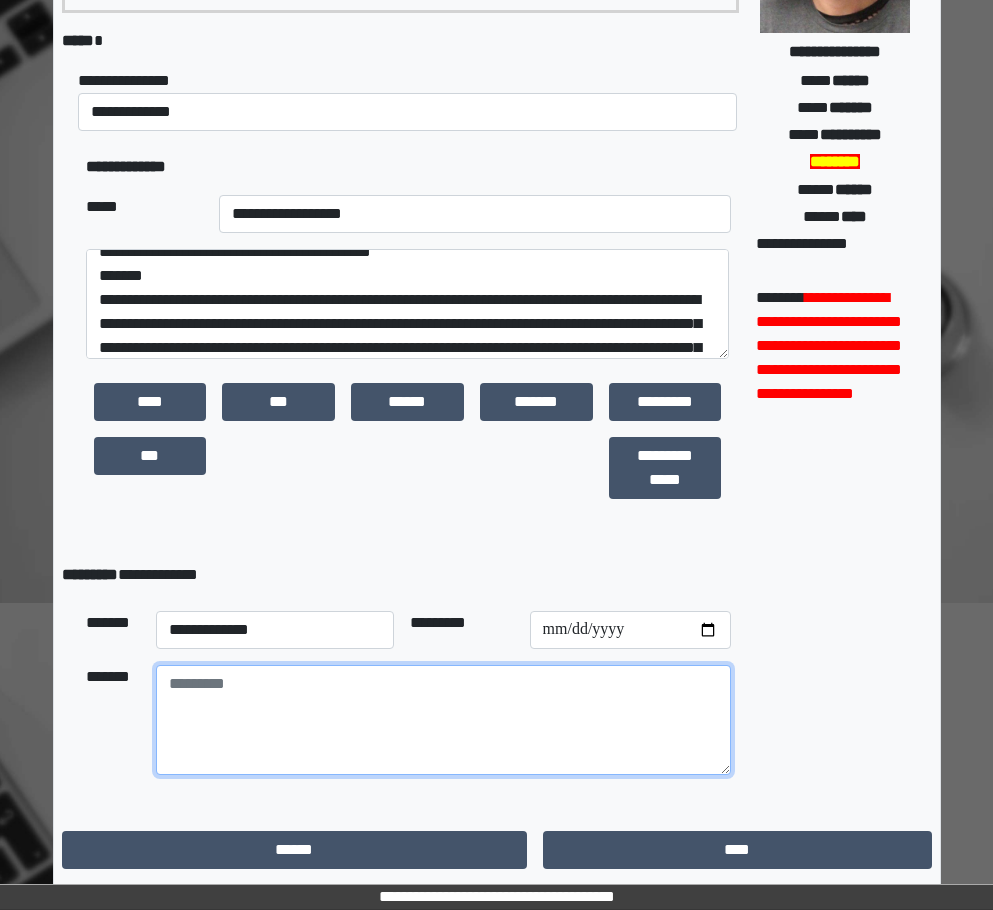 click at bounding box center [443, 720] 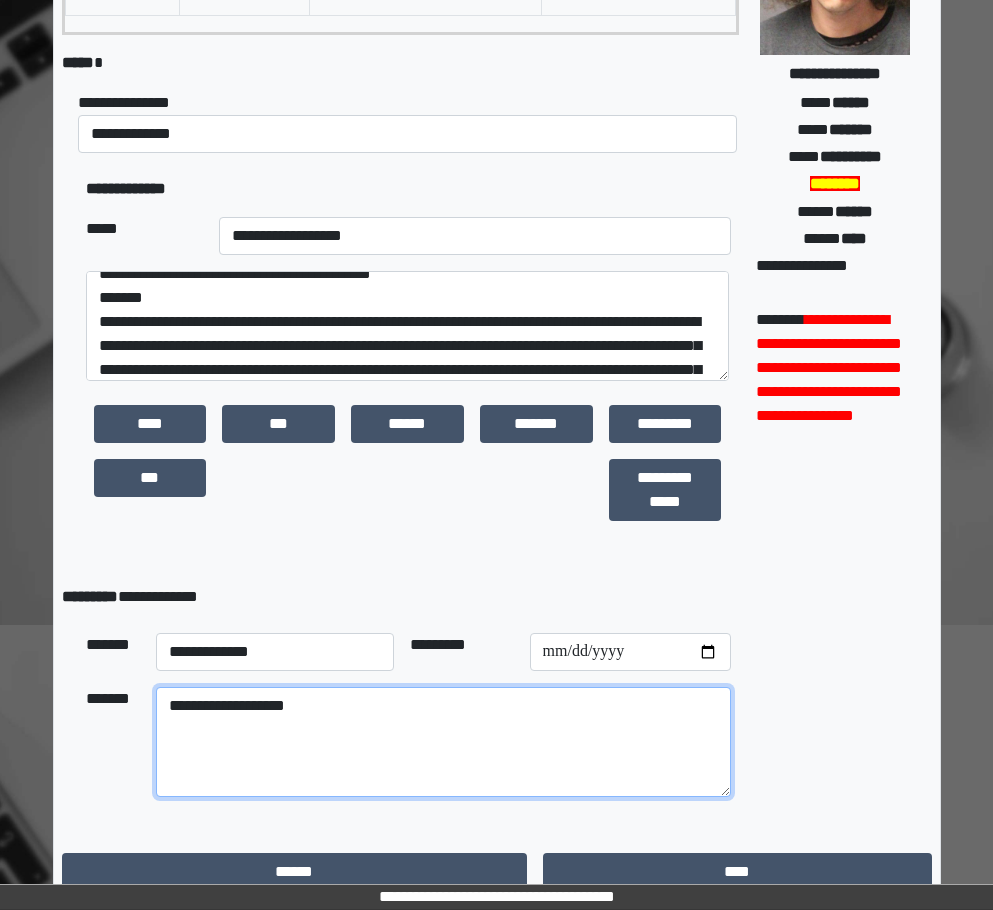 scroll, scrollTop: 322, scrollLeft: 0, axis: vertical 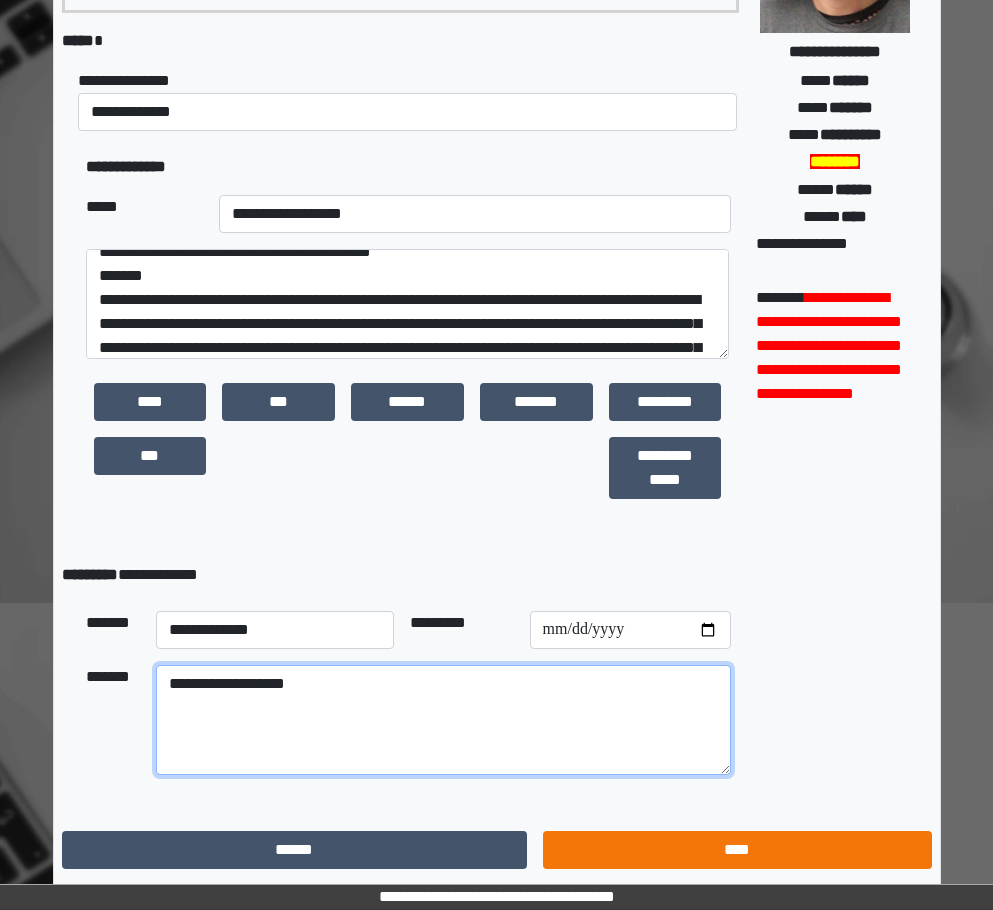 type on "**********" 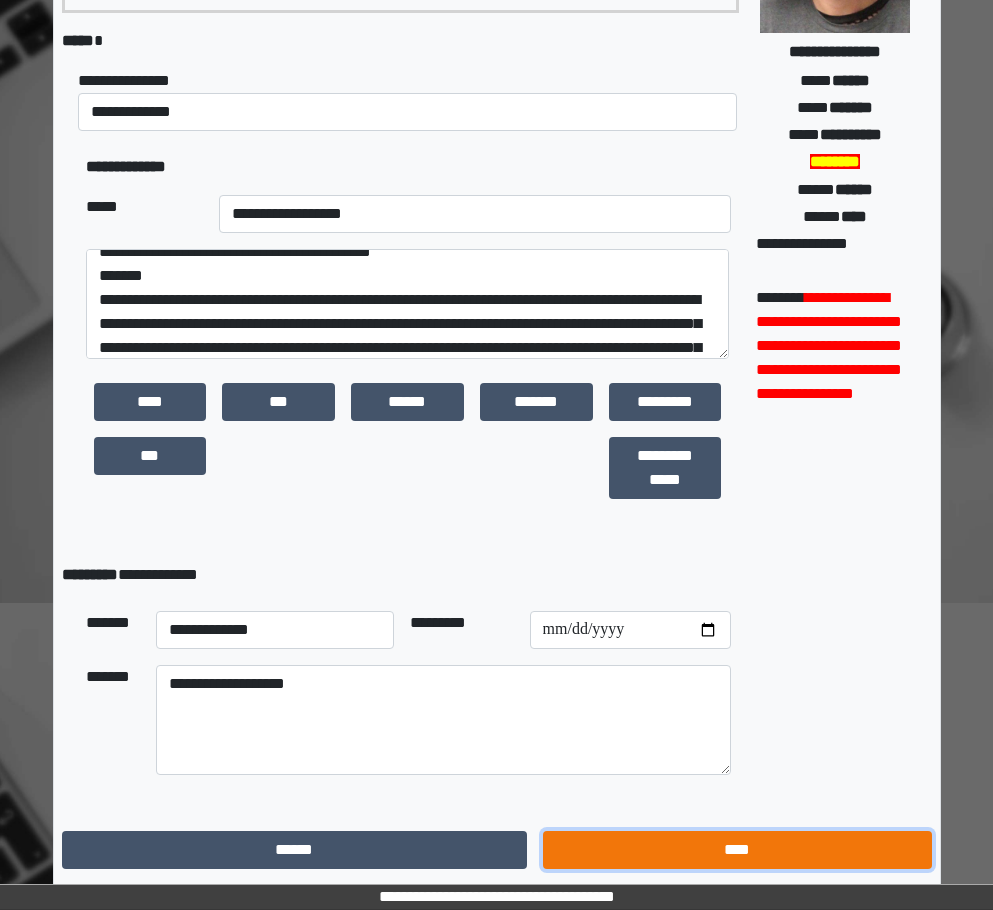 click on "****" at bounding box center [737, 850] 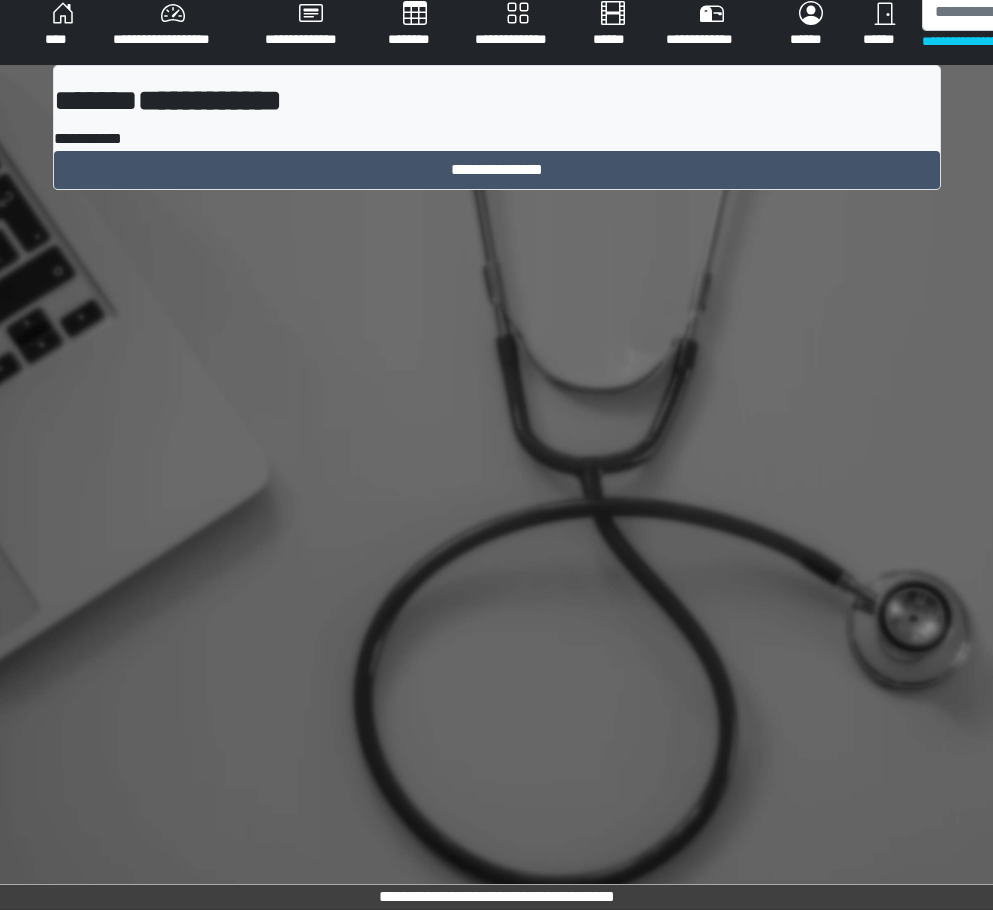 scroll, scrollTop: 15, scrollLeft: 0, axis: vertical 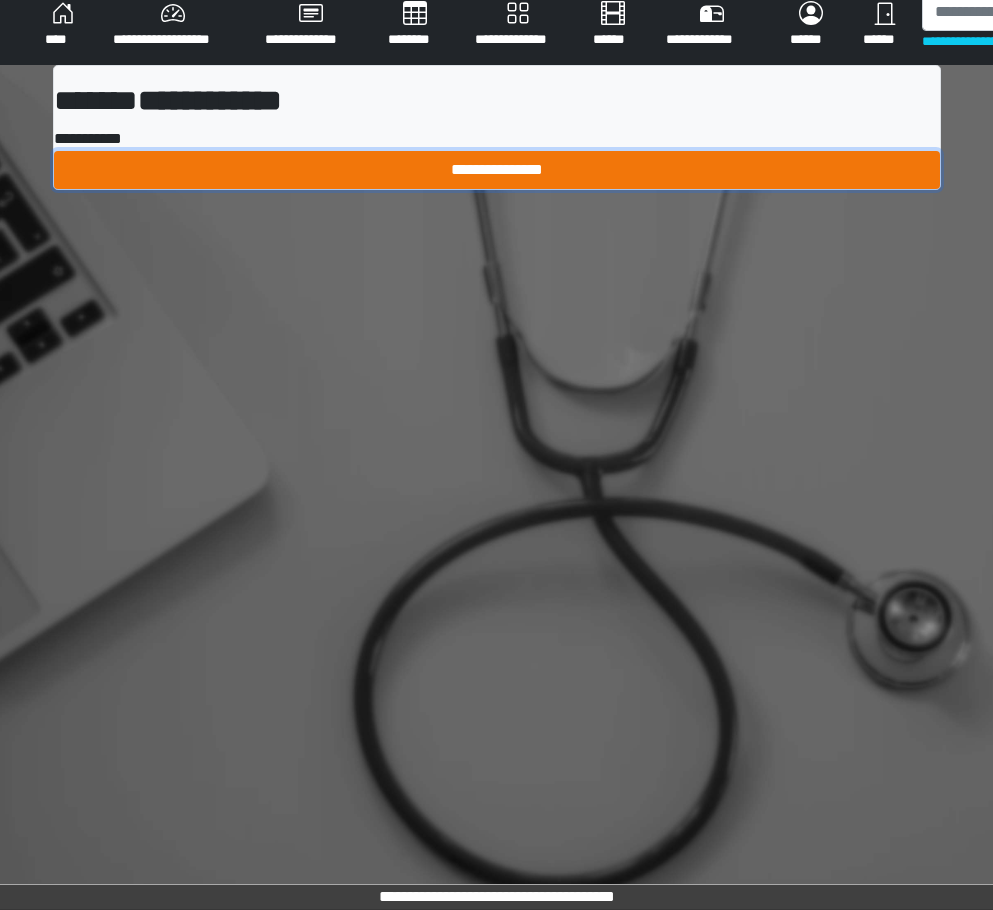 click on "**********" at bounding box center (497, 170) 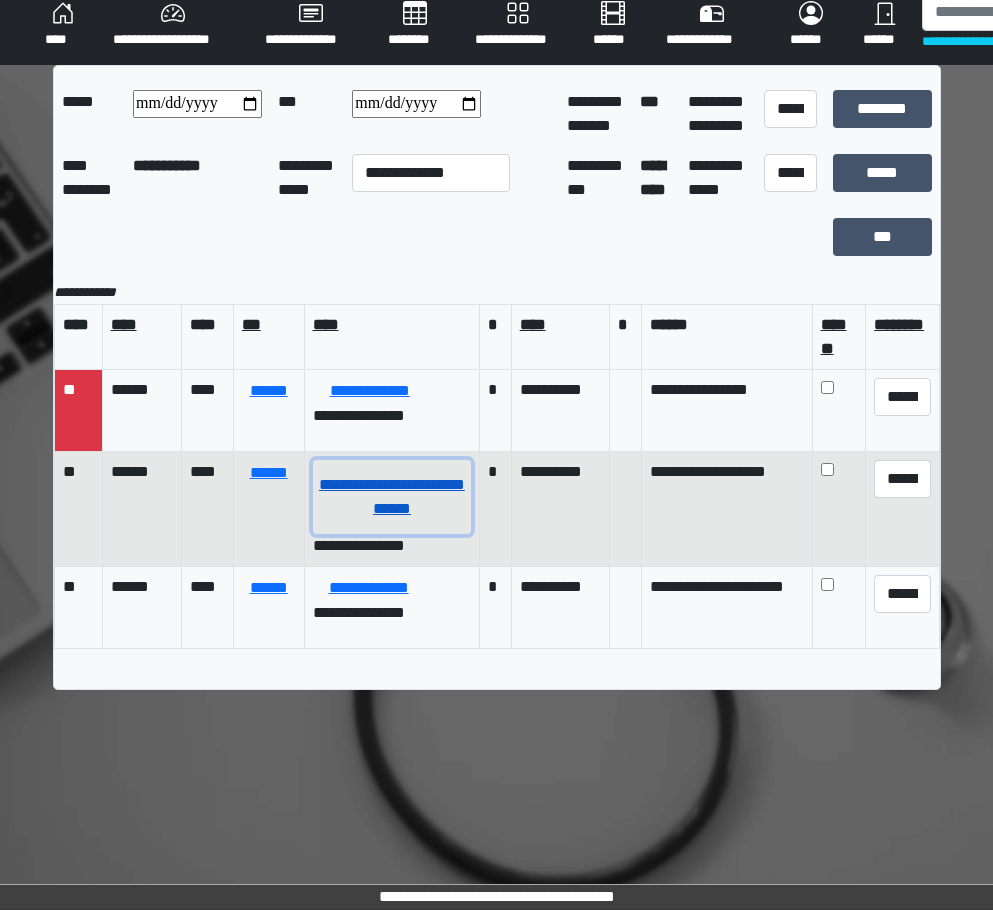 click on "**********" at bounding box center (392, 497) 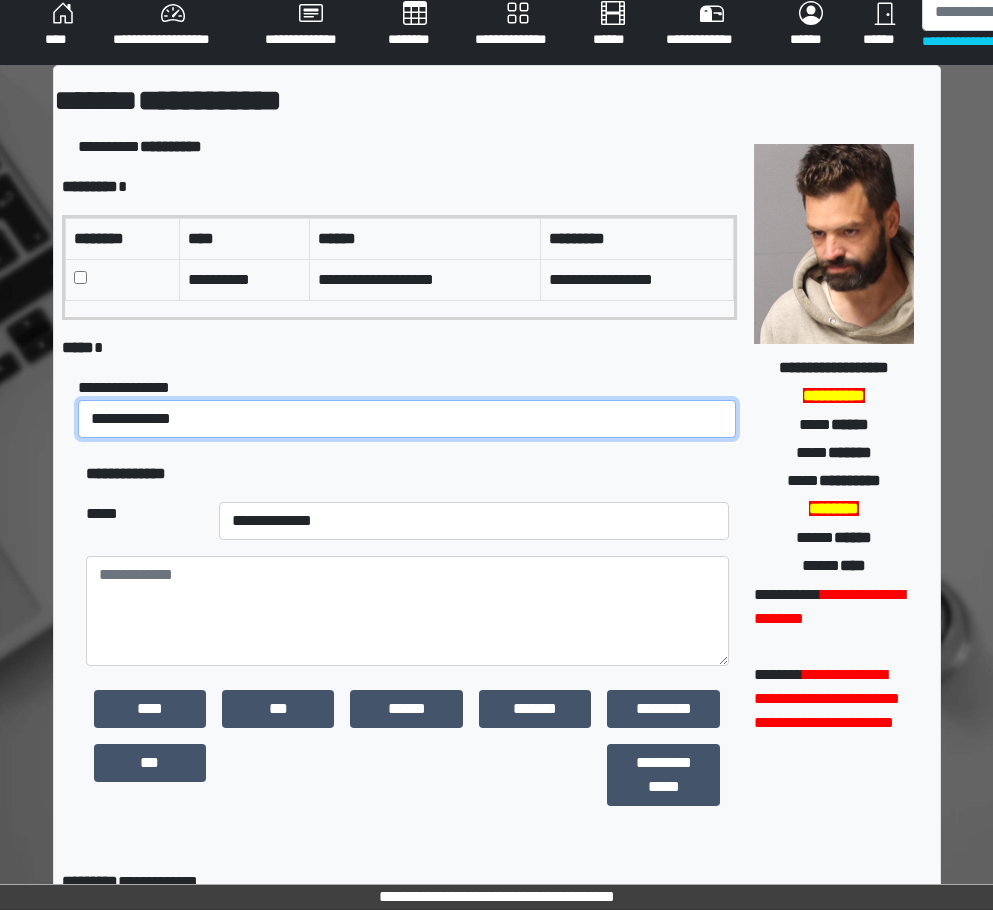 click on "**********" at bounding box center [407, 419] 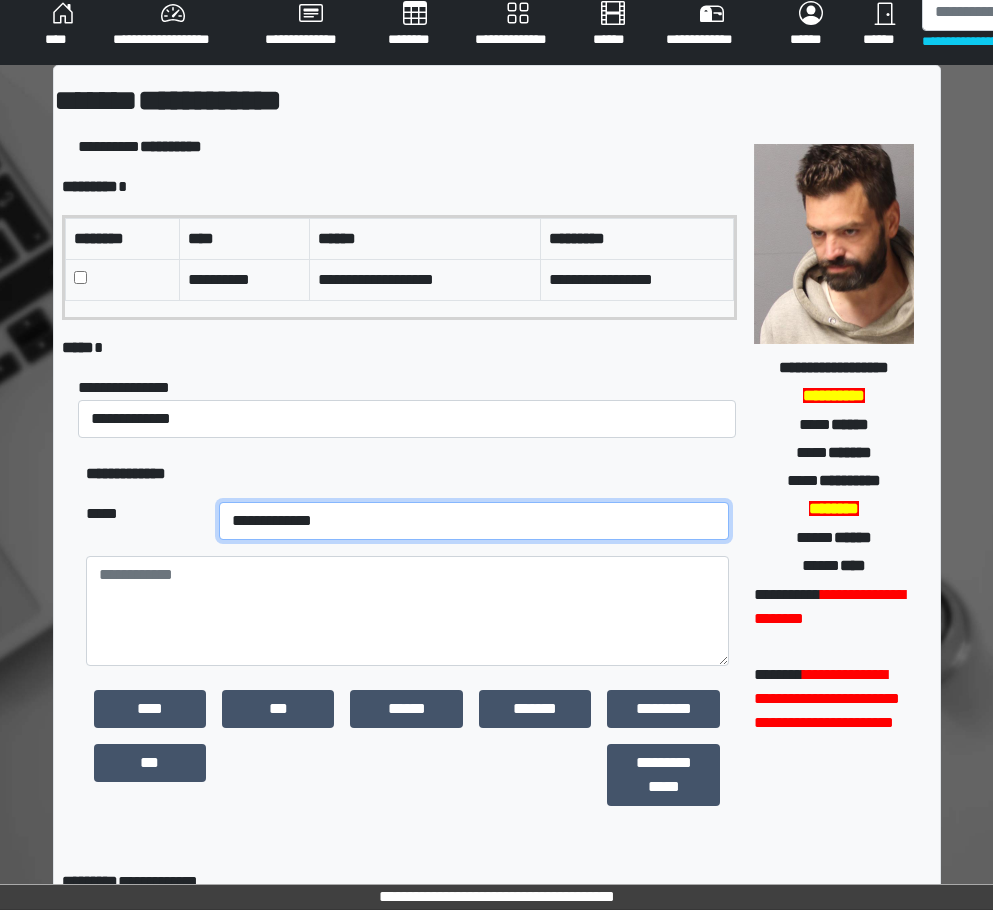 click on "**********" at bounding box center (474, 521) 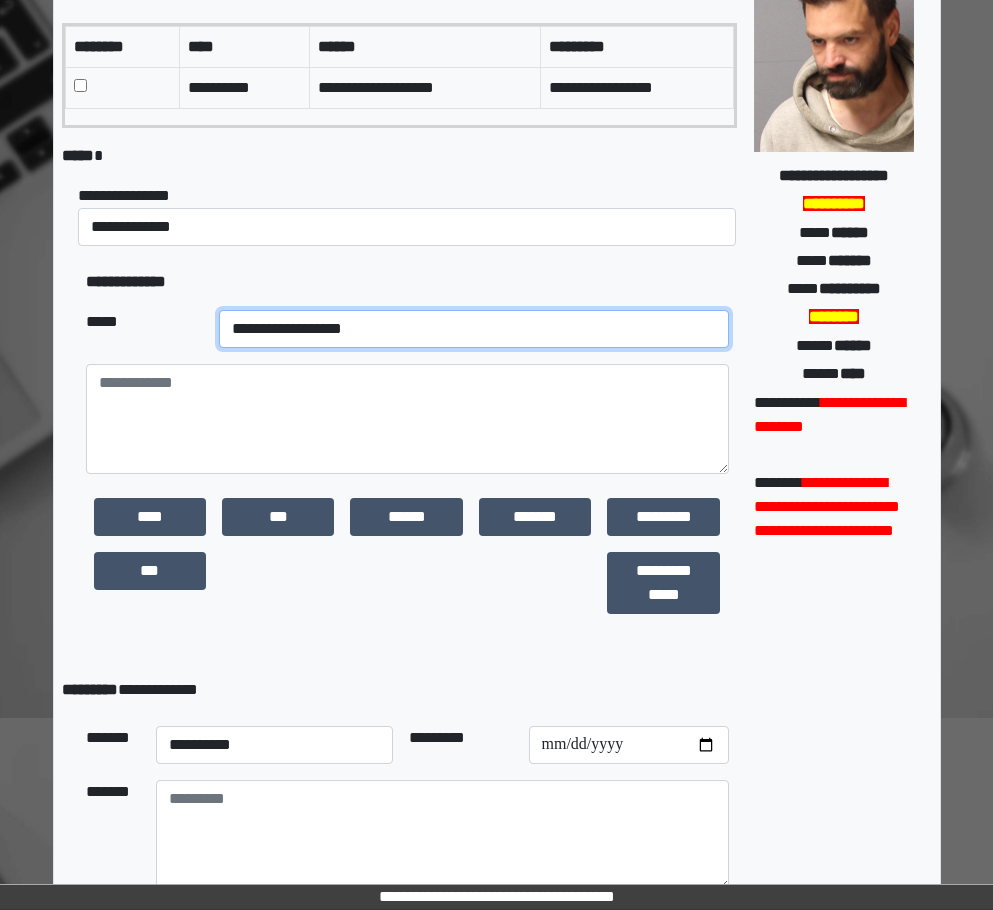 scroll, scrollTop: 215, scrollLeft: 0, axis: vertical 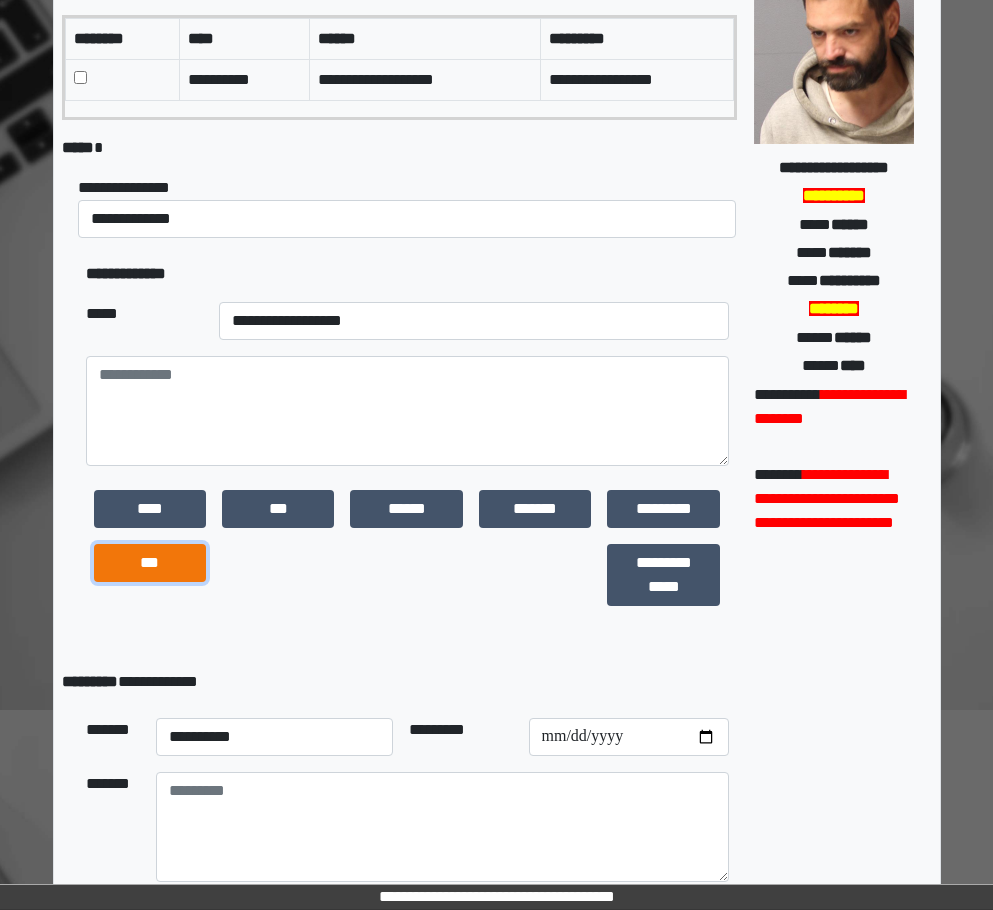 click on "***" at bounding box center (150, 563) 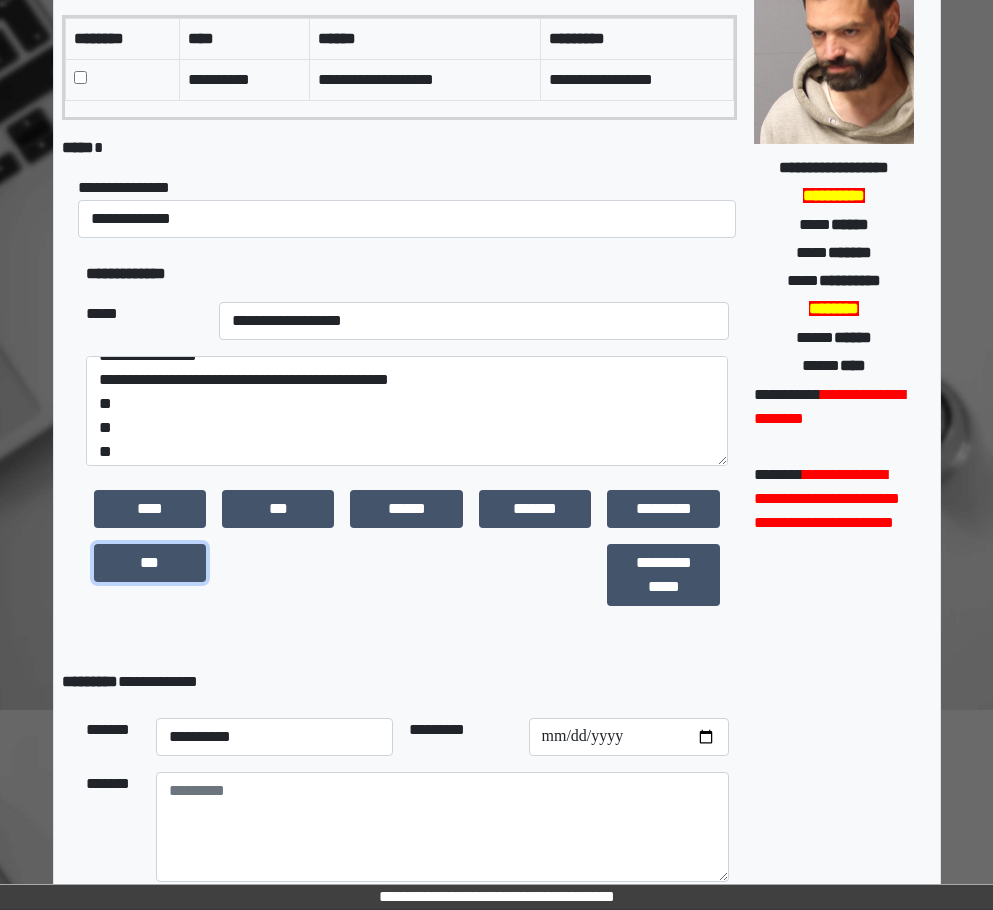 scroll, scrollTop: 24, scrollLeft: 0, axis: vertical 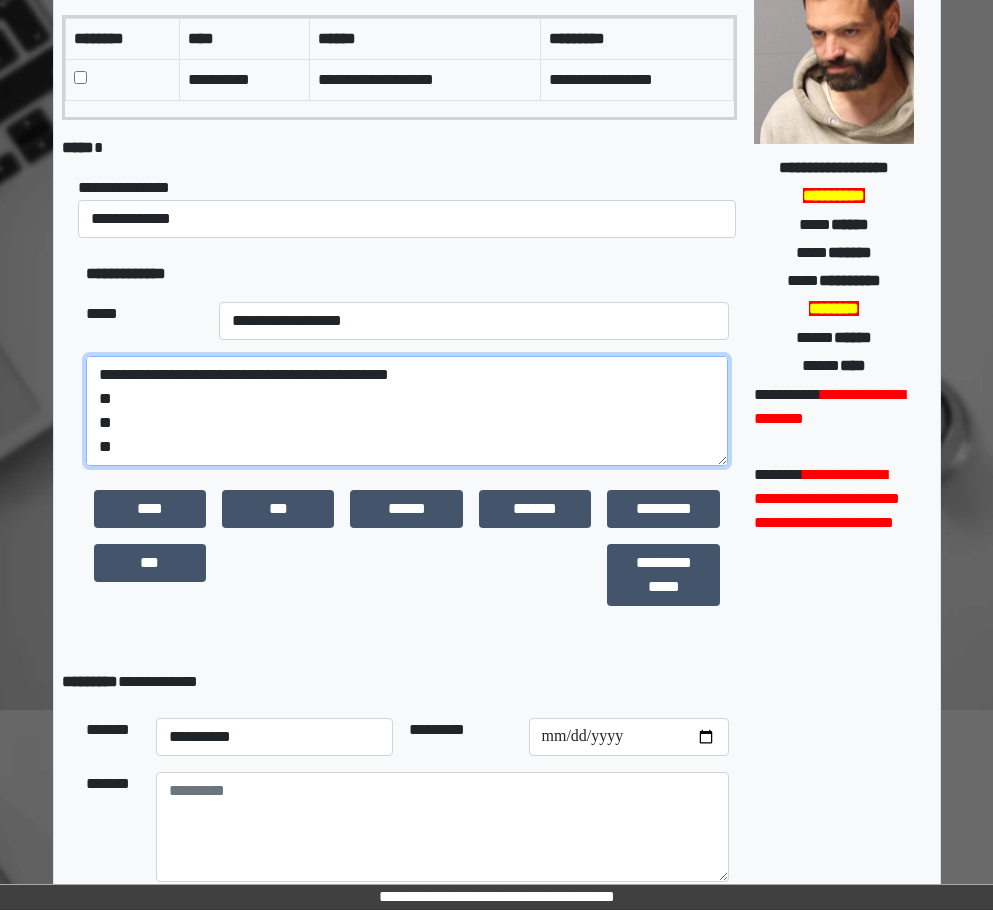 drag, startPoint x: 115, startPoint y: 448, endPoint x: 102, endPoint y: 401, distance: 48.76474 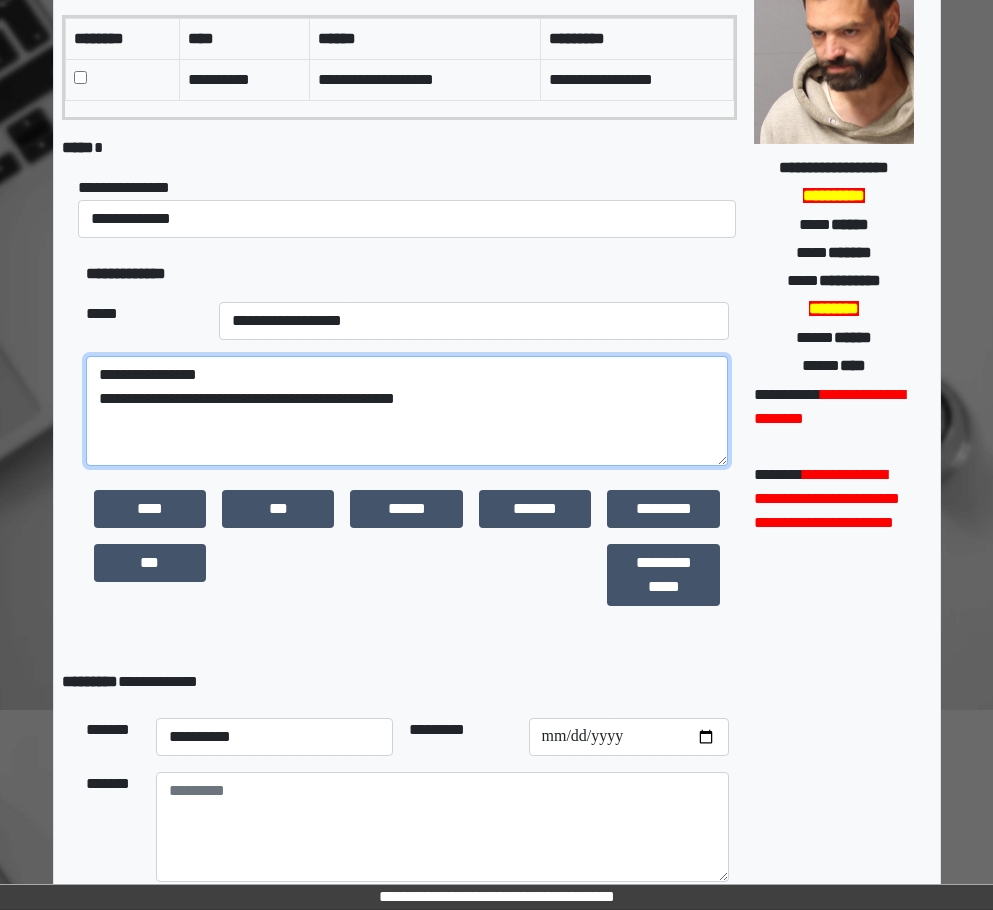 scroll, scrollTop: 0, scrollLeft: 0, axis: both 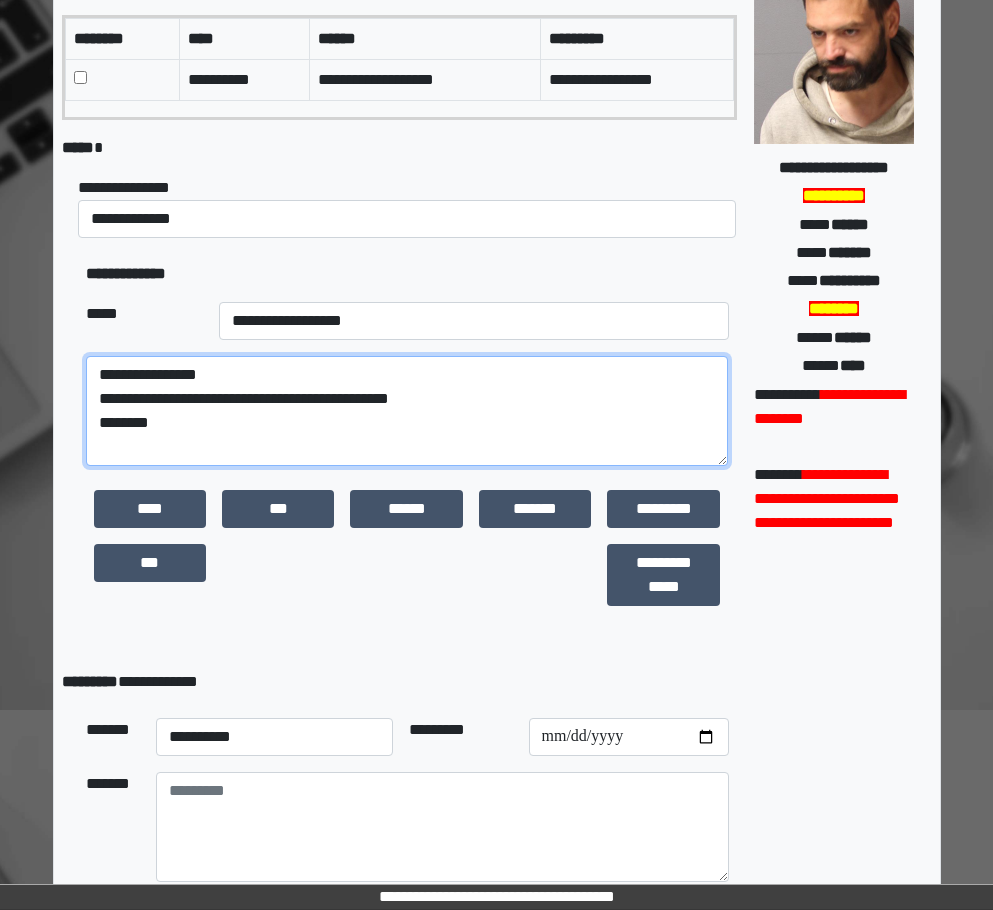 type on "**********" 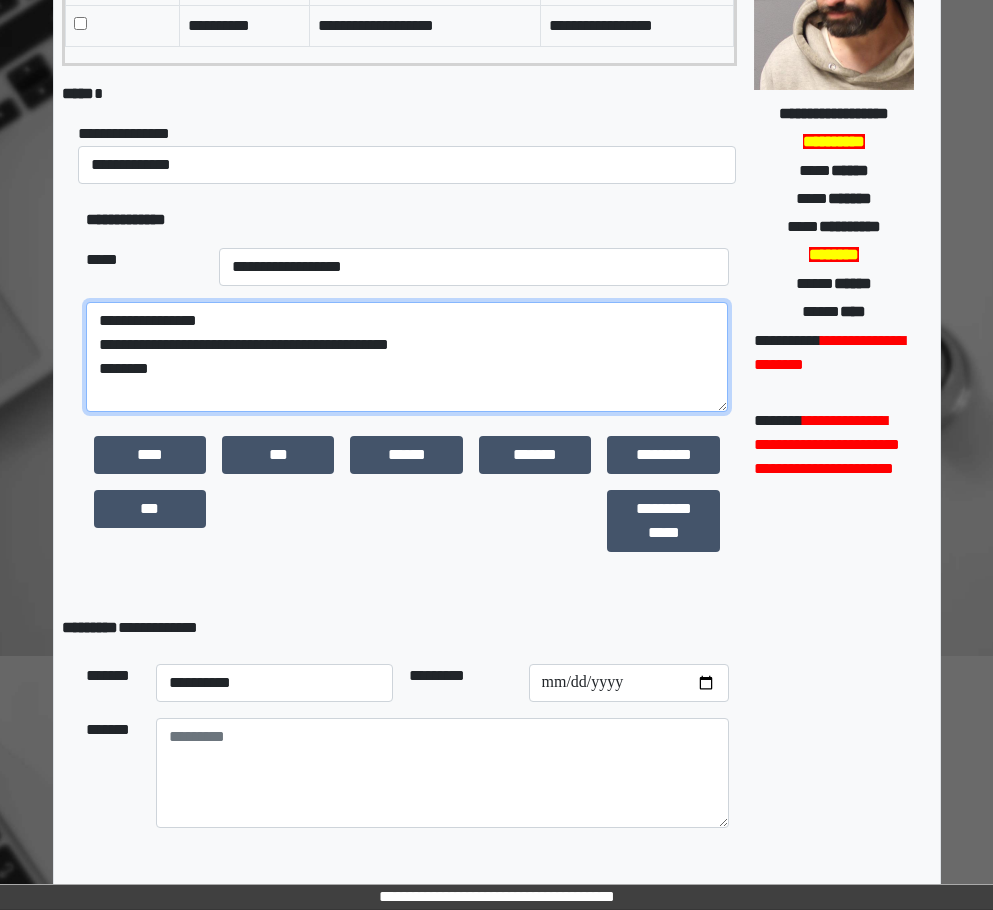 scroll, scrollTop: 322, scrollLeft: 0, axis: vertical 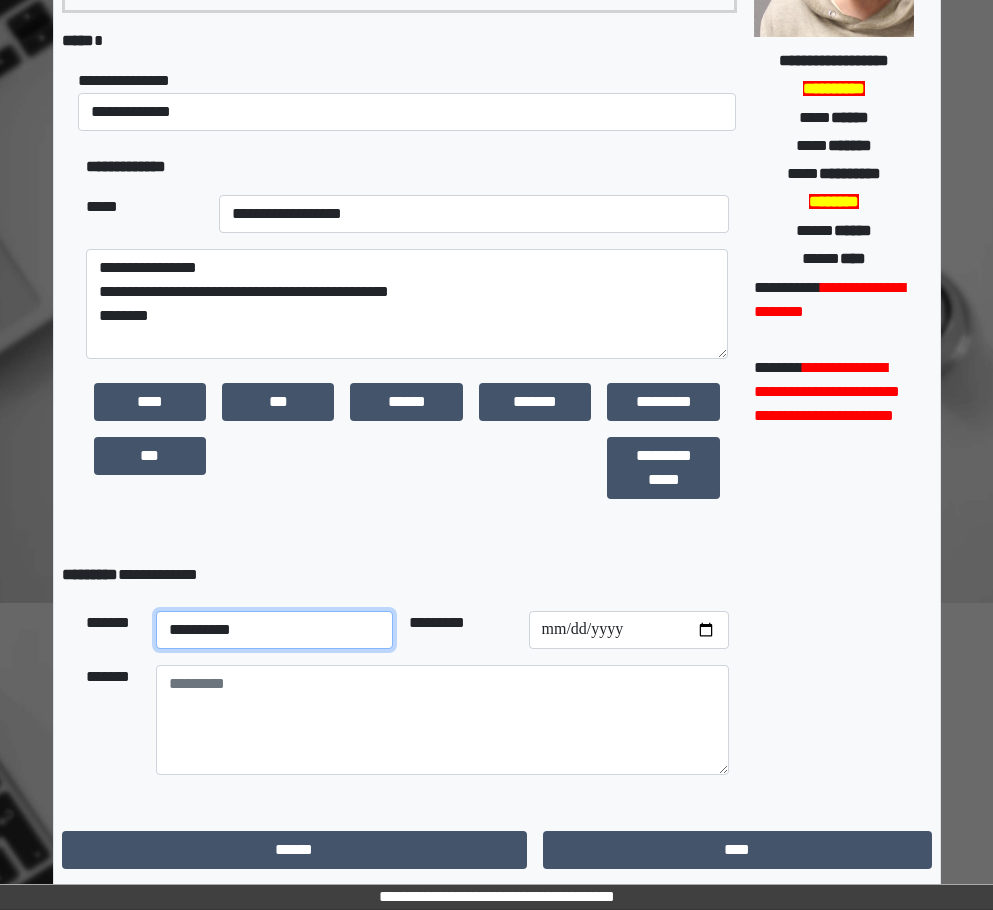 click on "**********" at bounding box center (275, 630) 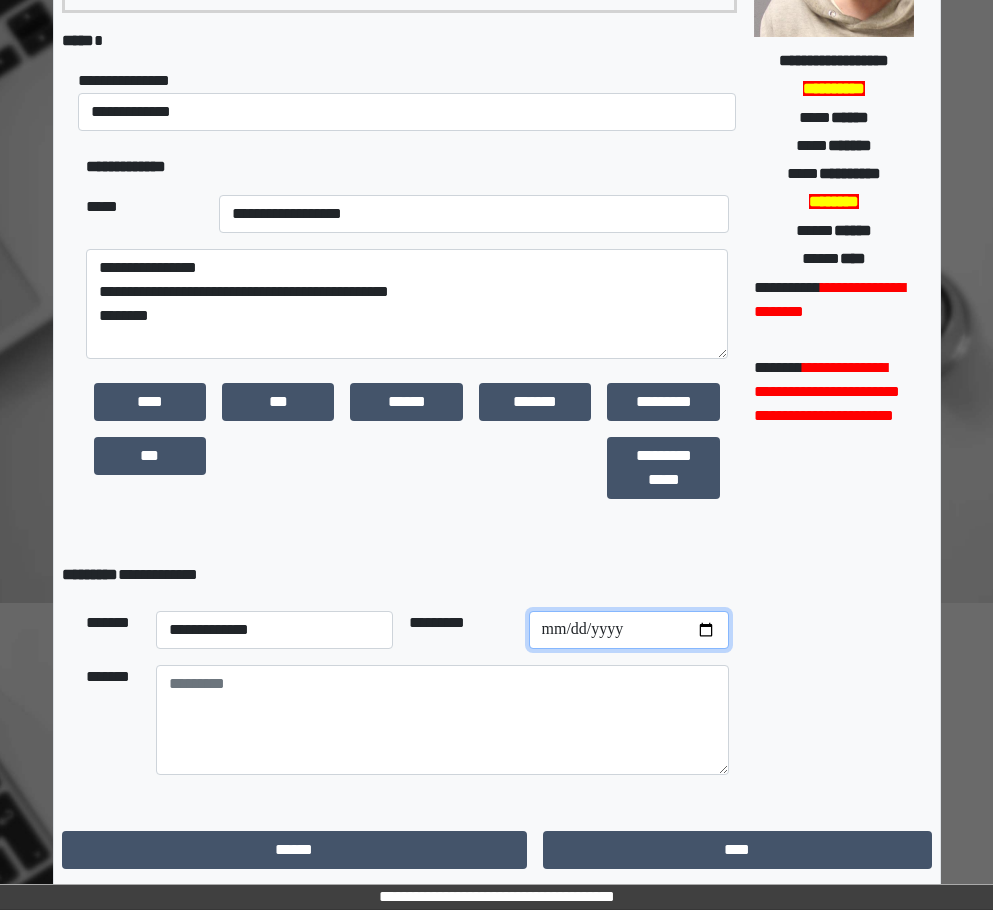 click at bounding box center [629, 630] 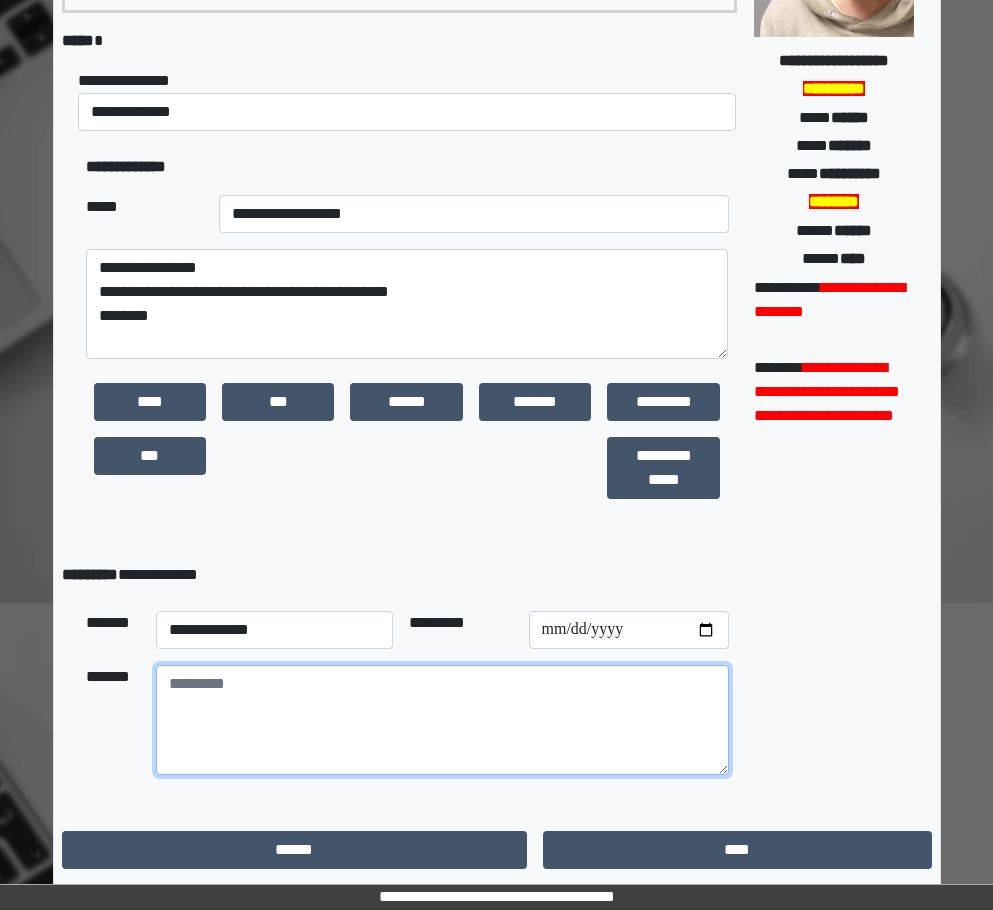click at bounding box center (443, 720) 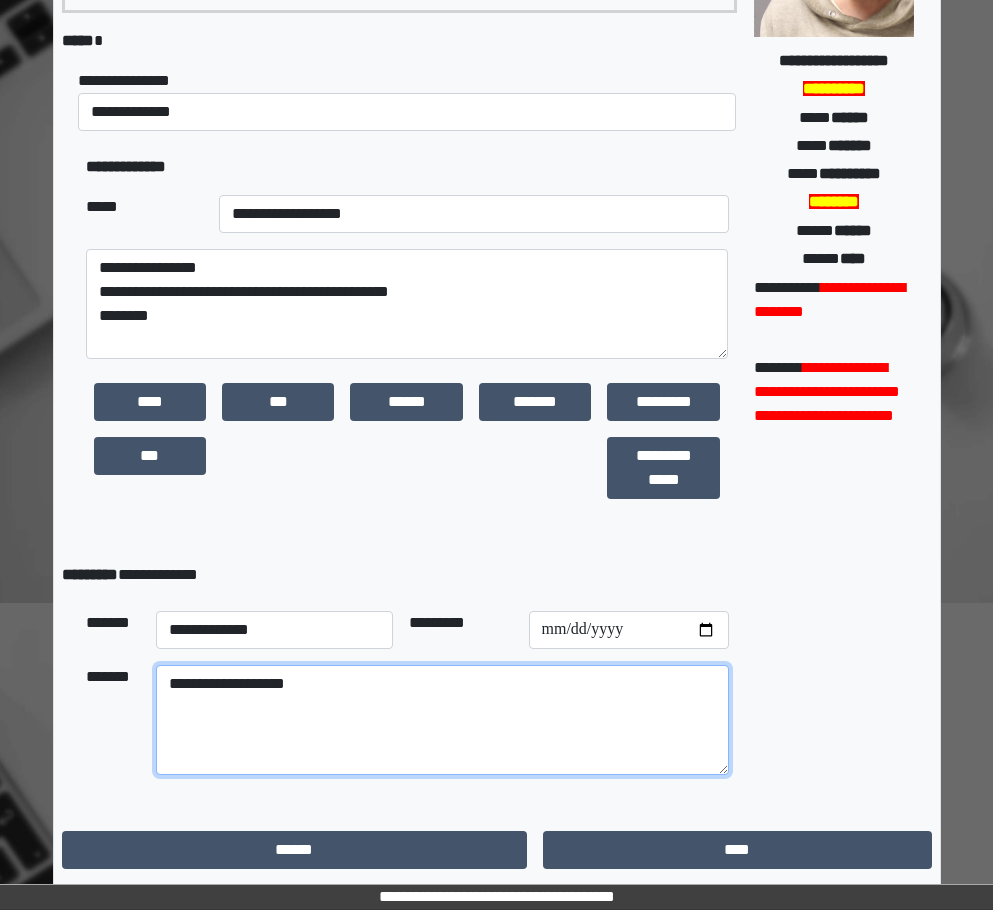 type on "**********" 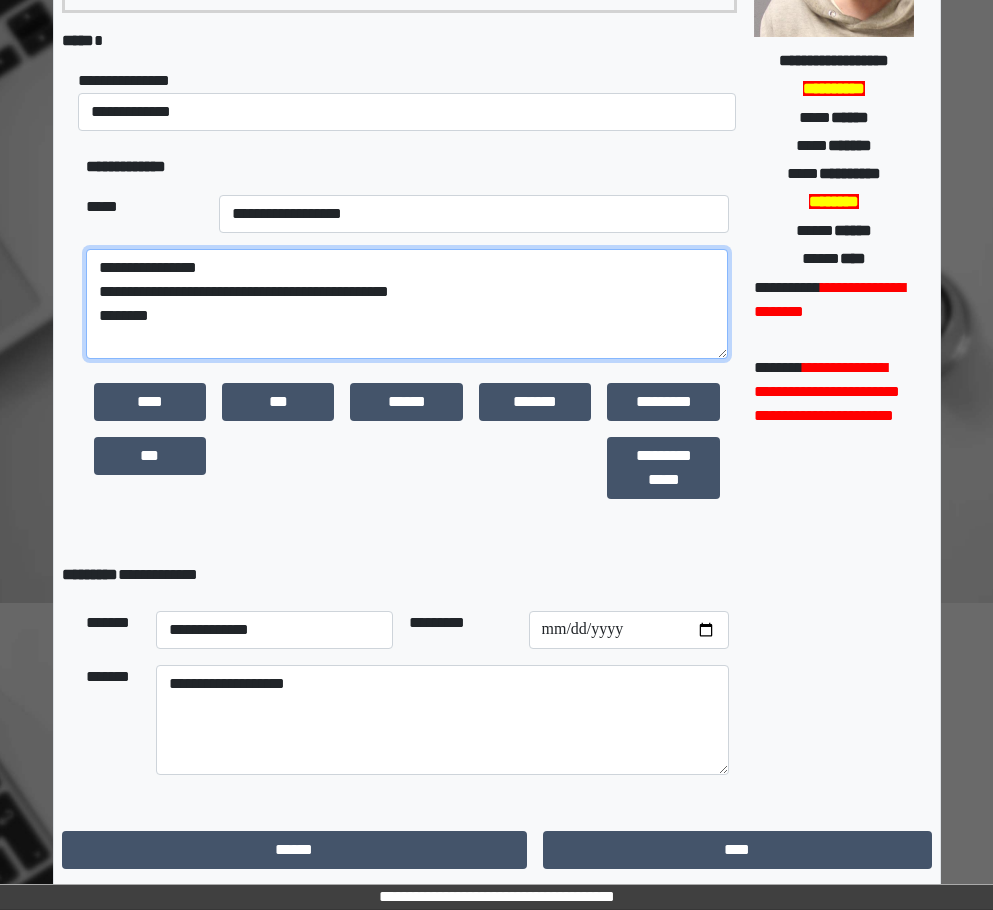 click on "**********" at bounding box center [407, 304] 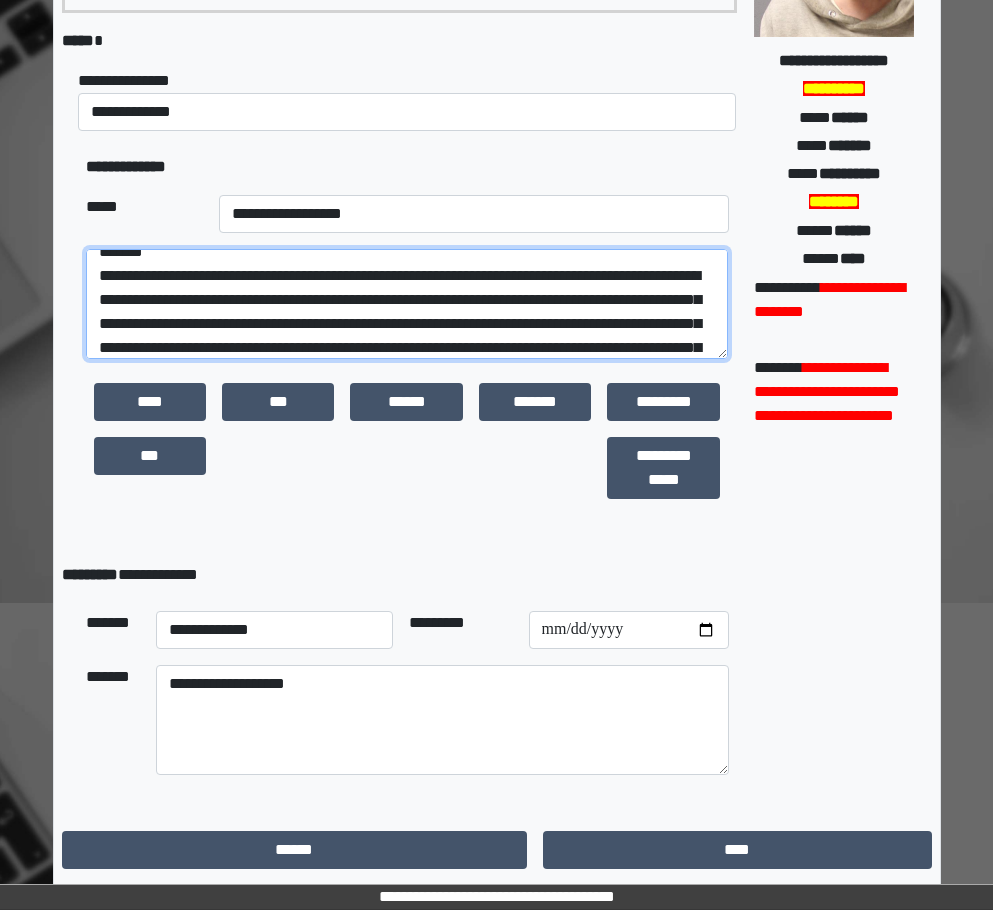 scroll, scrollTop: 88, scrollLeft: 0, axis: vertical 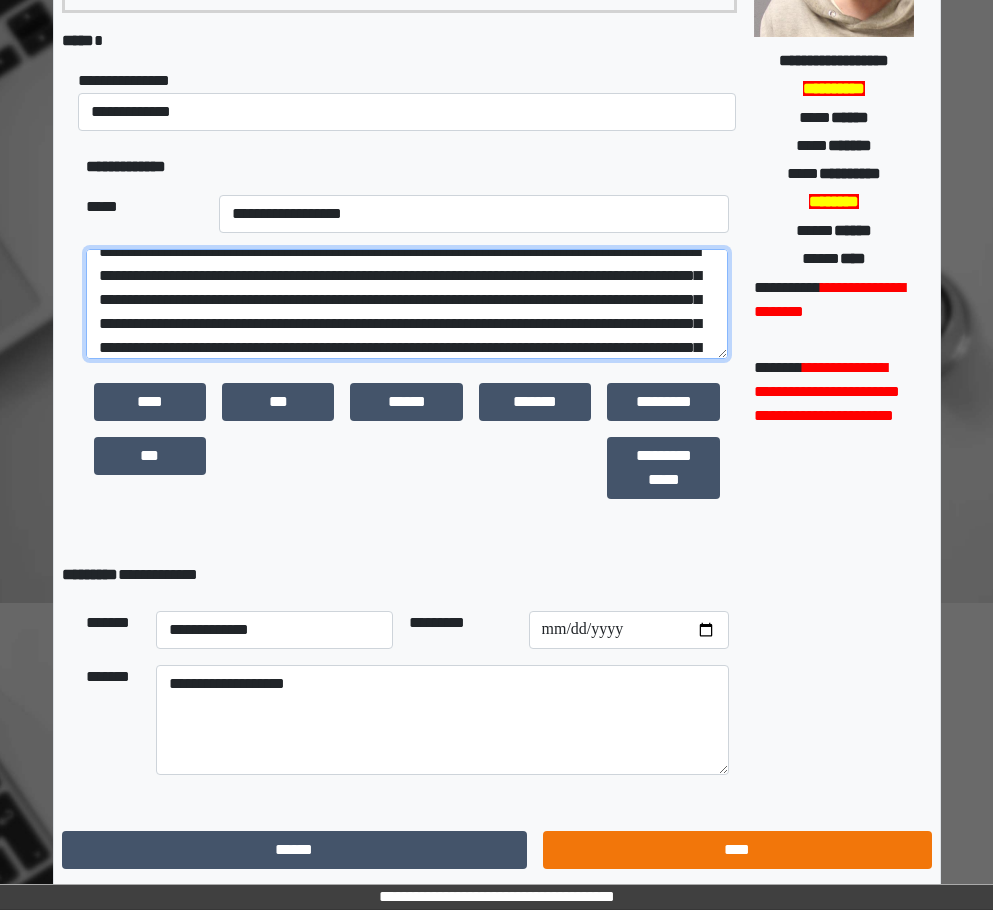 type on "**********" 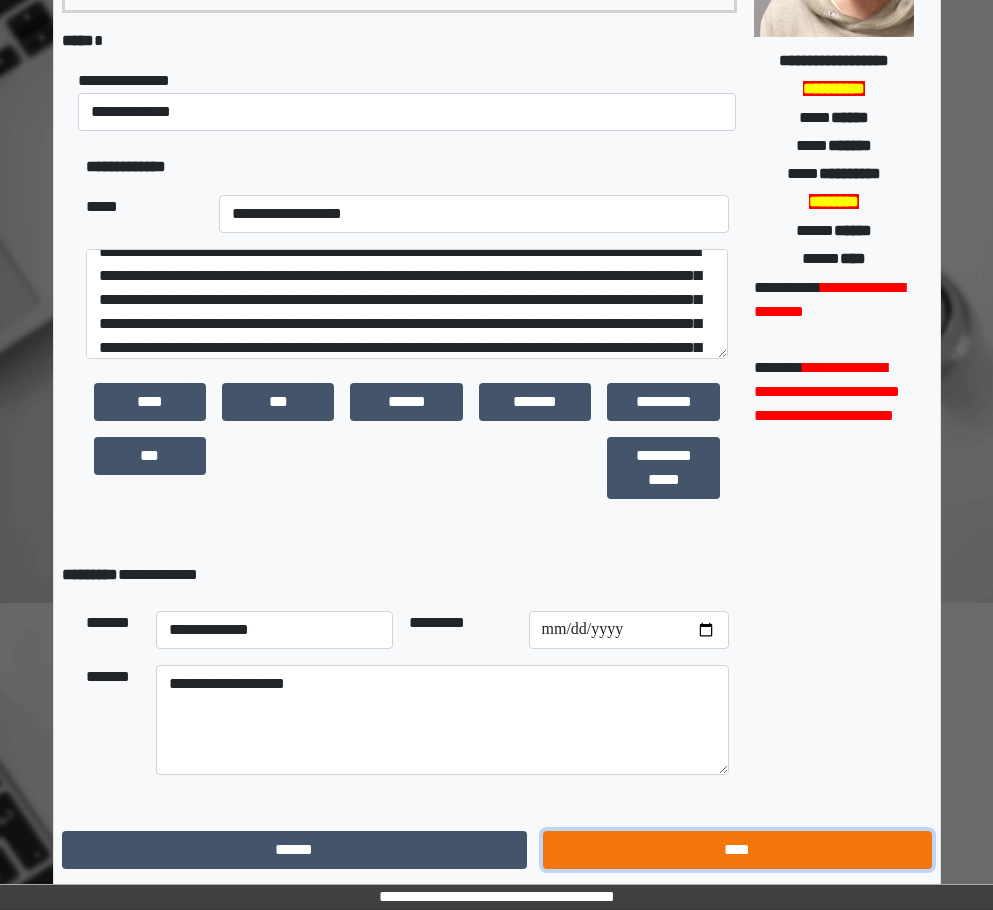 click on "****" at bounding box center [737, 850] 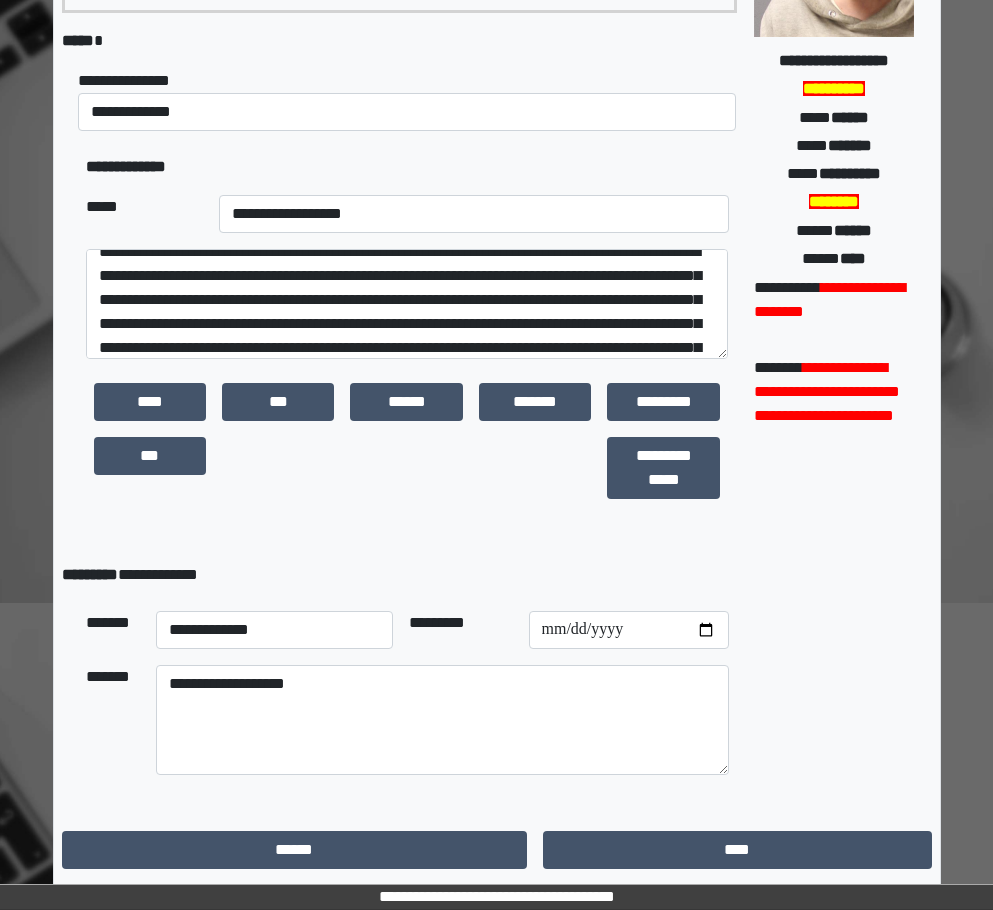 scroll, scrollTop: 15, scrollLeft: 0, axis: vertical 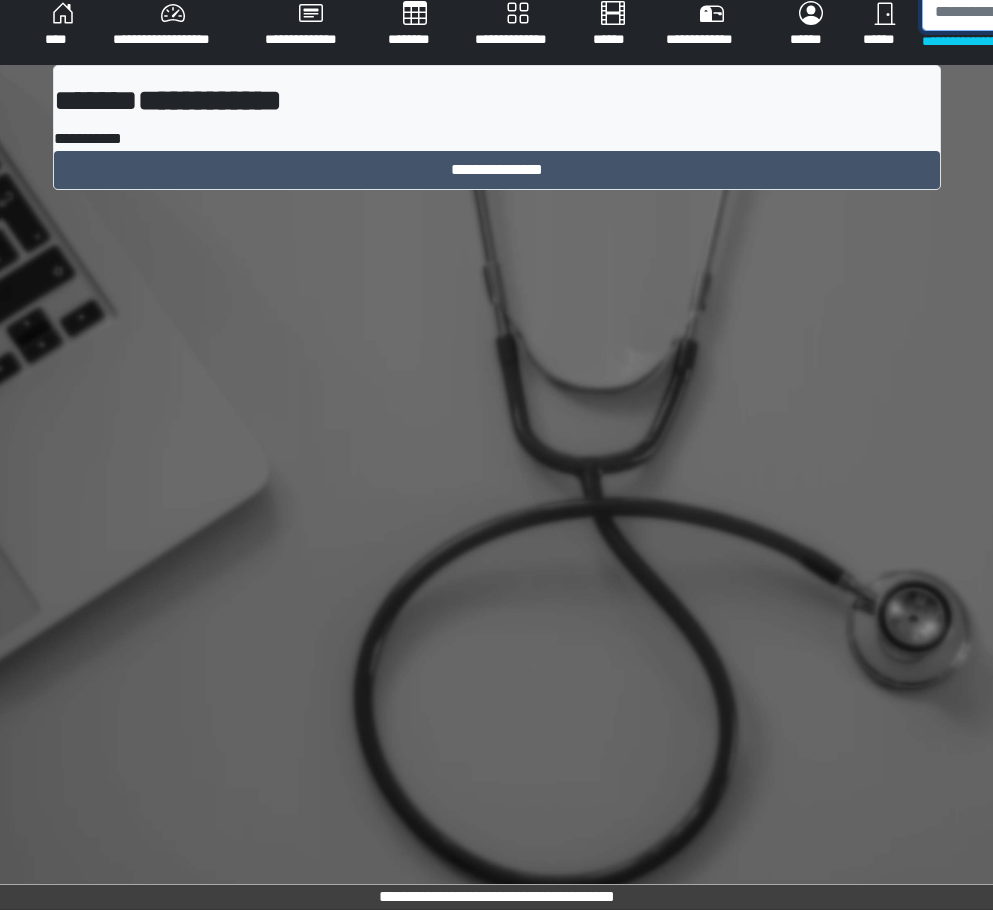 click at bounding box center [1025, 12] 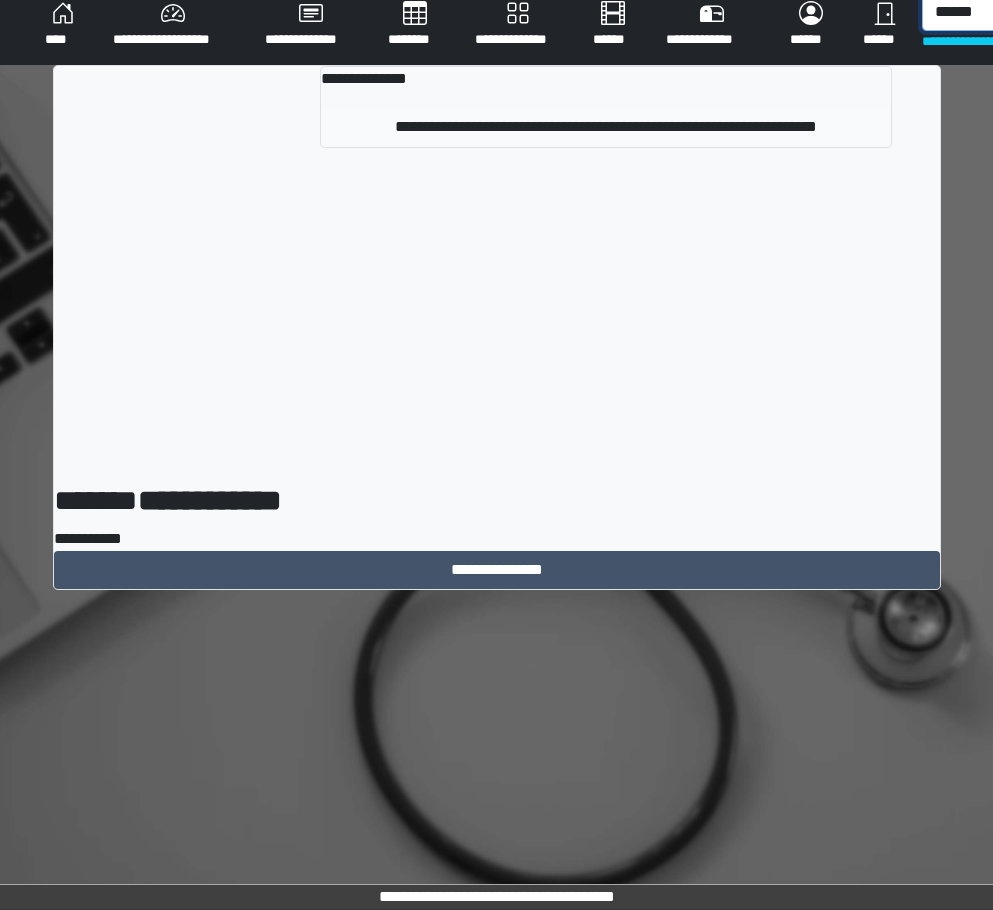 type on "******" 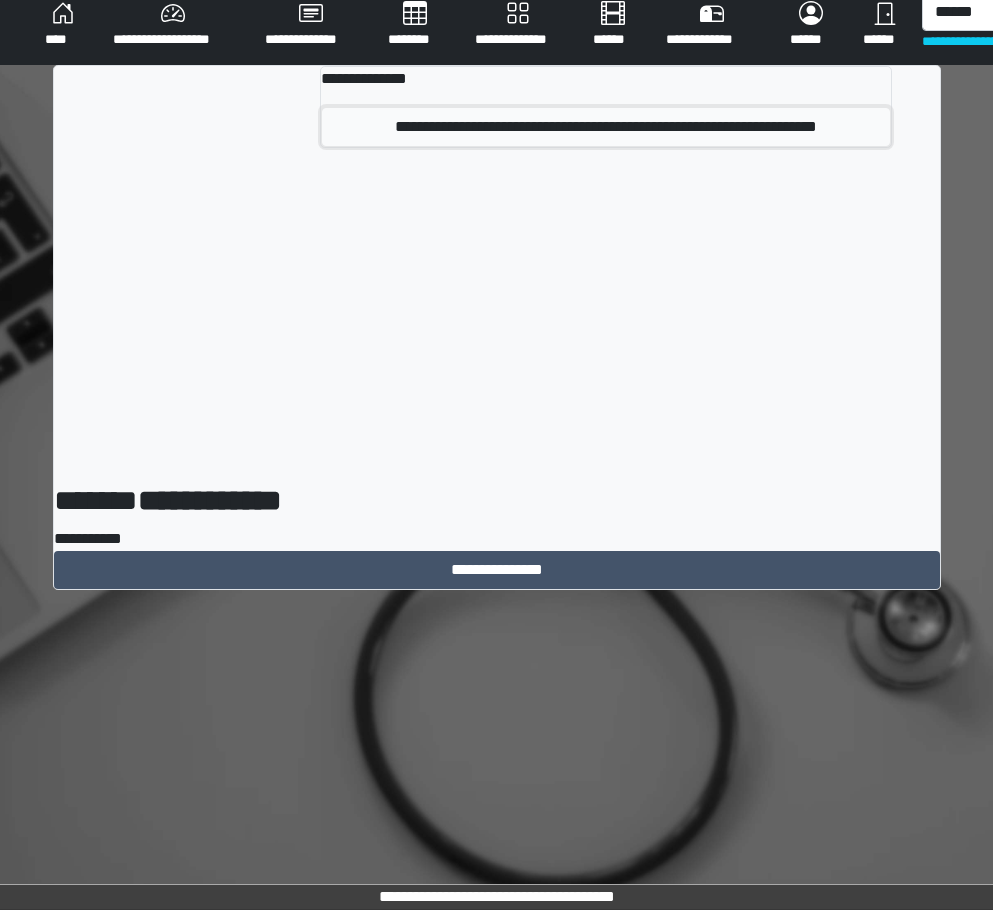 click on "**********" at bounding box center (606, 127) 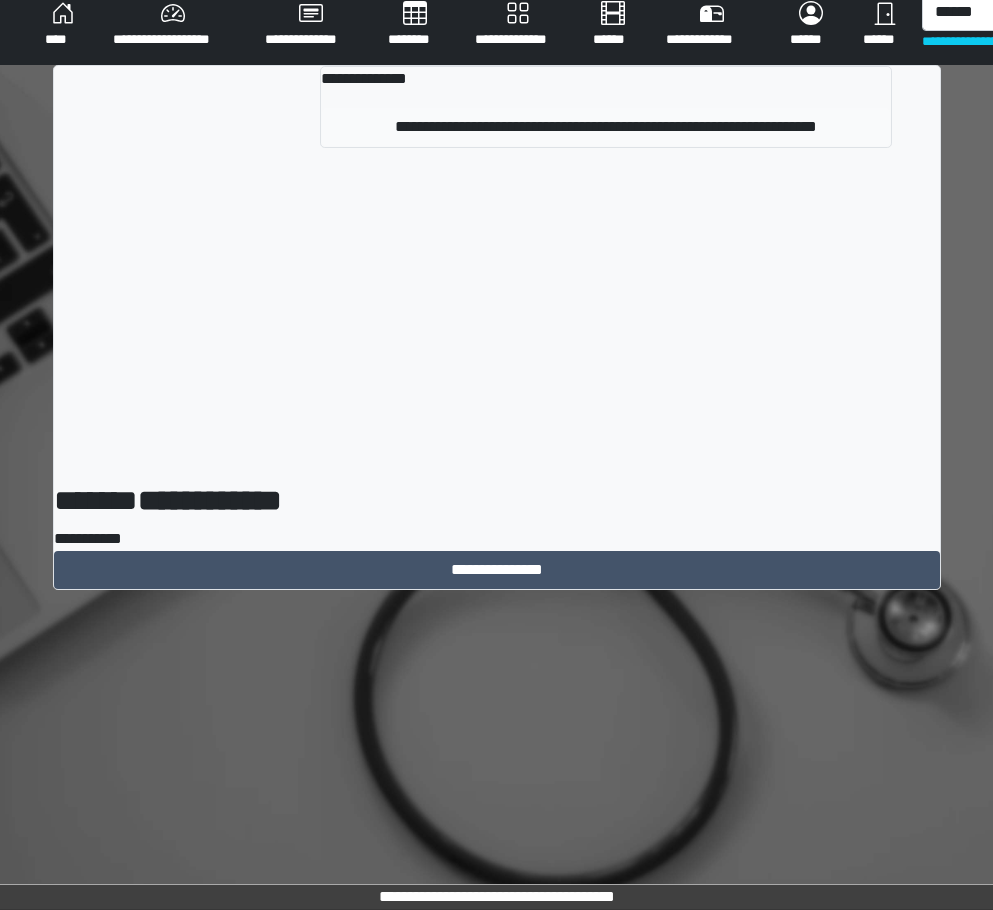 type 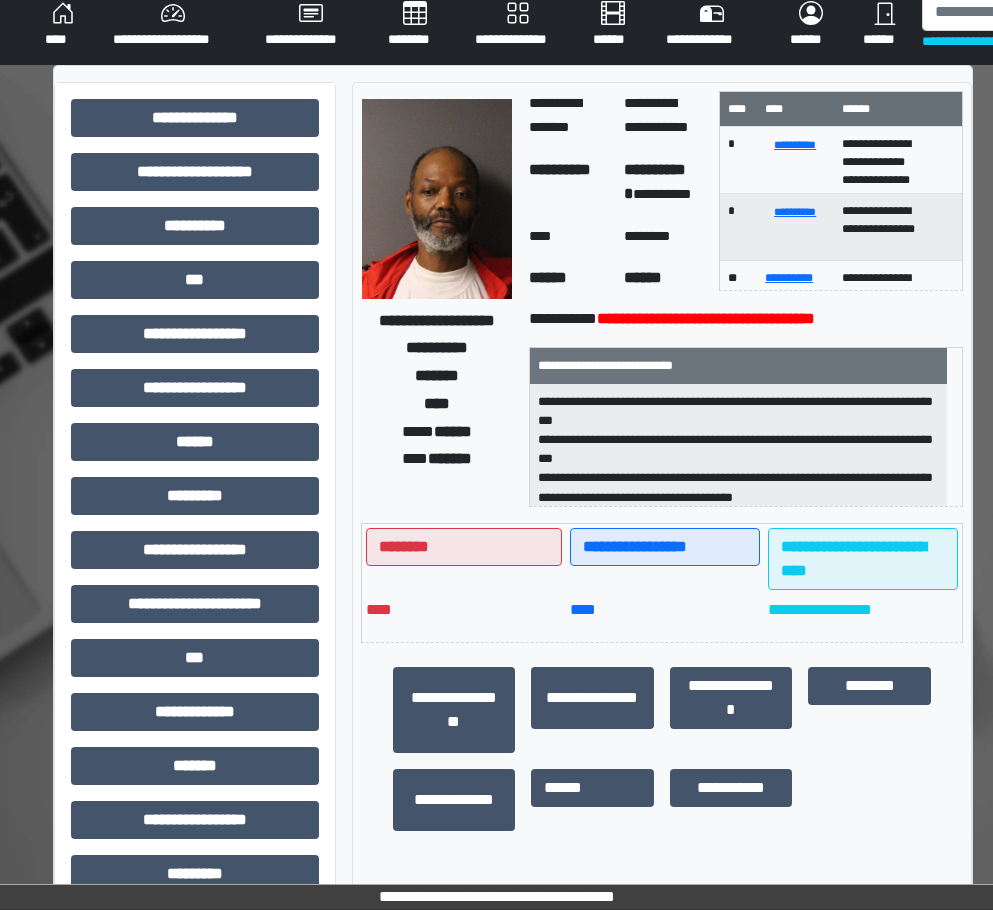 scroll, scrollTop: 2, scrollLeft: 0, axis: vertical 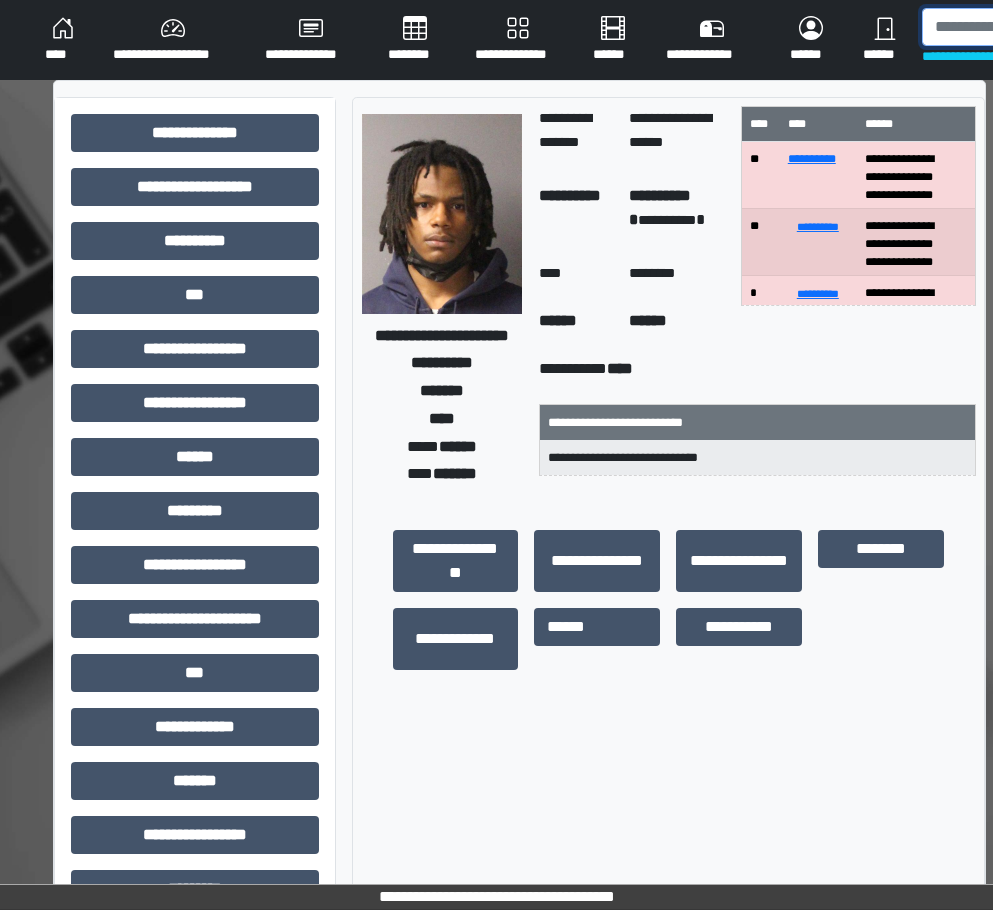 click at bounding box center (1025, 27) 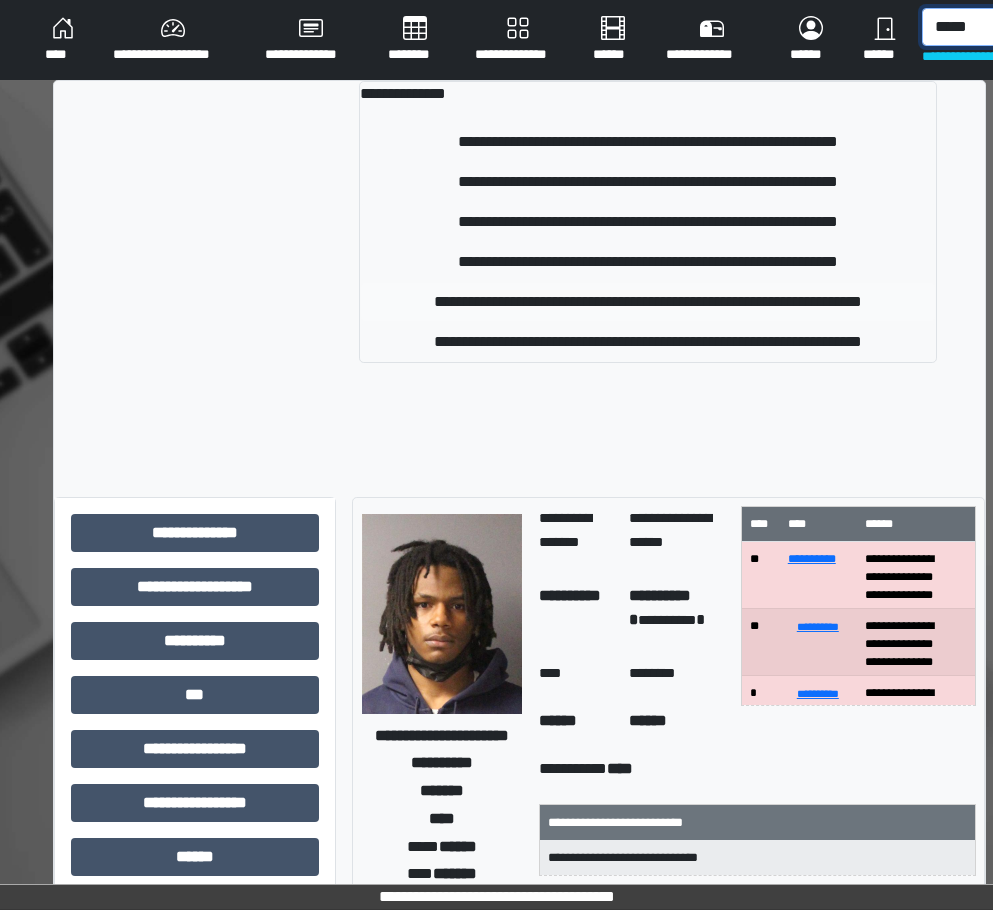 type on "*****" 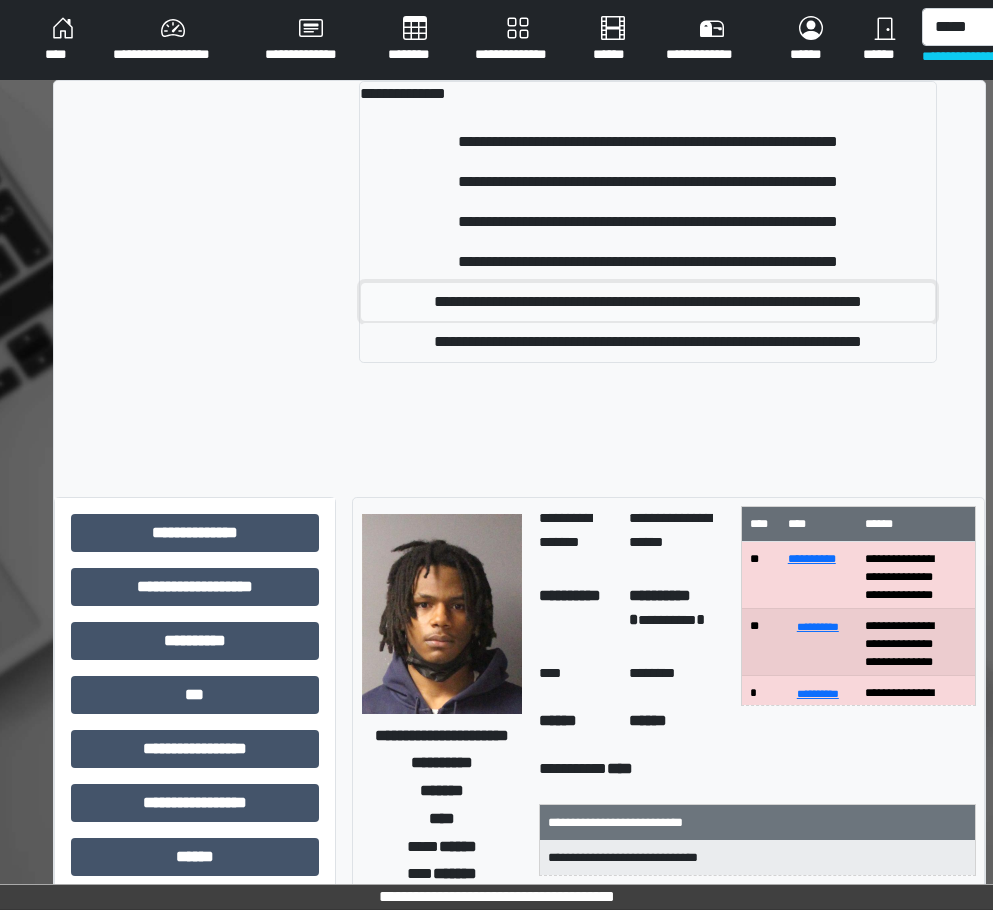 click on "**********" at bounding box center (648, 302) 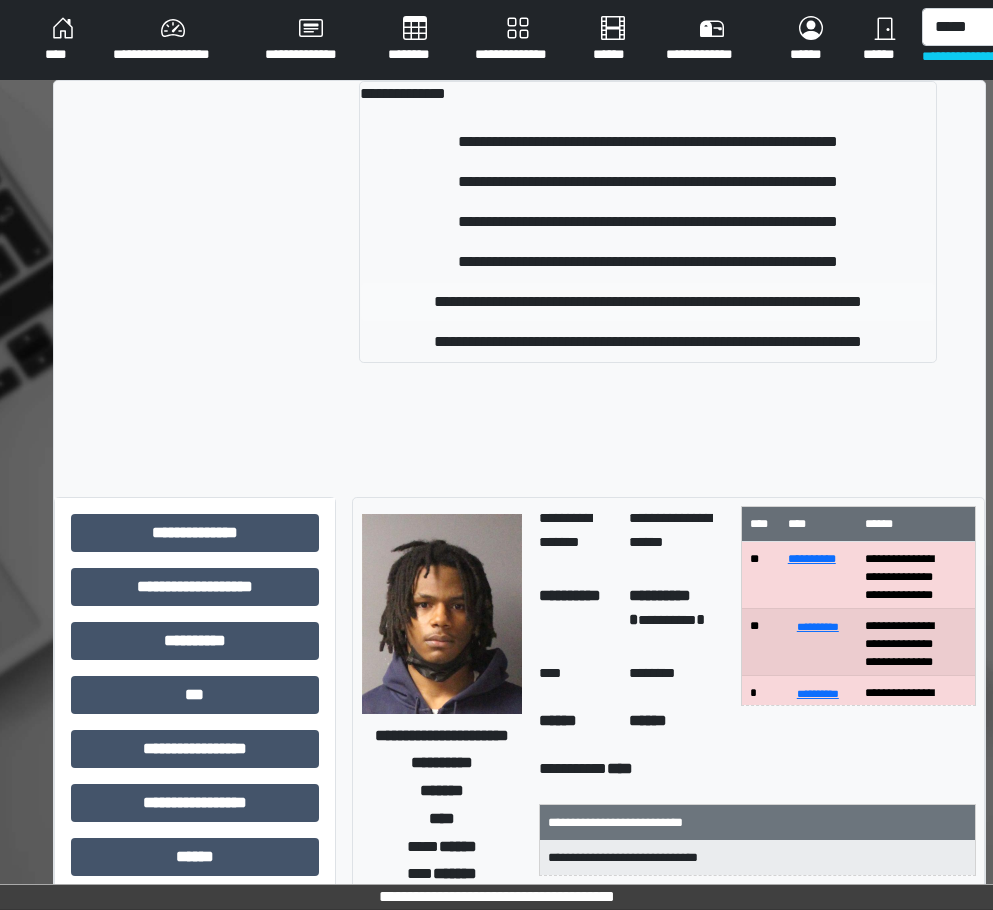 type 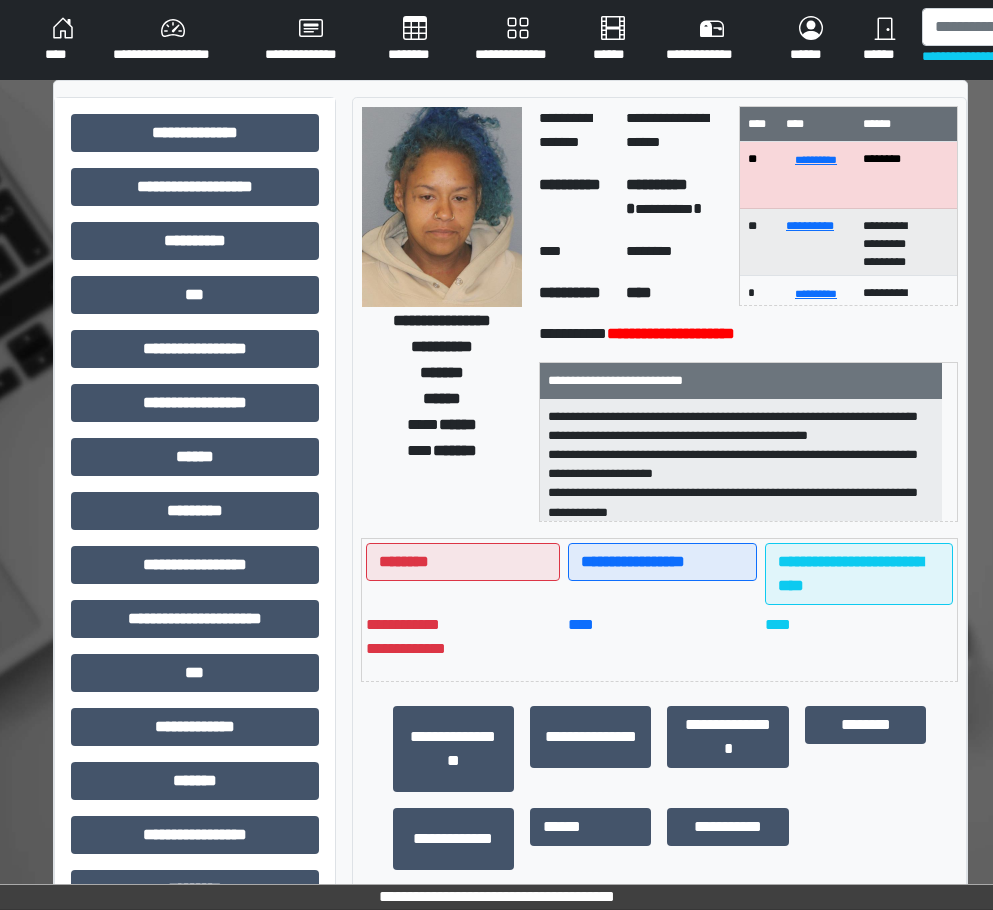 click on "****" at bounding box center [63, 40] 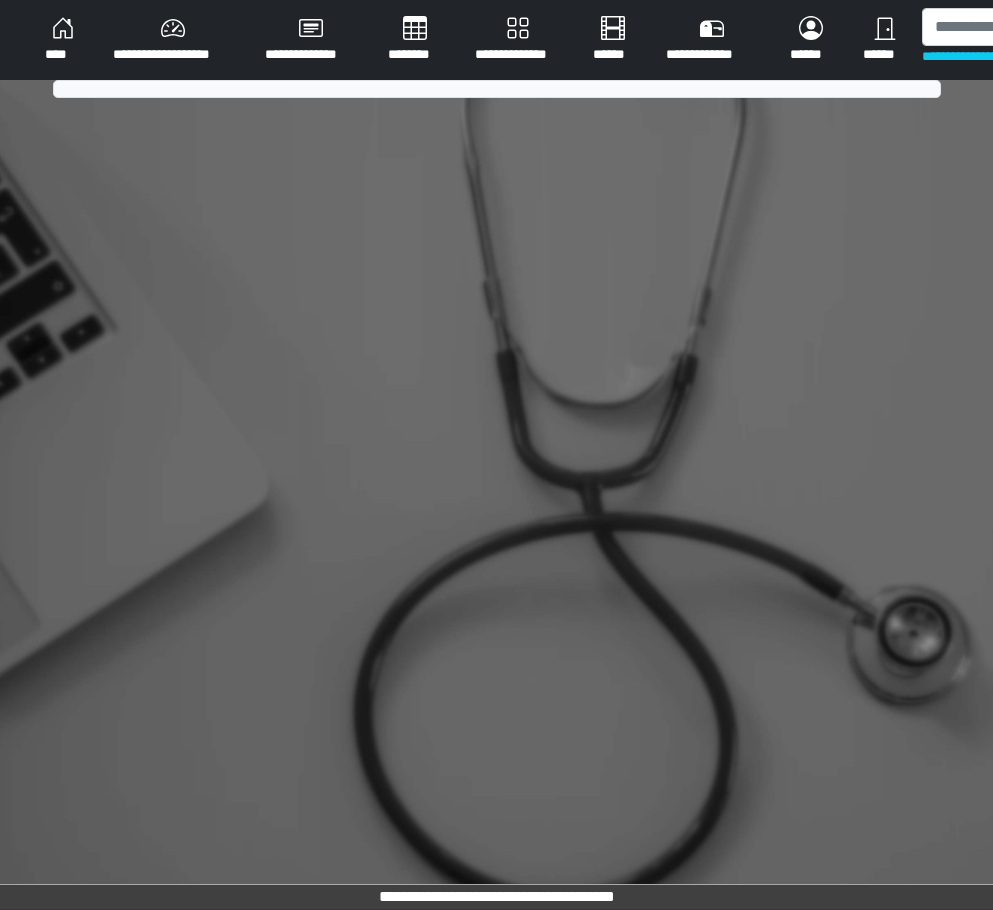 scroll, scrollTop: 0, scrollLeft: 0, axis: both 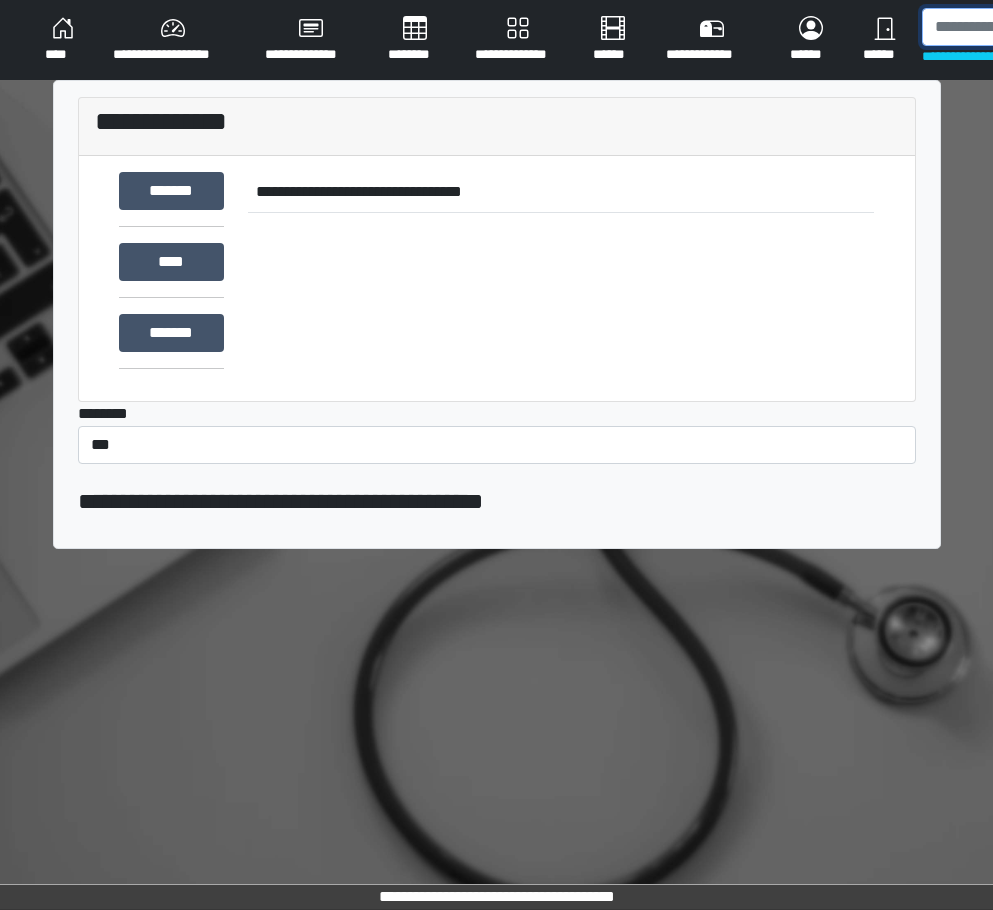 click at bounding box center (1025, 27) 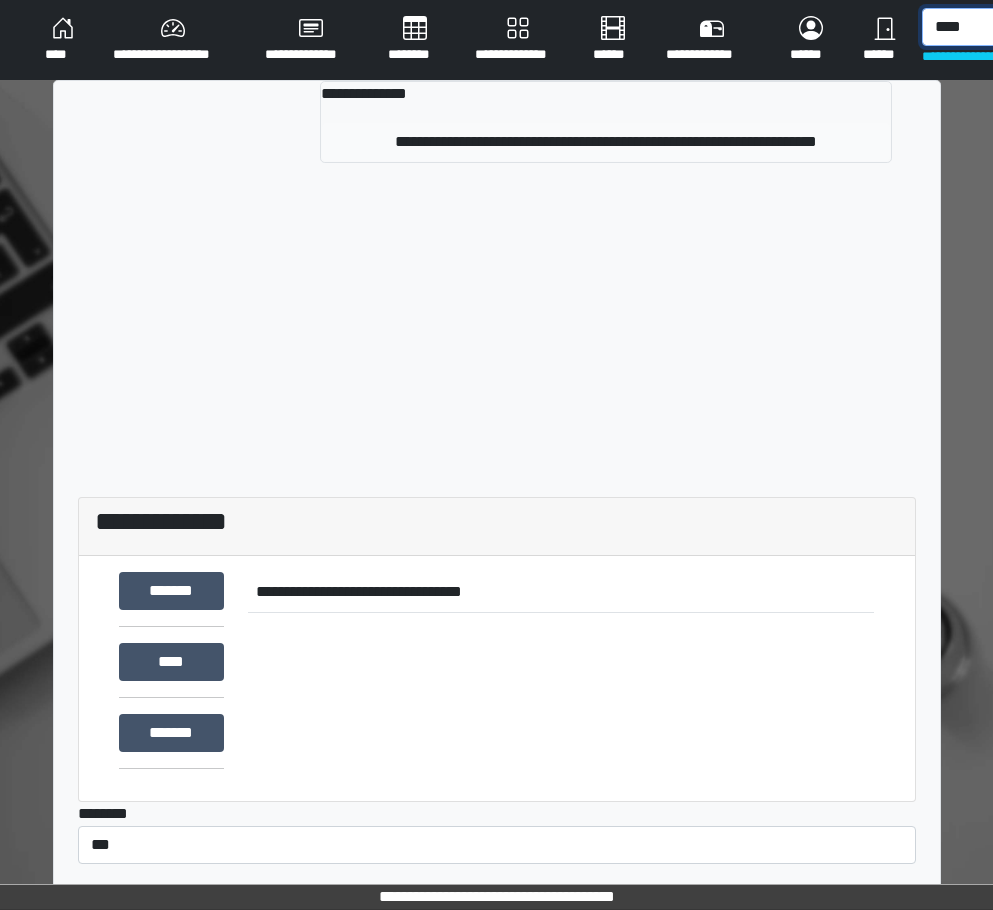 type on "****" 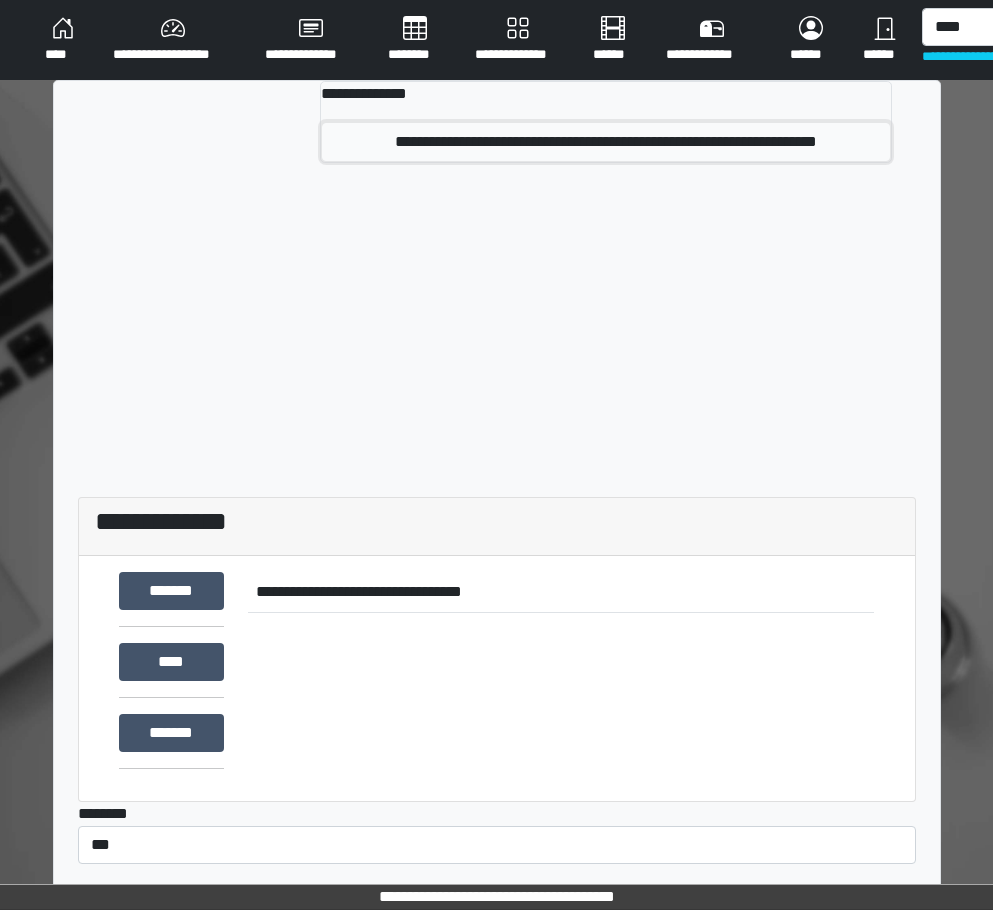 click on "**********" at bounding box center (606, 142) 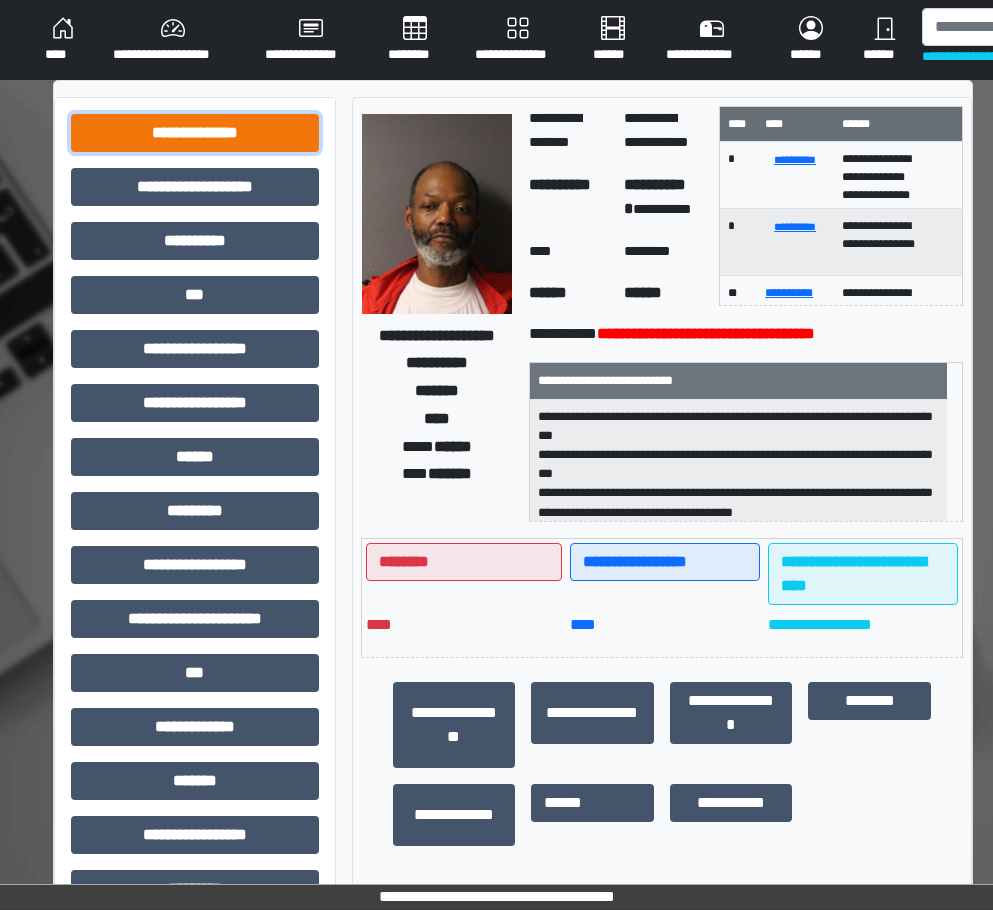 click on "**********" at bounding box center [195, 133] 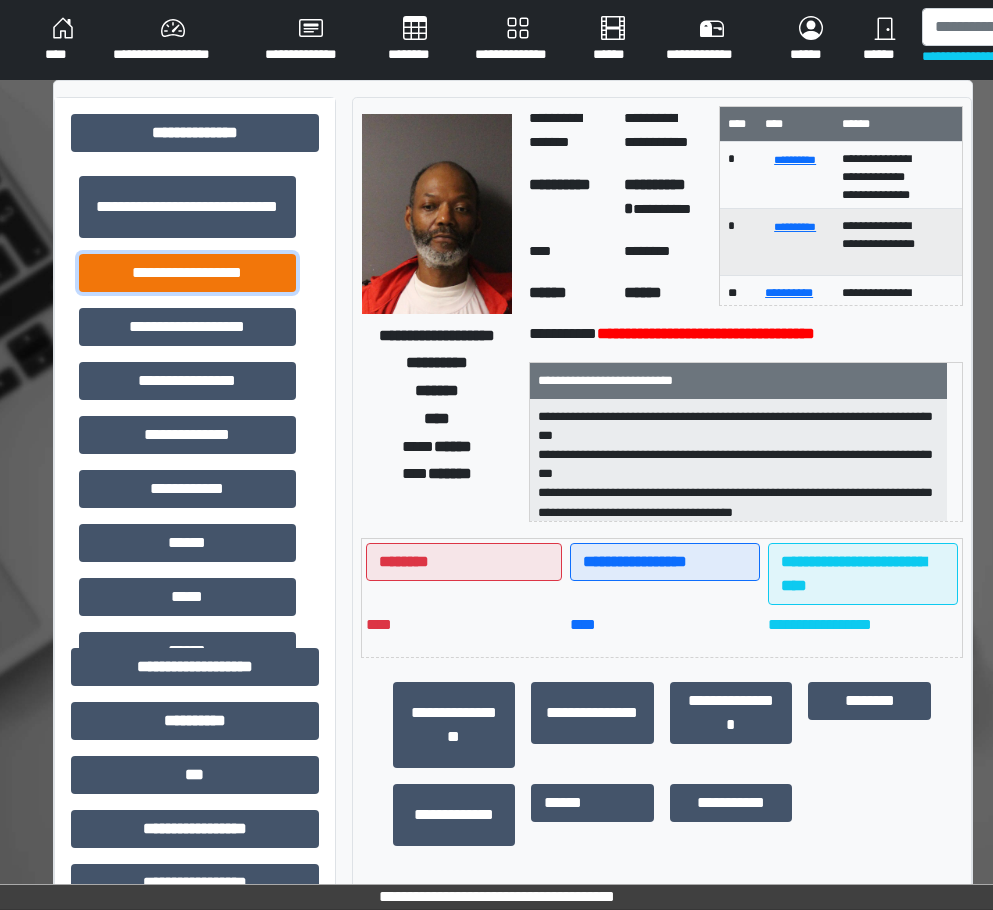 click on "**********" at bounding box center [187, 273] 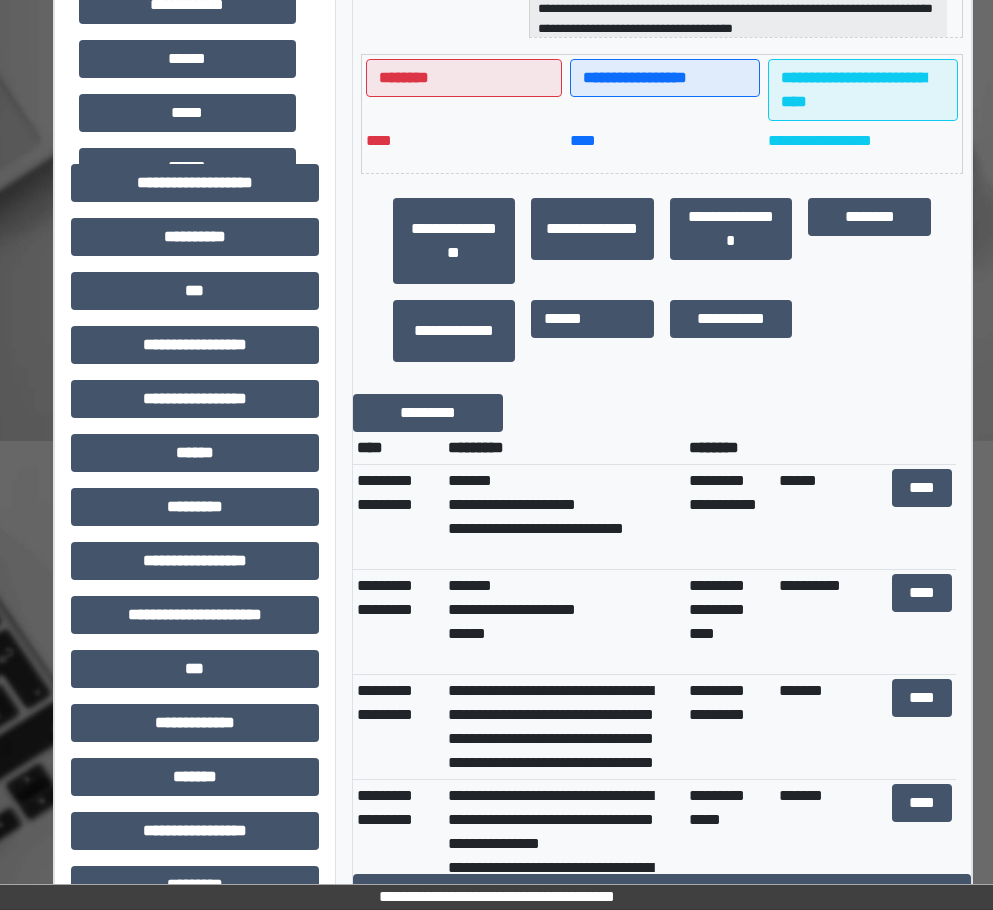 scroll, scrollTop: 600, scrollLeft: 0, axis: vertical 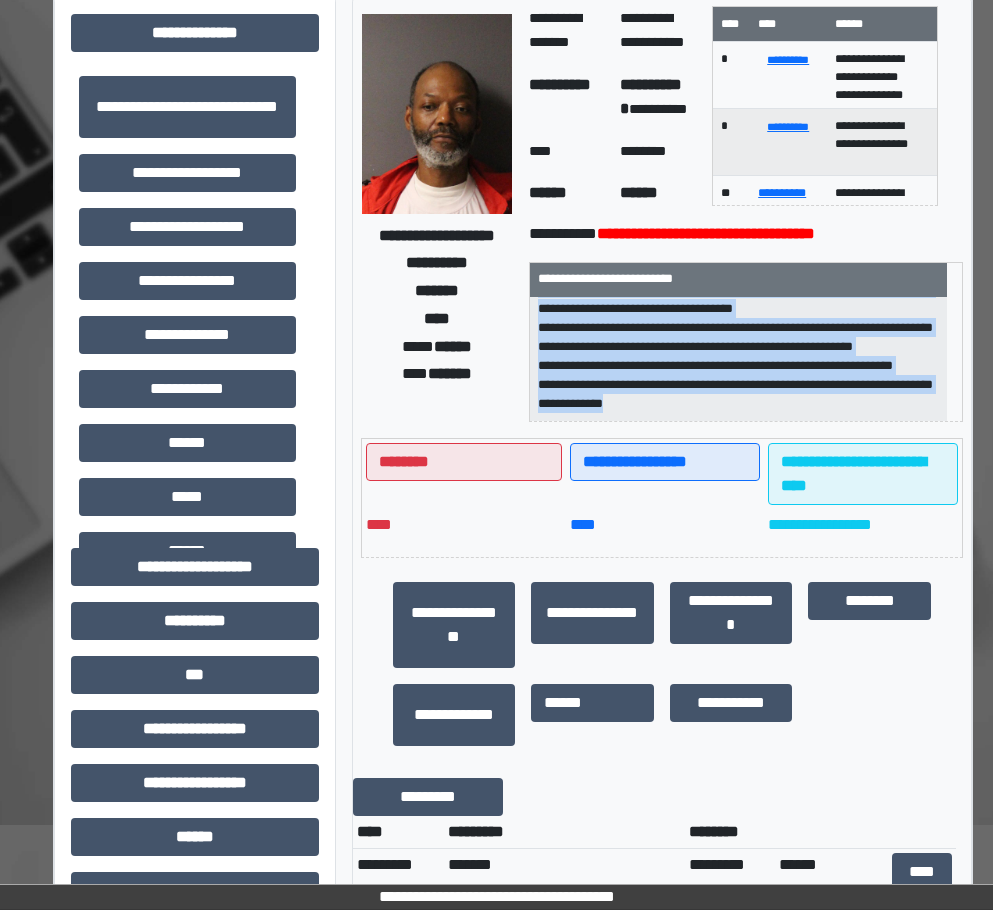 drag, startPoint x: 536, startPoint y: 315, endPoint x: 747, endPoint y: 421, distance: 236.1292 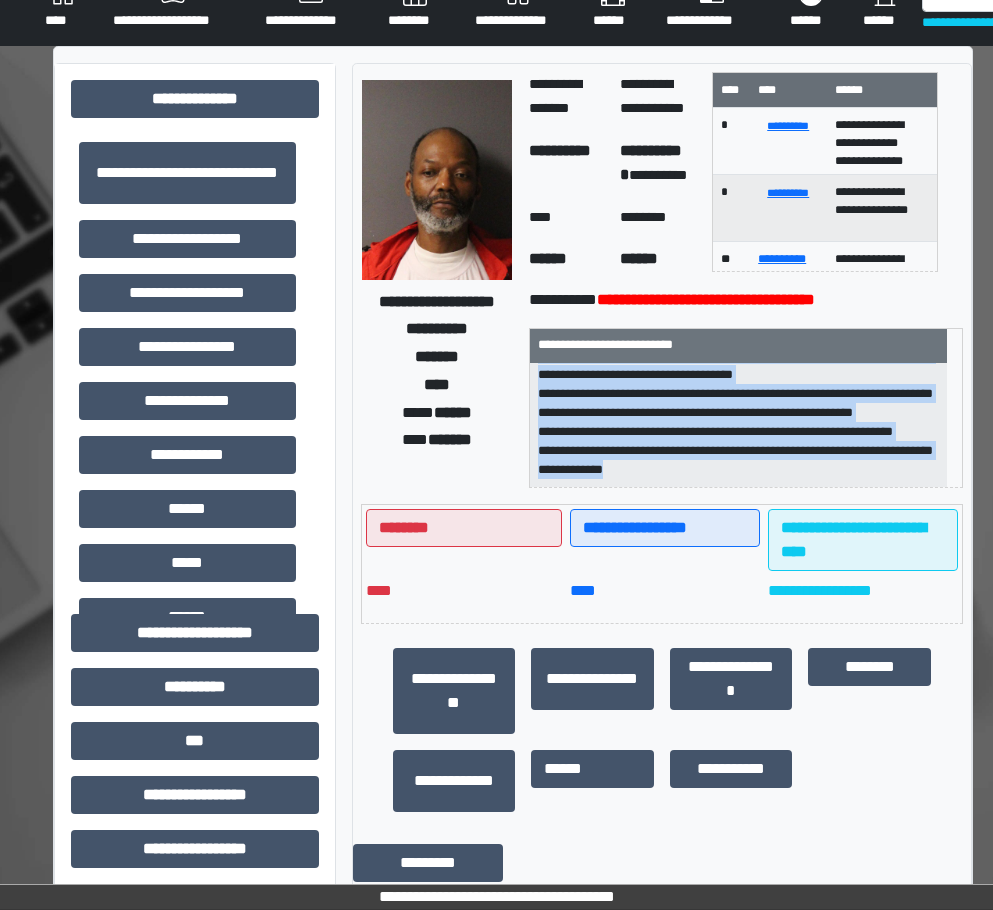 scroll, scrollTop: 0, scrollLeft: 0, axis: both 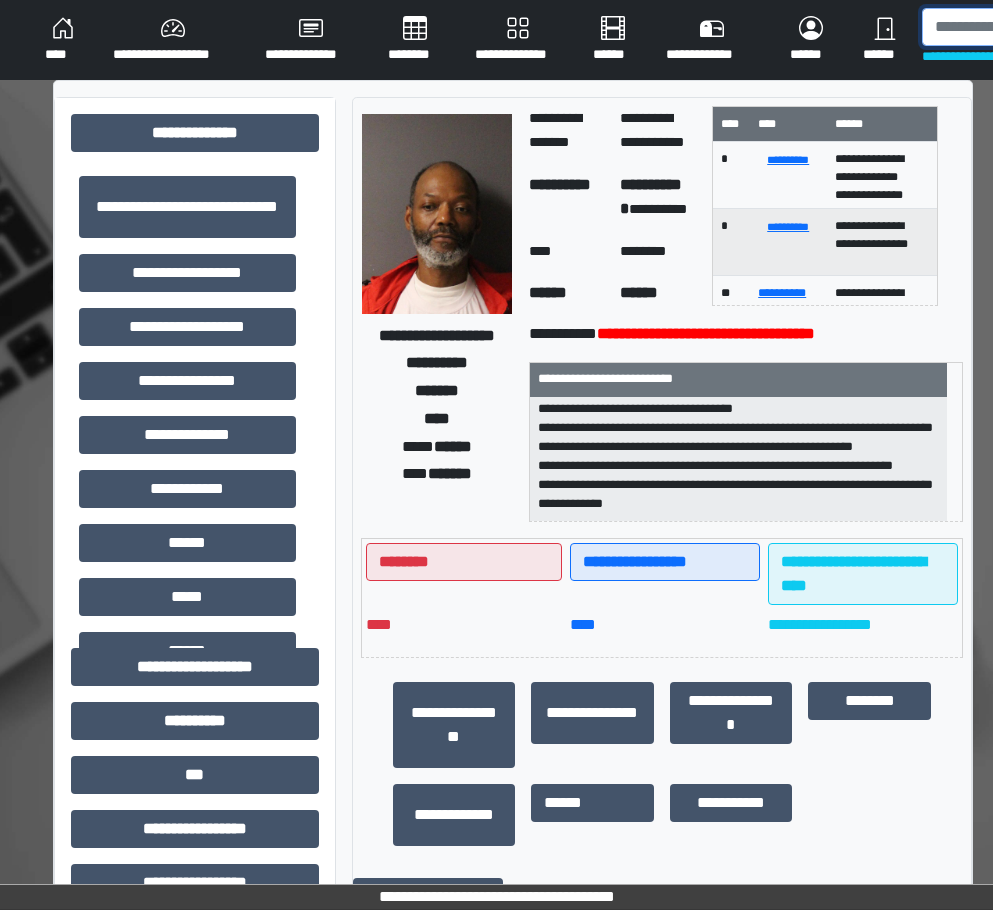 click at bounding box center (1025, 27) 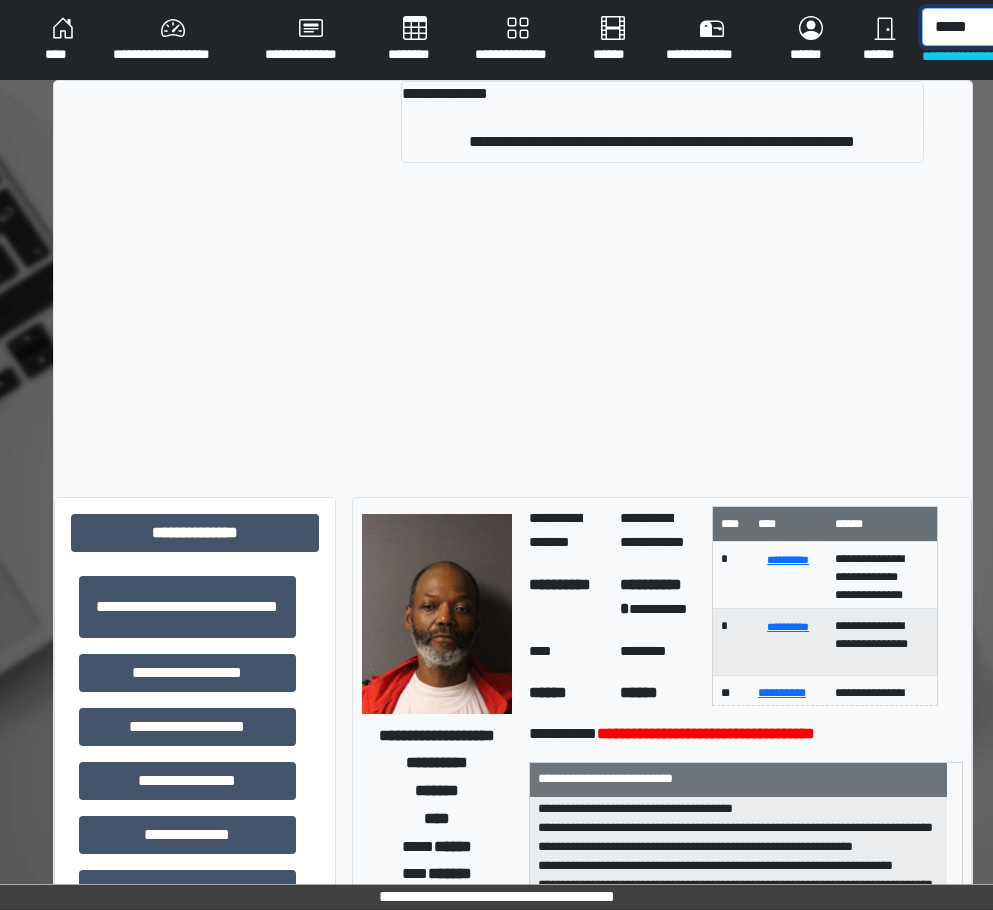 type on "*****" 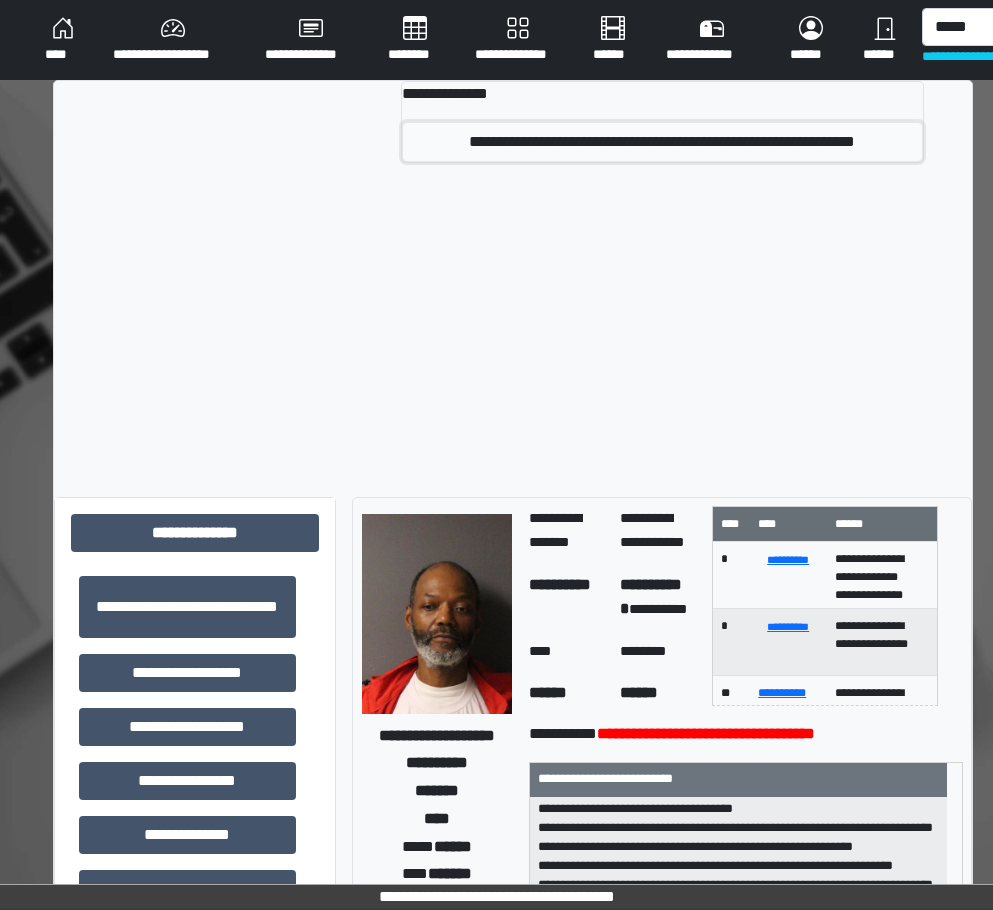 click on "**********" at bounding box center [662, 142] 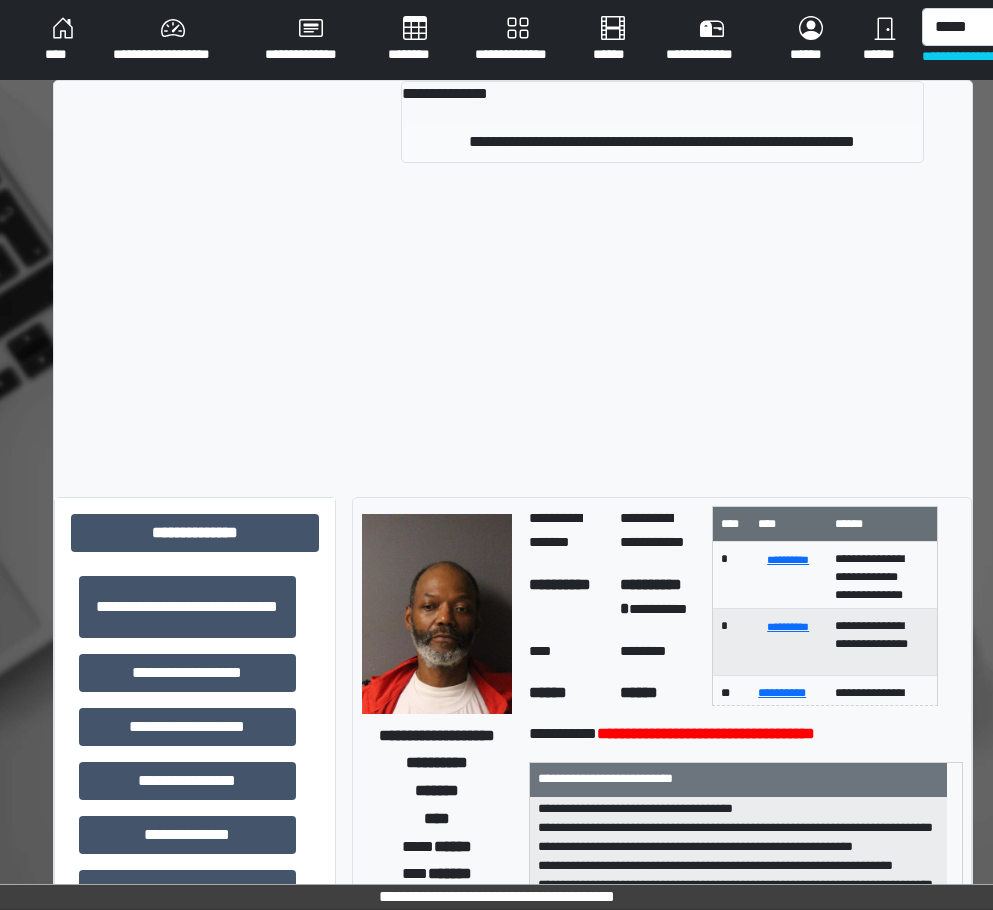 type 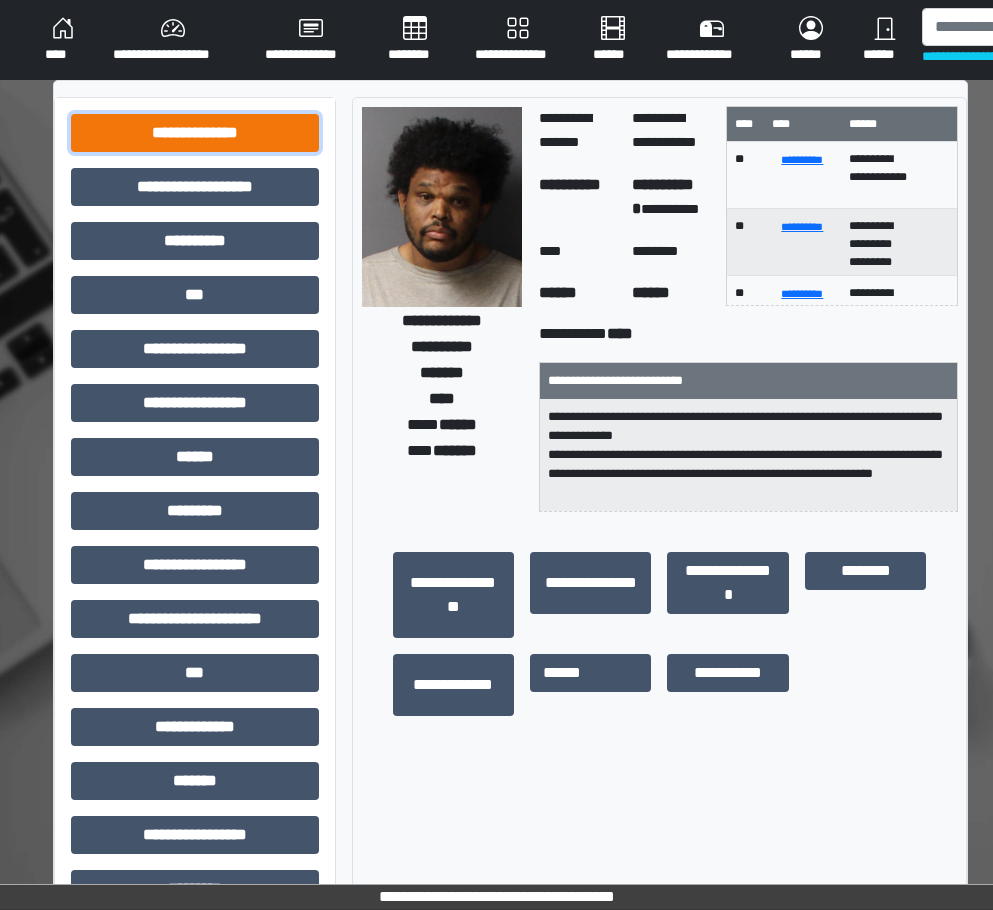 click on "**********" at bounding box center (195, 133) 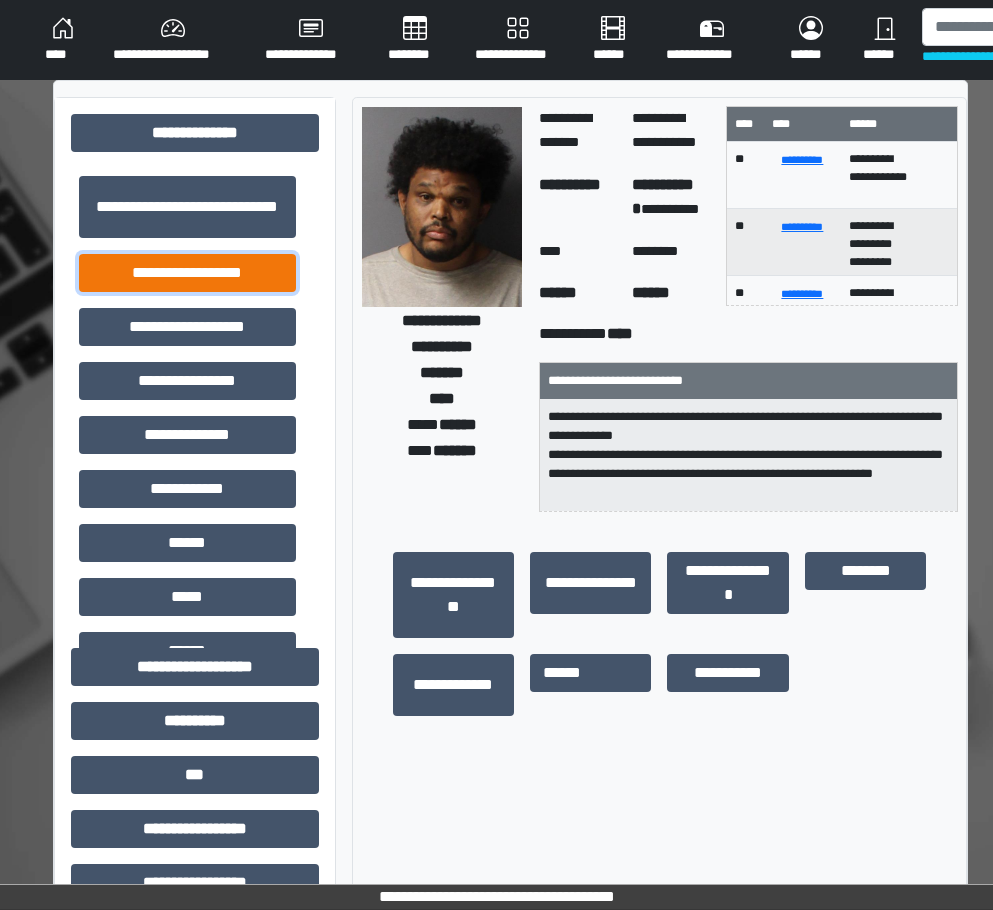 click on "**********" at bounding box center [187, 273] 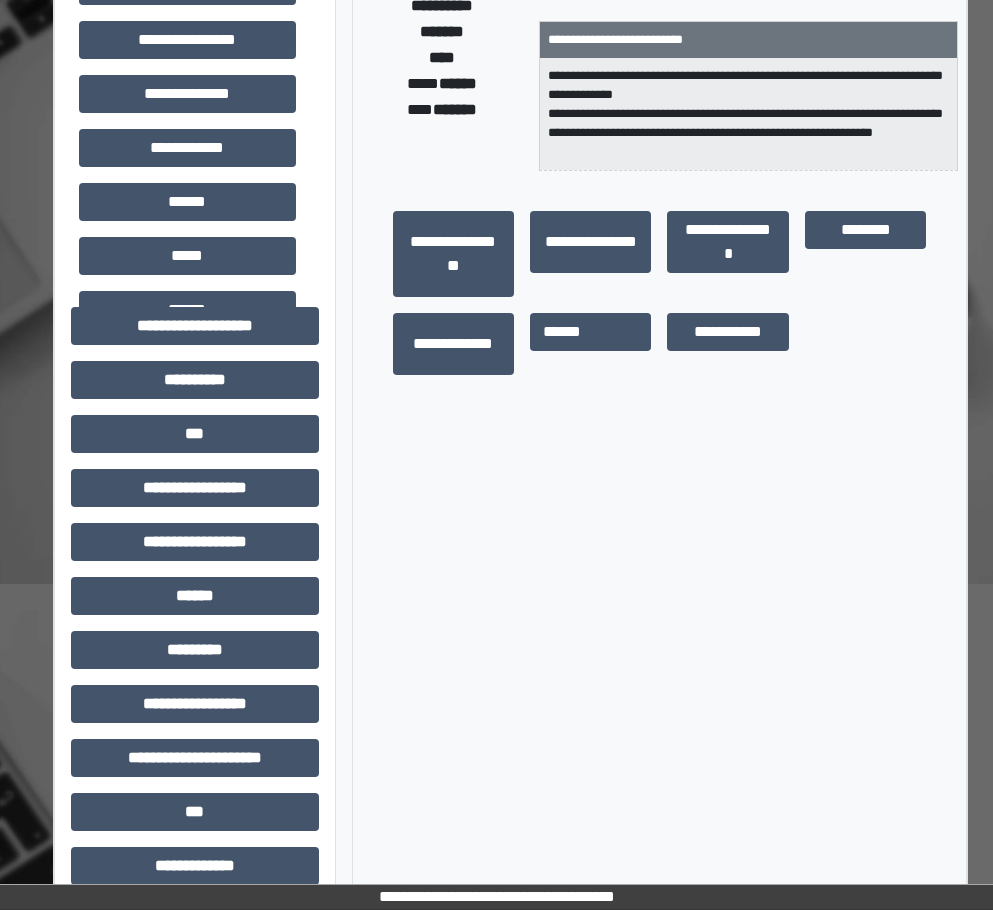scroll, scrollTop: 400, scrollLeft: 0, axis: vertical 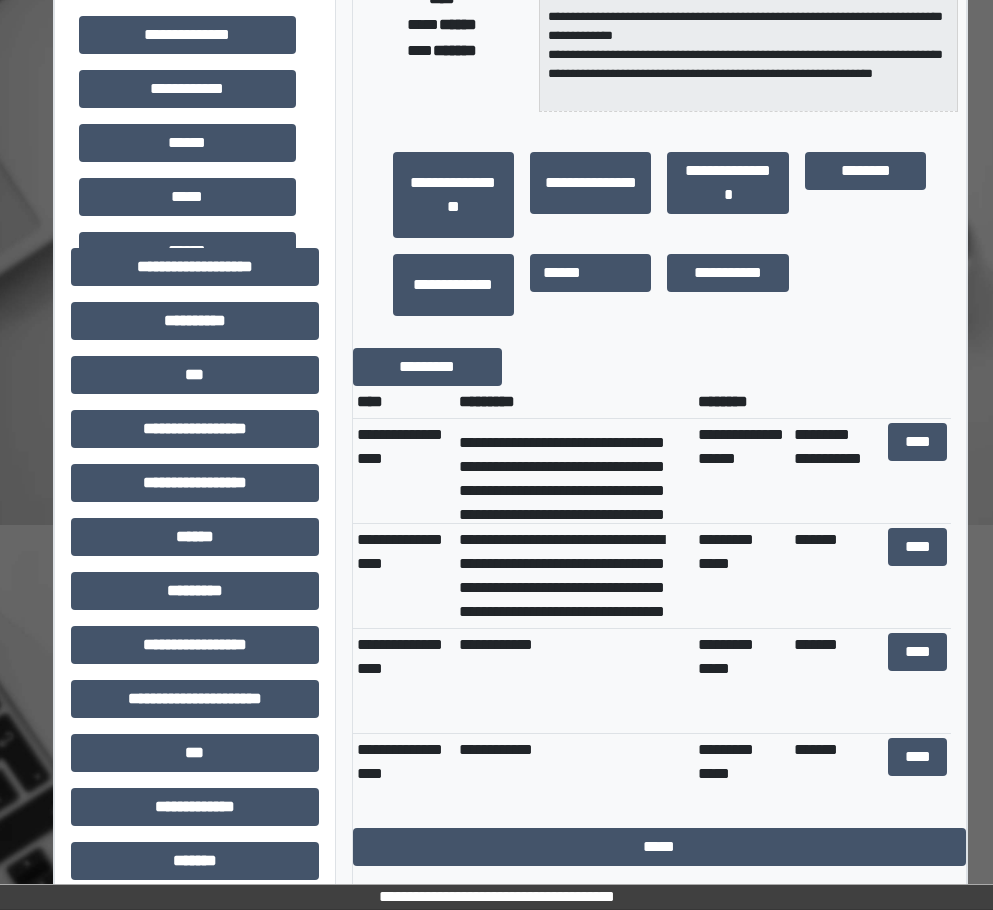 type 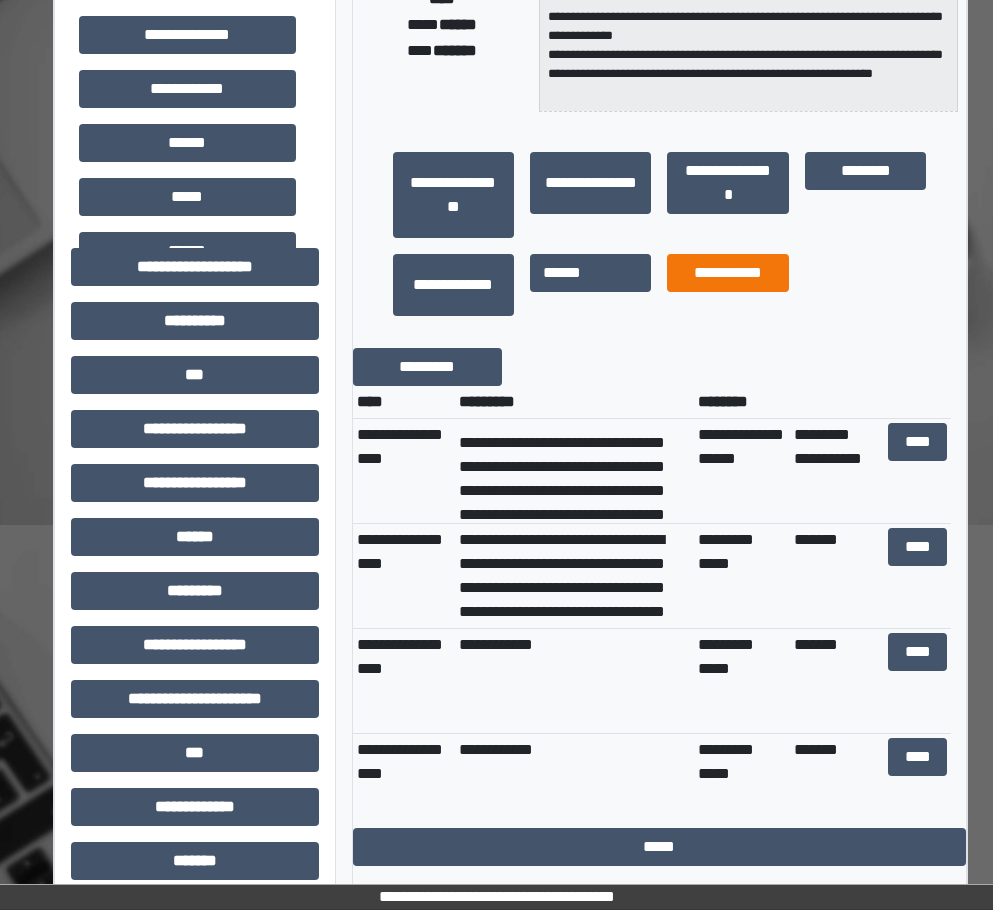 scroll, scrollTop: 0, scrollLeft: 0, axis: both 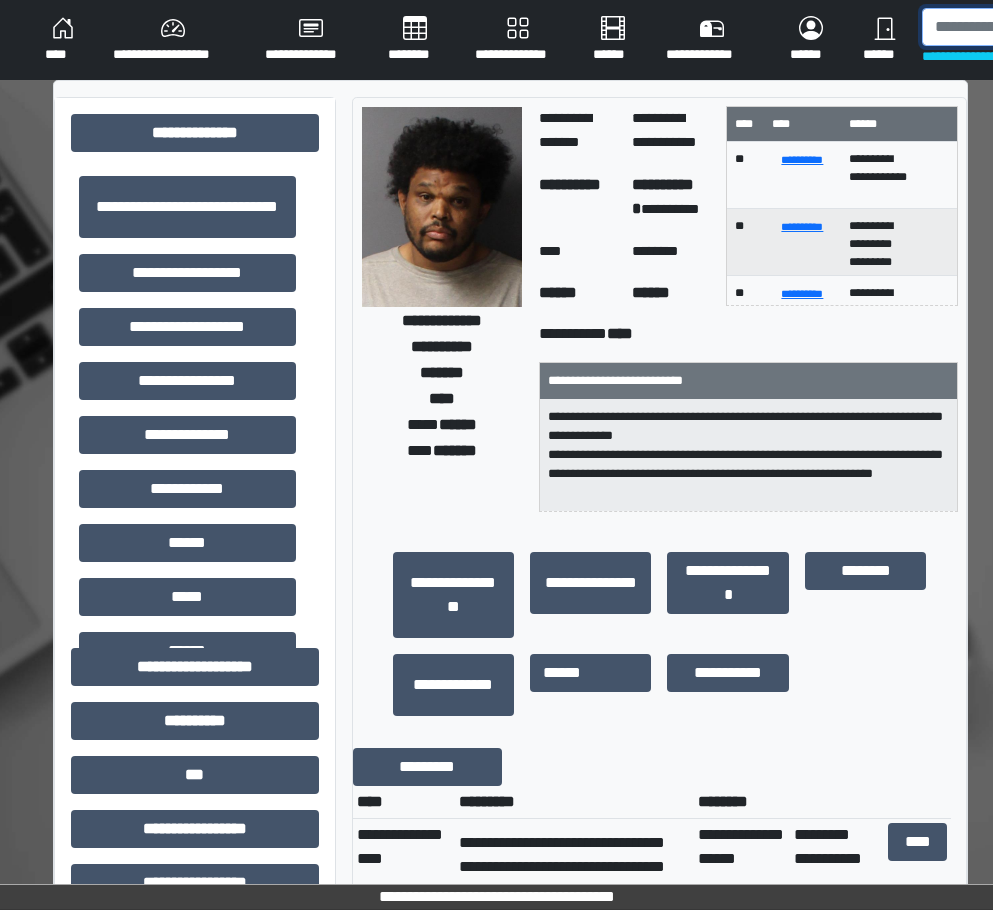 click at bounding box center [1025, 27] 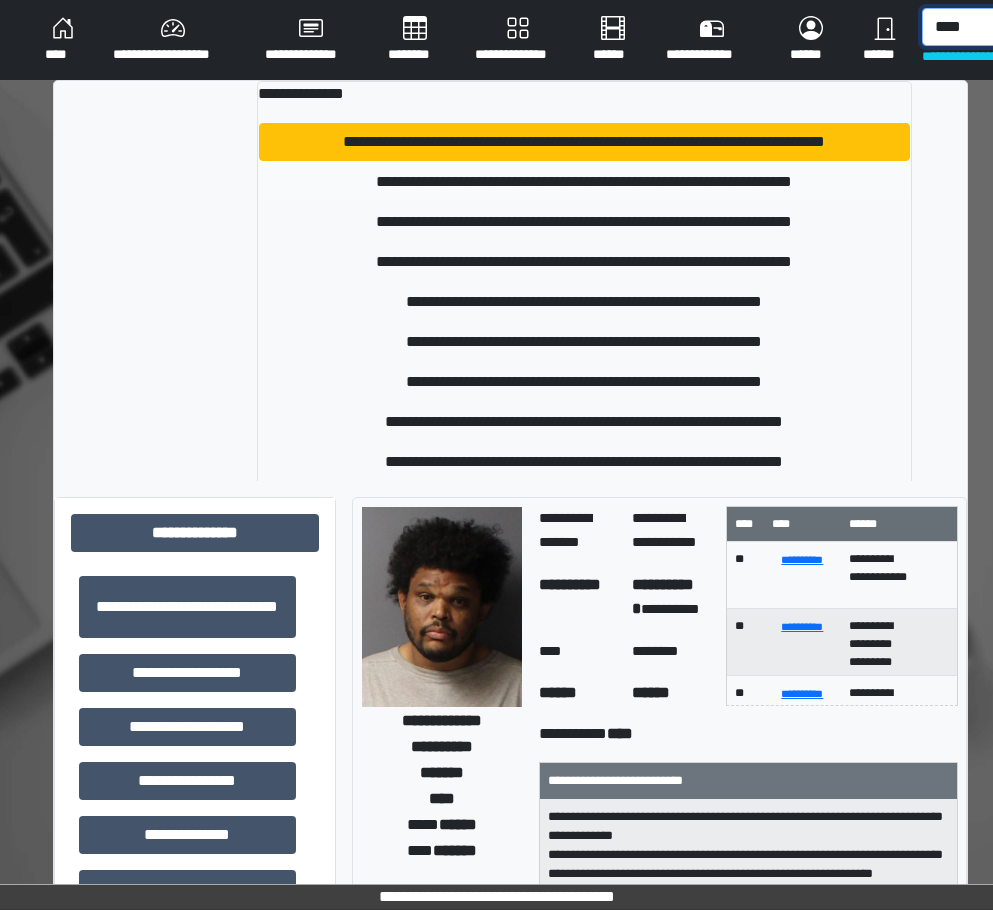 type on "****" 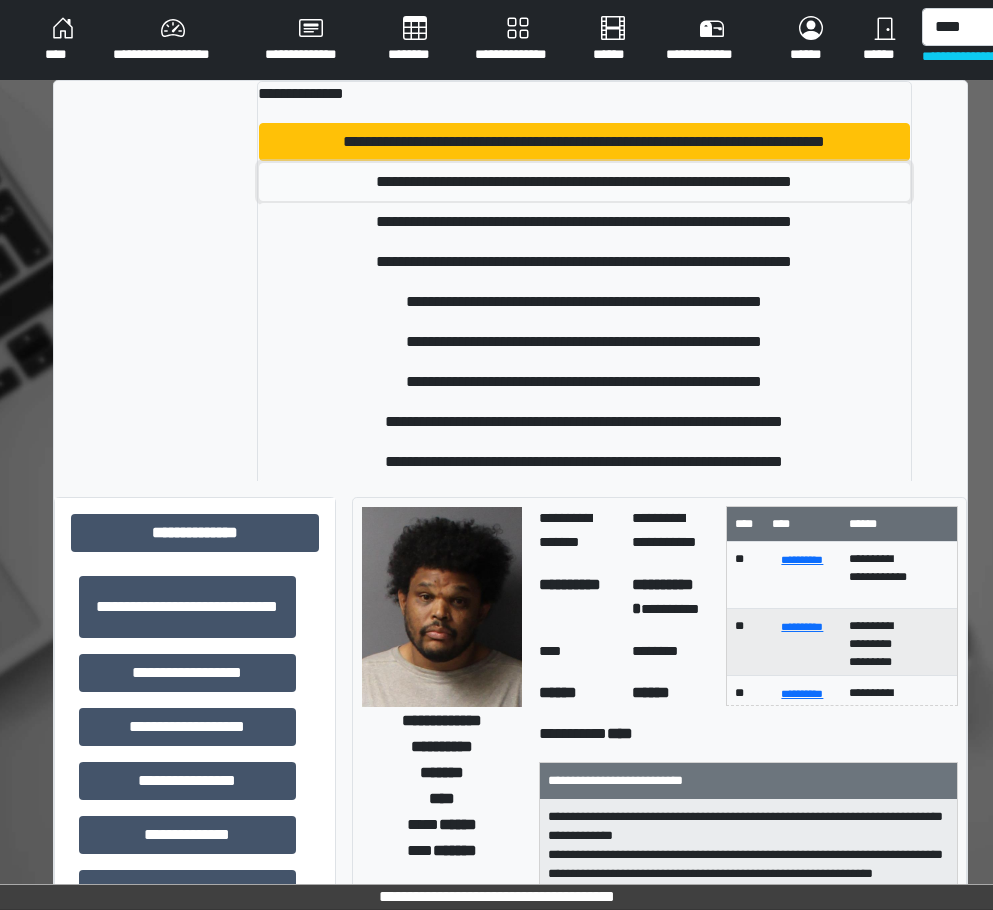 click on "**********" at bounding box center (584, 182) 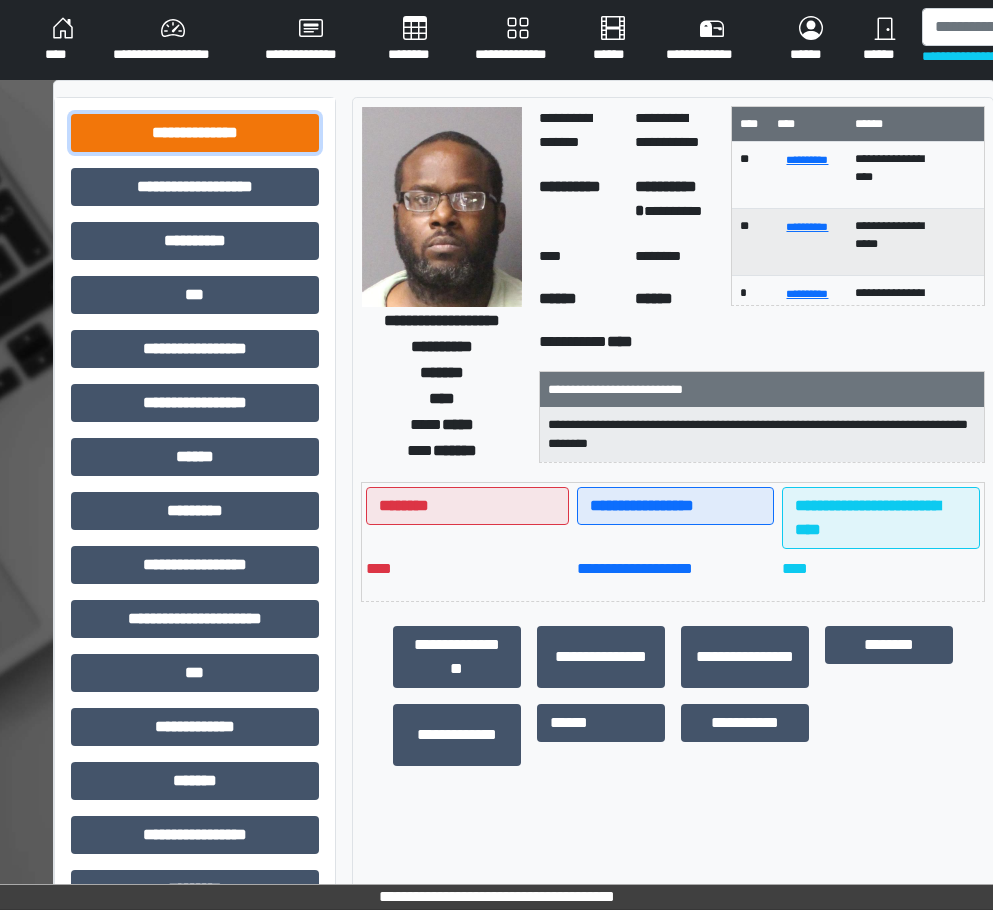 click on "**********" at bounding box center [195, 133] 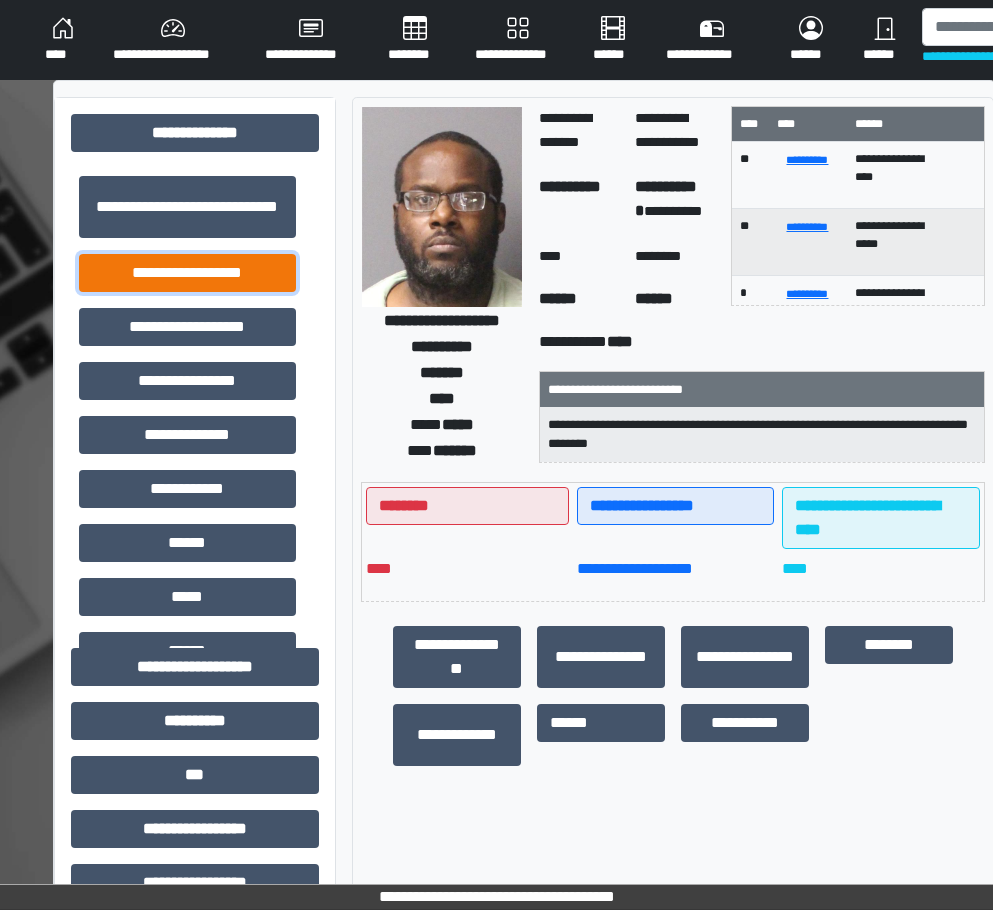 click on "**********" at bounding box center [187, 273] 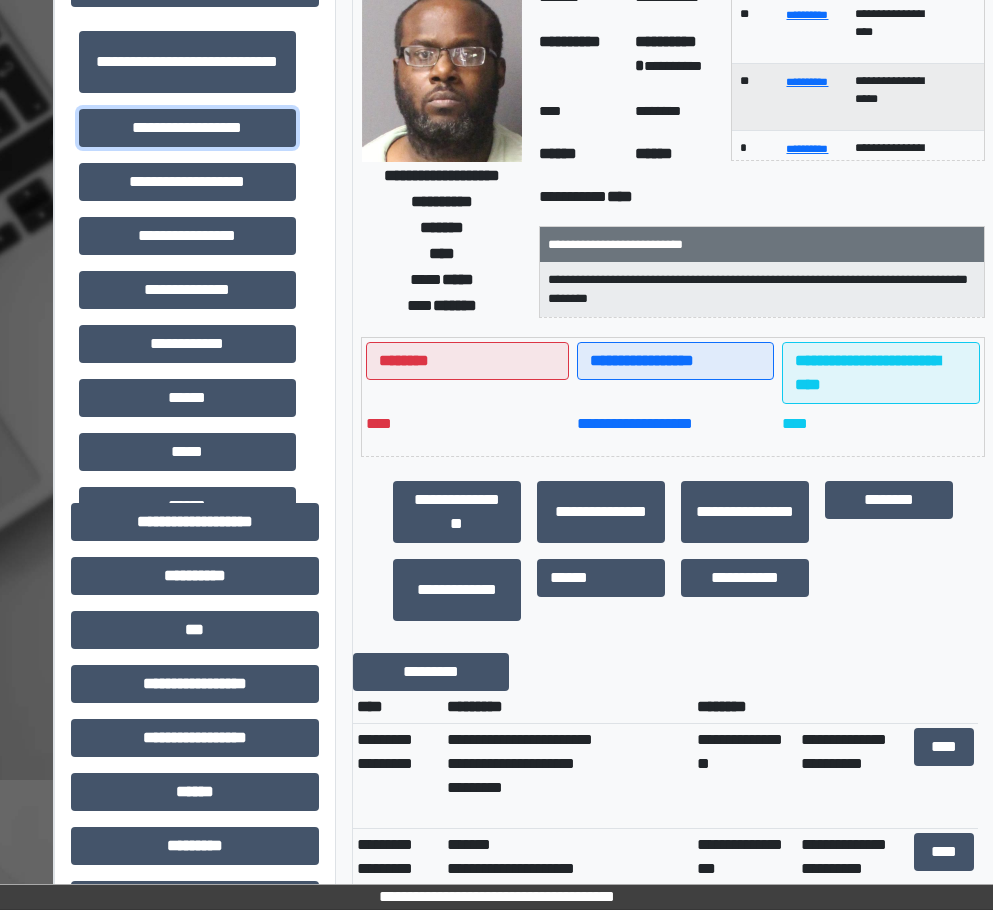 scroll, scrollTop: 300, scrollLeft: 0, axis: vertical 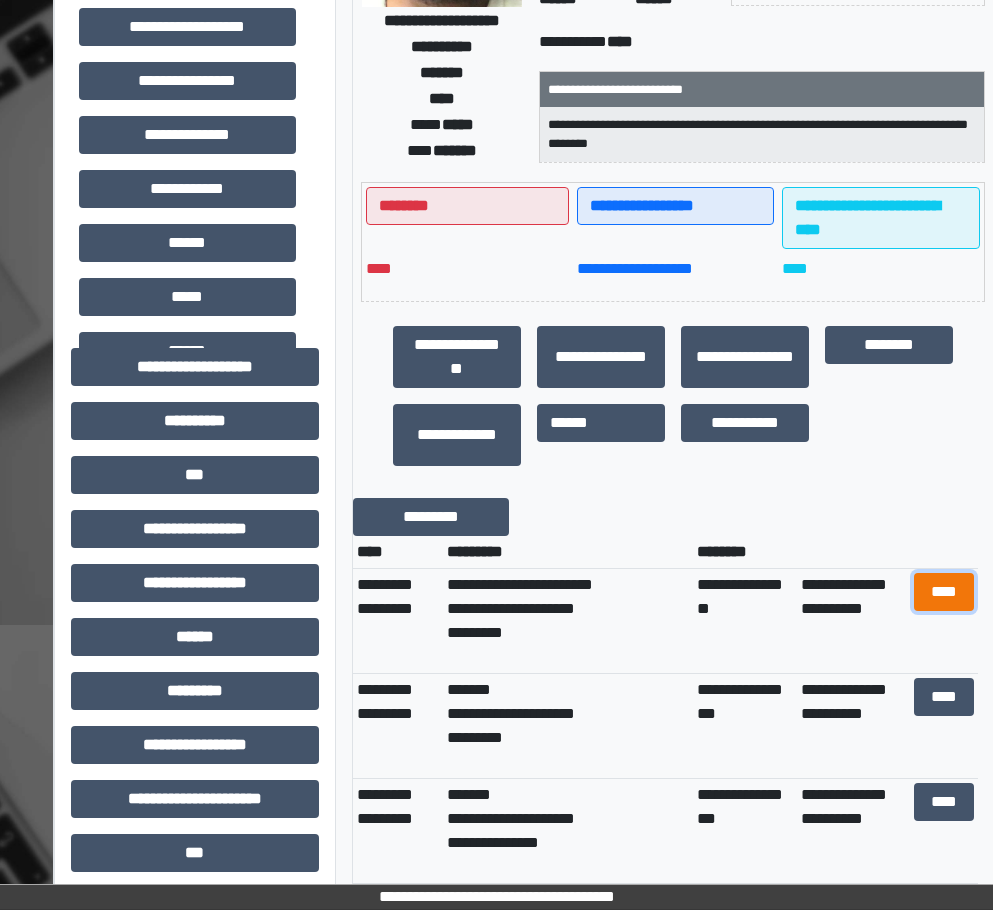 click on "****" at bounding box center [944, 592] 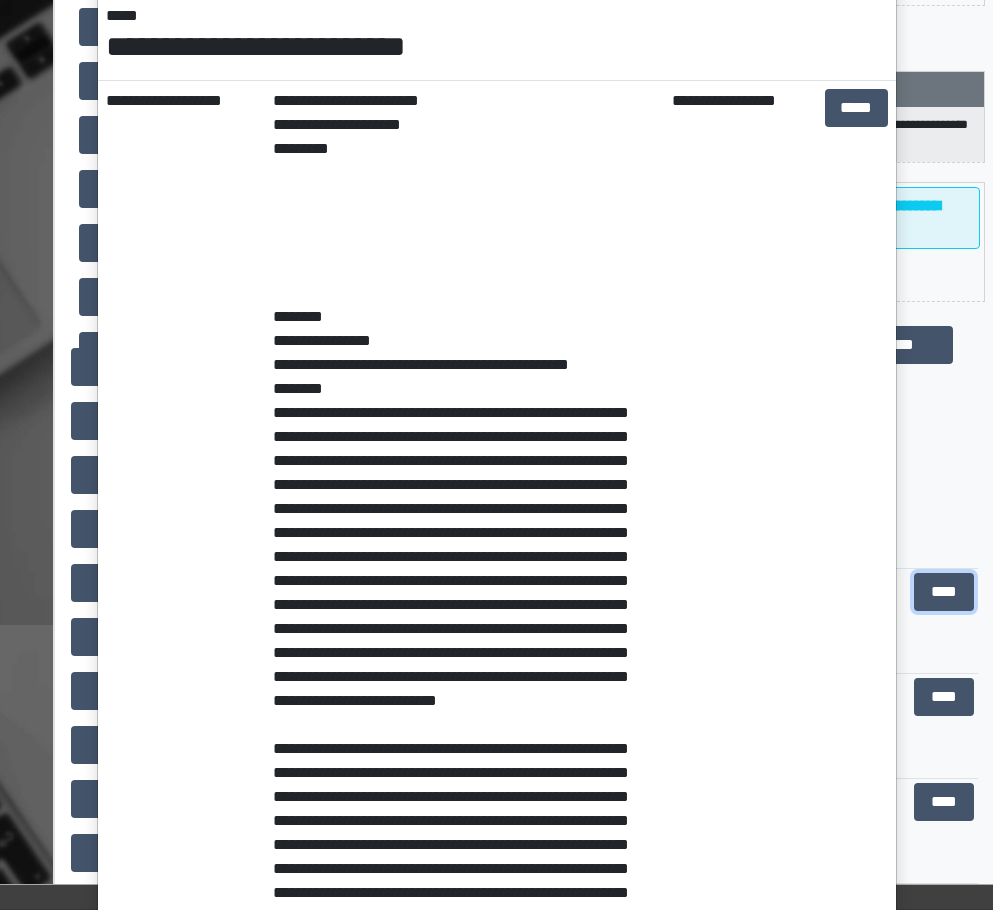 scroll, scrollTop: 300, scrollLeft: 0, axis: vertical 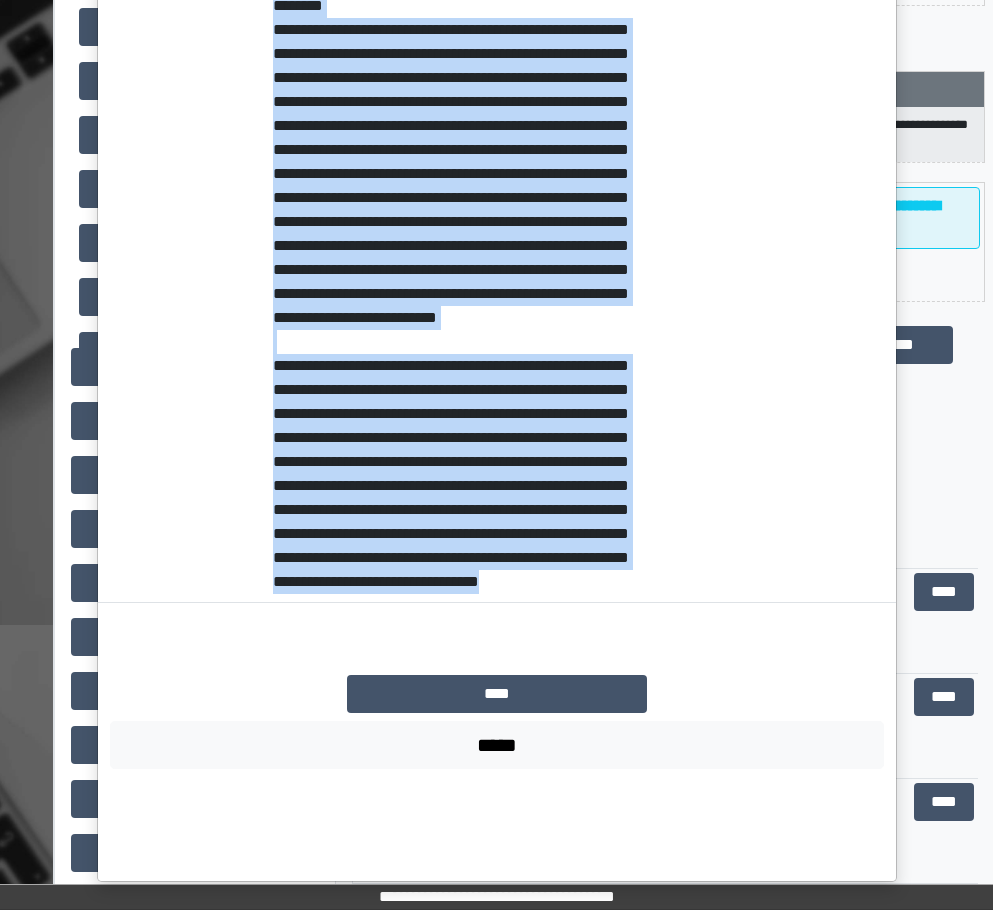 drag, startPoint x: 265, startPoint y: 380, endPoint x: 529, endPoint y: 674, distance: 395.1354 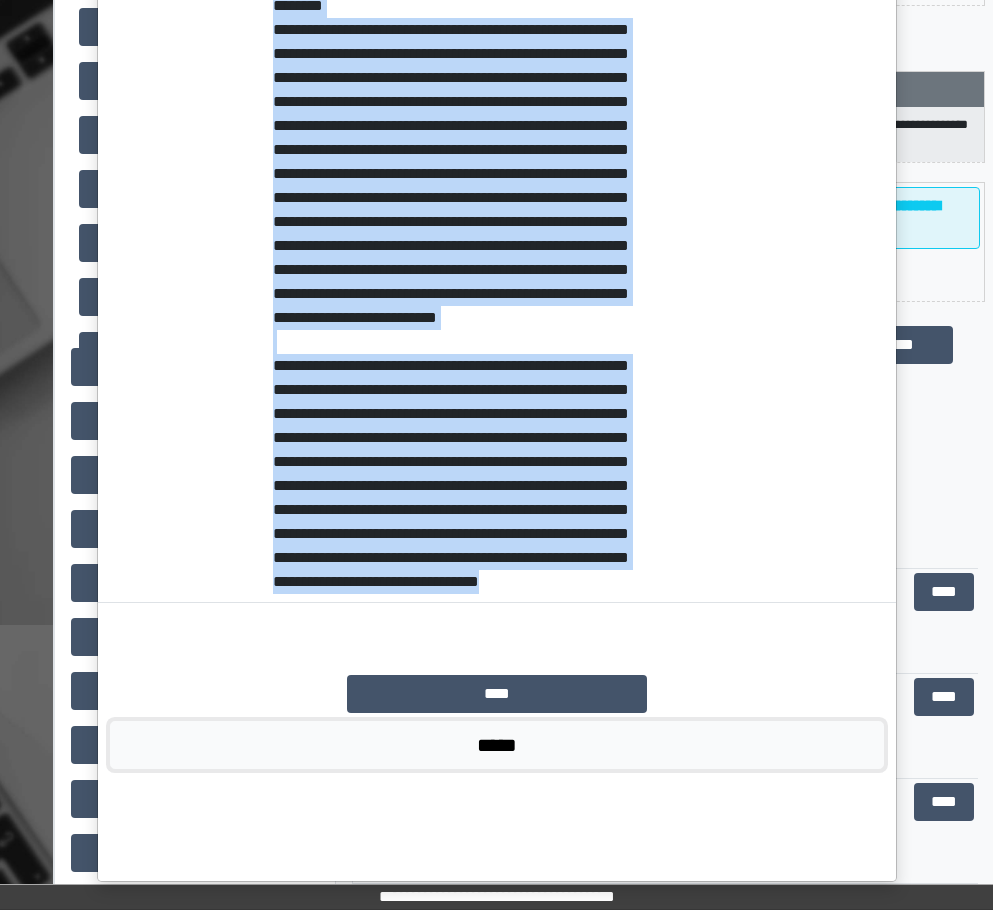 click on "*****" at bounding box center (497, 745) 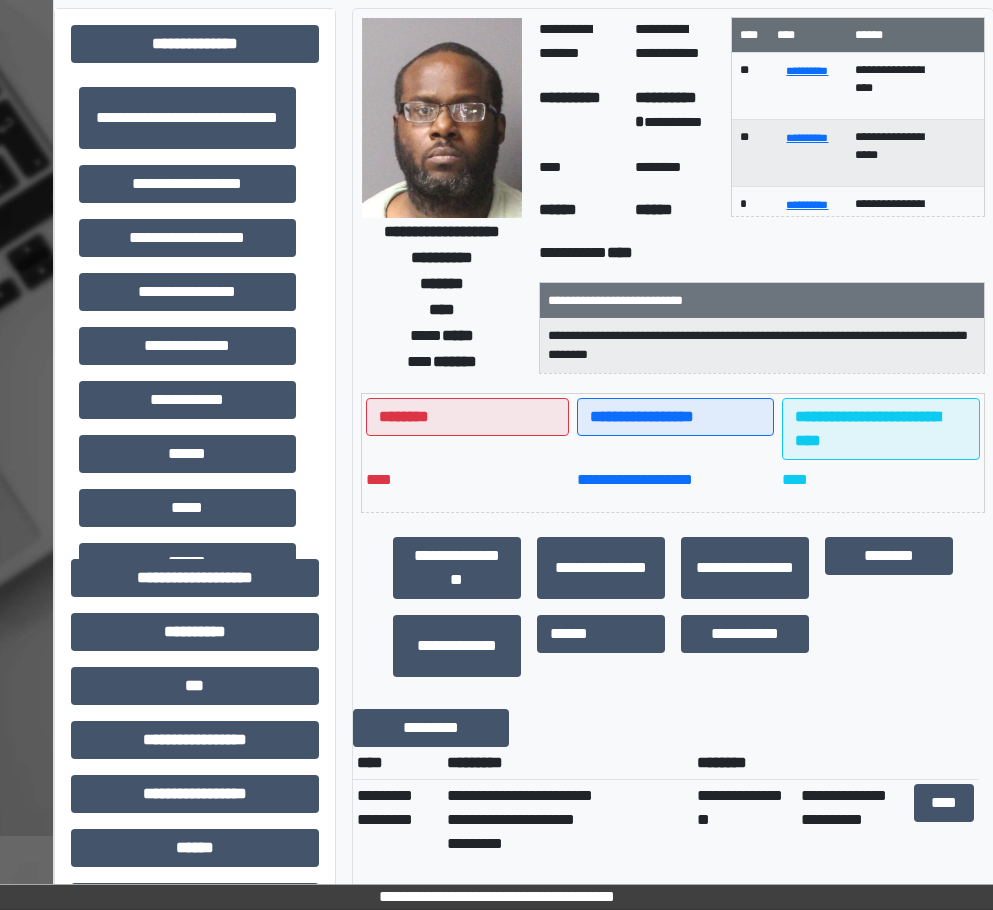 scroll, scrollTop: 0, scrollLeft: 0, axis: both 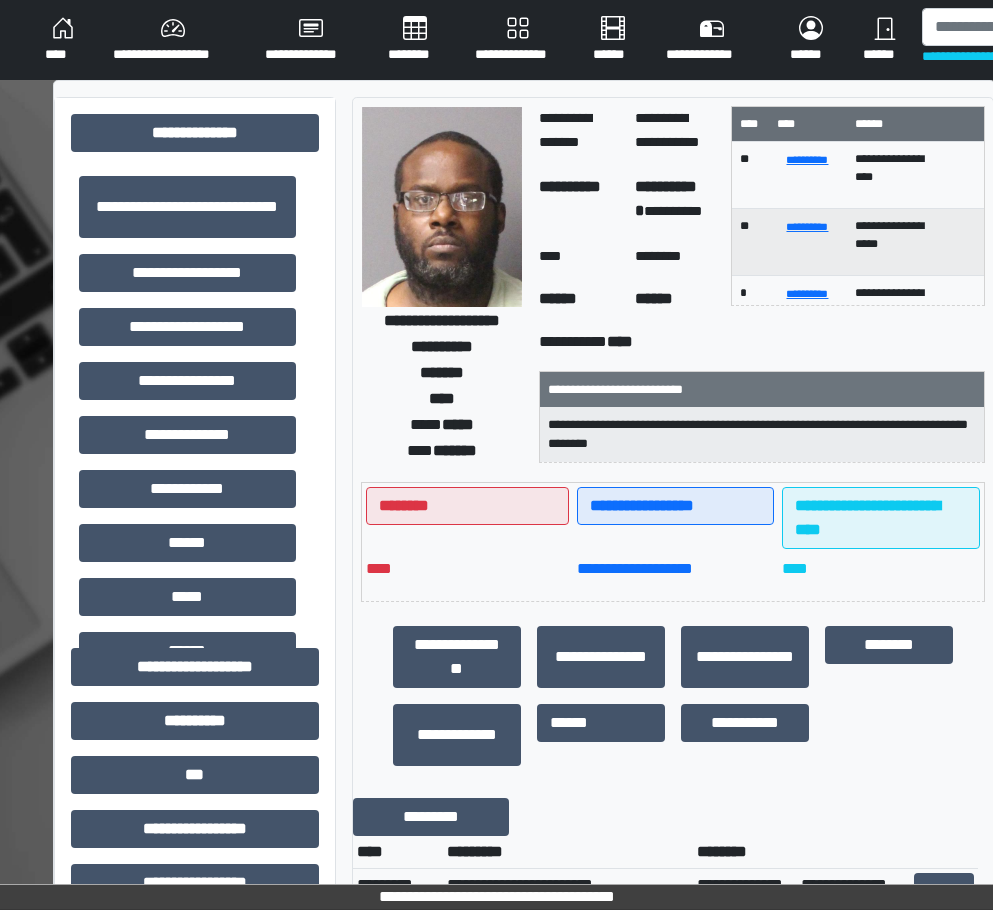 click on "**********" at bounding box center [1001, 56] 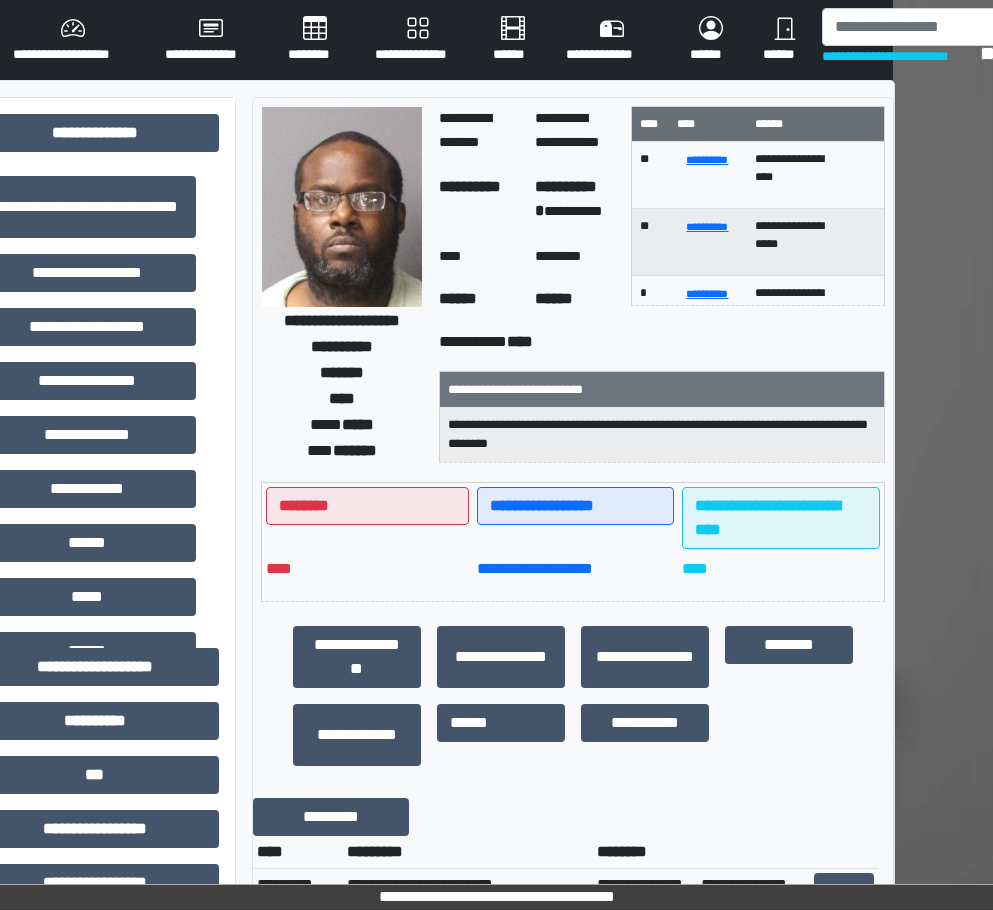 scroll, scrollTop: 0, scrollLeft: 261, axis: horizontal 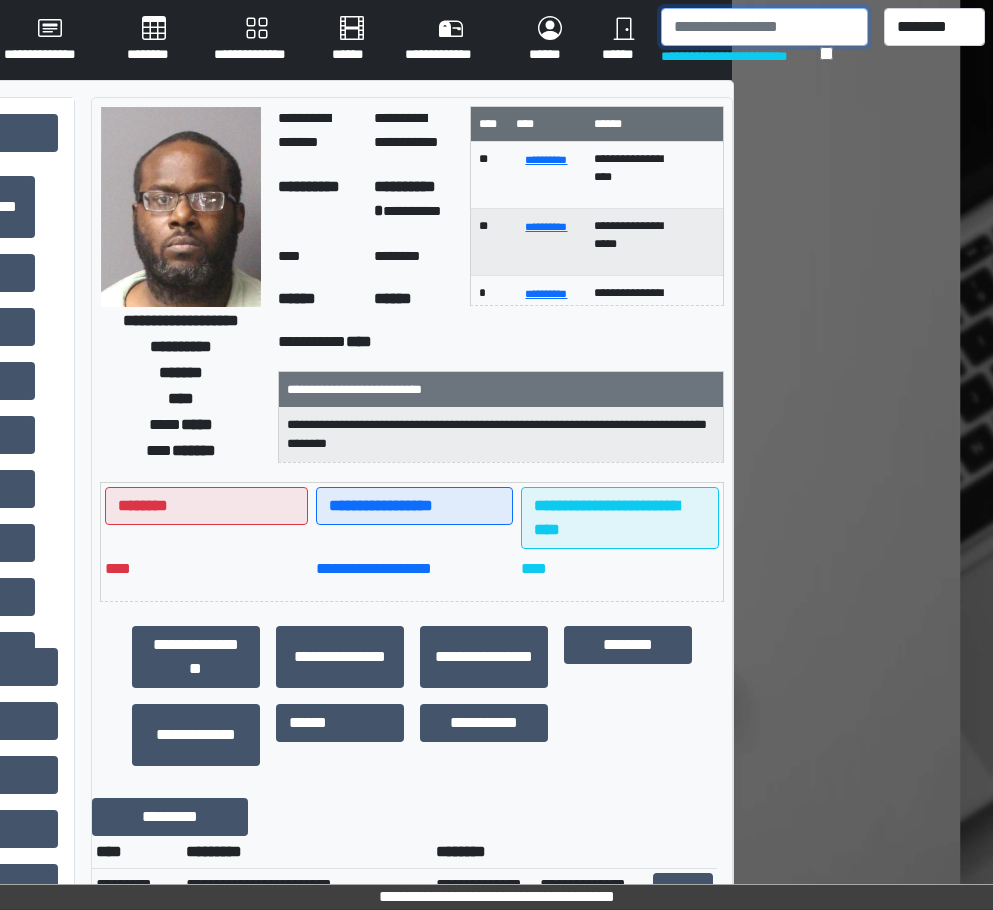 click at bounding box center [764, 27] 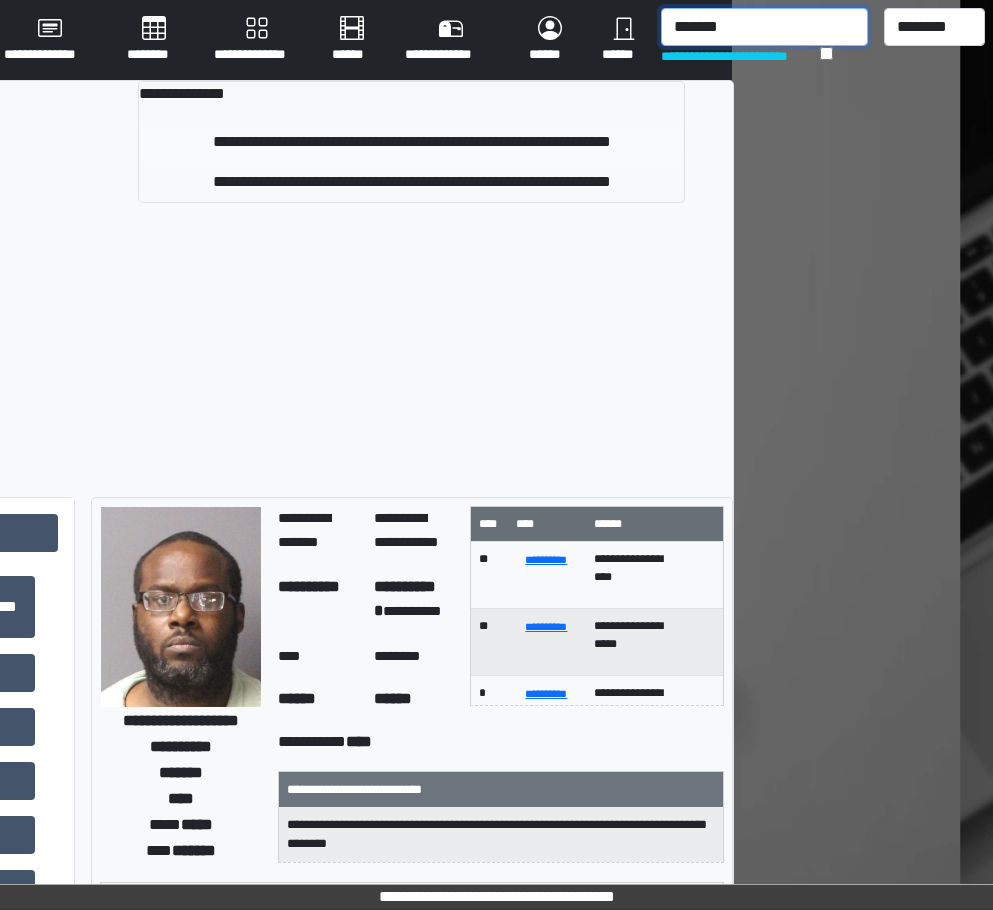 type on "*******" 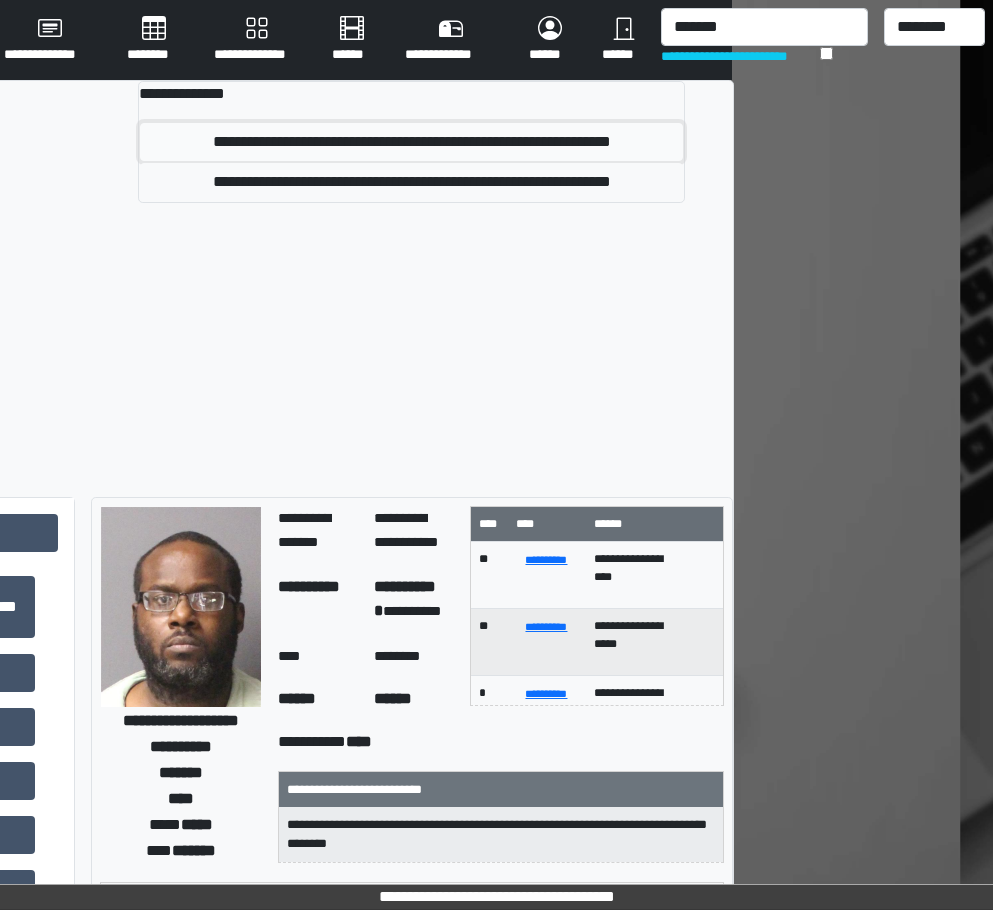 click on "**********" at bounding box center (411, 142) 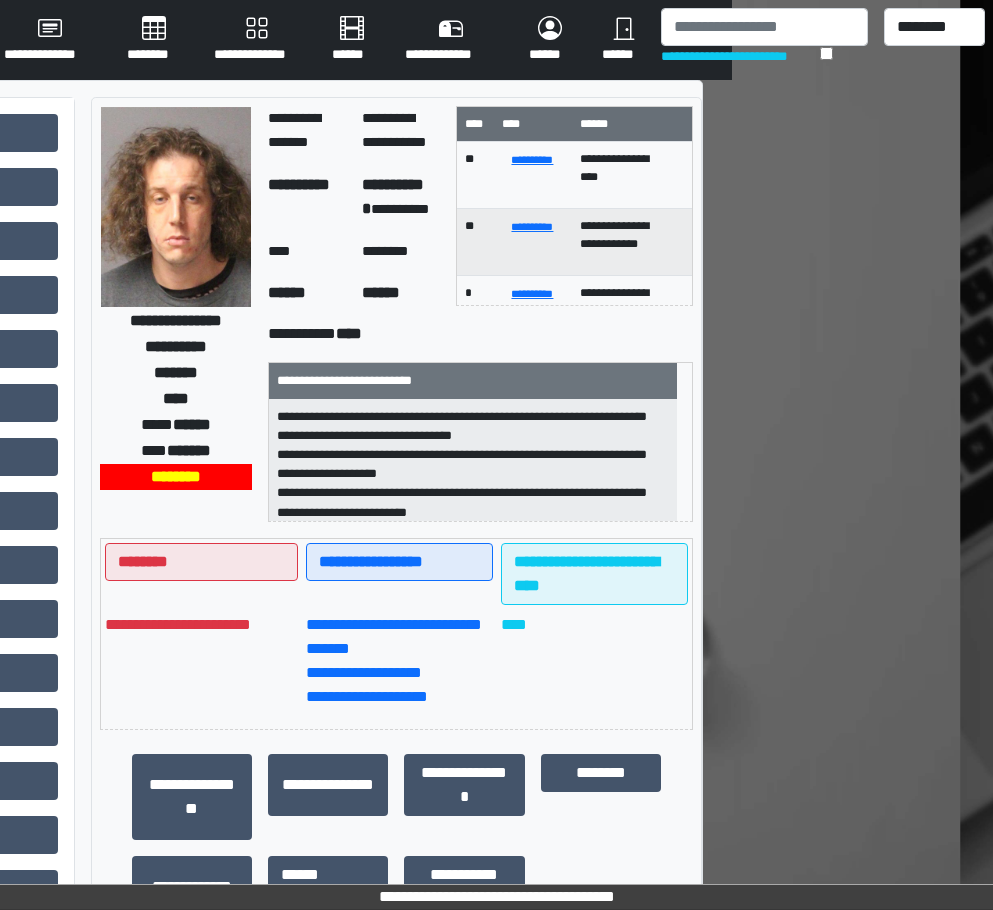scroll, scrollTop: 0, scrollLeft: 147, axis: horizontal 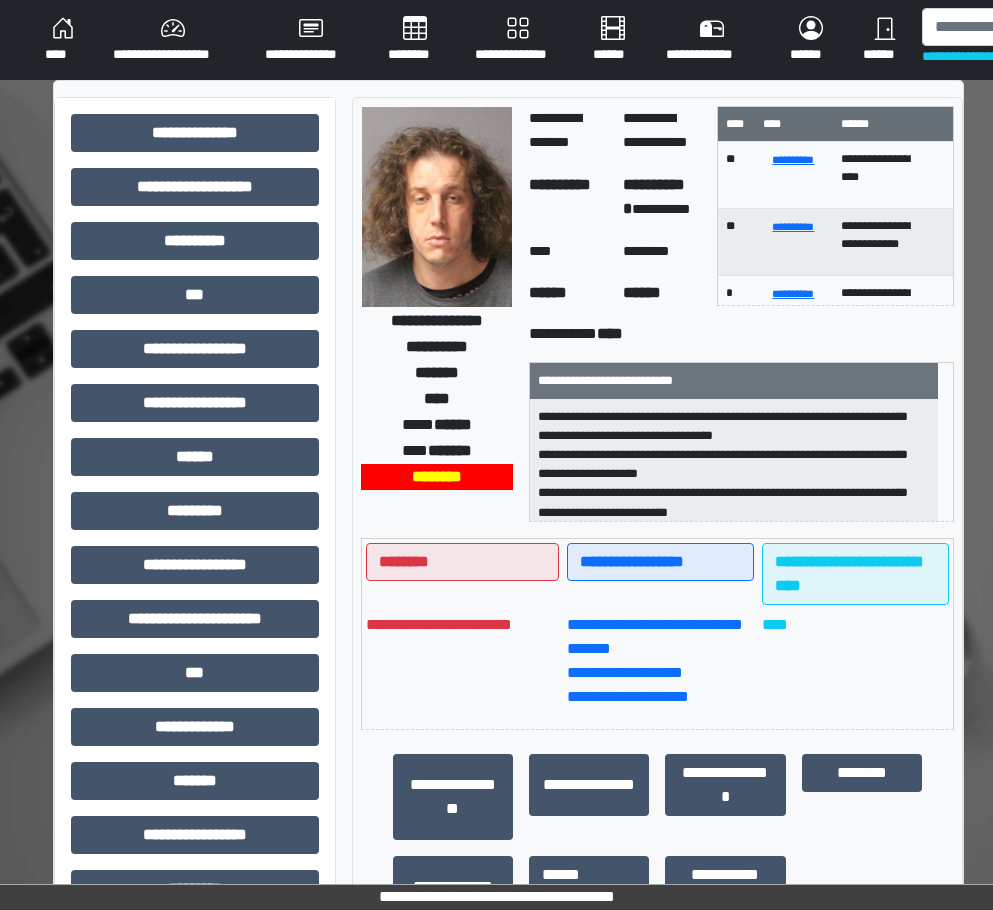 click on "**********" at bounding box center [195, 627] 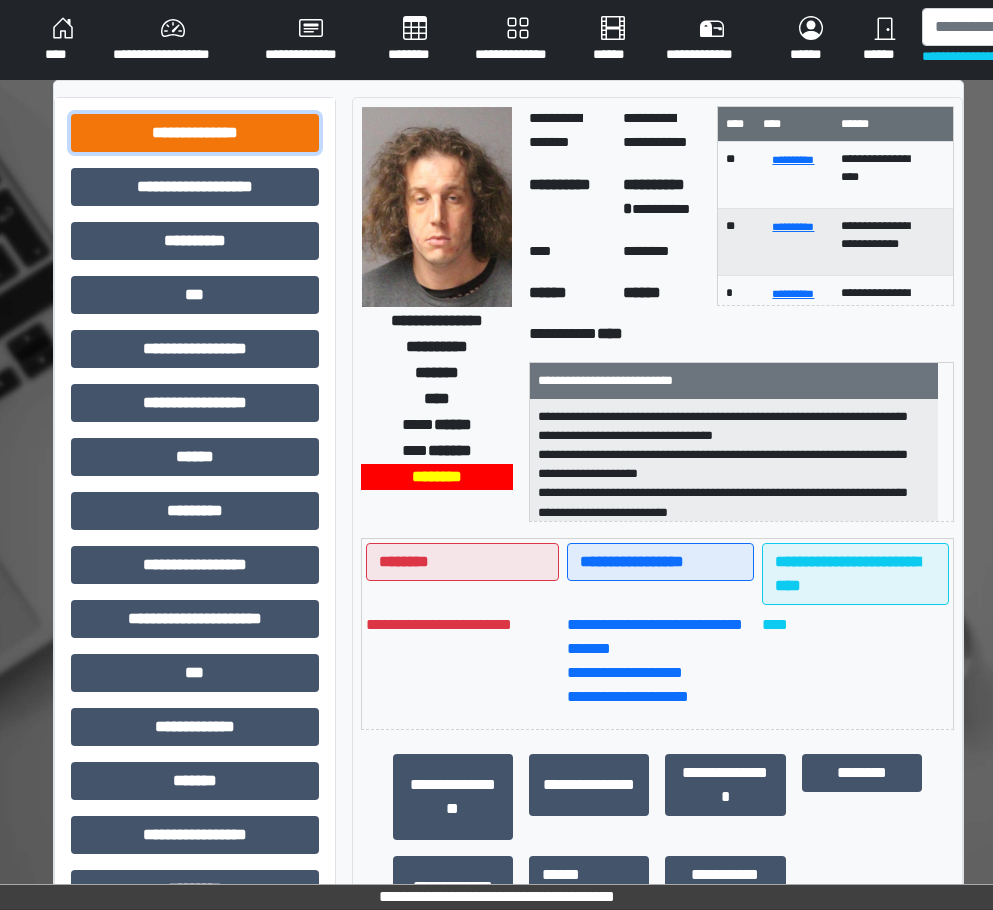 click on "**********" at bounding box center (195, 133) 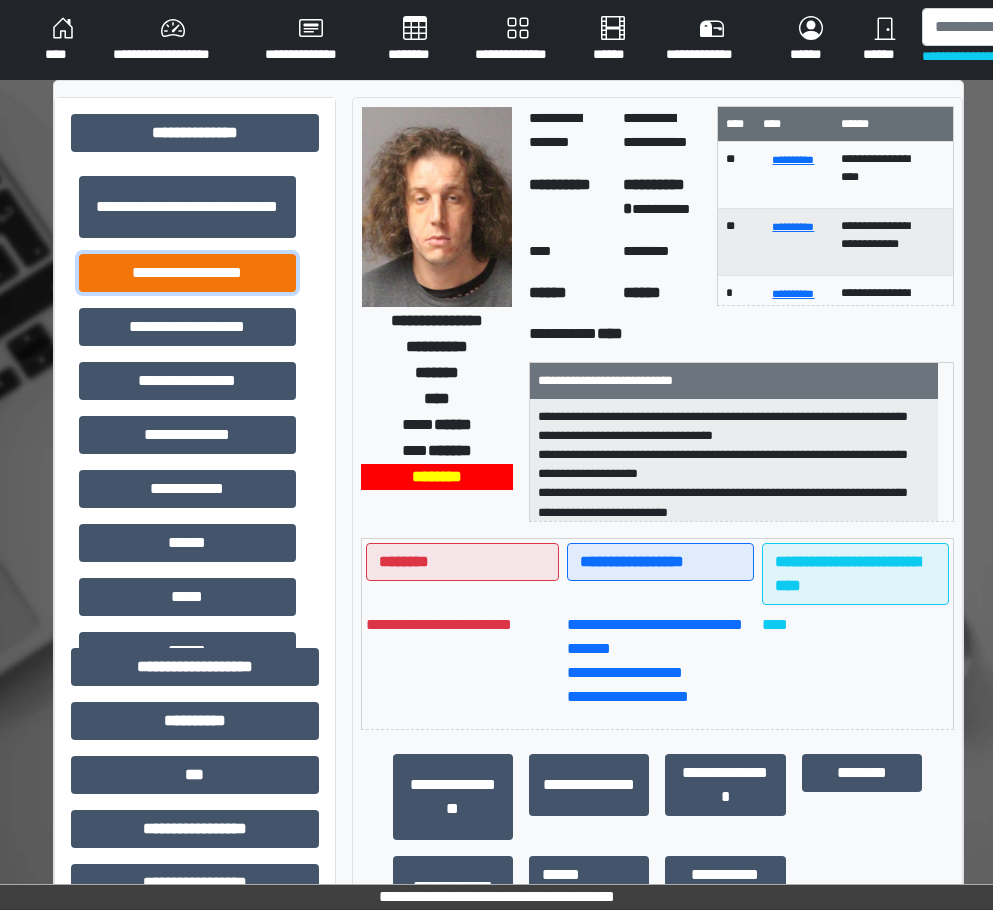 click on "**********" at bounding box center [187, 273] 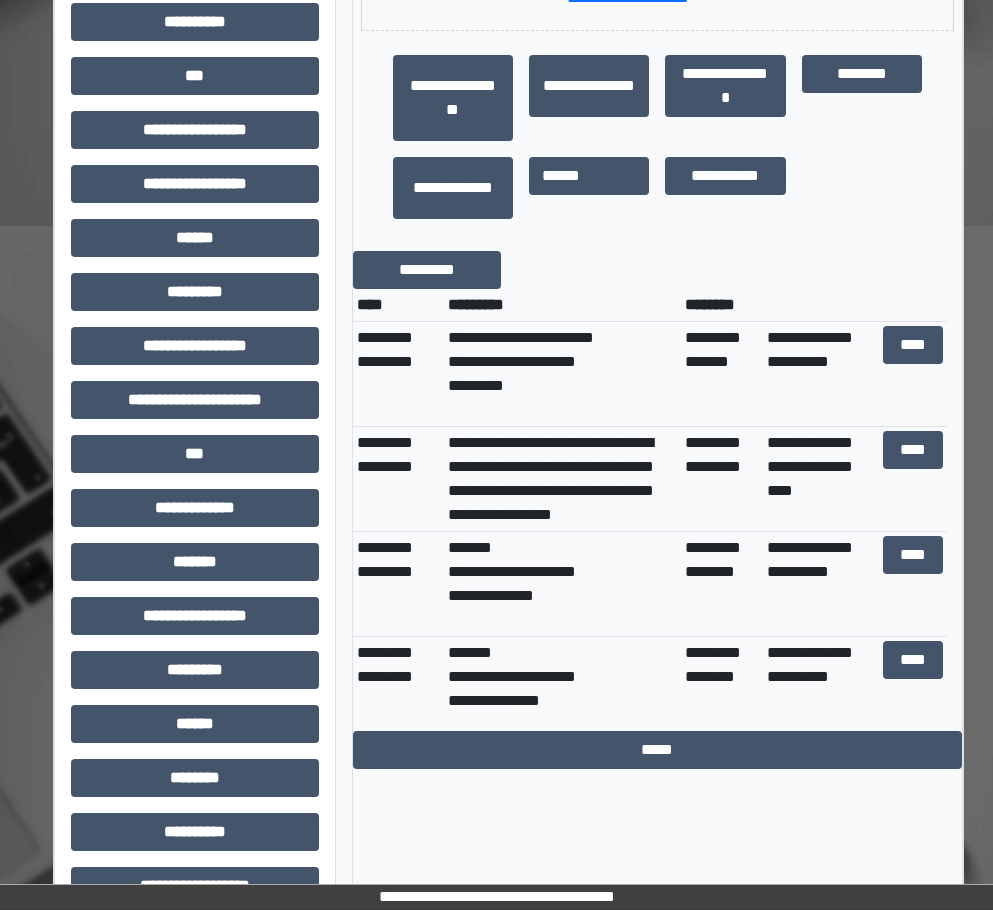 scroll, scrollTop: 700, scrollLeft: 0, axis: vertical 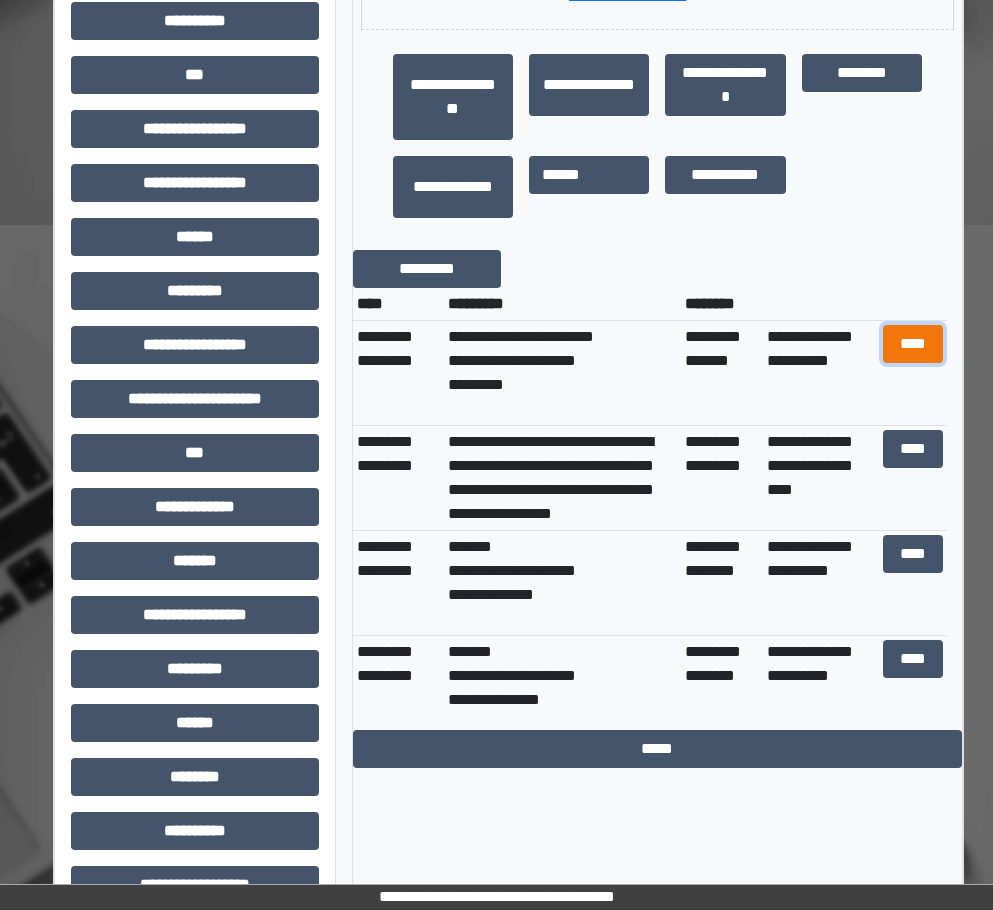 click on "****" at bounding box center (913, 344) 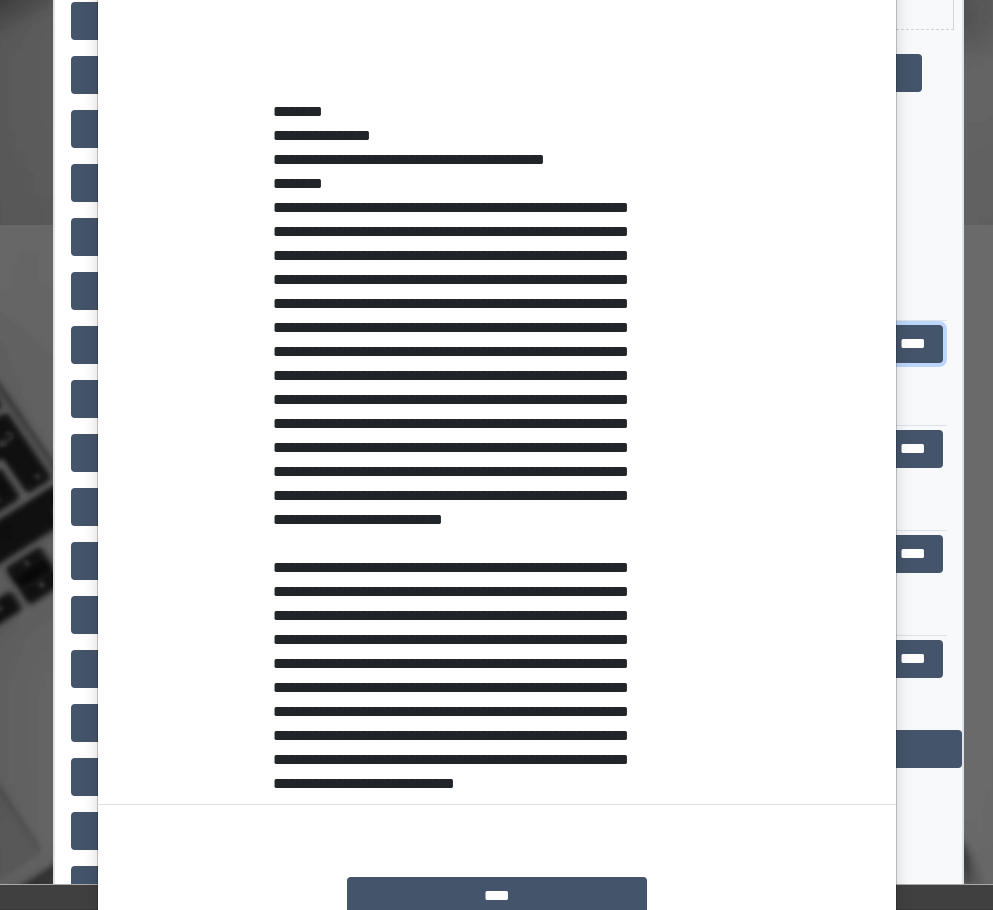 scroll, scrollTop: 456, scrollLeft: 0, axis: vertical 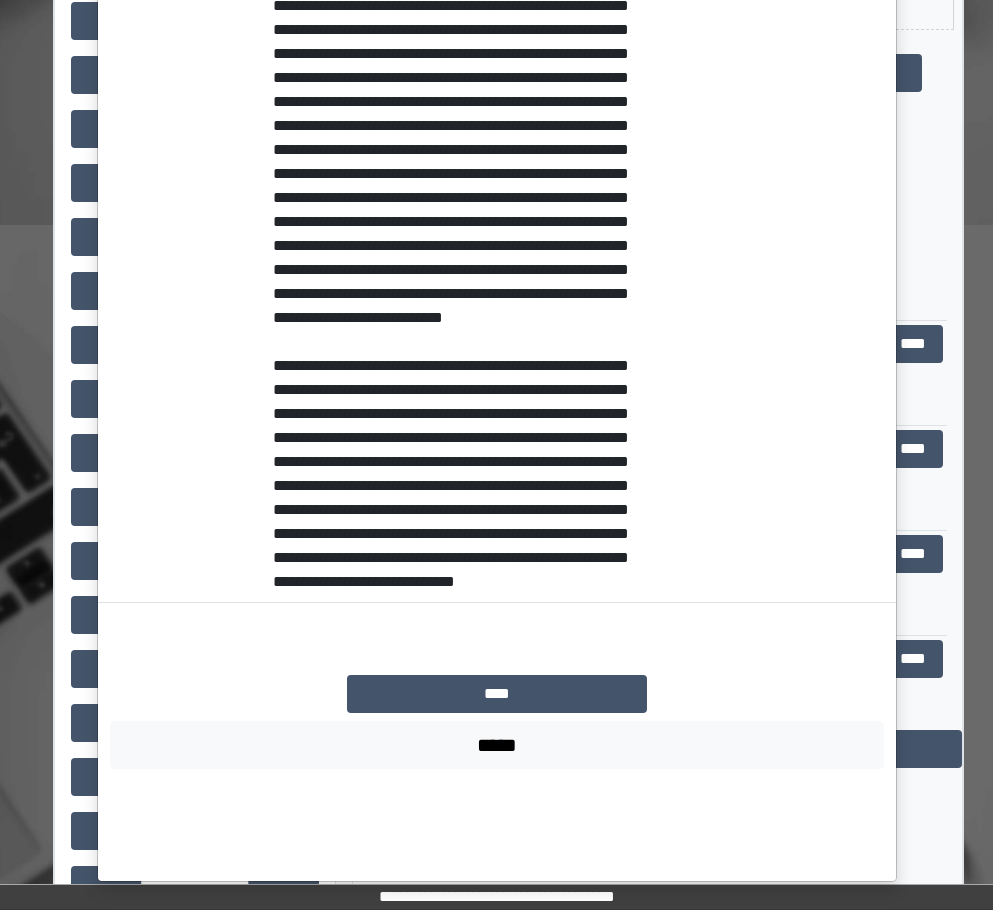 drag, startPoint x: 264, startPoint y: 206, endPoint x: 458, endPoint y: 713, distance: 542.84894 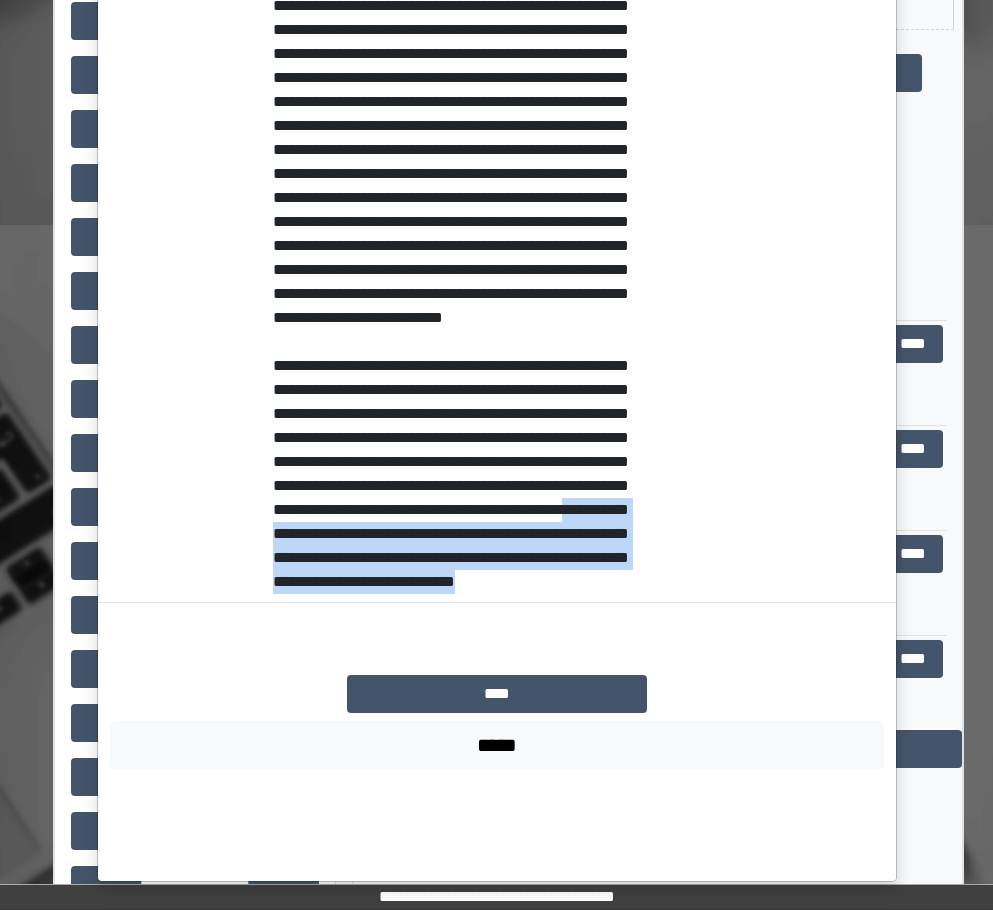 drag, startPoint x: 445, startPoint y: 678, endPoint x: 304, endPoint y: 504, distance: 223.95758 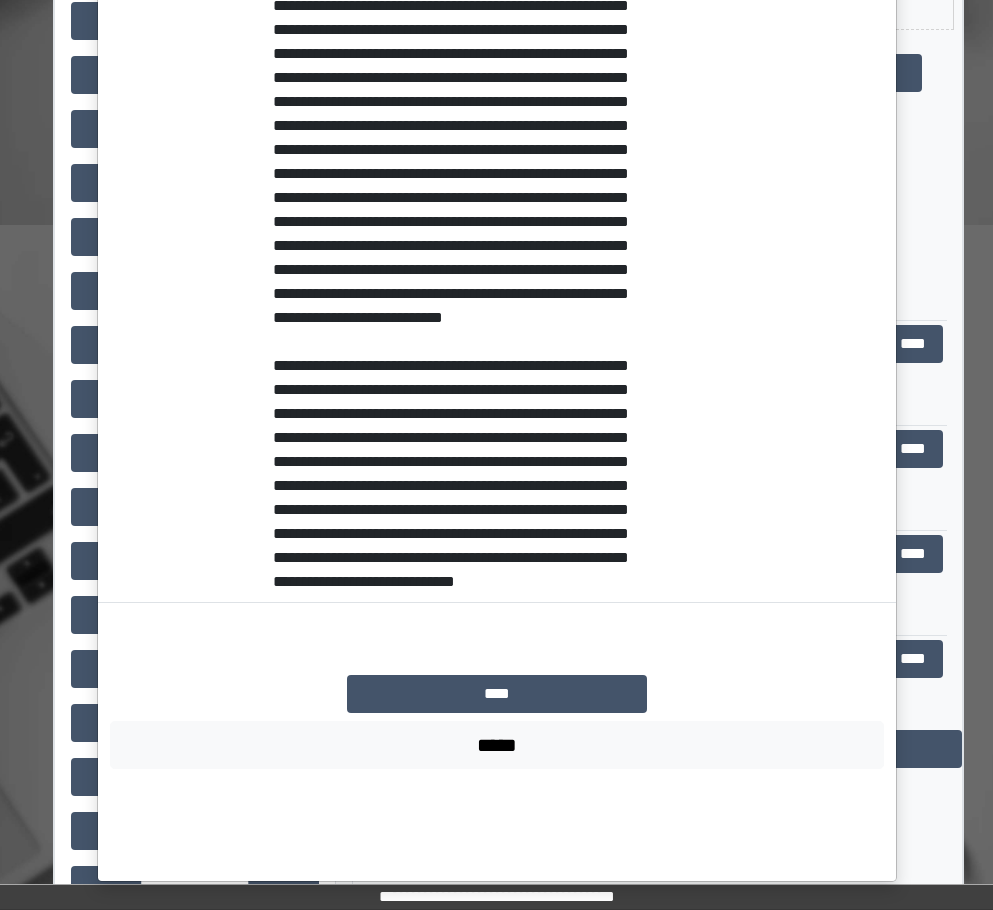 click on "**********" at bounding box center (464, 162) 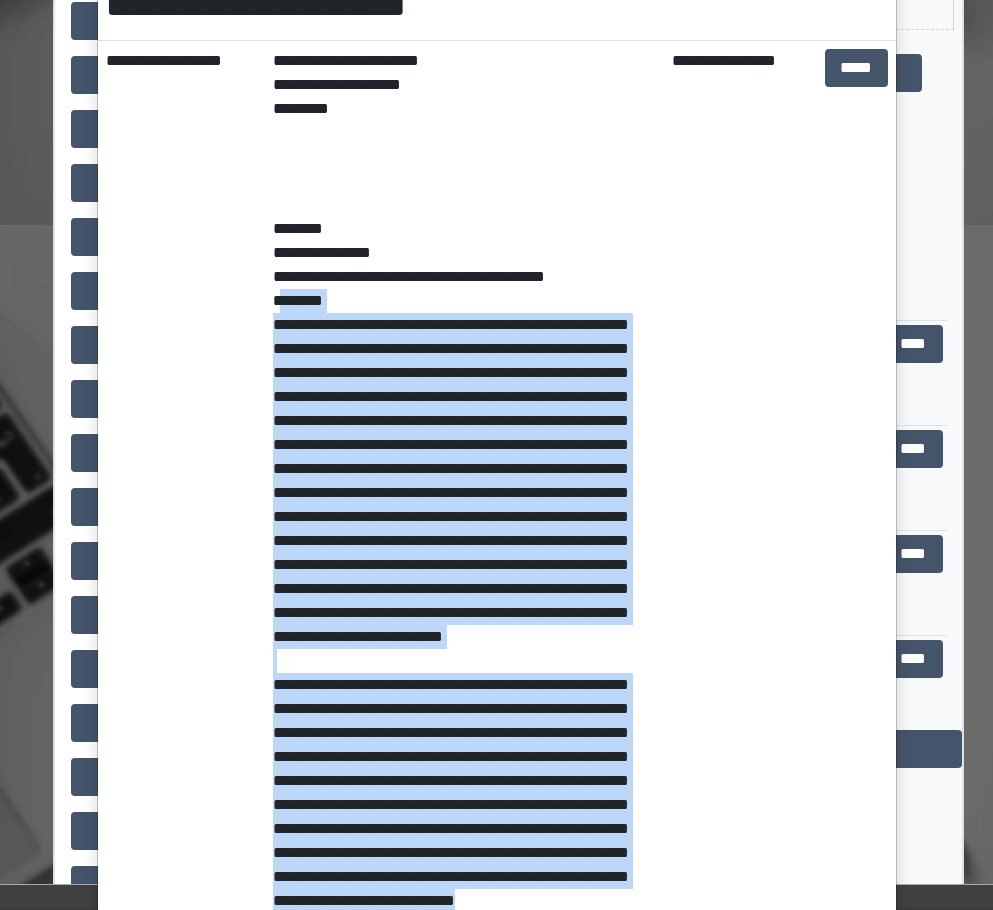 scroll, scrollTop: 256, scrollLeft: 0, axis: vertical 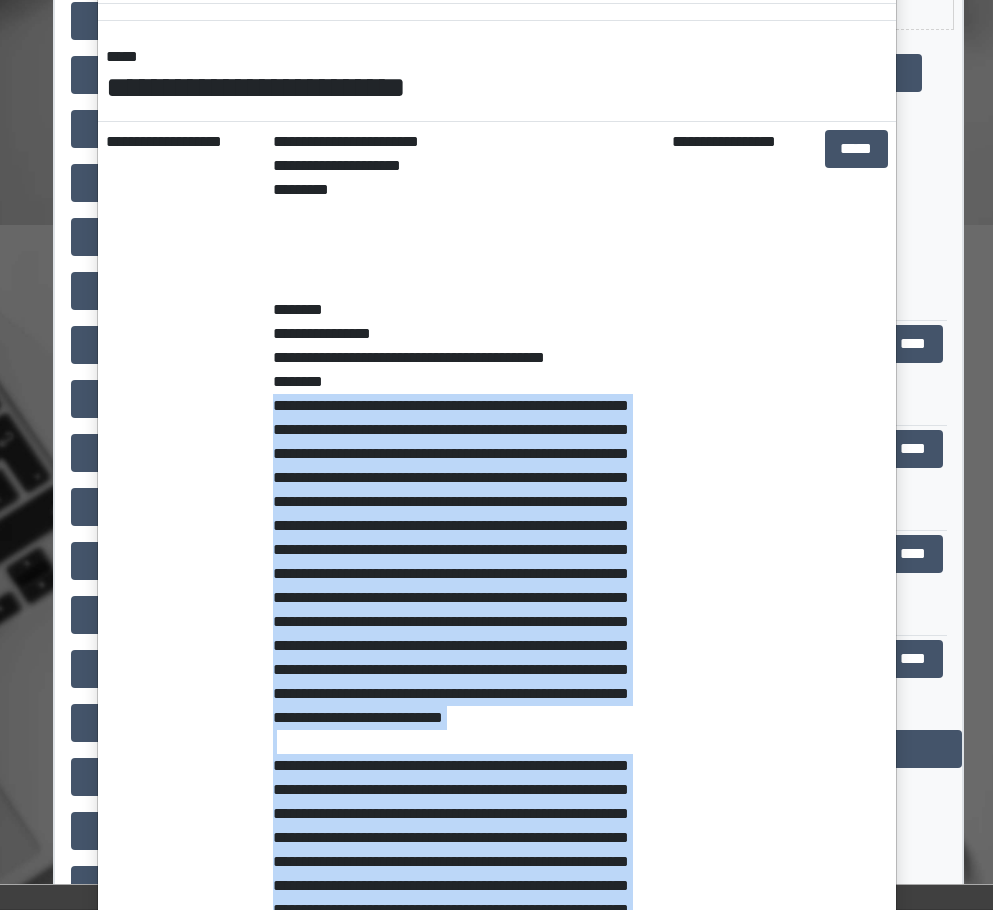 drag, startPoint x: 446, startPoint y: 674, endPoint x: 264, endPoint y: 409, distance: 321.4794 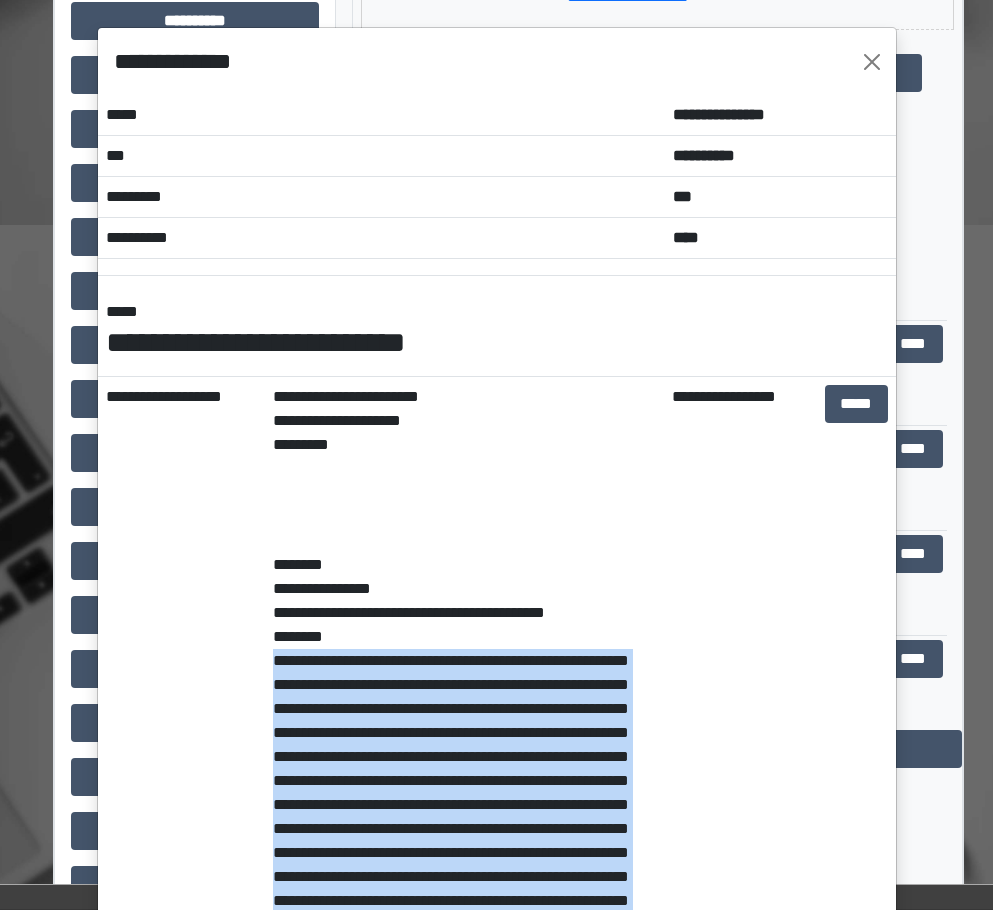 scroll, scrollTop: 0, scrollLeft: 0, axis: both 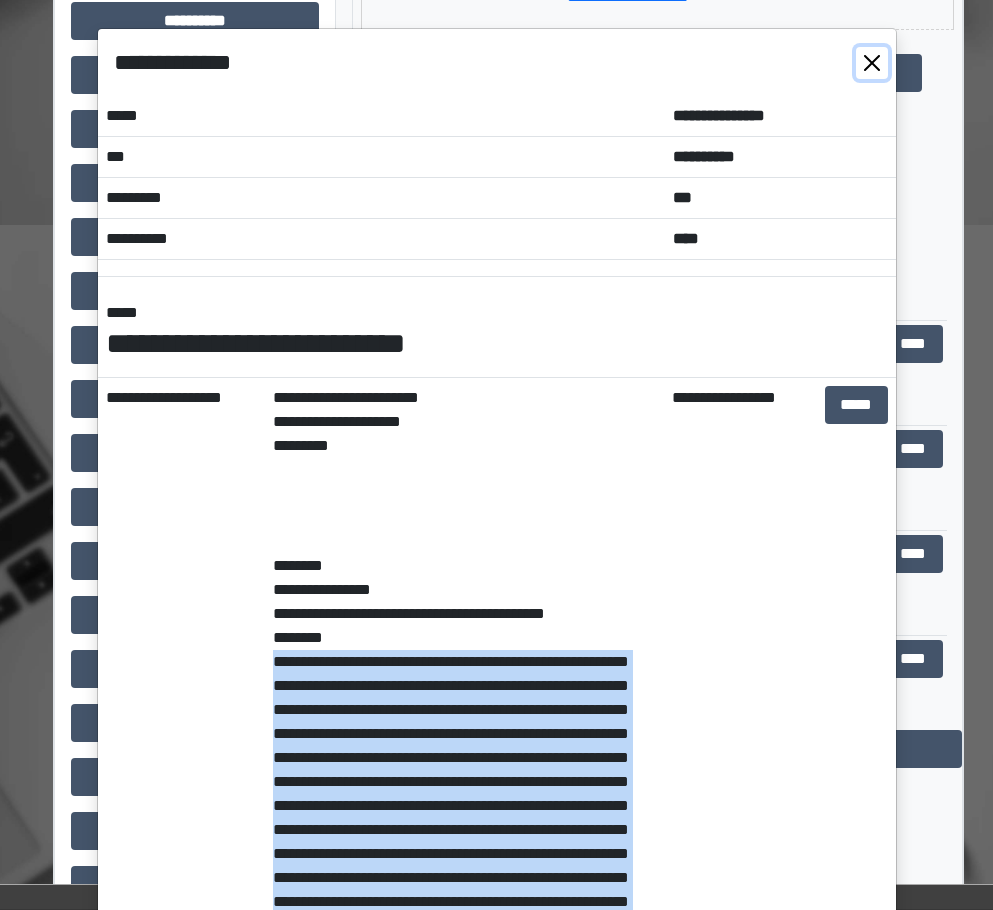 click at bounding box center (872, 63) 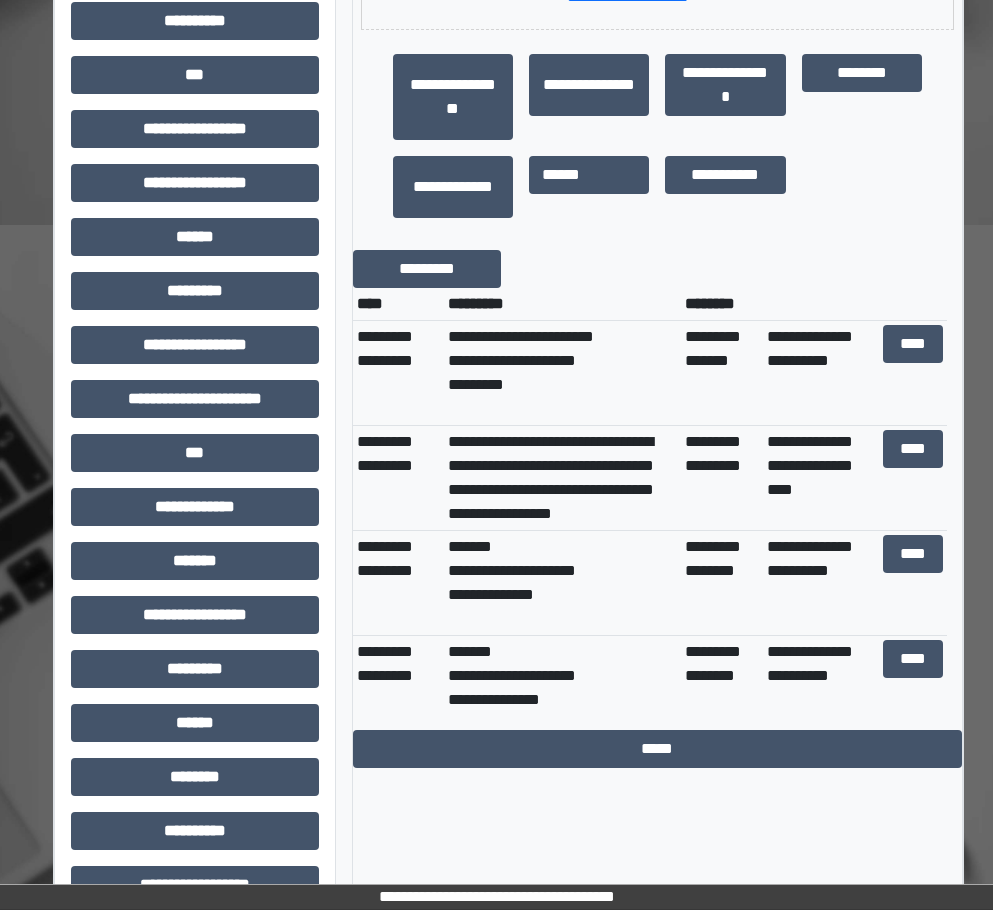 scroll, scrollTop: 0, scrollLeft: 0, axis: both 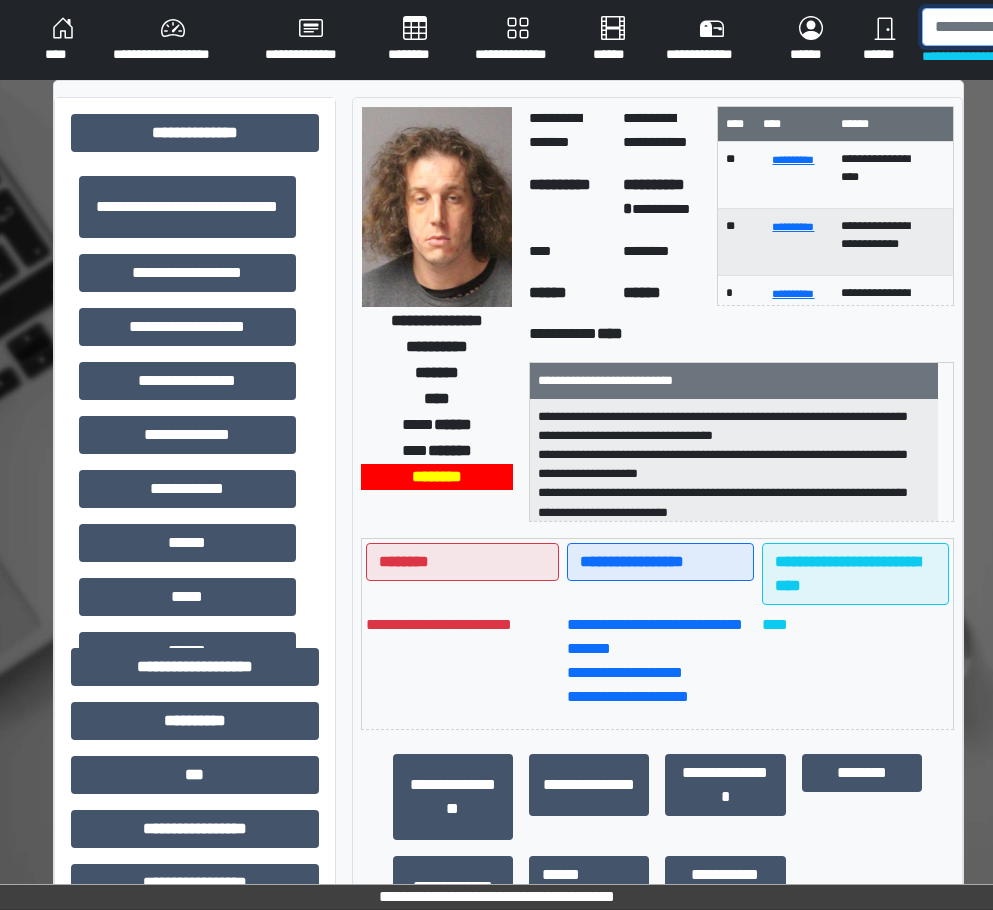 click at bounding box center (1025, 27) 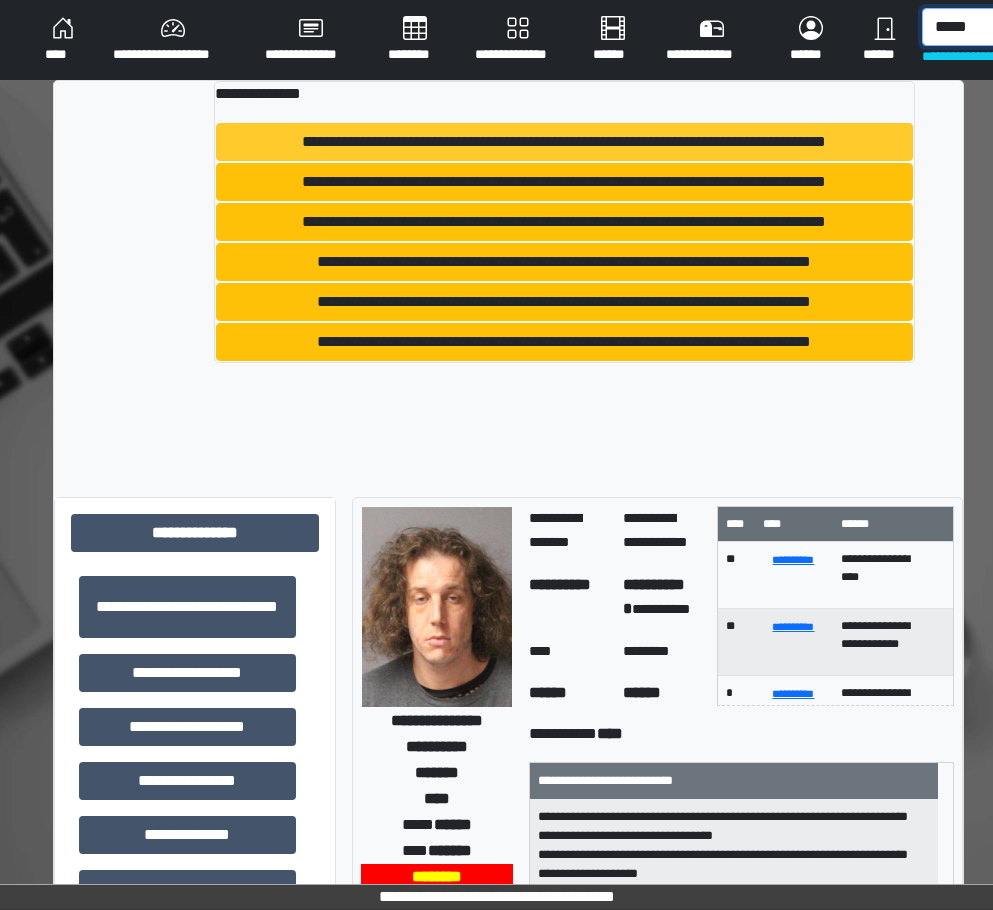 type on "*****" 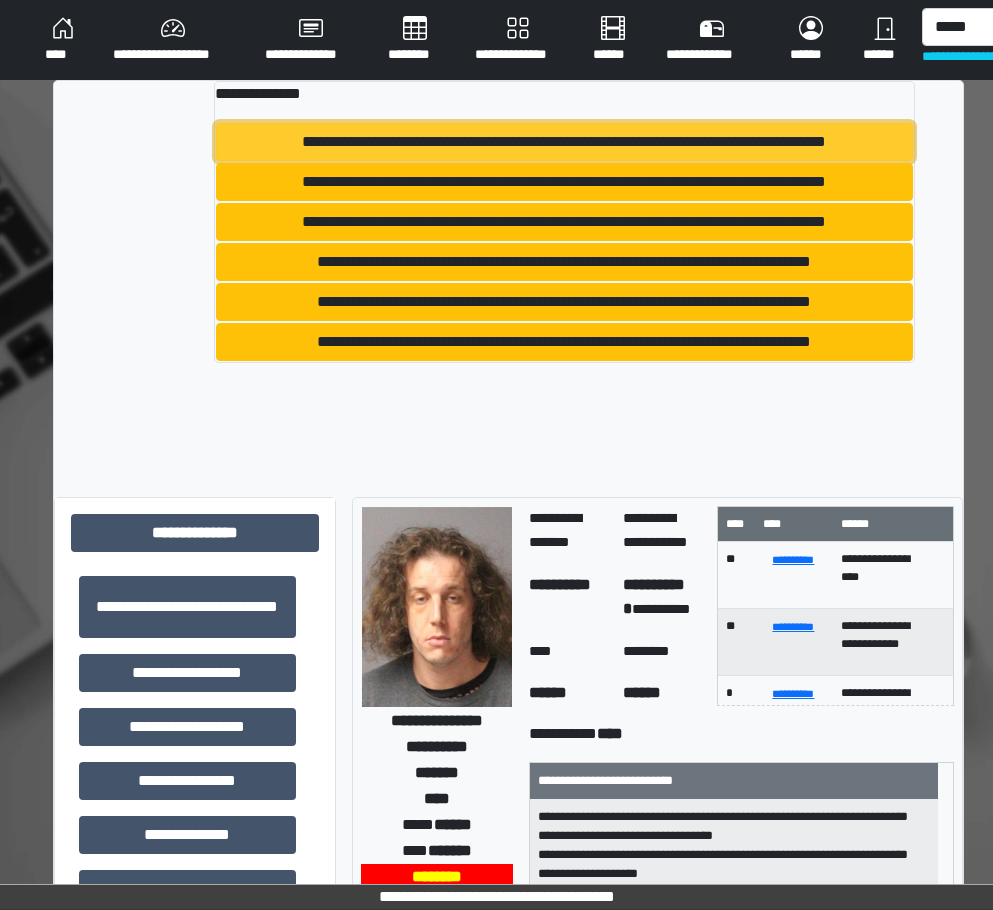 click on "**********" at bounding box center (564, 142) 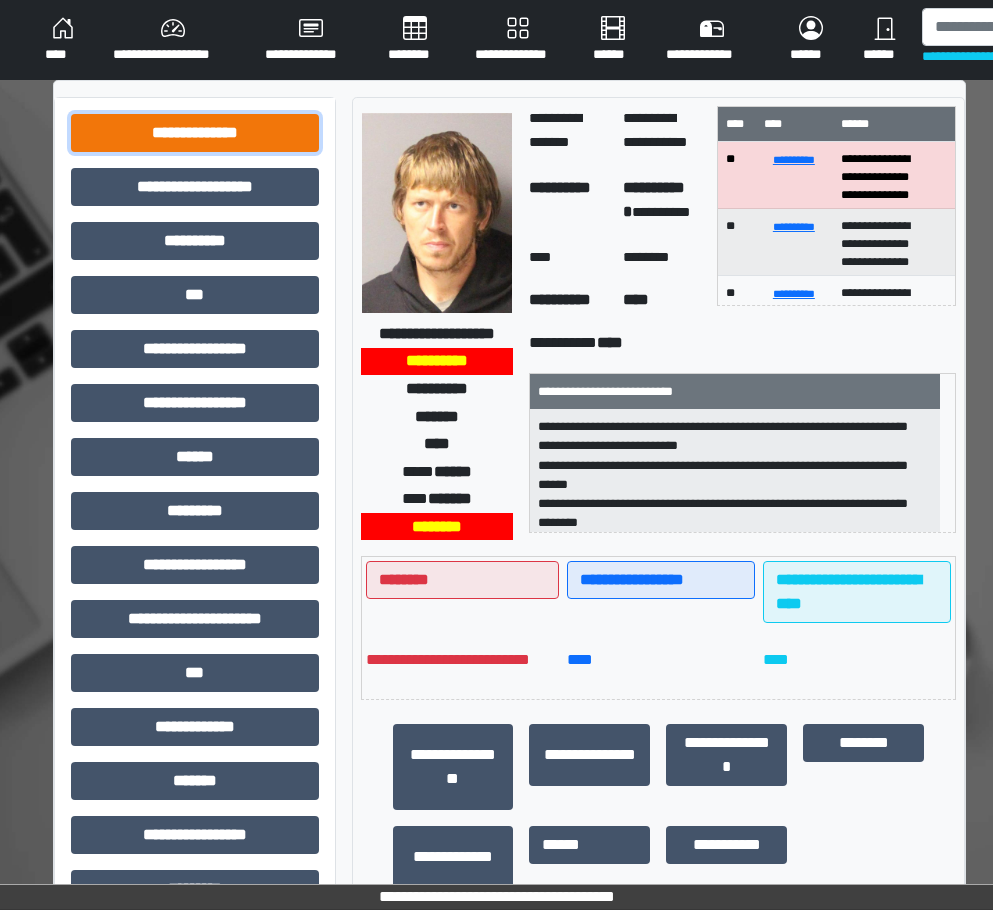 click on "**********" at bounding box center (195, 133) 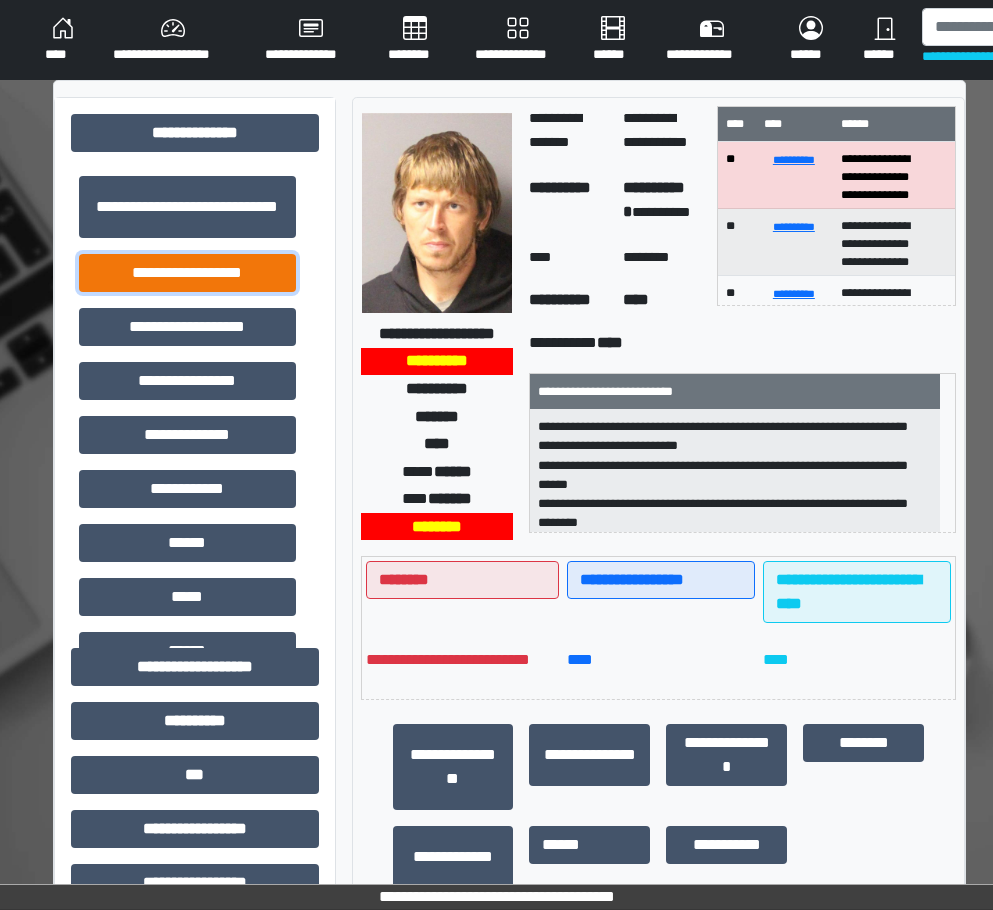click on "**********" at bounding box center (187, 273) 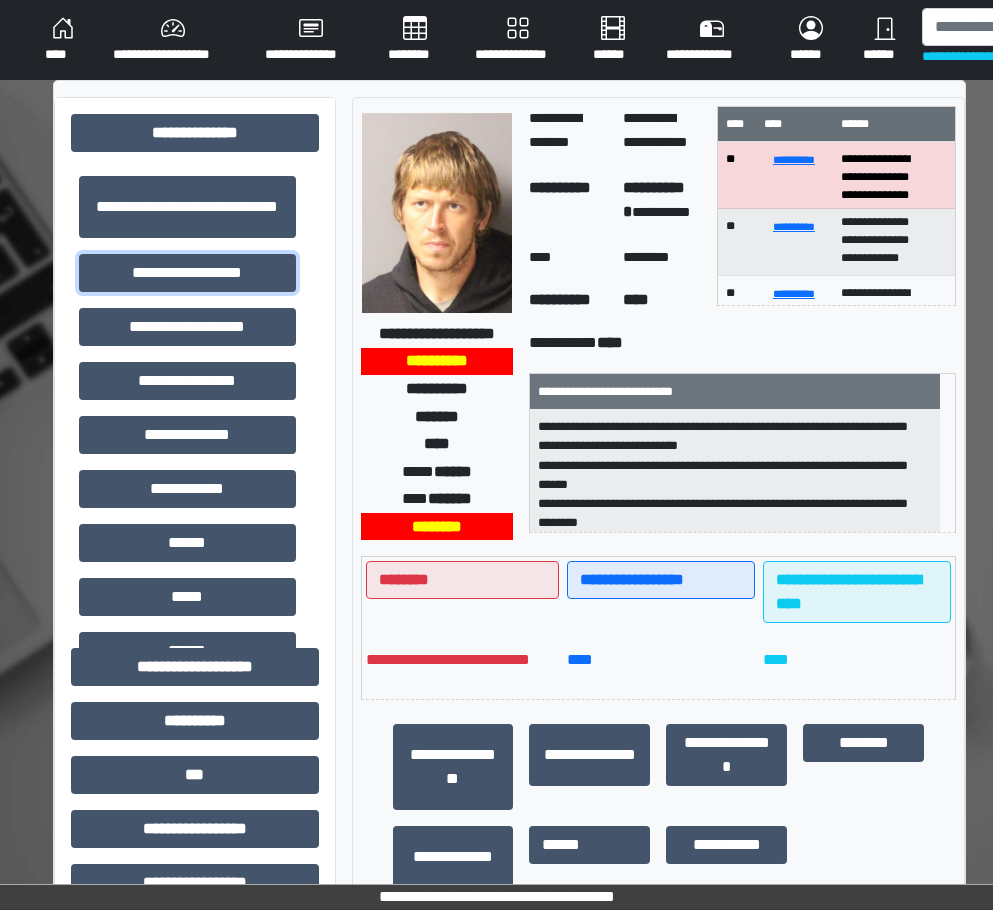 scroll, scrollTop: 0, scrollLeft: 0, axis: both 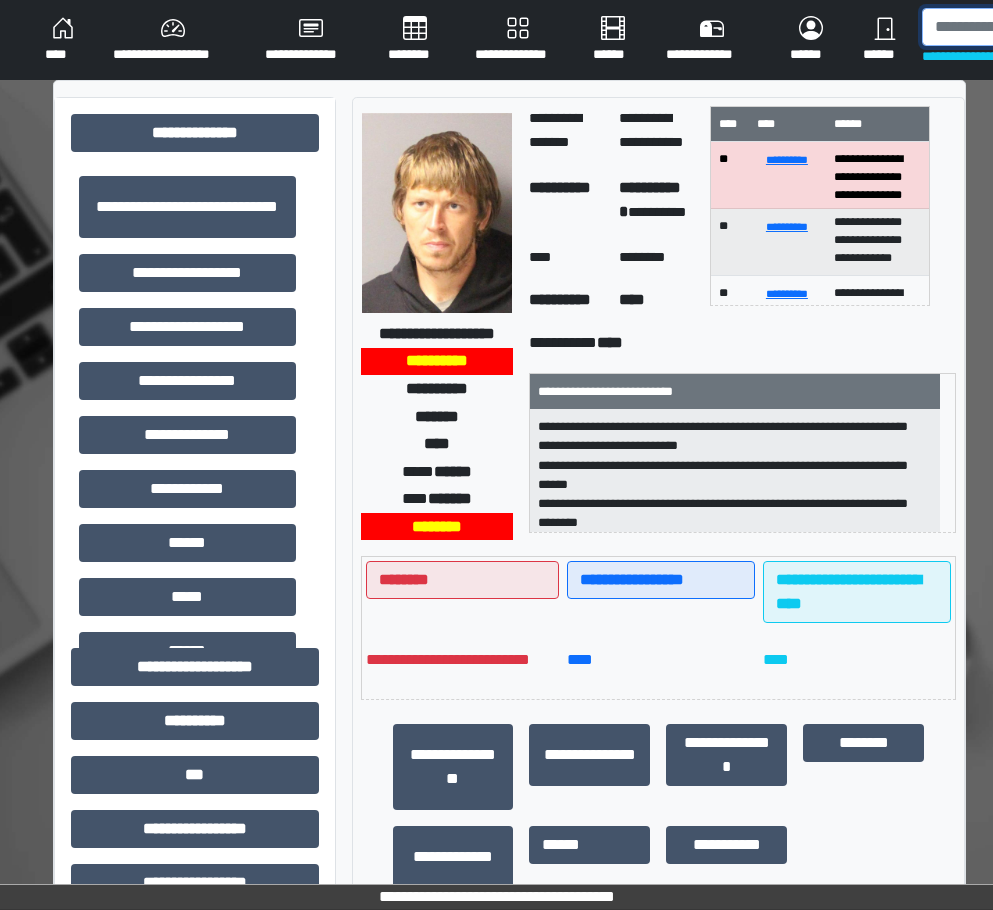 click at bounding box center (1025, 27) 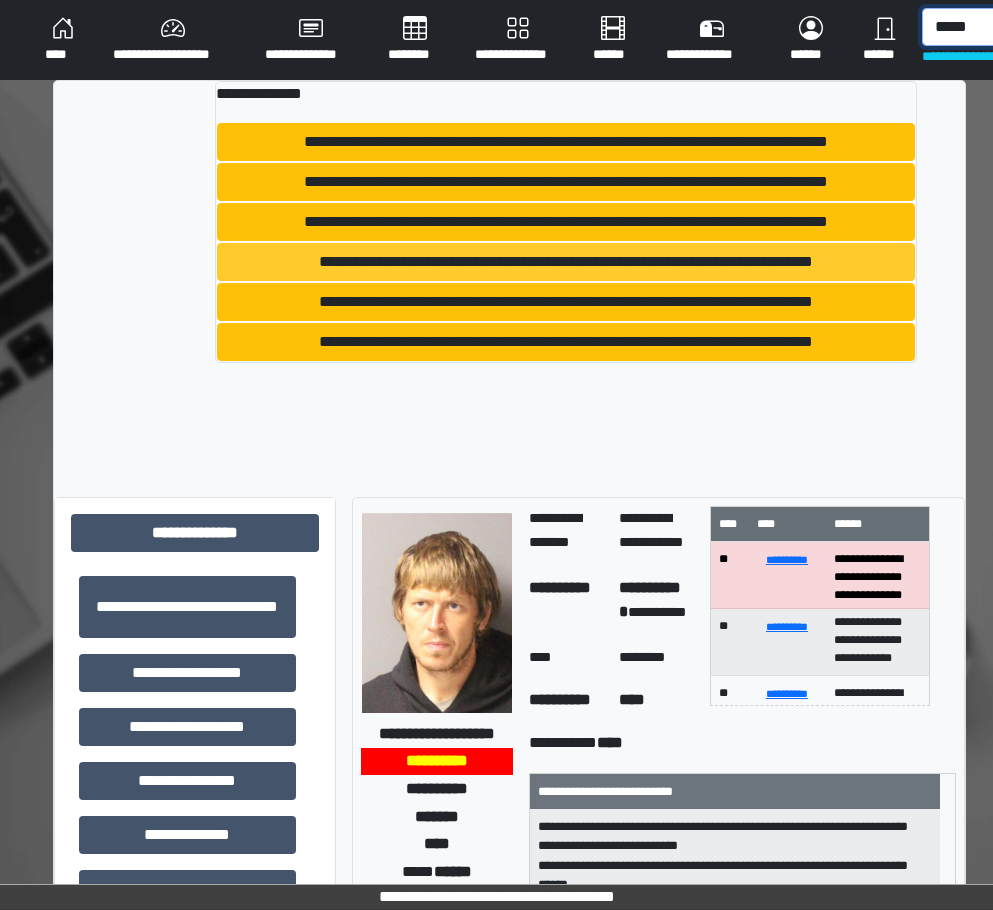 type on "*****" 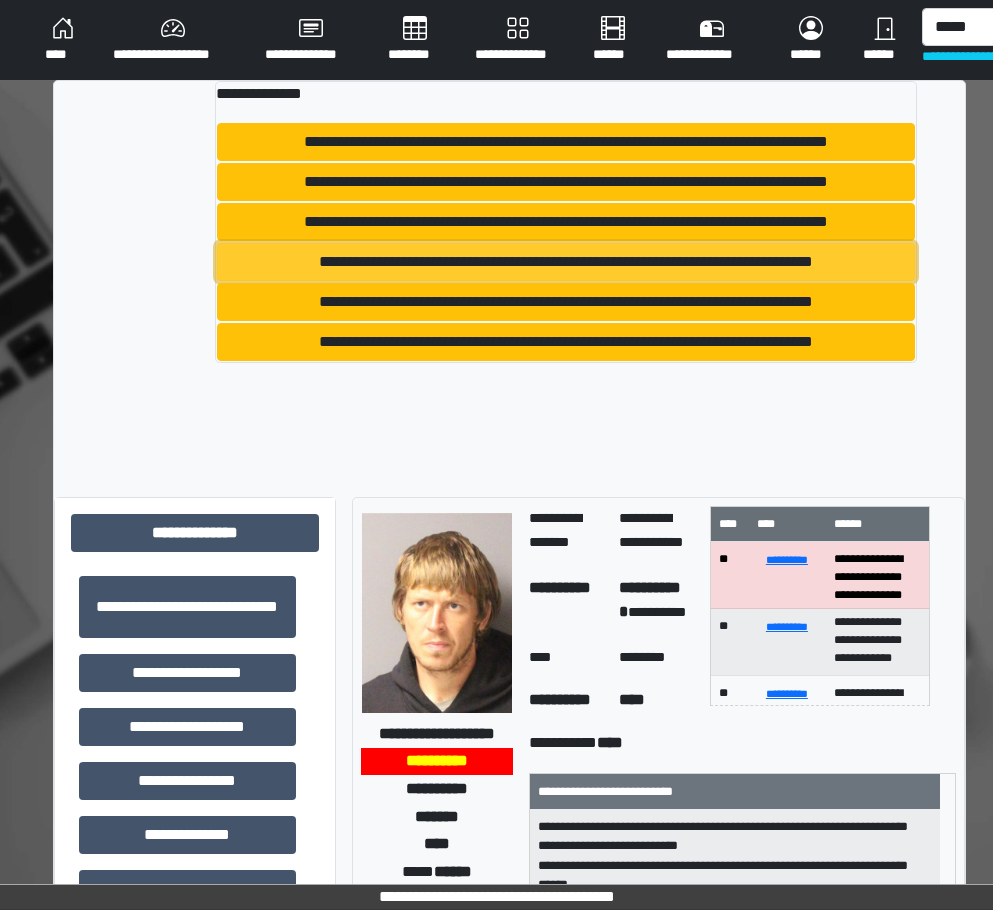 click on "**********" at bounding box center (565, 262) 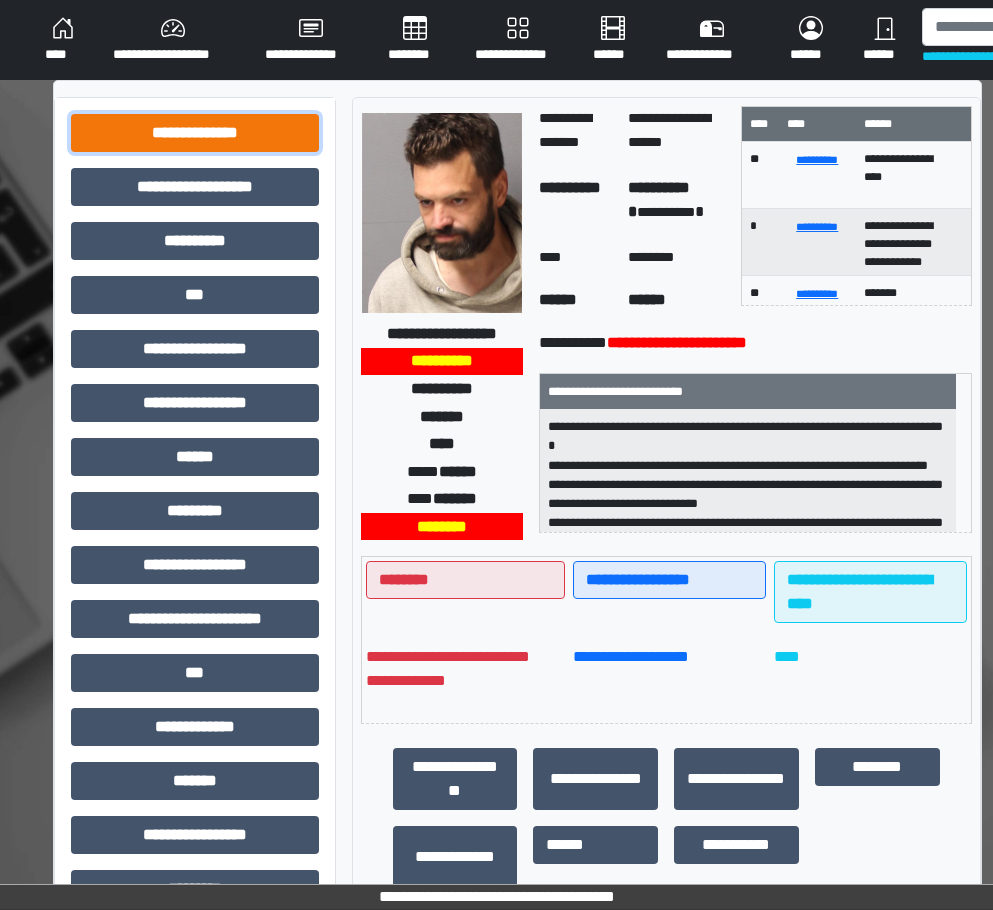 click on "**********" at bounding box center [195, 133] 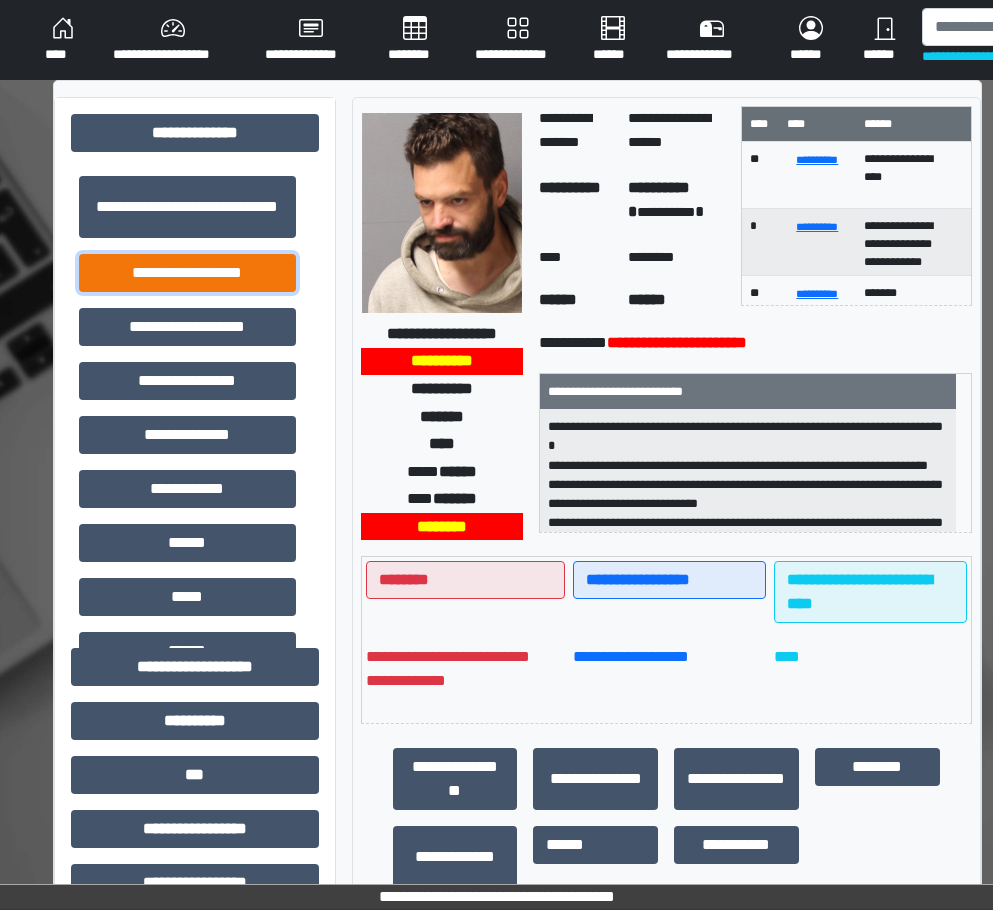 click on "**********" at bounding box center (187, 273) 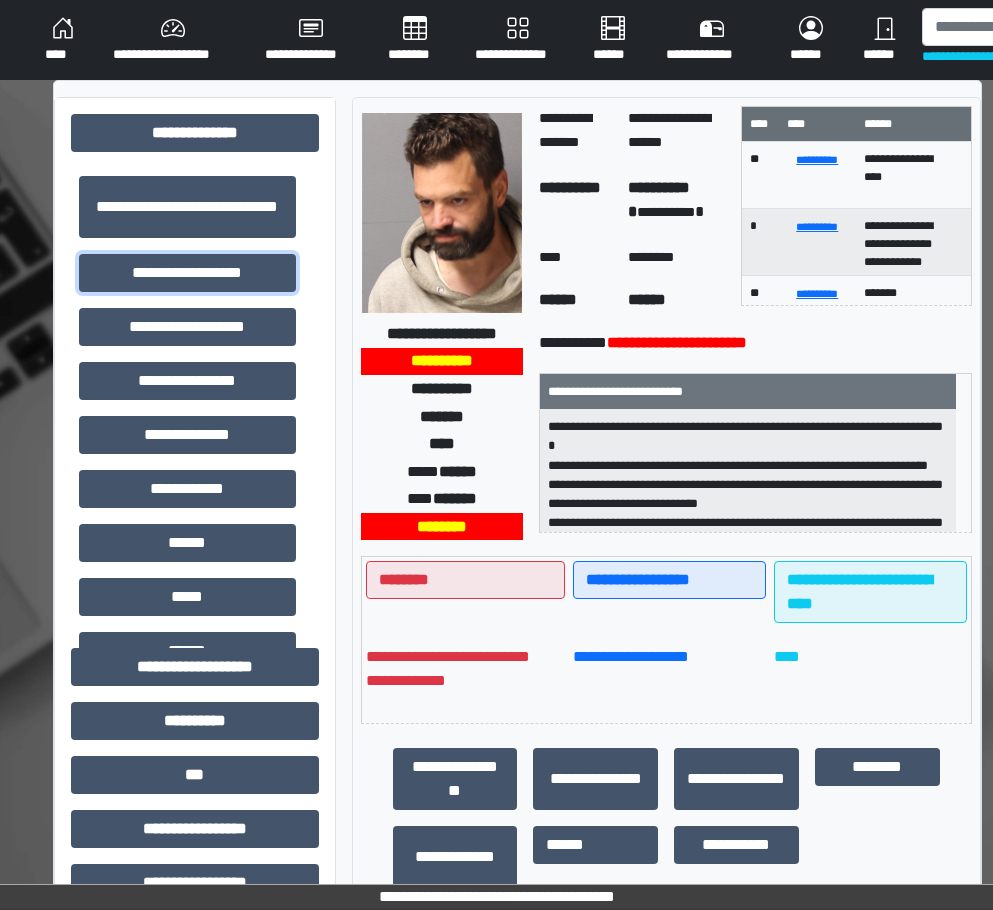 scroll, scrollTop: 700, scrollLeft: 0, axis: vertical 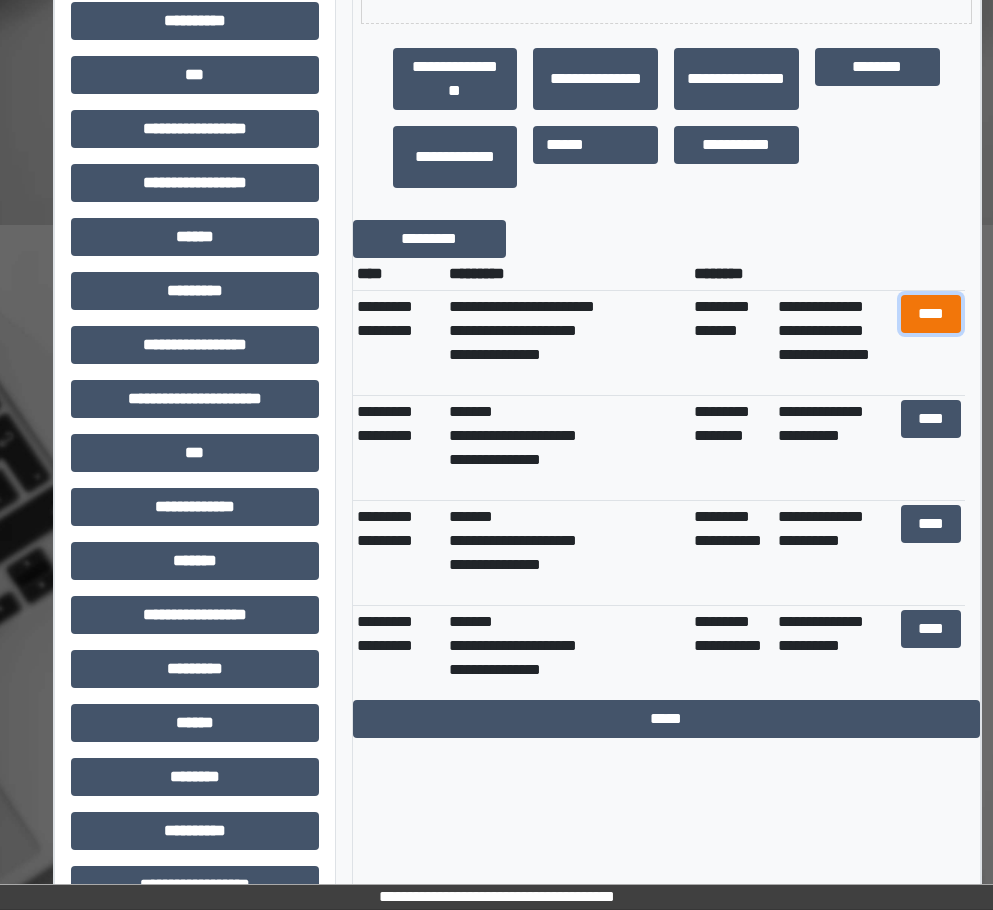 click on "****" at bounding box center [931, 314] 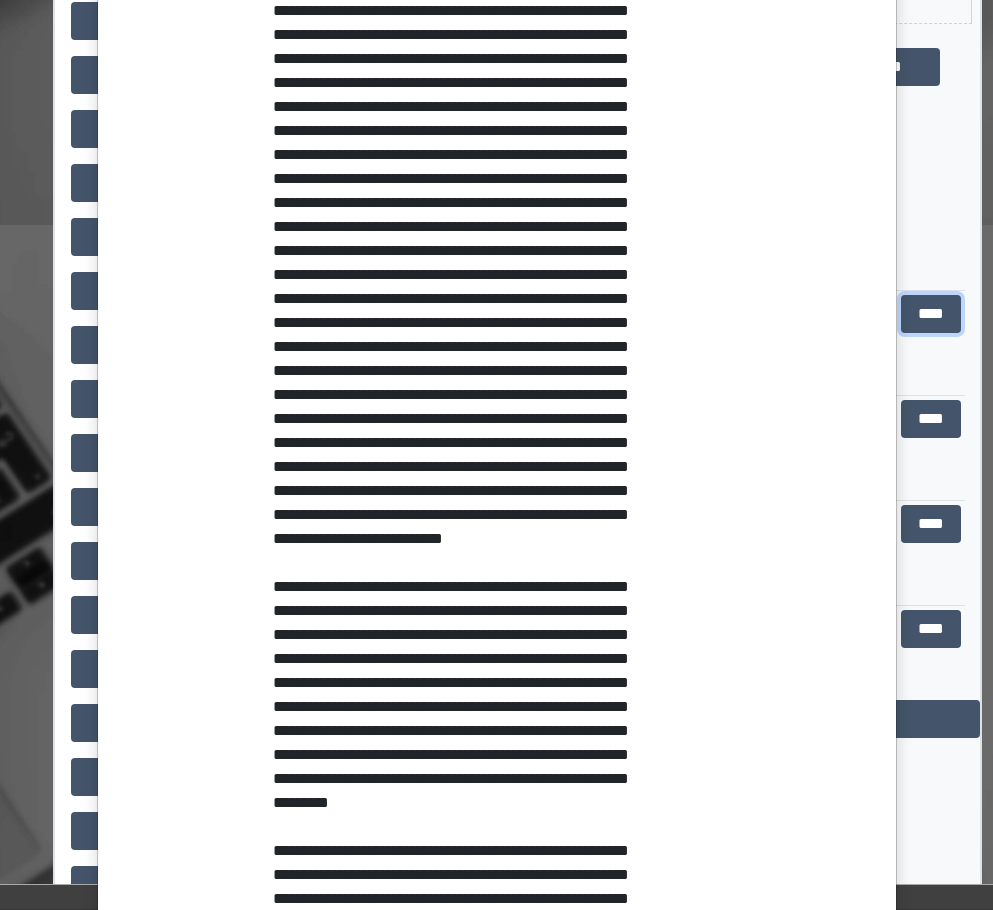 scroll, scrollTop: 776, scrollLeft: 0, axis: vertical 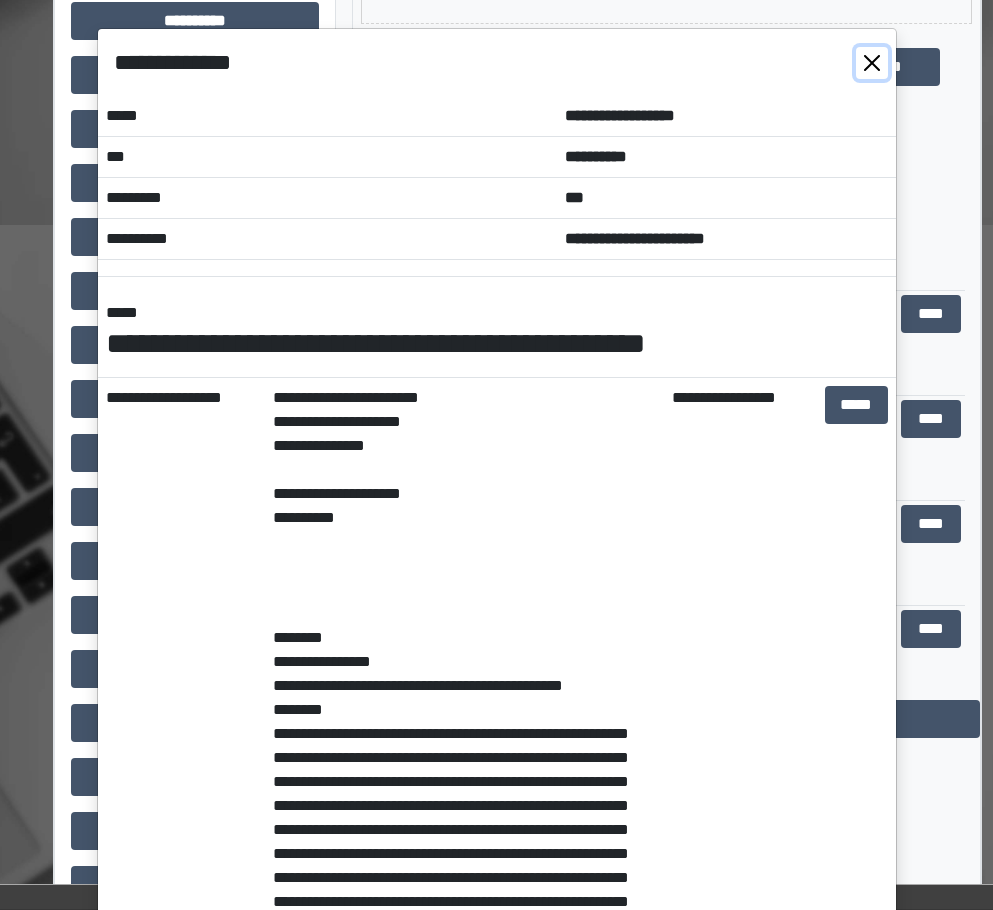 click at bounding box center [872, 63] 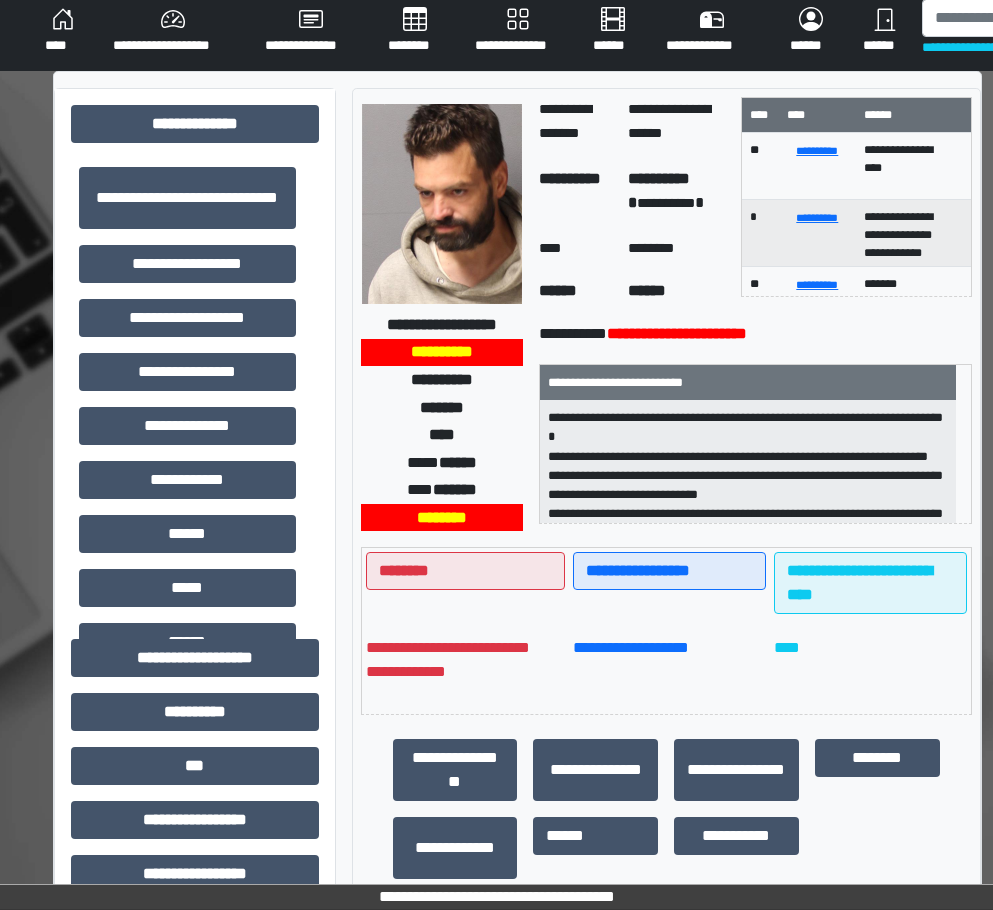 scroll, scrollTop: 0, scrollLeft: 0, axis: both 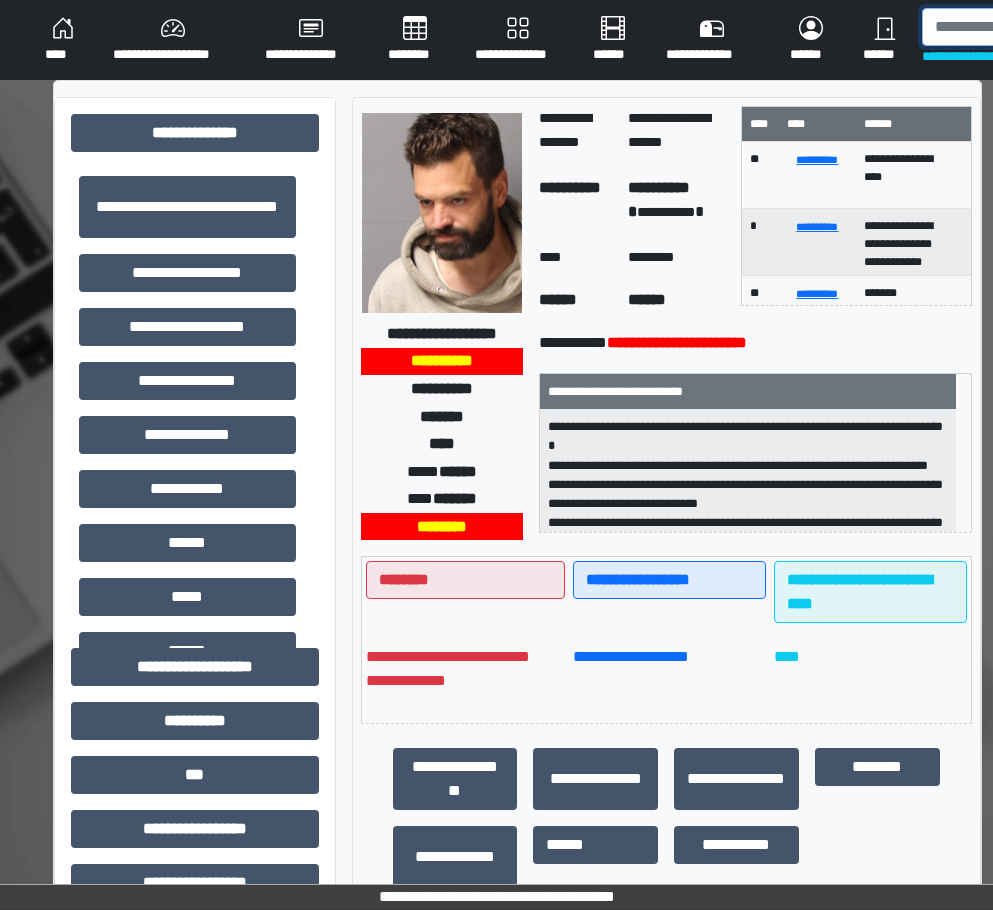 click at bounding box center (1025, 27) 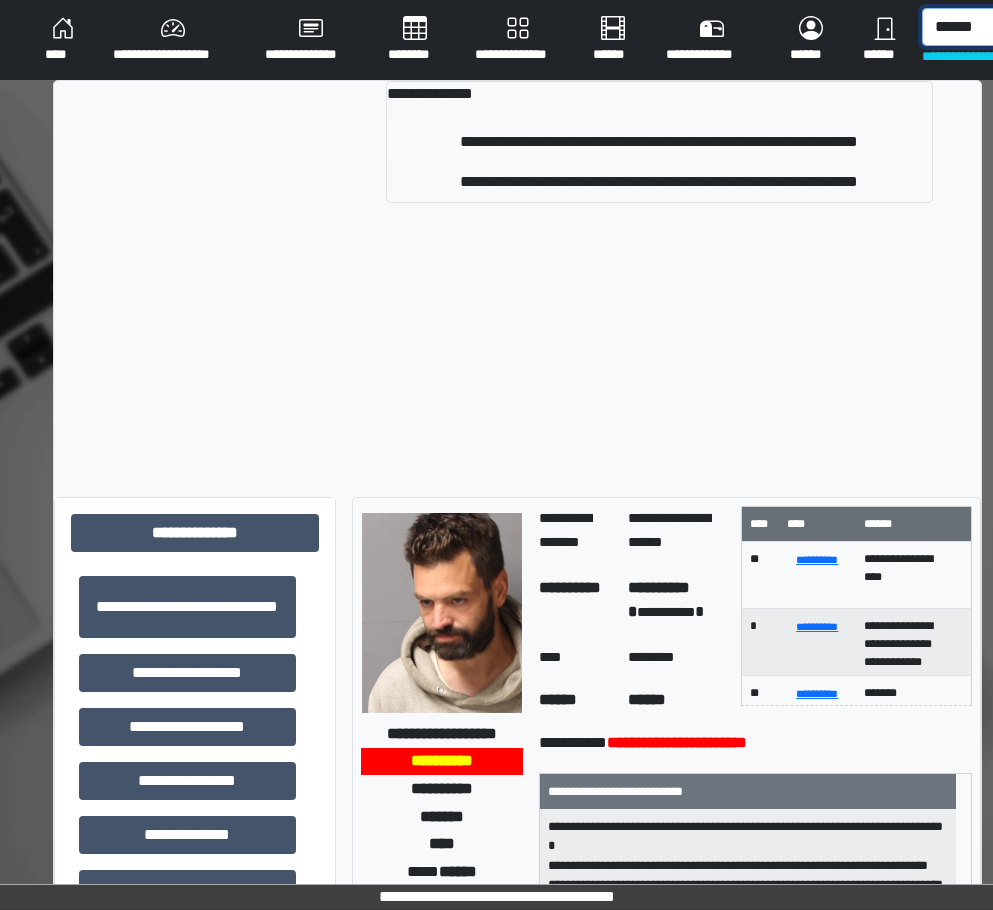 type on "******" 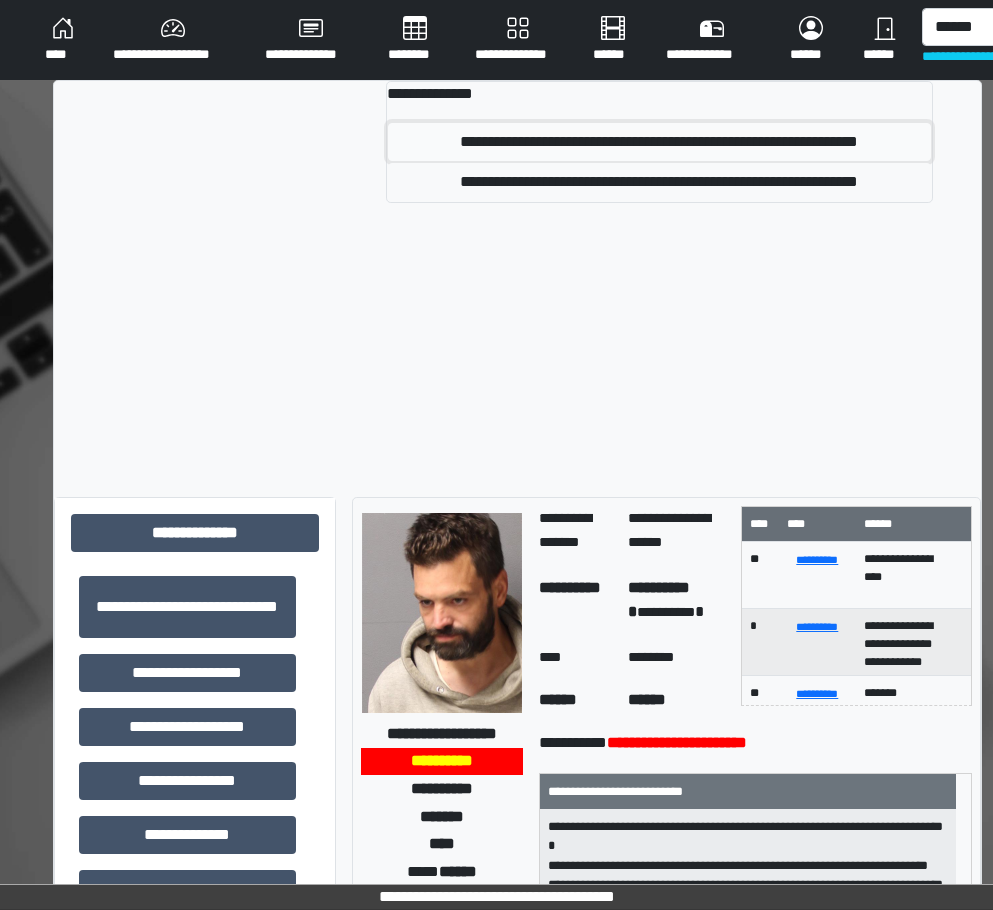 click on "**********" at bounding box center (659, 142) 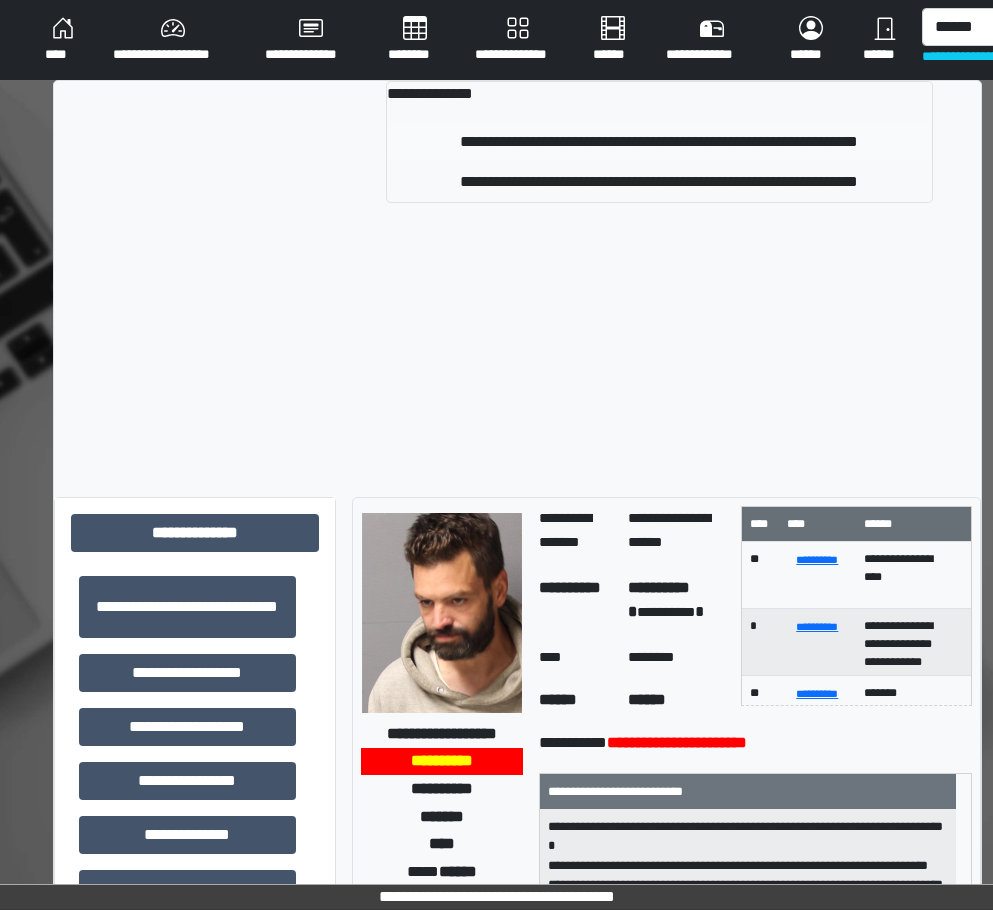 type 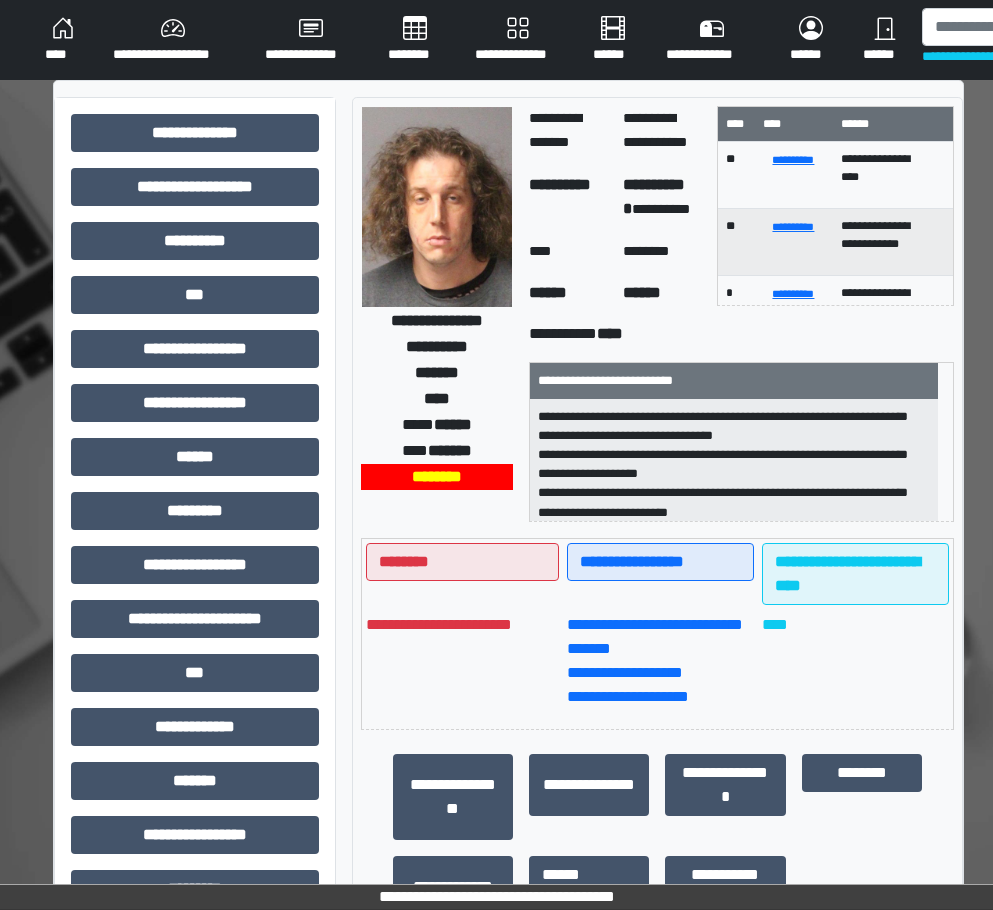 click on "**********" at bounding box center (793, 175) 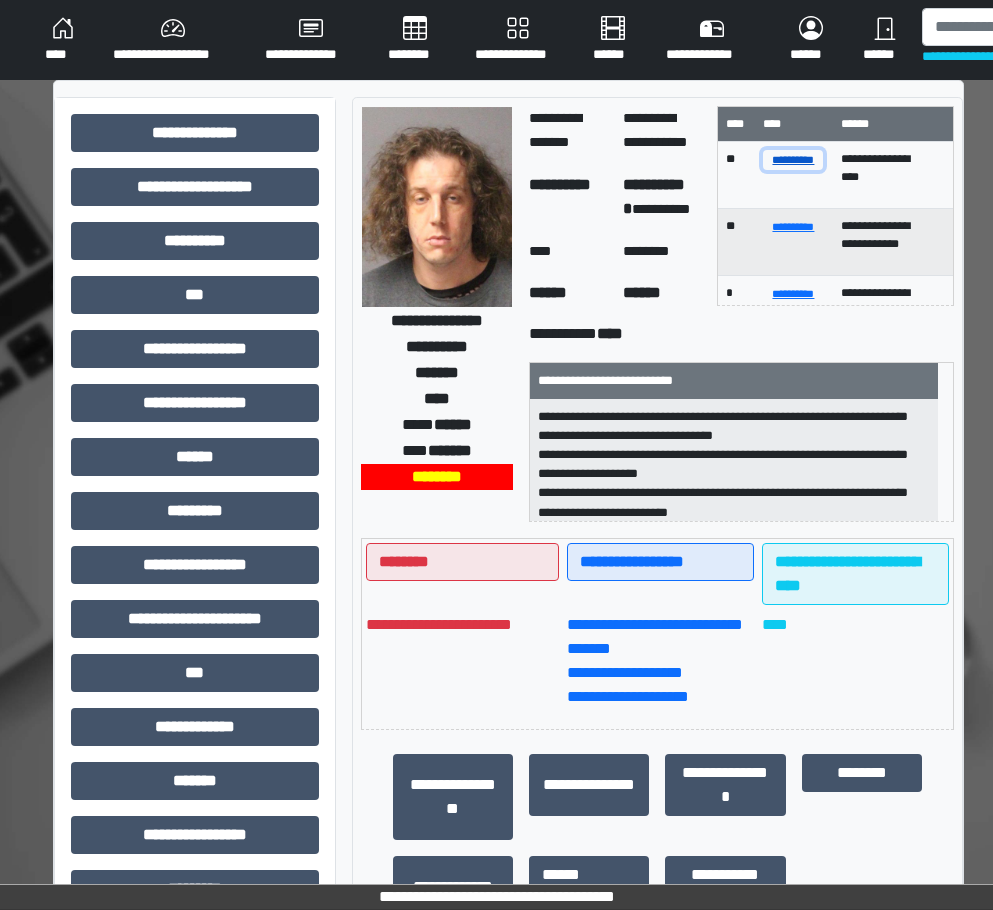 click on "**********" at bounding box center [793, 159] 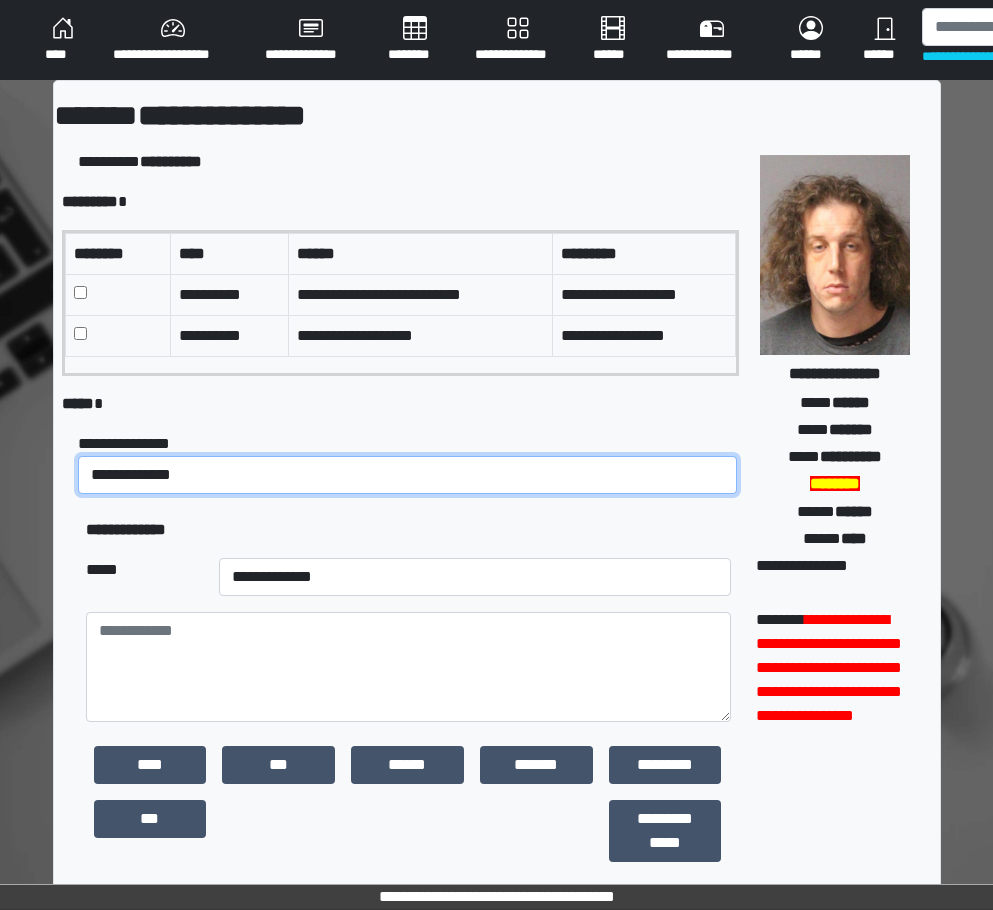 click on "**********" at bounding box center (408, 475) 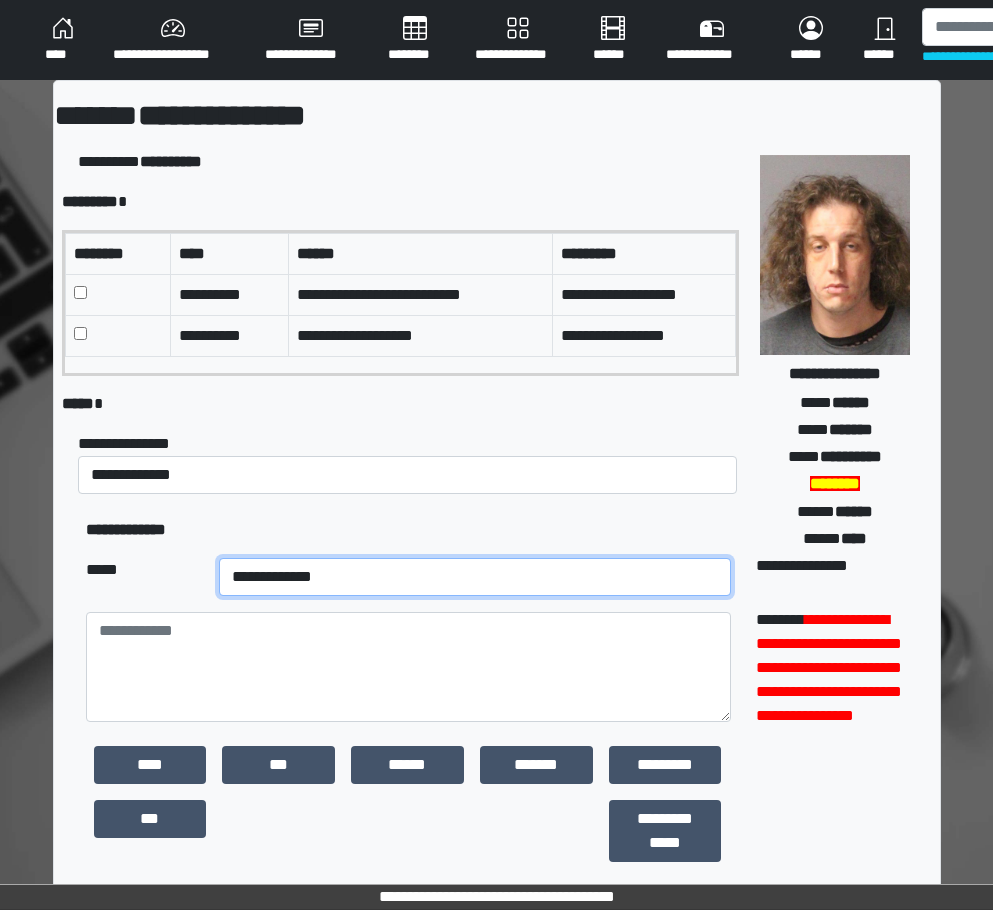 click on "**********" at bounding box center (475, 577) 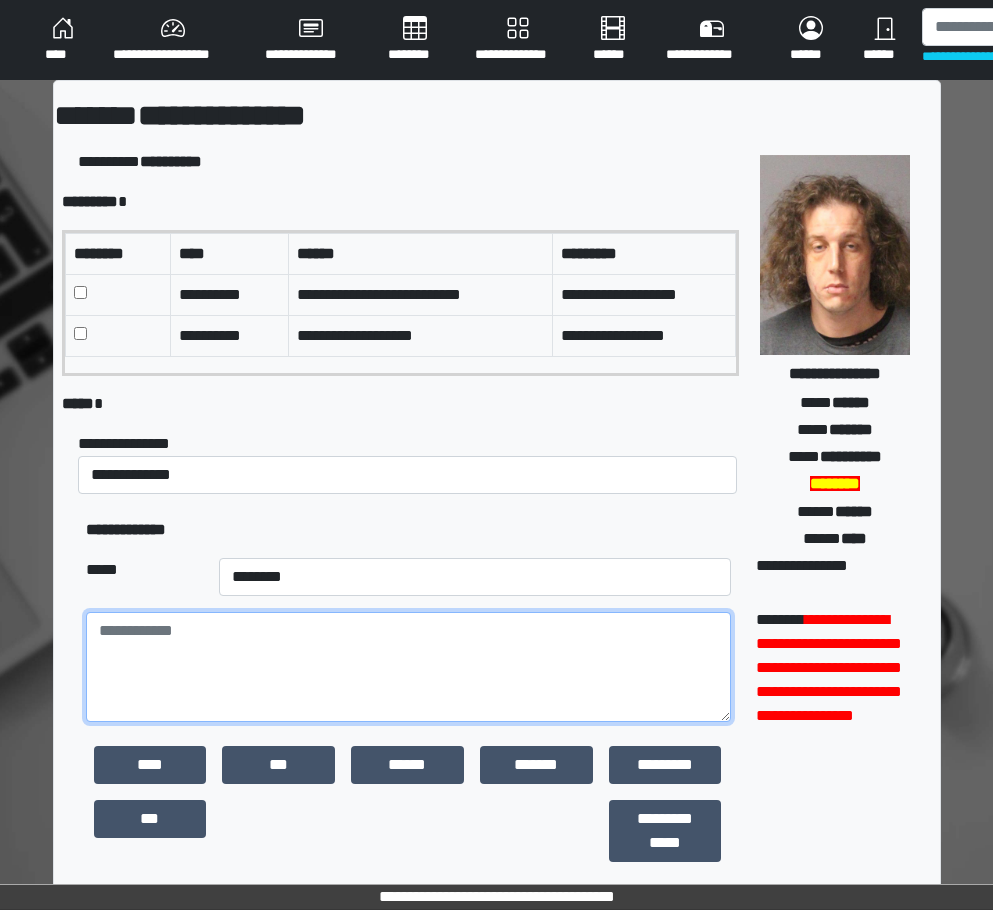 click at bounding box center [408, 667] 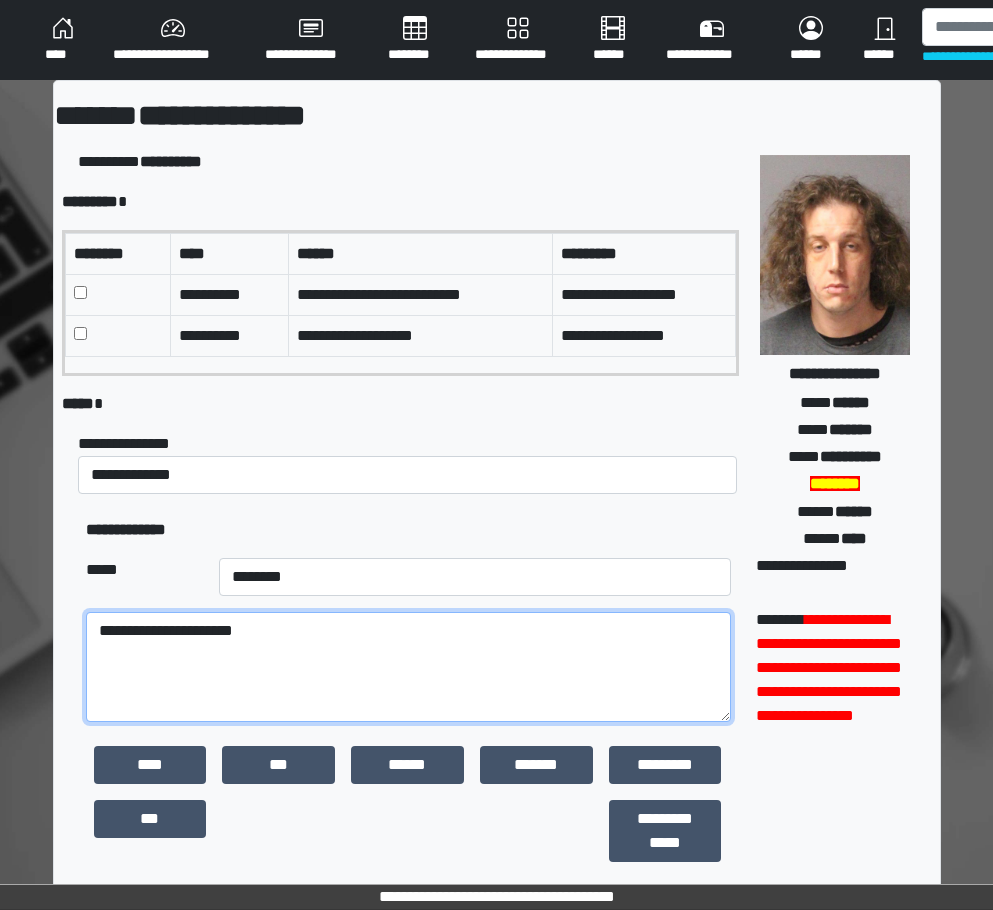 scroll, scrollTop: 363, scrollLeft: 0, axis: vertical 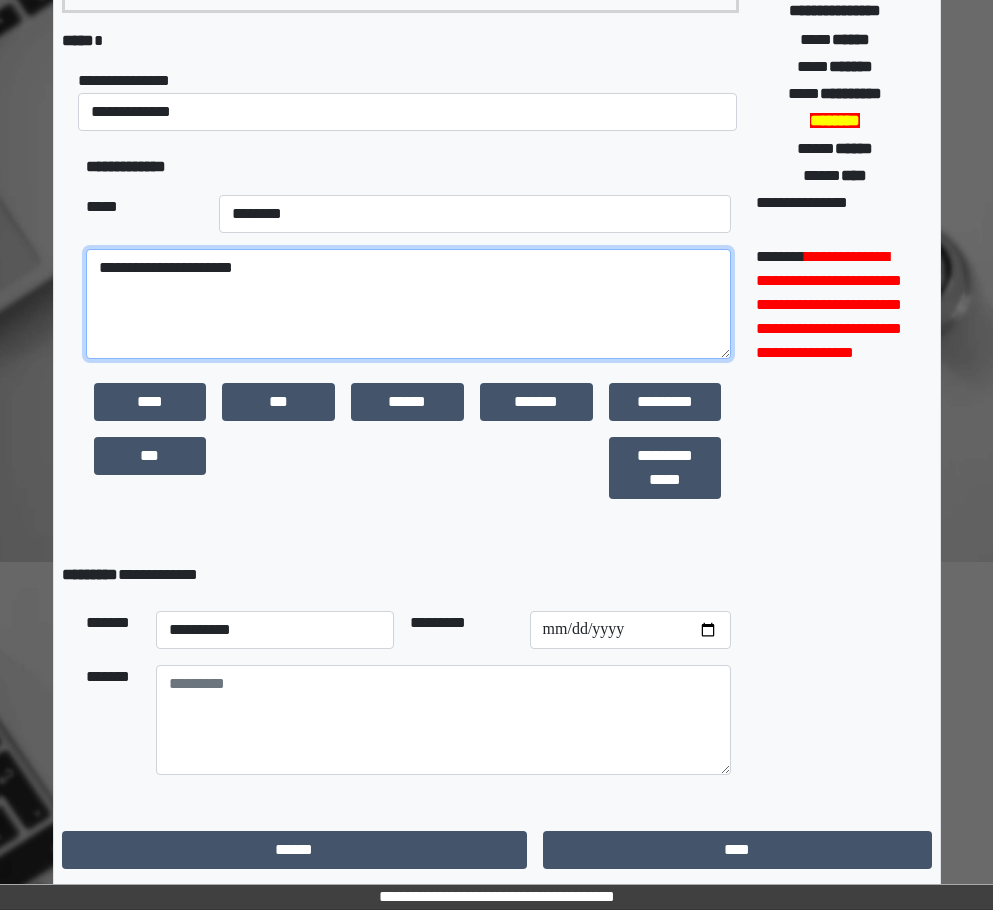 type on "**********" 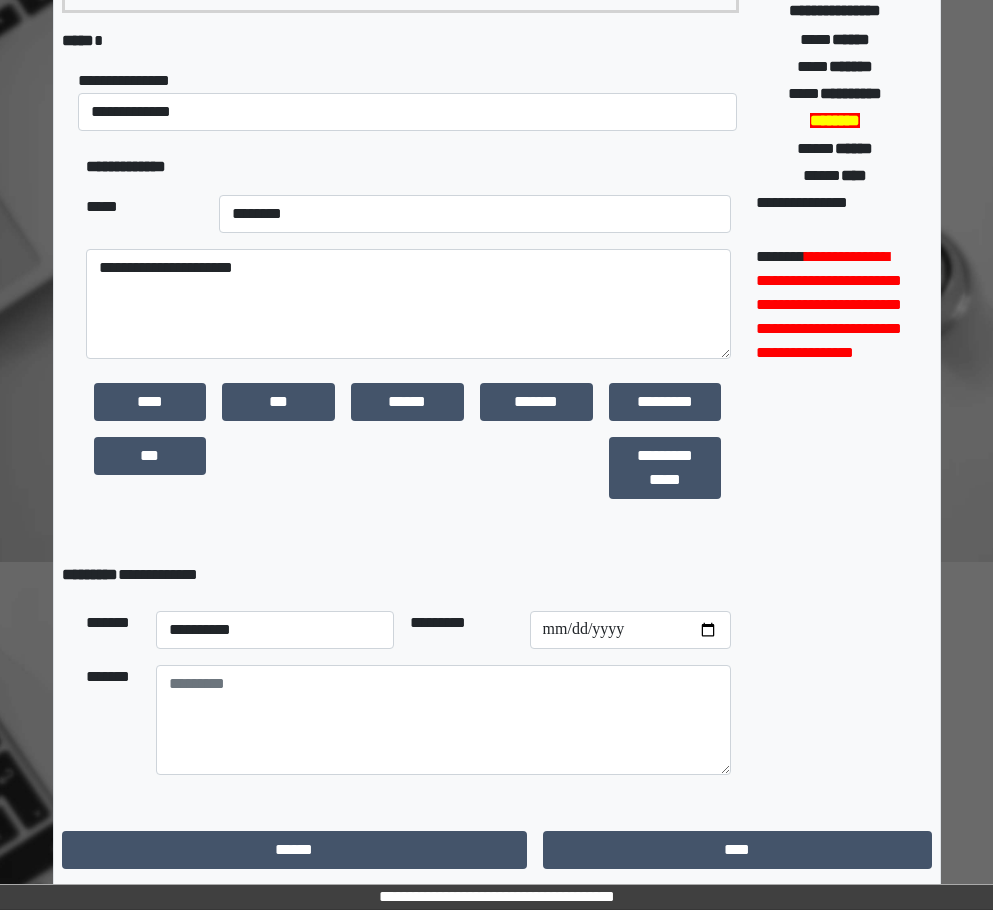 click on "**********" at bounding box center [400, 575] 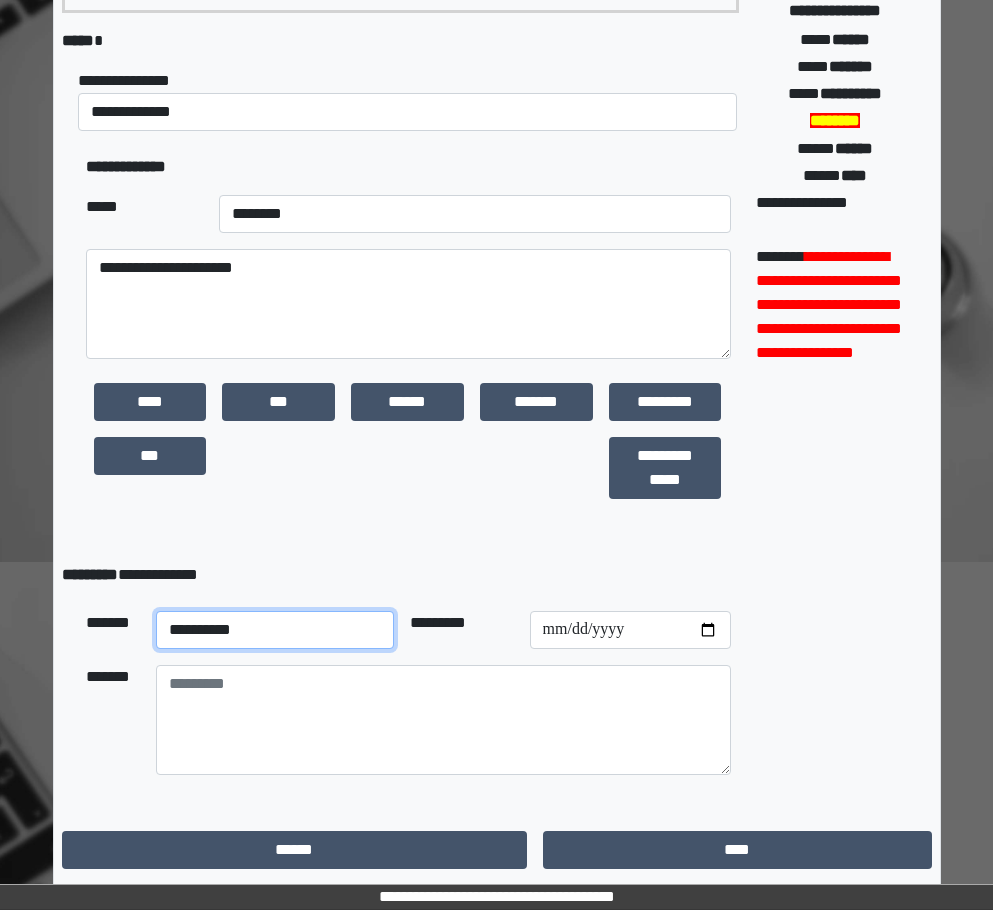 click on "**********" at bounding box center [275, 630] 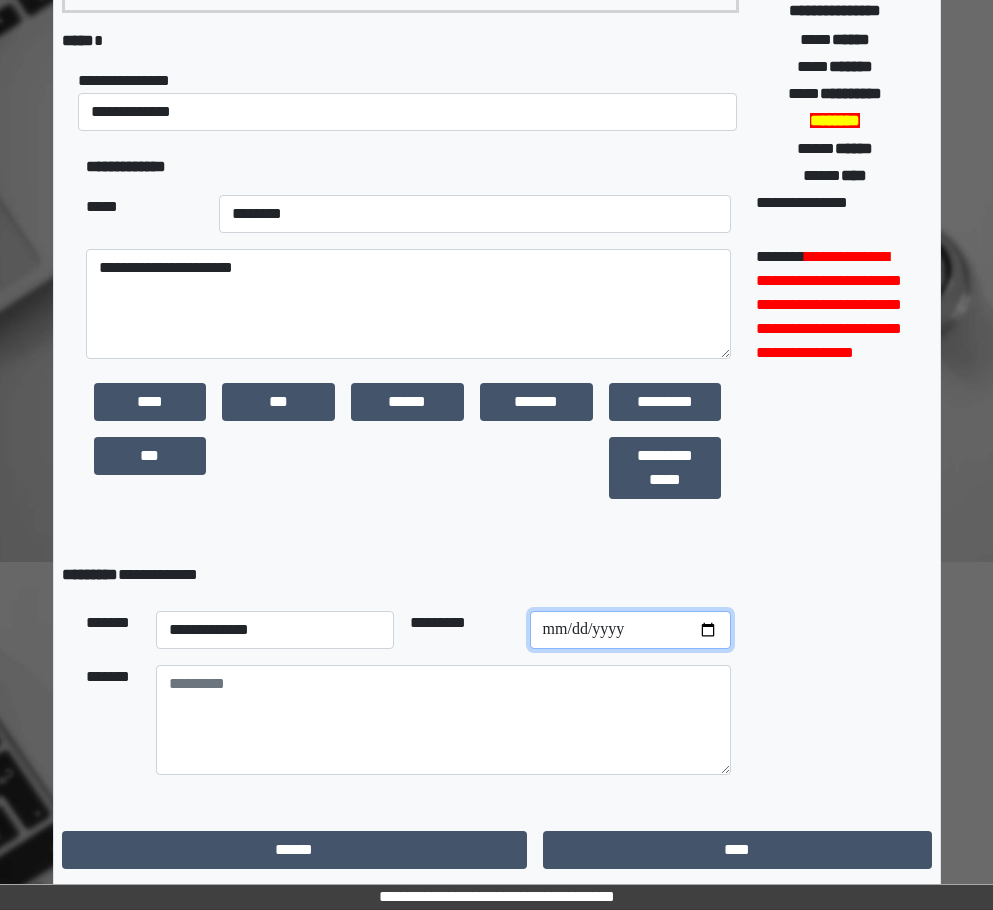 click at bounding box center [630, 630] 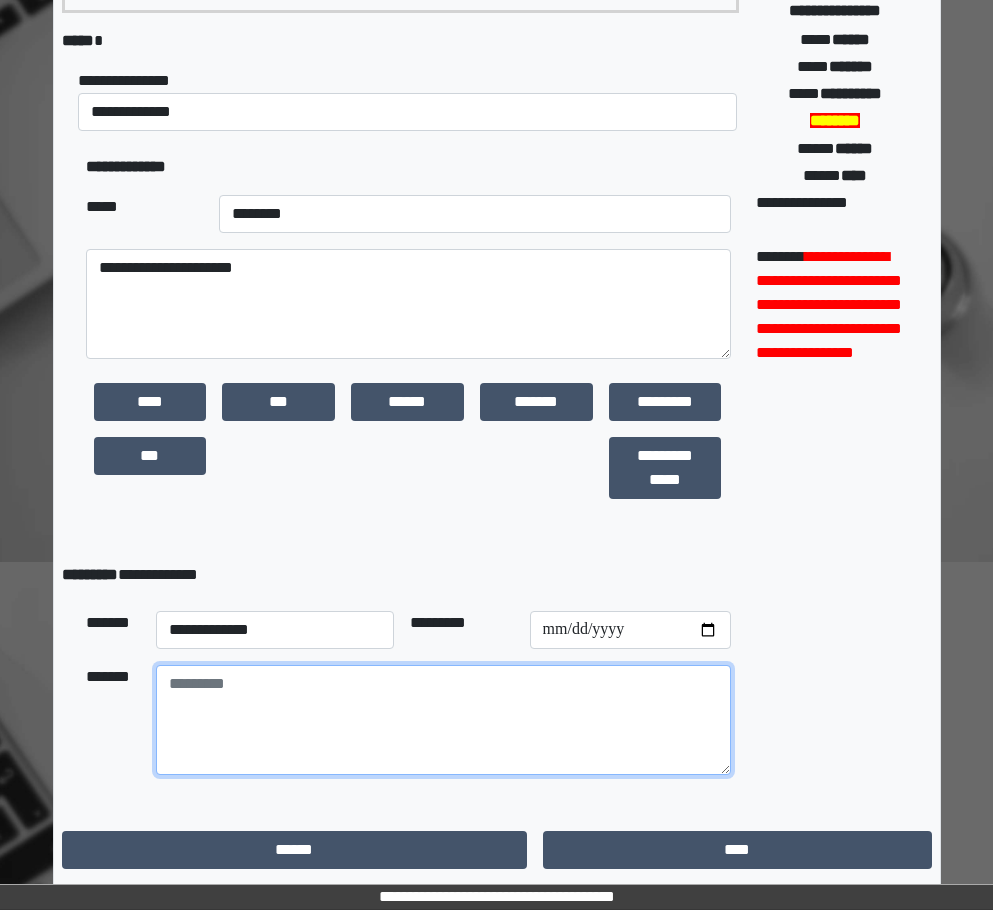 click at bounding box center [443, 720] 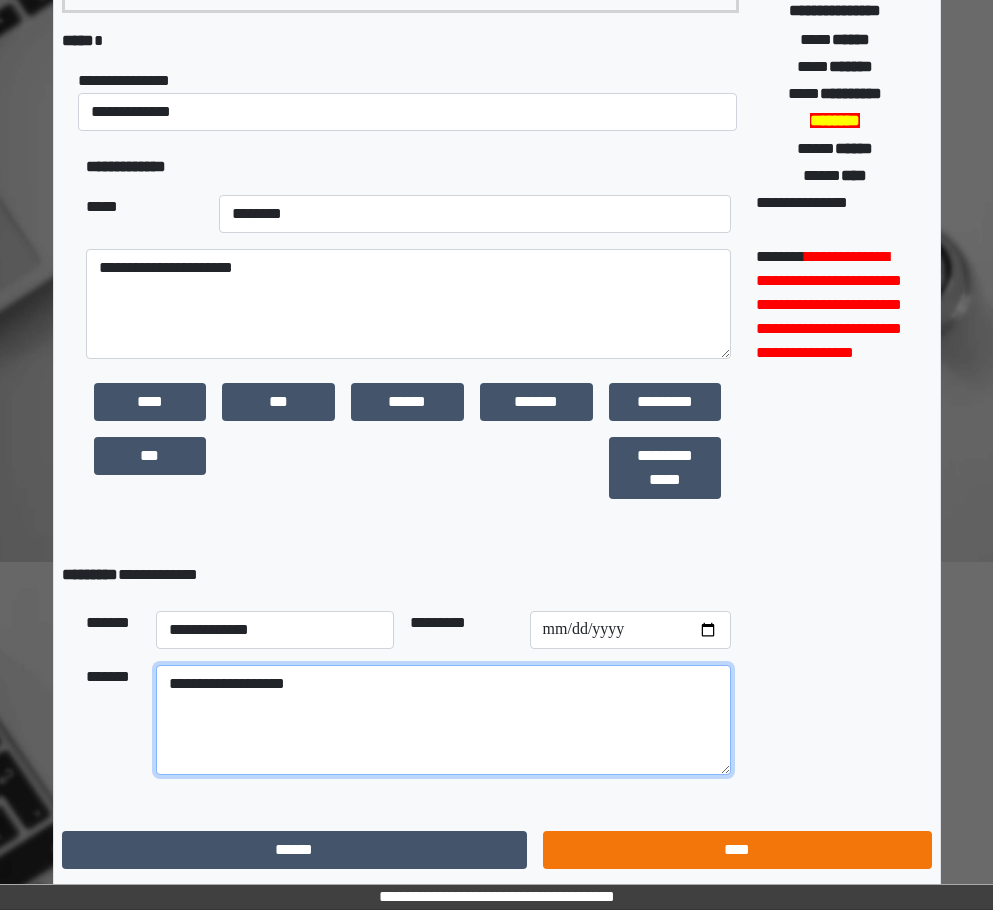 type on "**********" 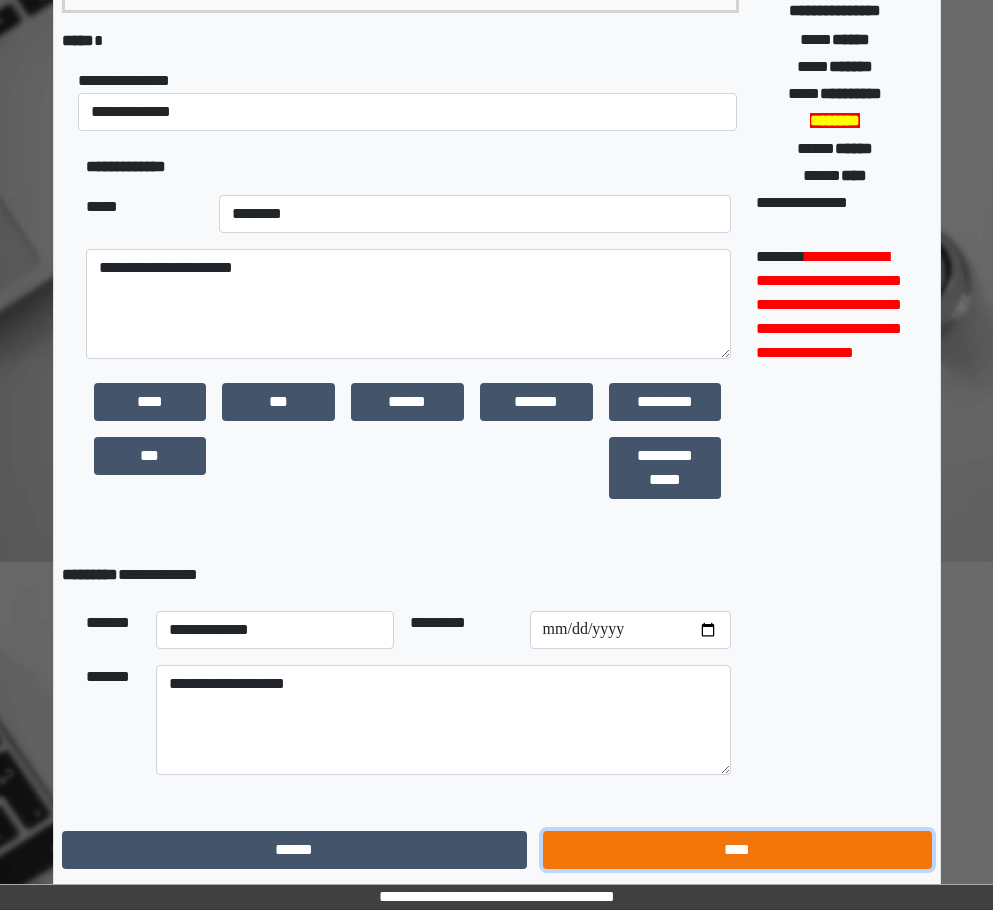 click on "****" at bounding box center (737, 850) 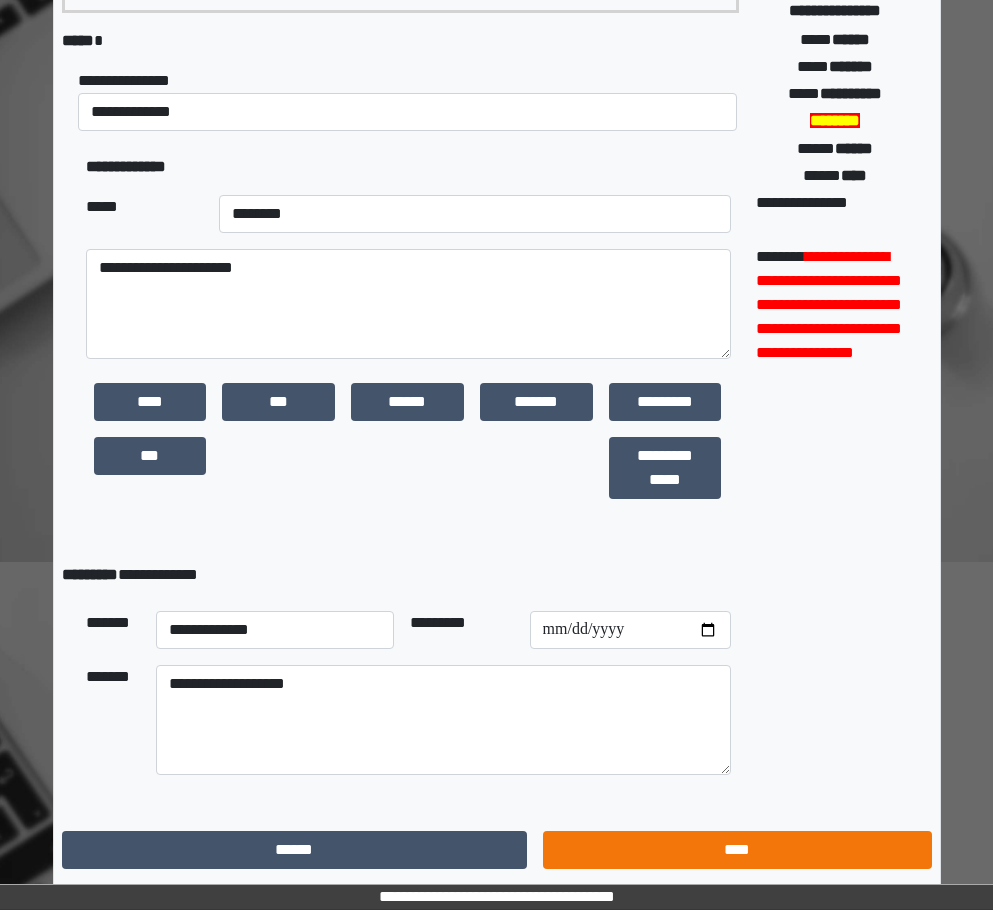 scroll, scrollTop: 15, scrollLeft: 0, axis: vertical 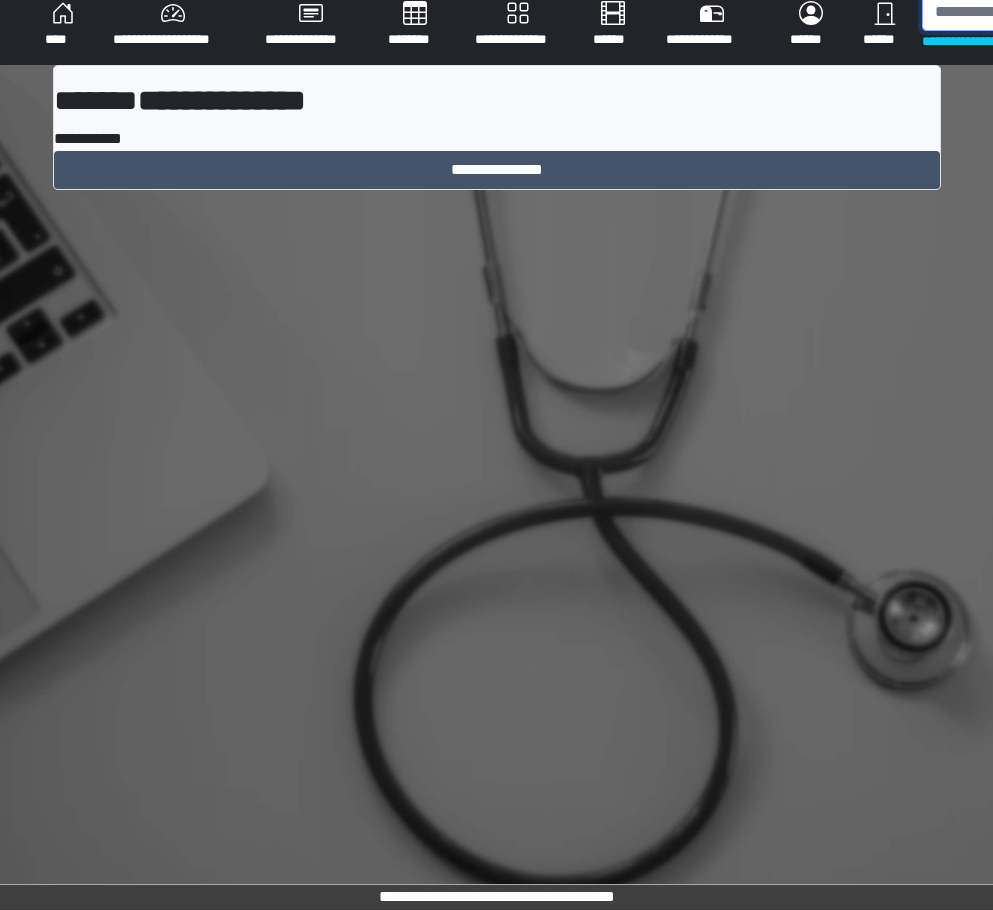 click at bounding box center [1025, 12] 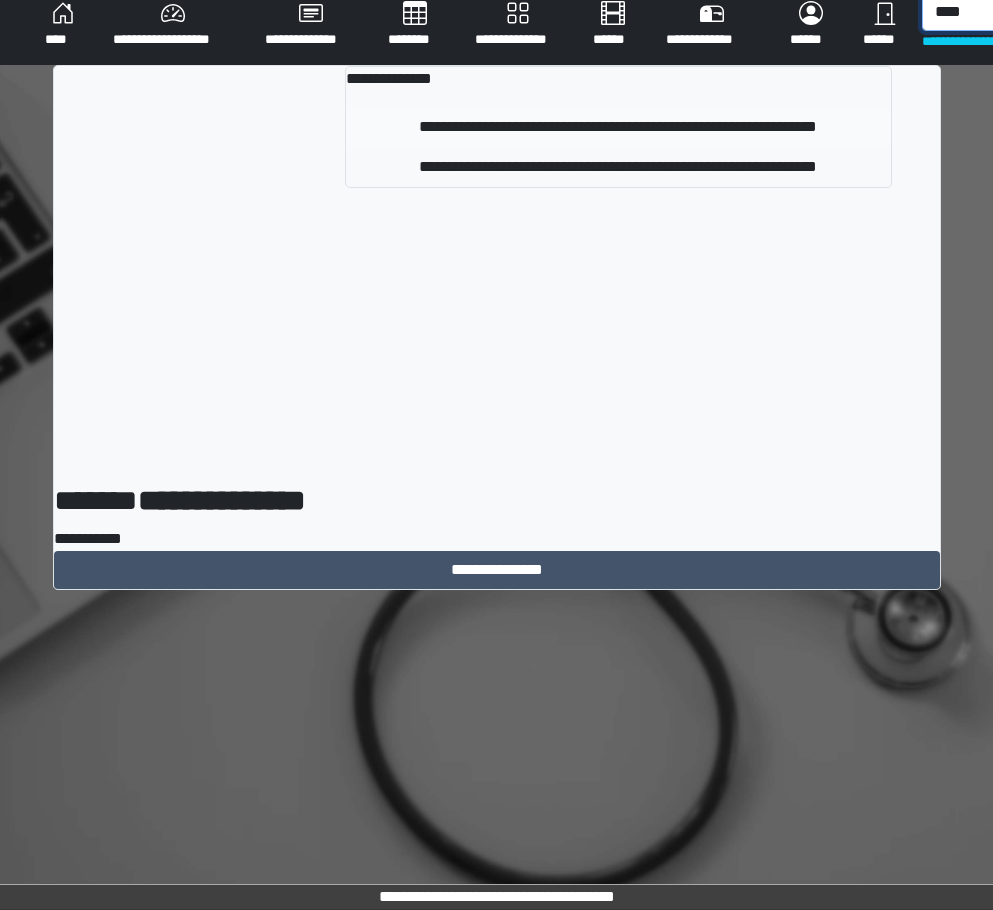 type on "****" 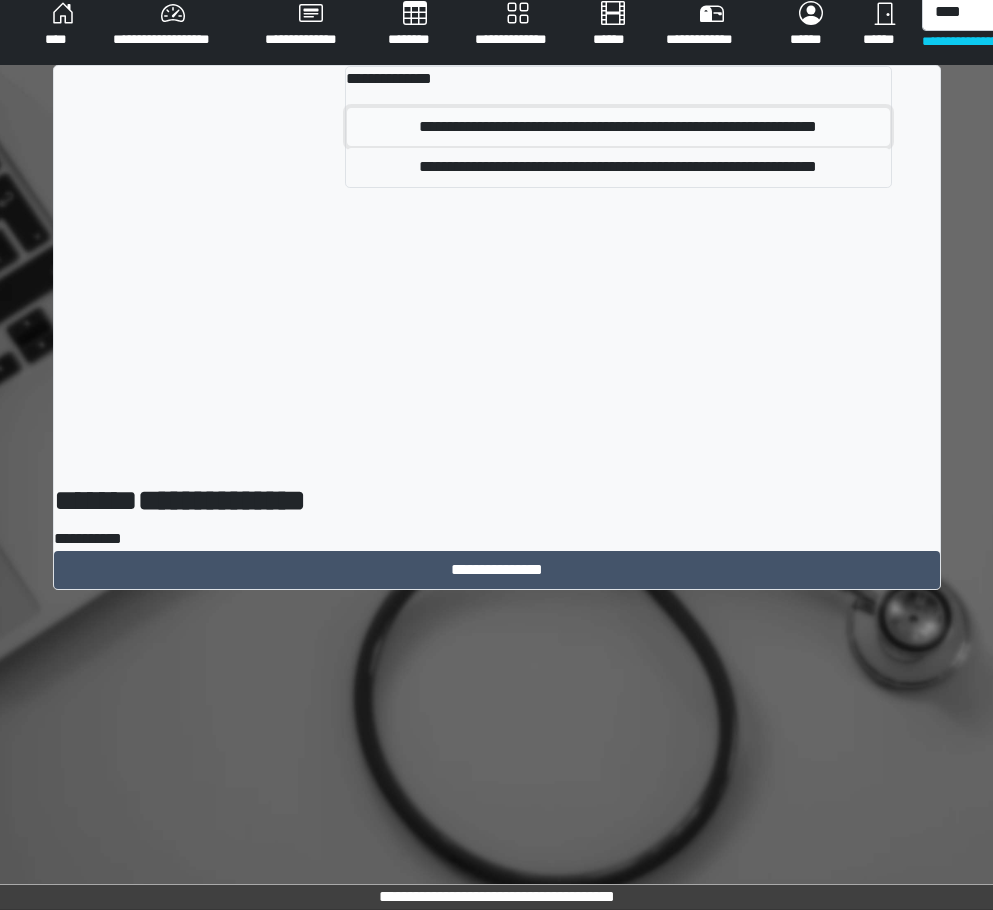 click on "**********" at bounding box center (618, 127) 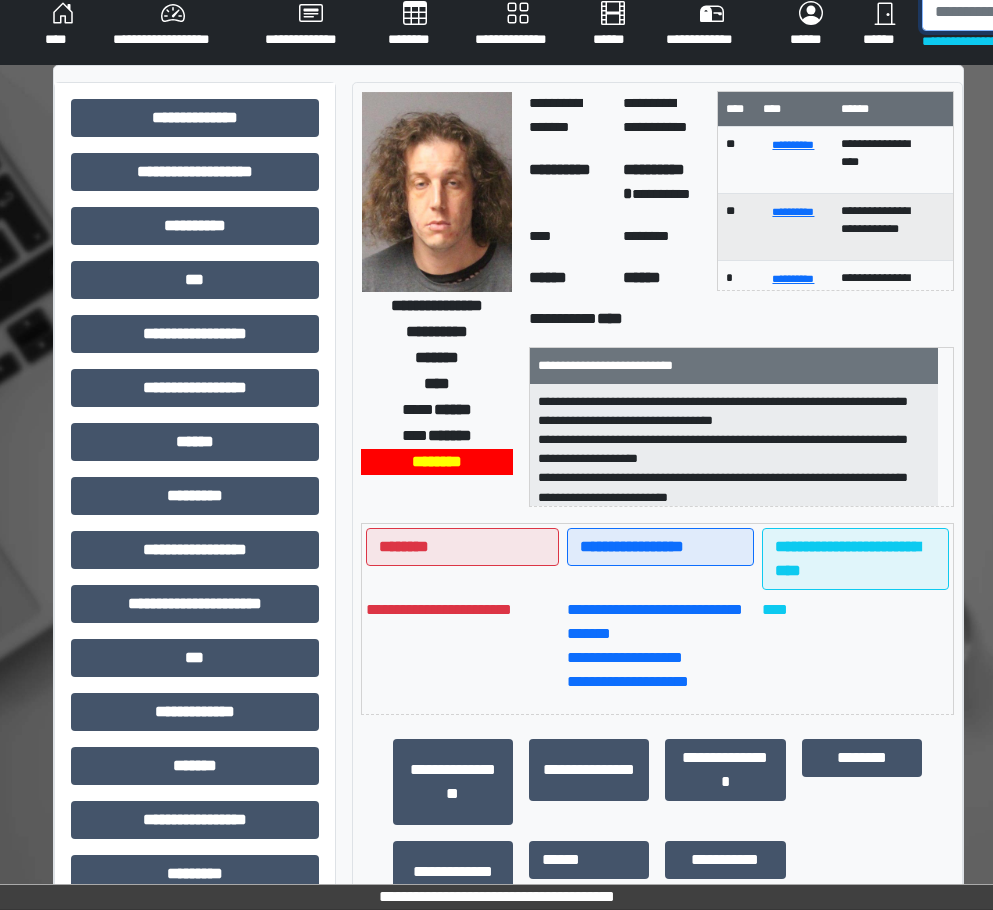 click at bounding box center [1025, 12] 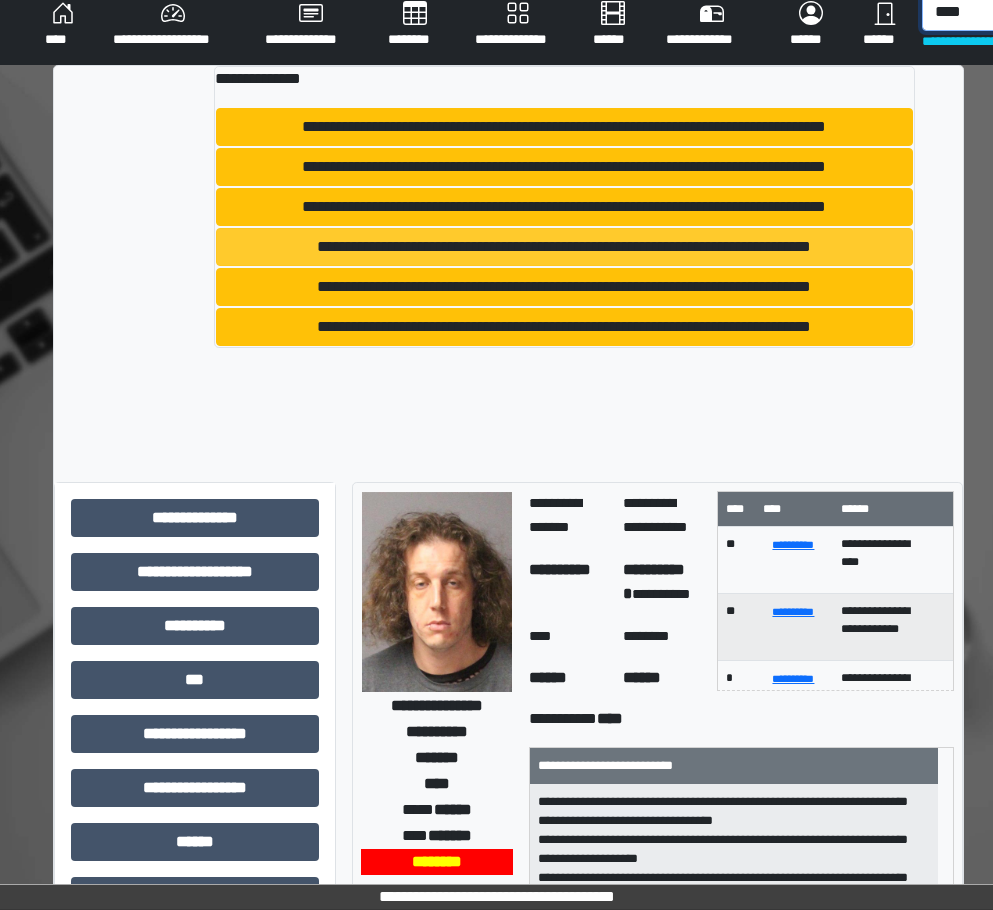 type on "****" 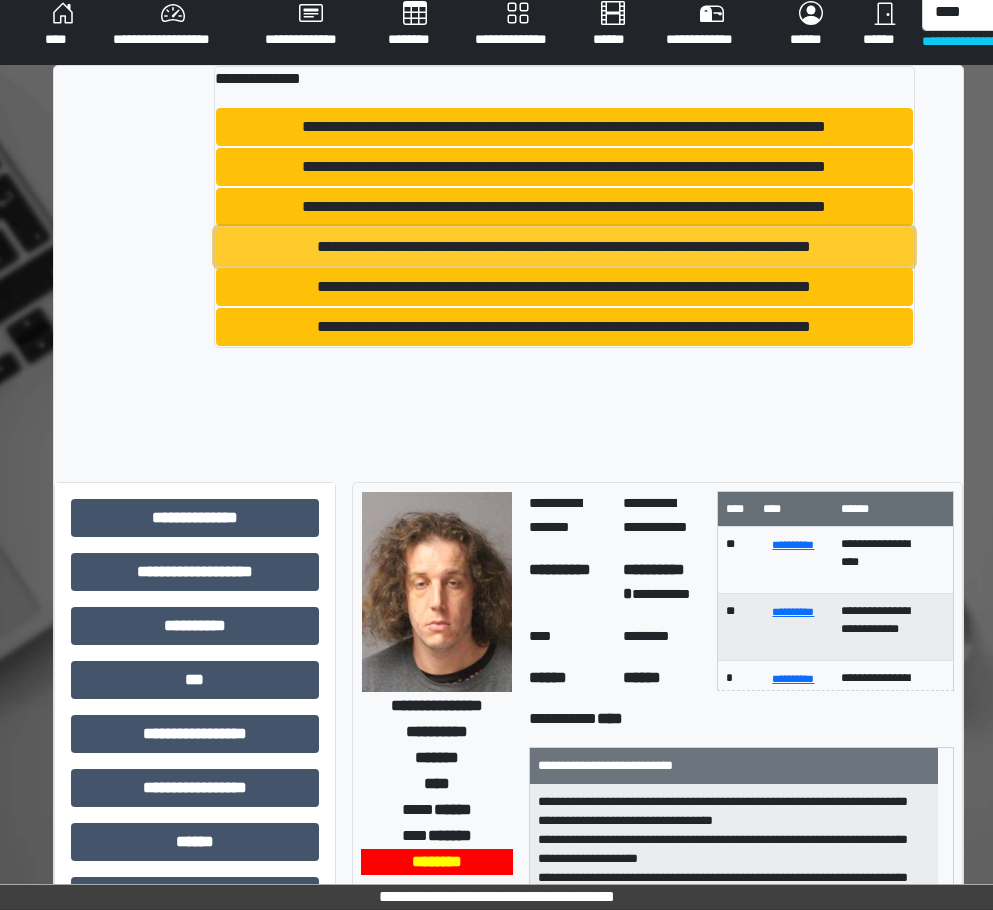 click on "**********" at bounding box center (564, 247) 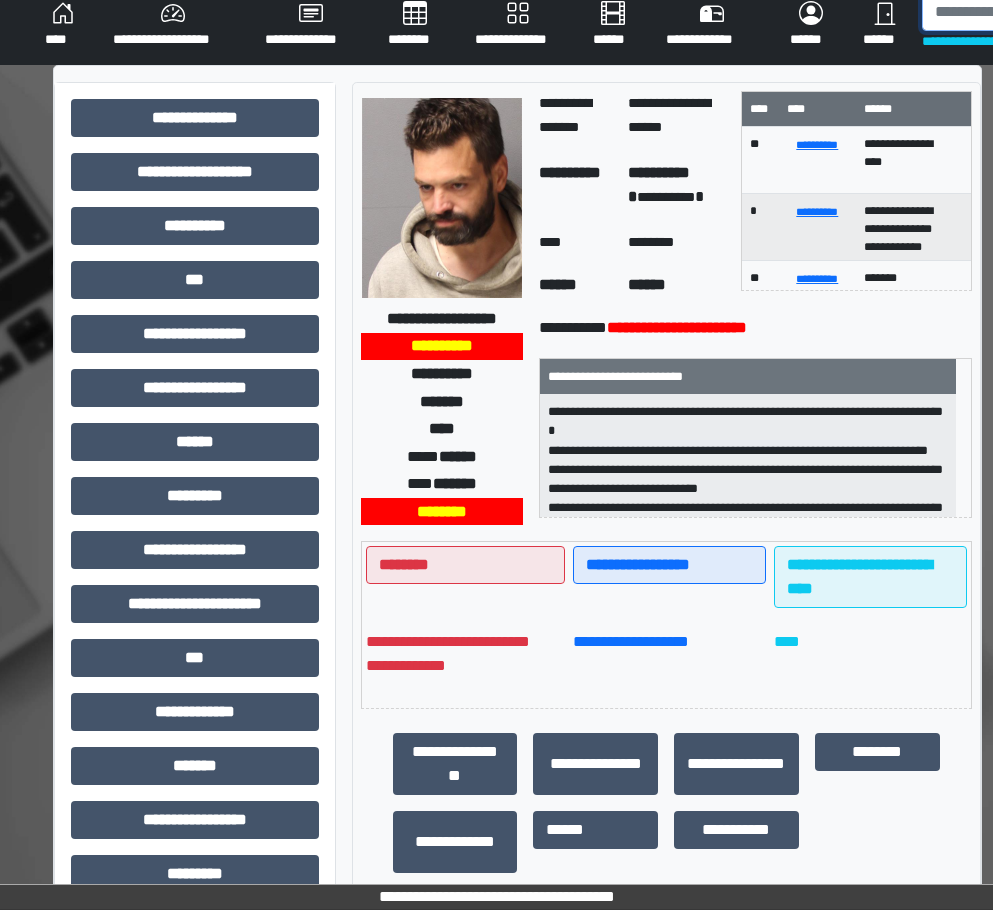 click at bounding box center (1025, 12) 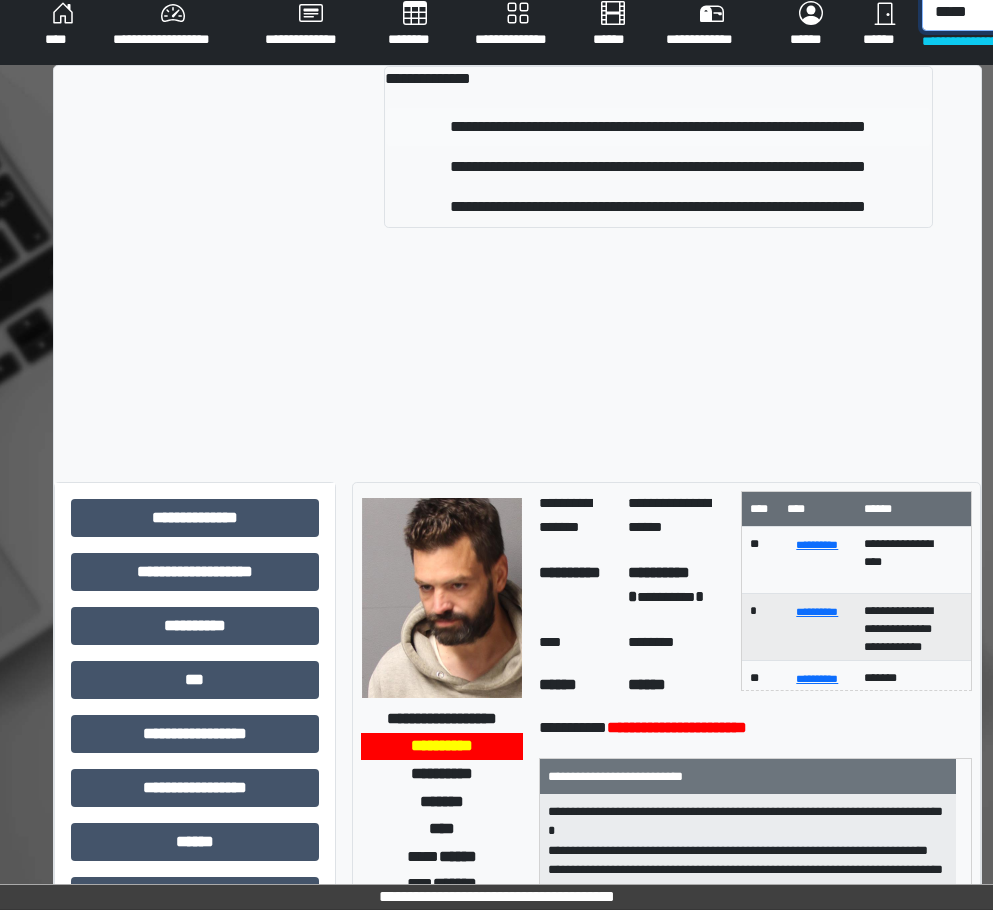 type on "*****" 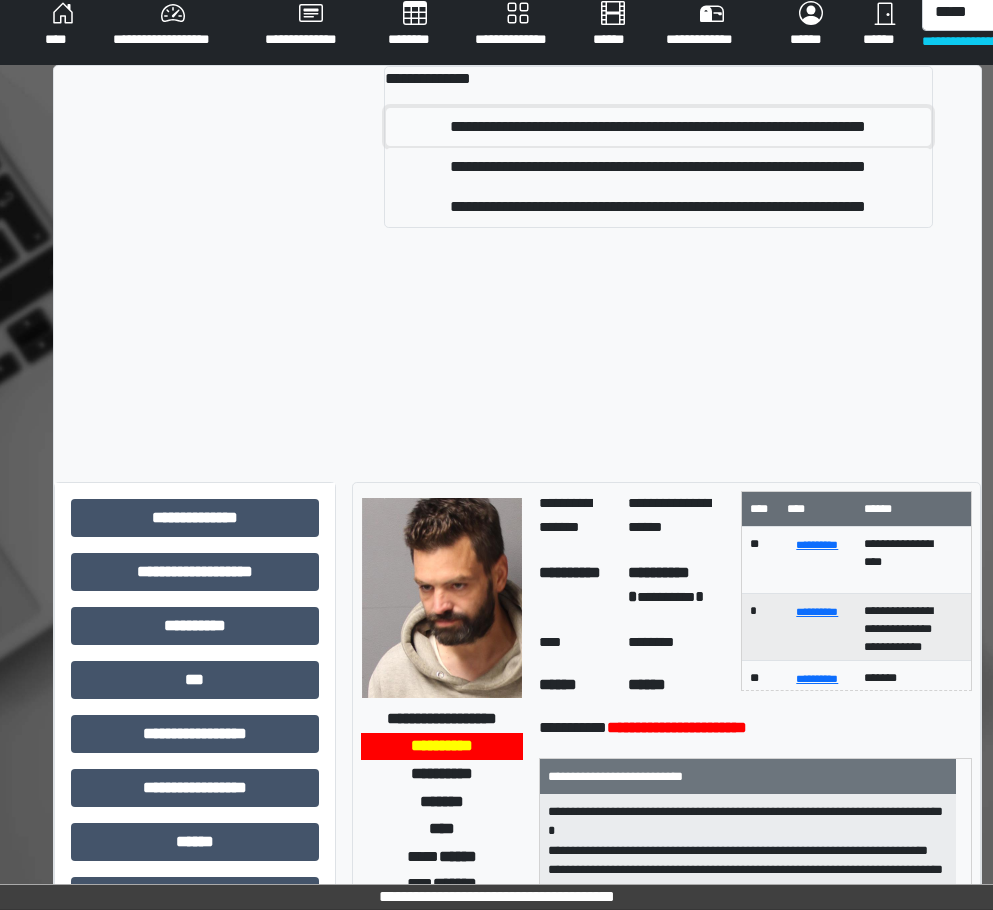 click on "**********" at bounding box center (658, 127) 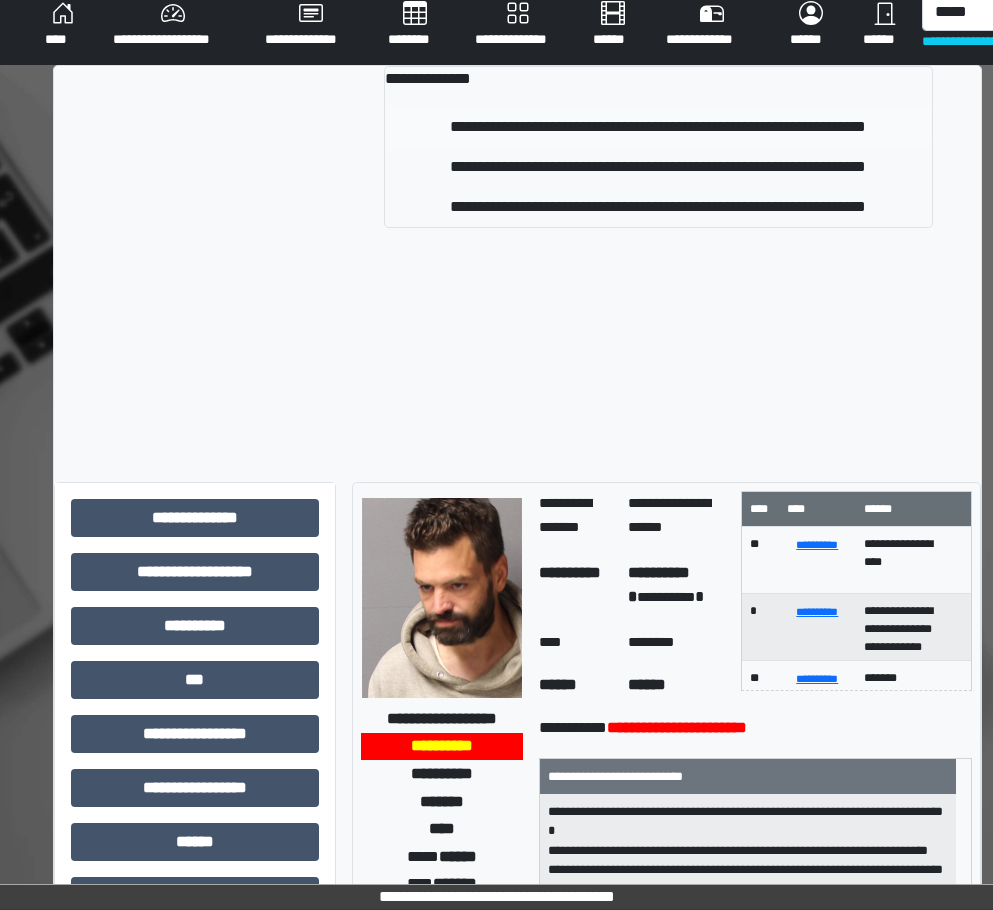 type 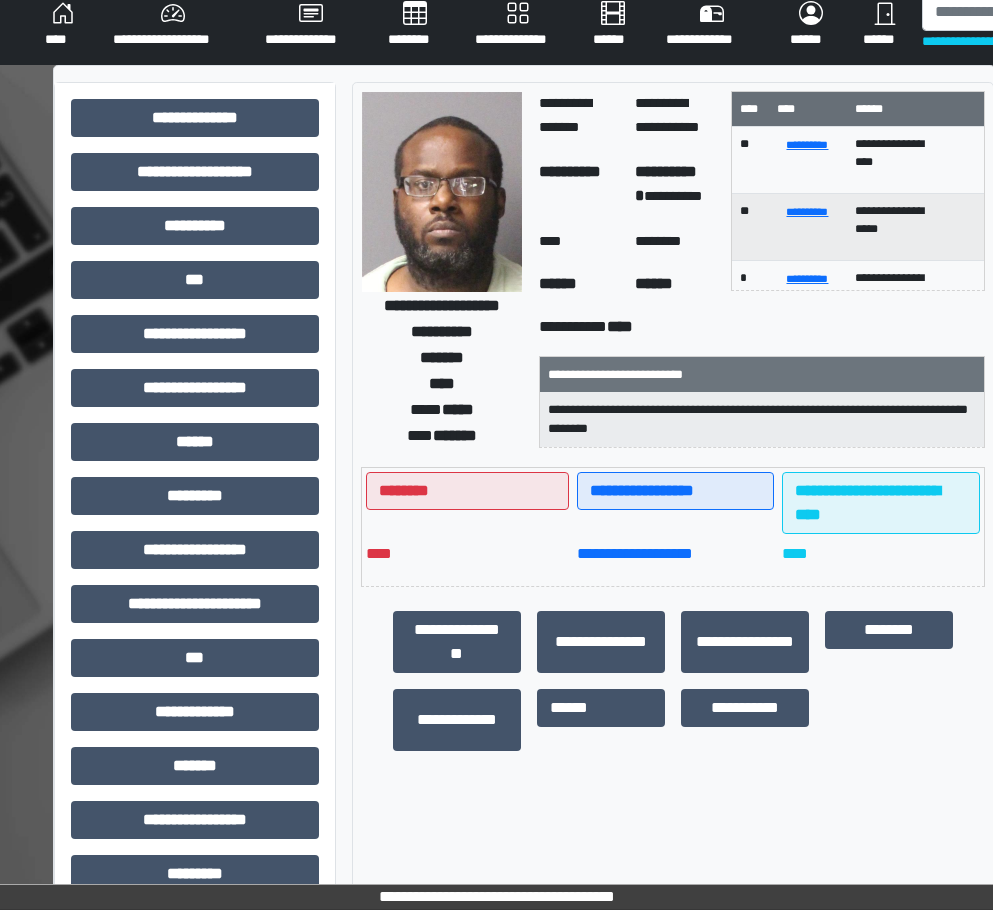 click on "****" at bounding box center (63, 25) 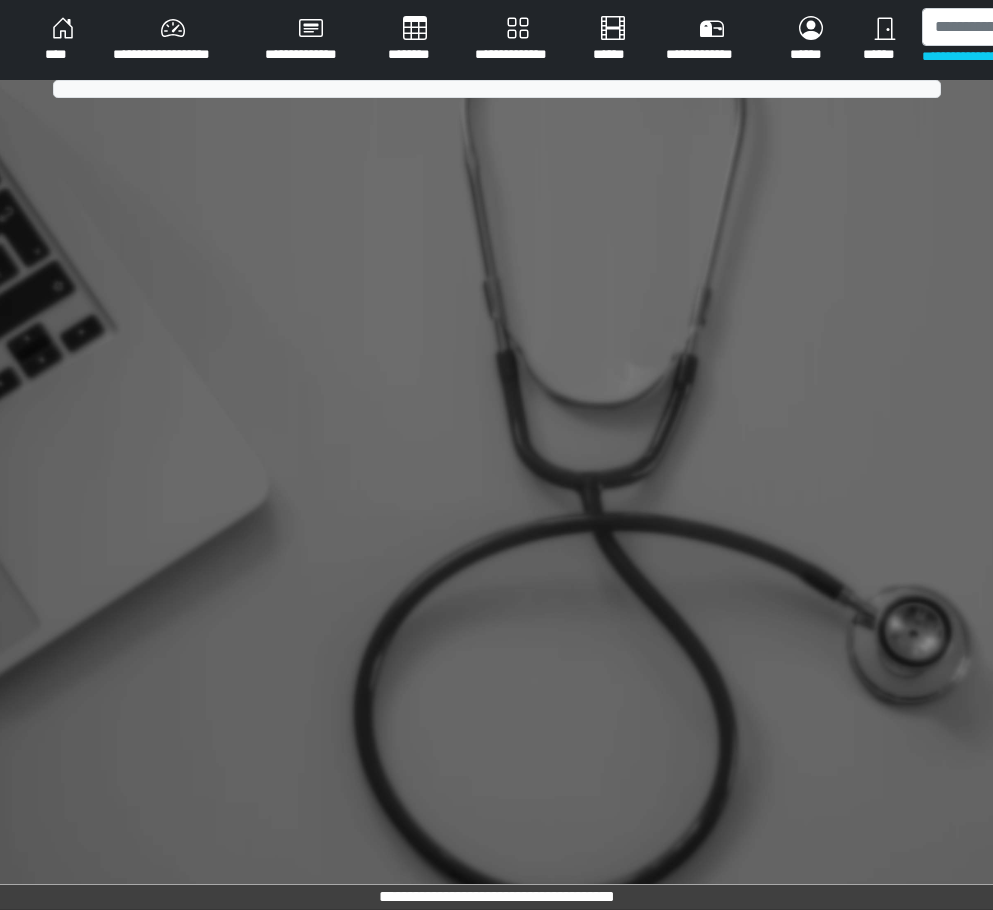 scroll, scrollTop: 0, scrollLeft: 0, axis: both 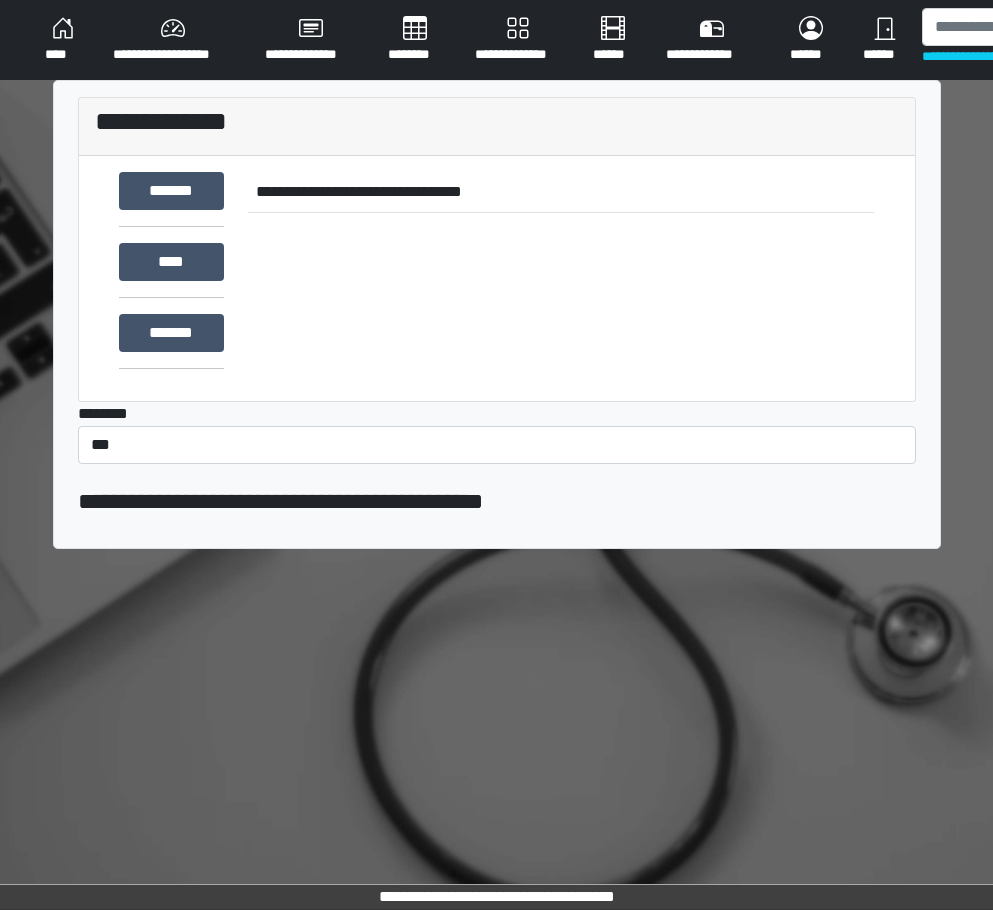 click on "**********" at bounding box center [1001, 56] 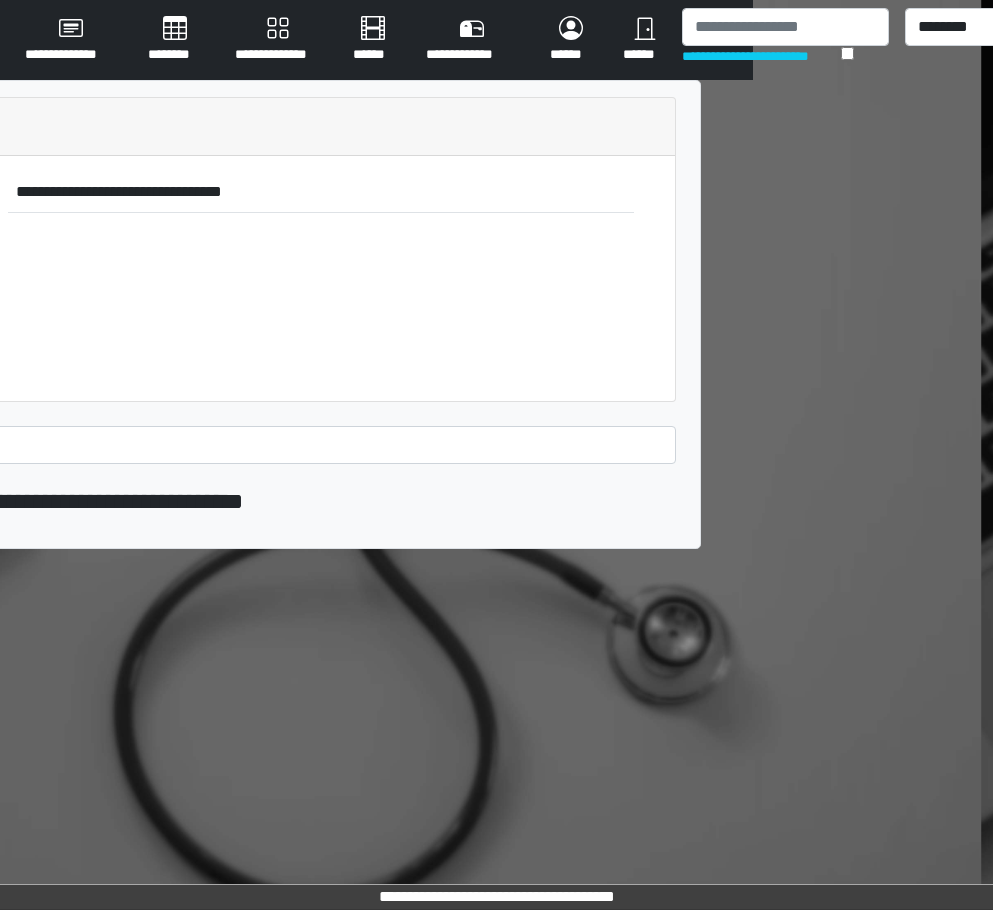 scroll, scrollTop: 0, scrollLeft: 261, axis: horizontal 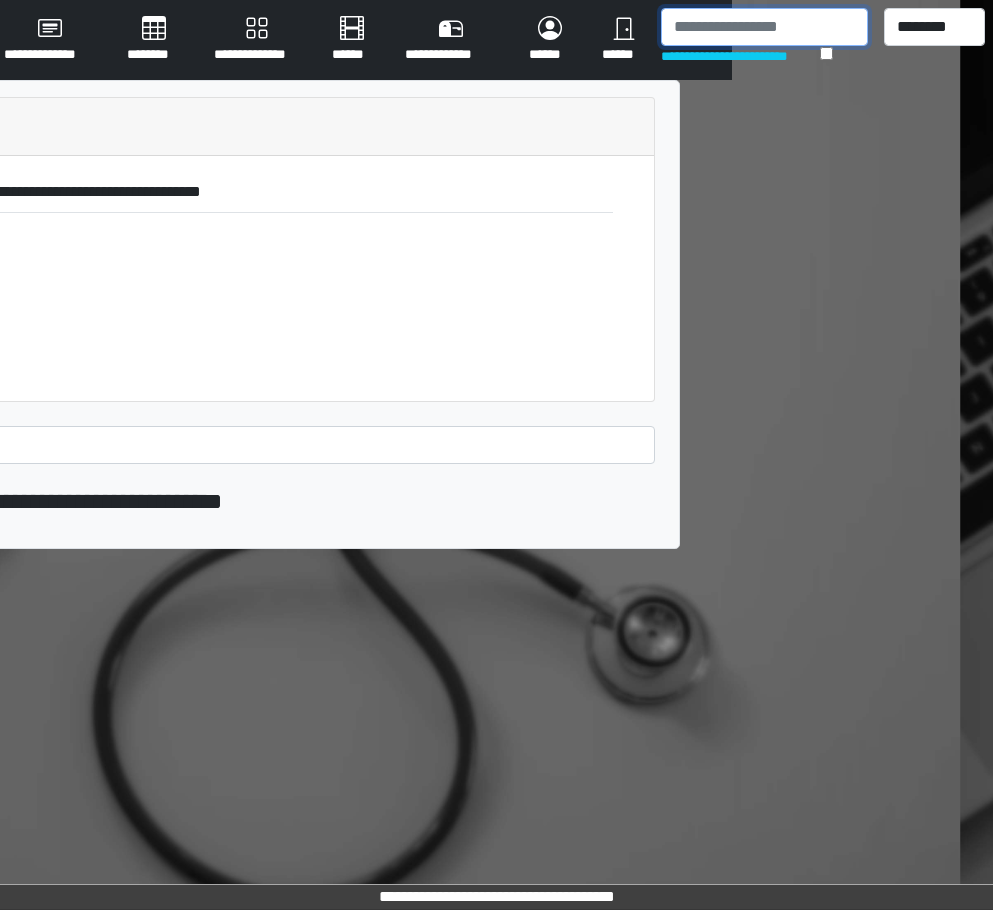 click at bounding box center (764, 27) 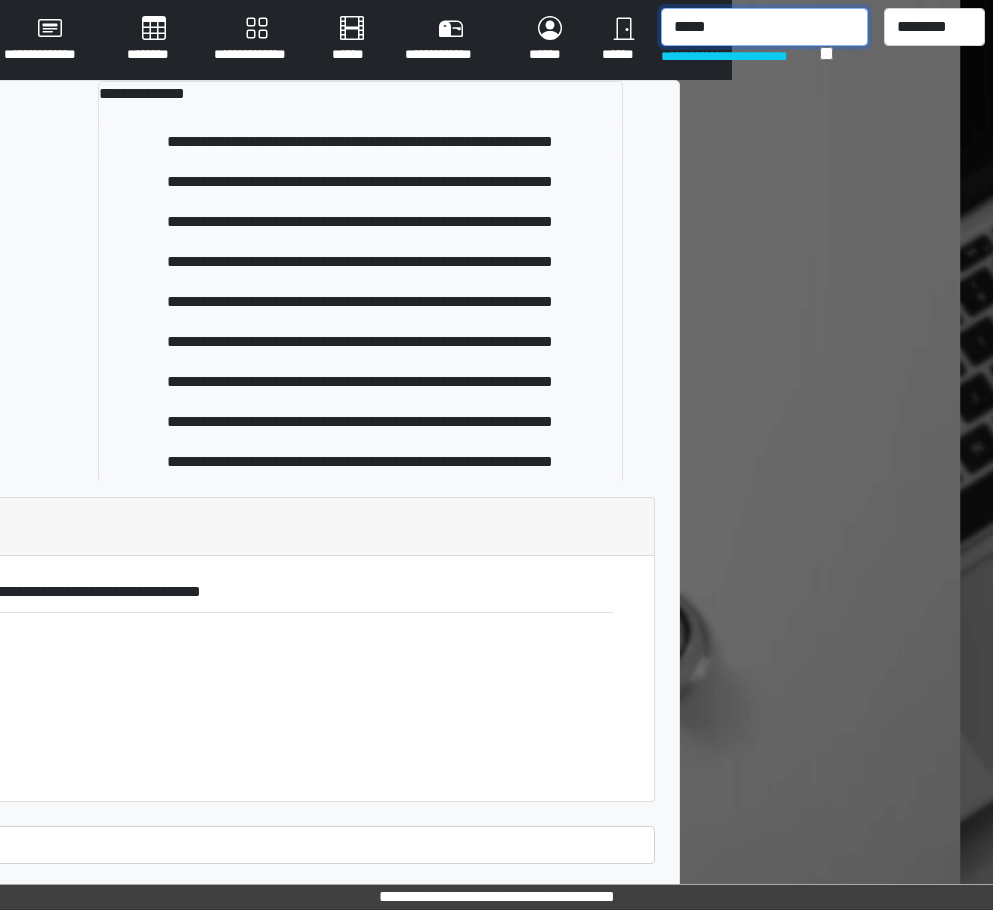 type on "*****" 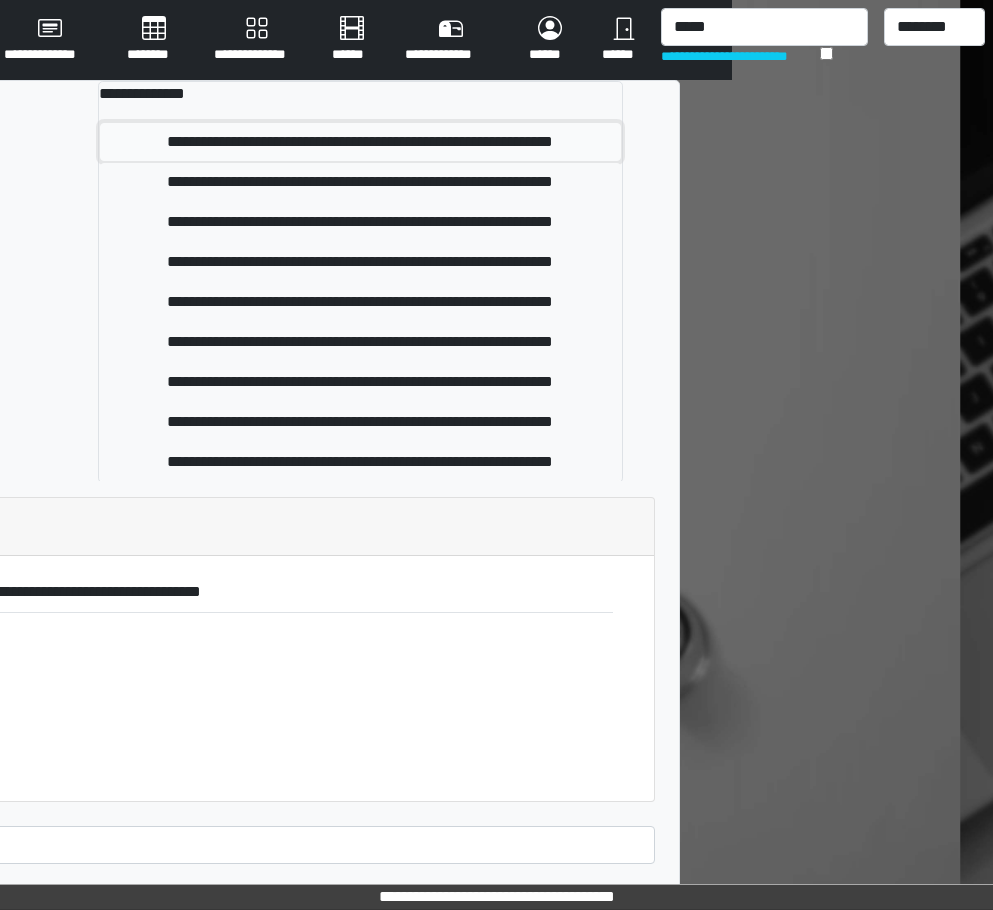 click on "**********" at bounding box center [361, 142] 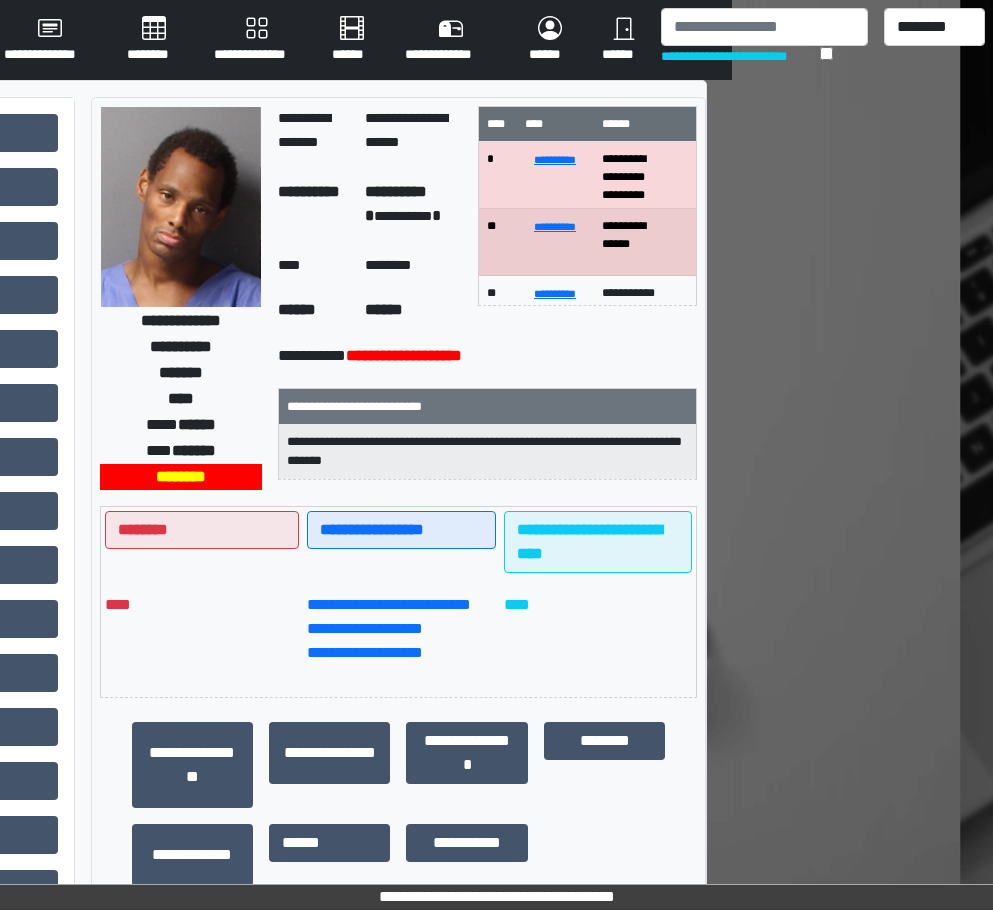 scroll, scrollTop: 0, scrollLeft: 66, axis: horizontal 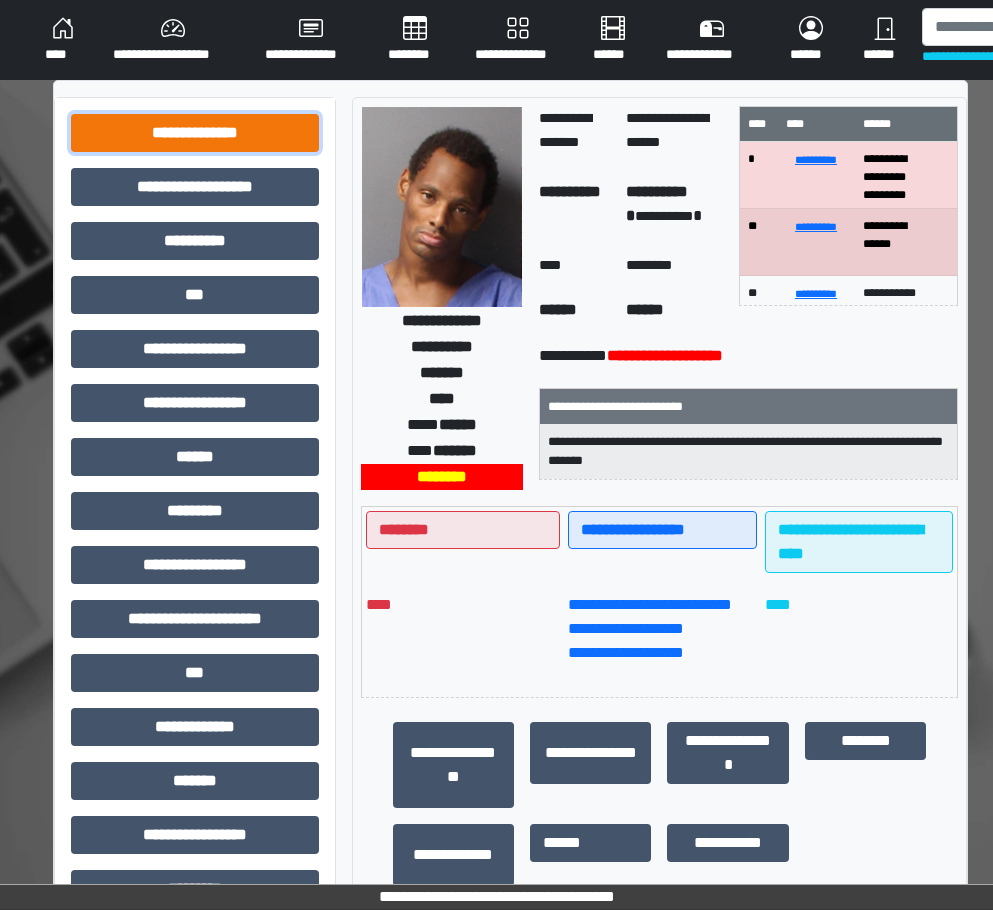 click on "**********" at bounding box center [195, 133] 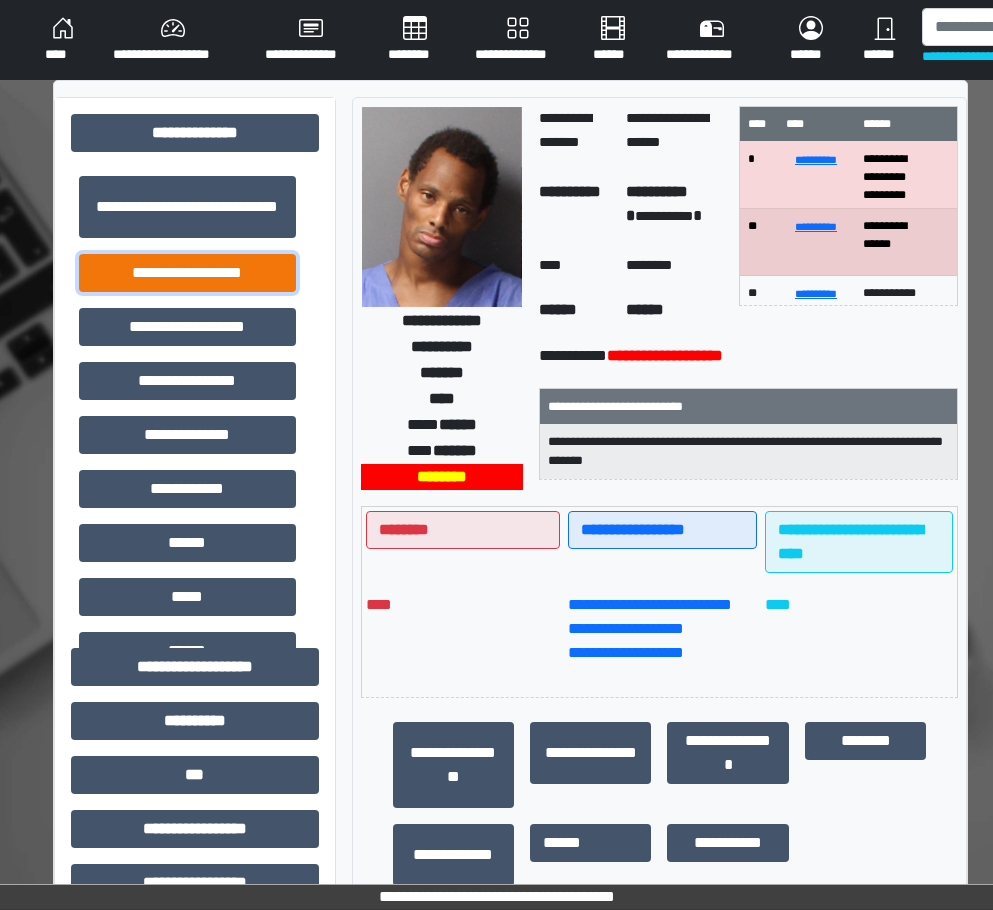 click on "**********" at bounding box center [187, 273] 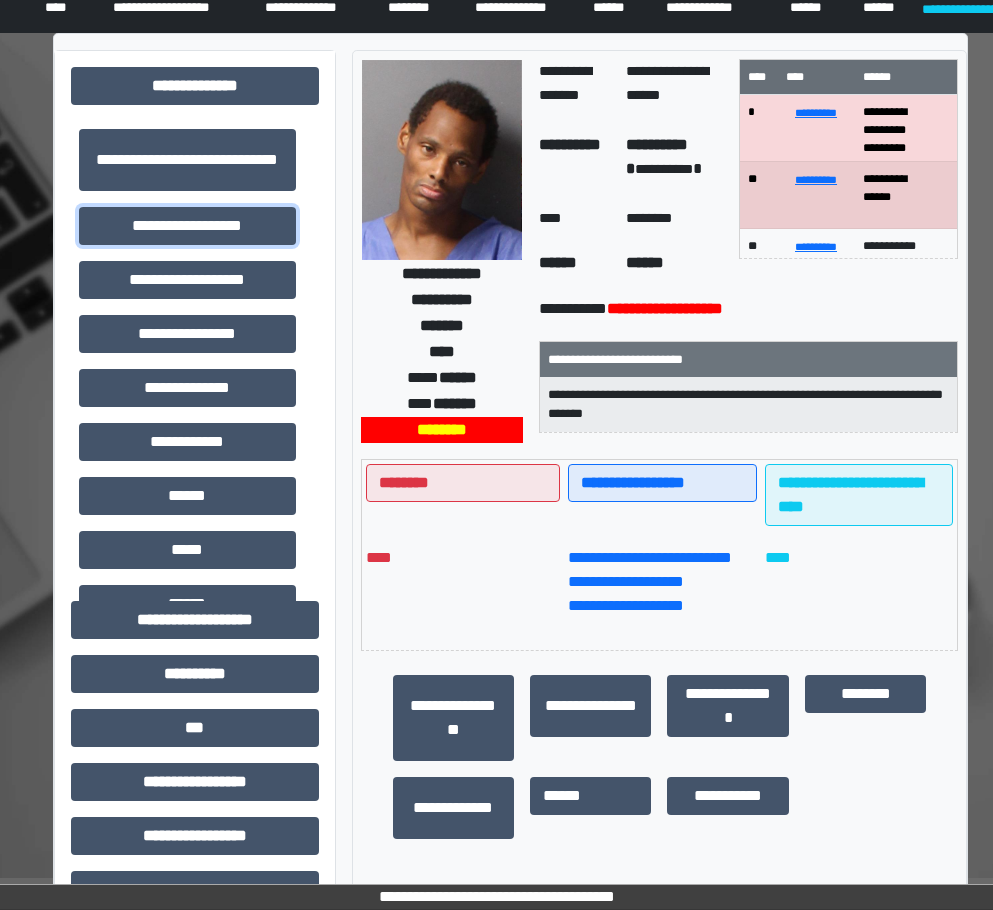 scroll, scrollTop: 0, scrollLeft: 0, axis: both 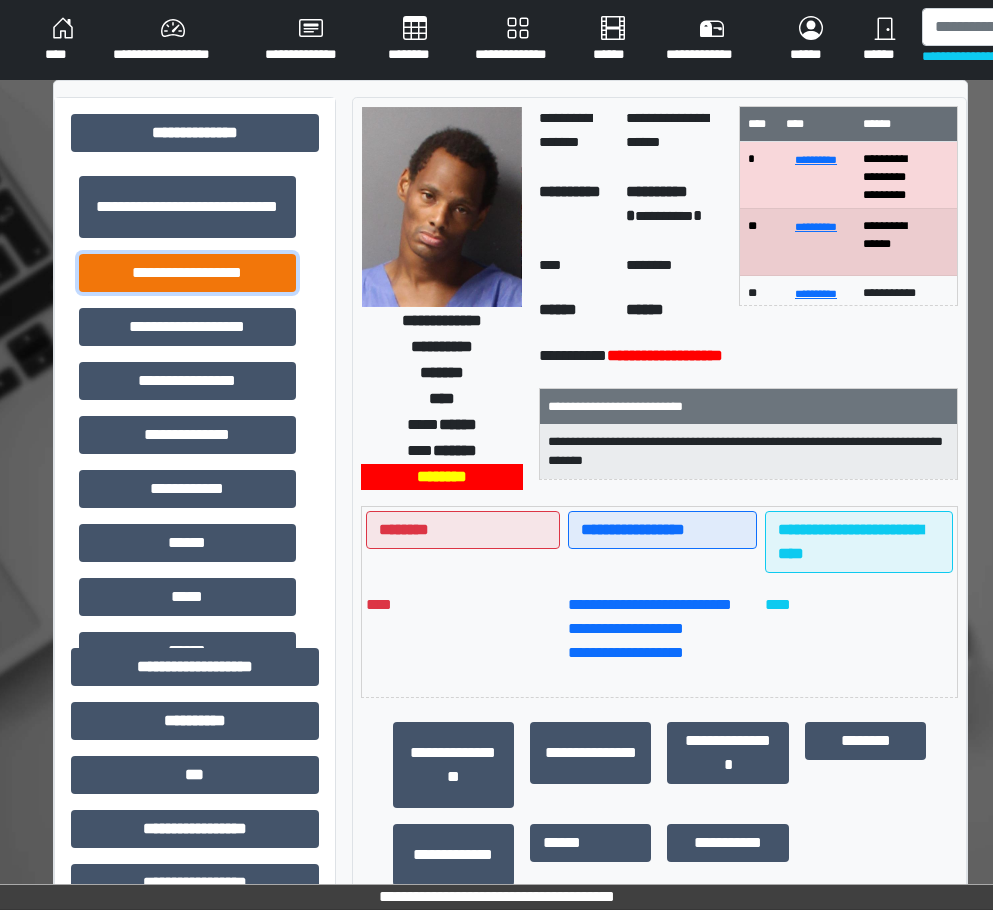 click on "**********" at bounding box center [187, 273] 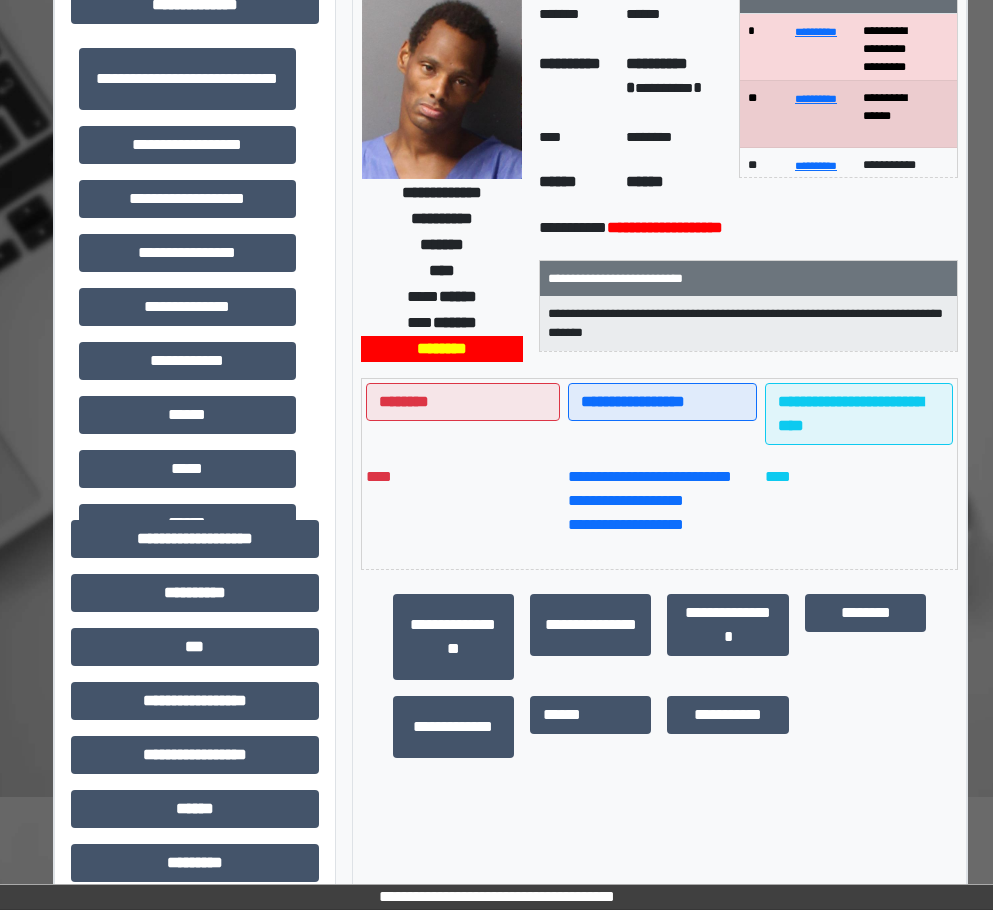 scroll, scrollTop: 0, scrollLeft: 0, axis: both 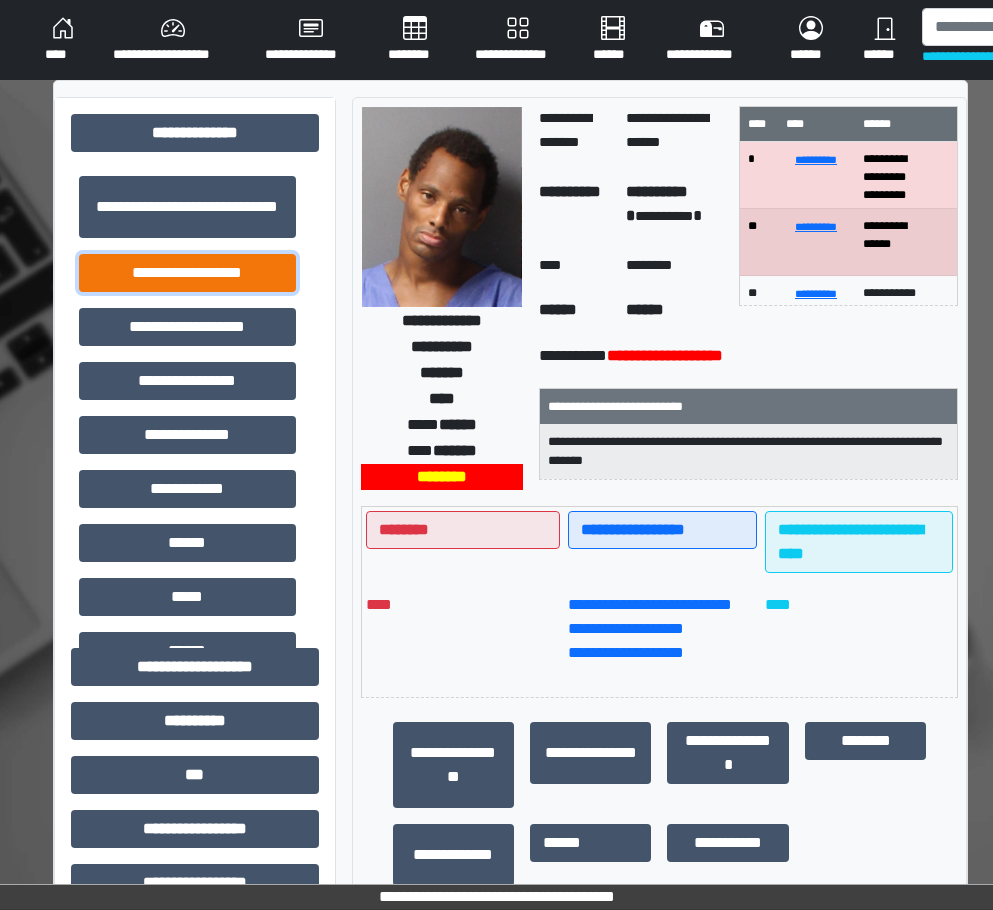 click on "**********" at bounding box center [187, 273] 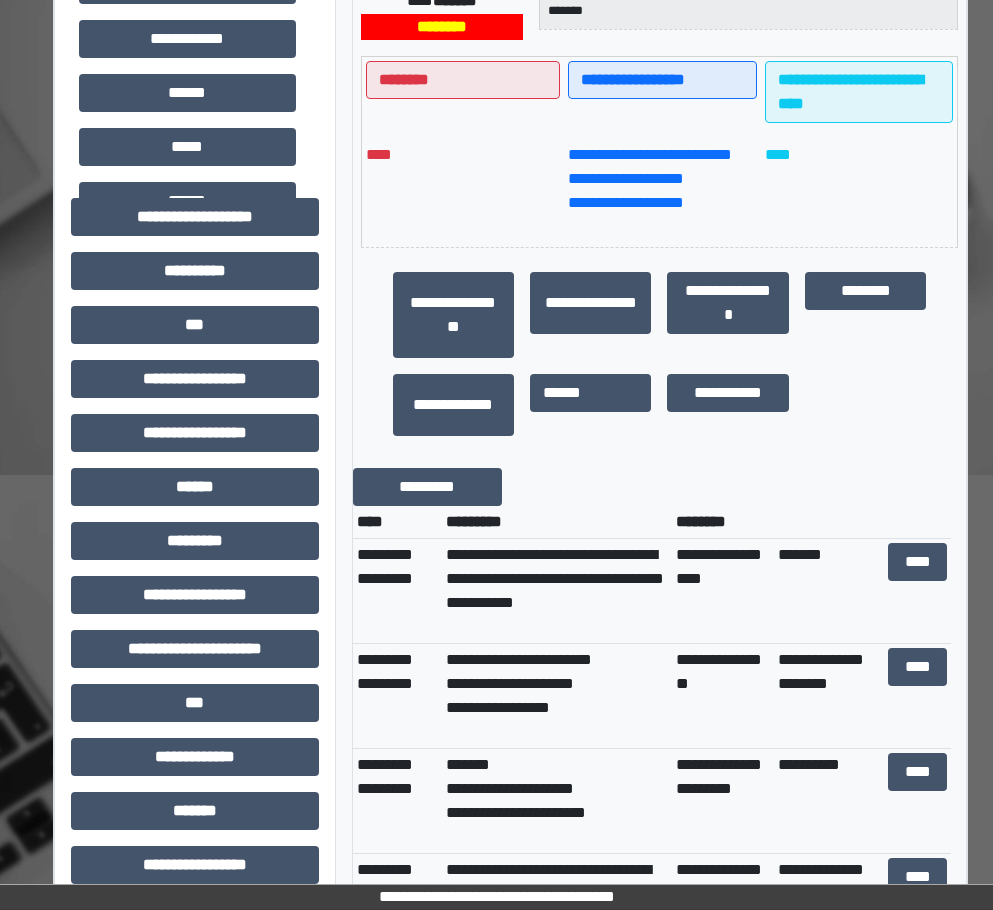 scroll, scrollTop: 500, scrollLeft: 0, axis: vertical 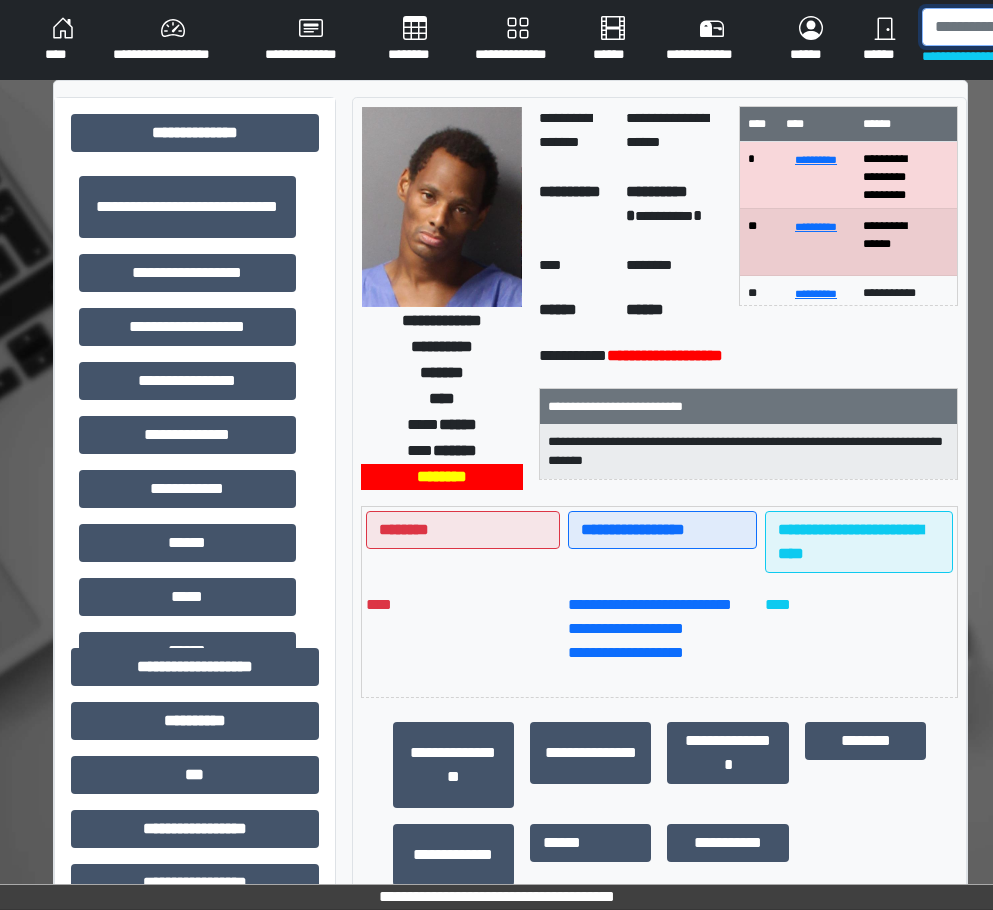 click at bounding box center [1025, 27] 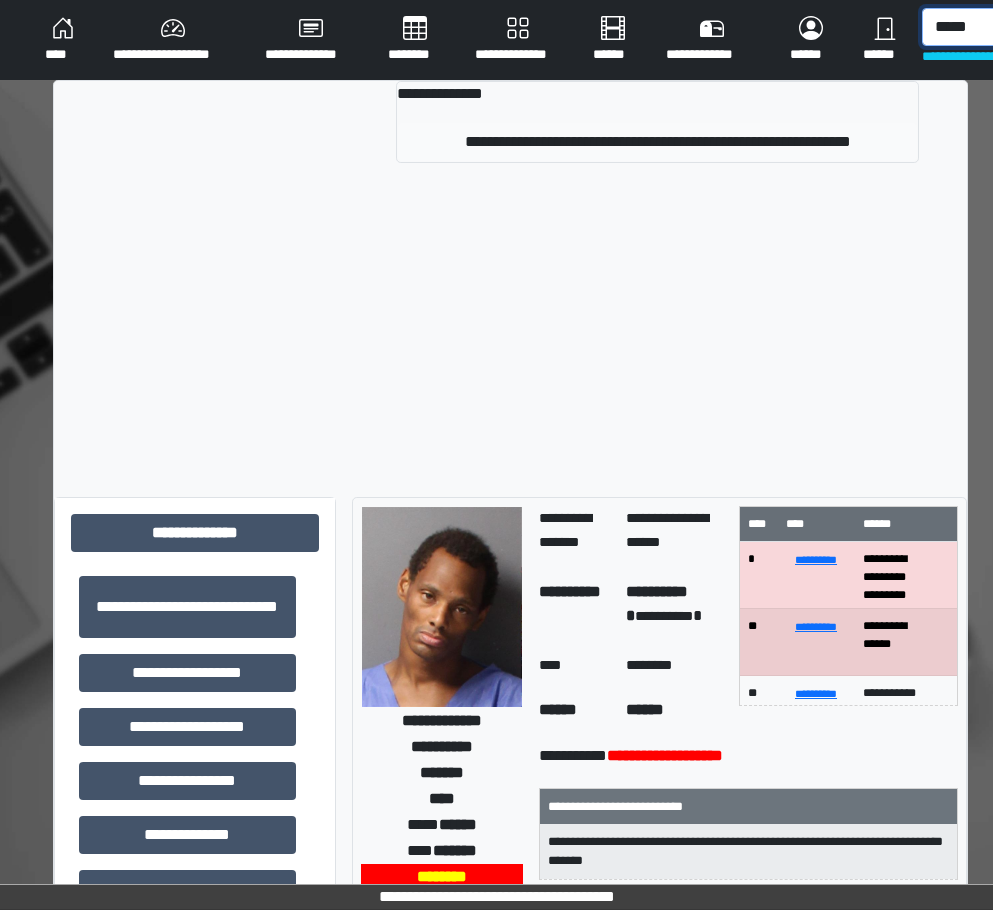 type on "*****" 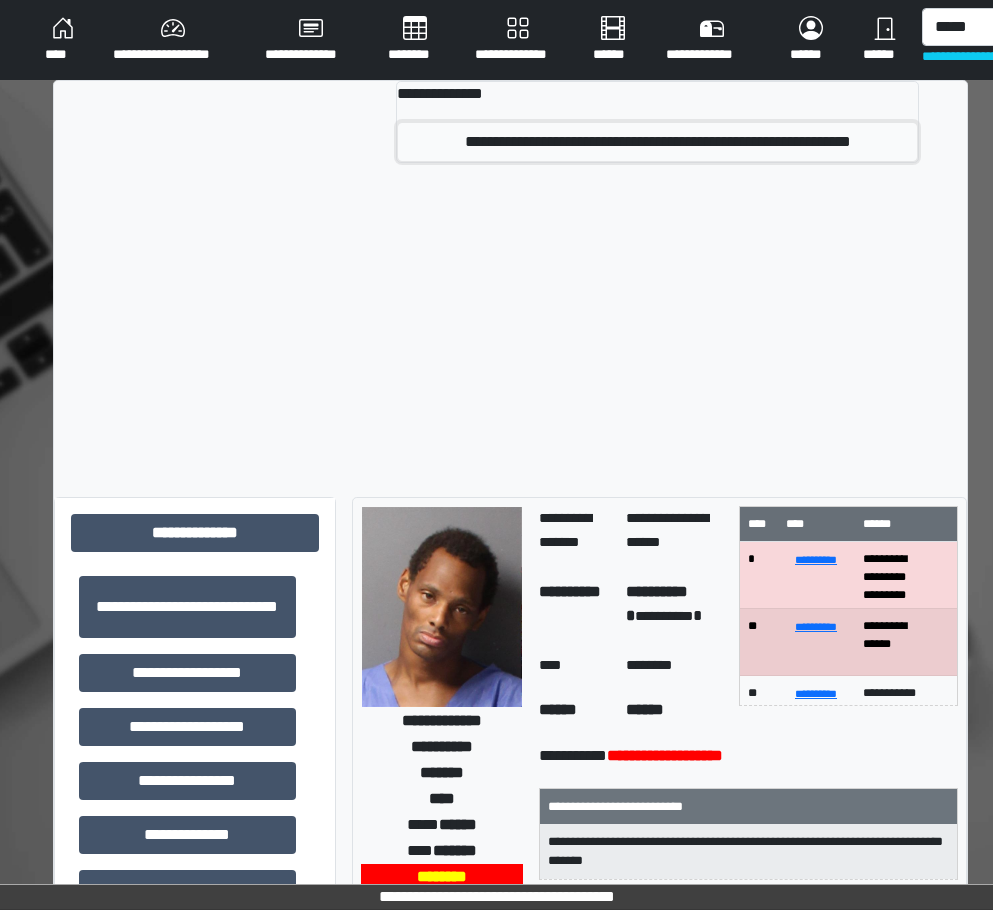 click on "**********" at bounding box center [657, 142] 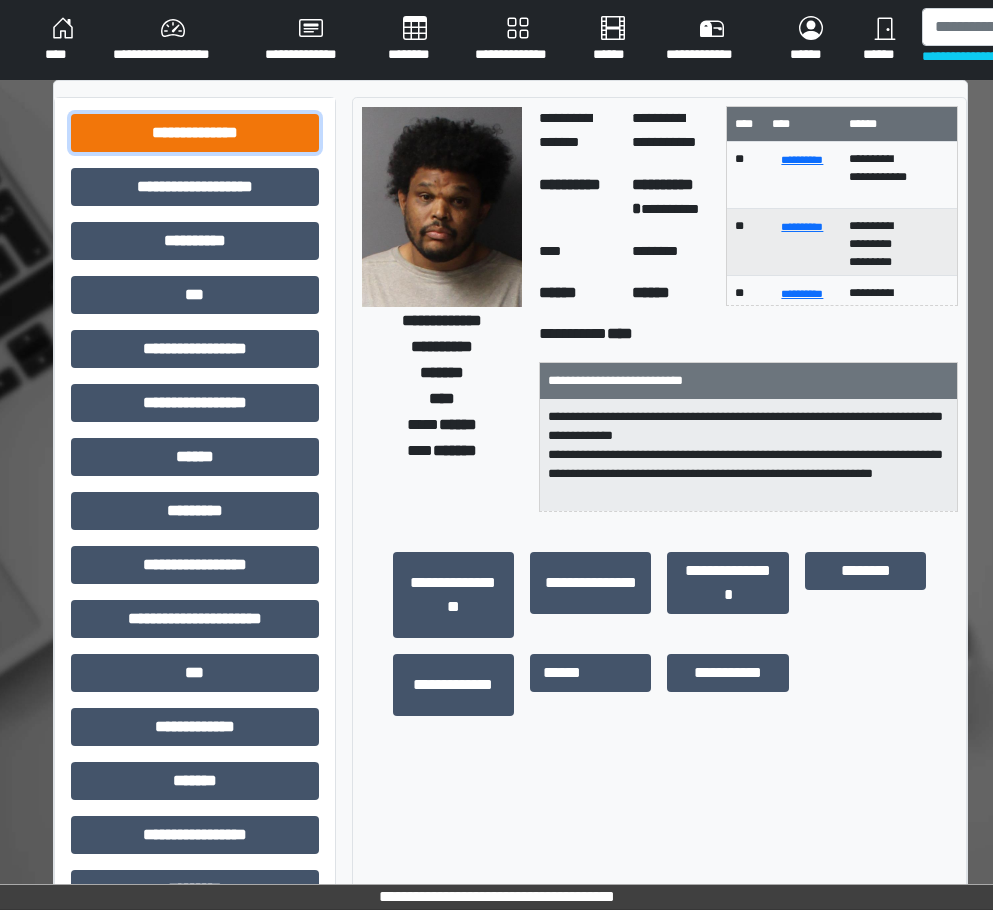 click on "**********" at bounding box center (195, 133) 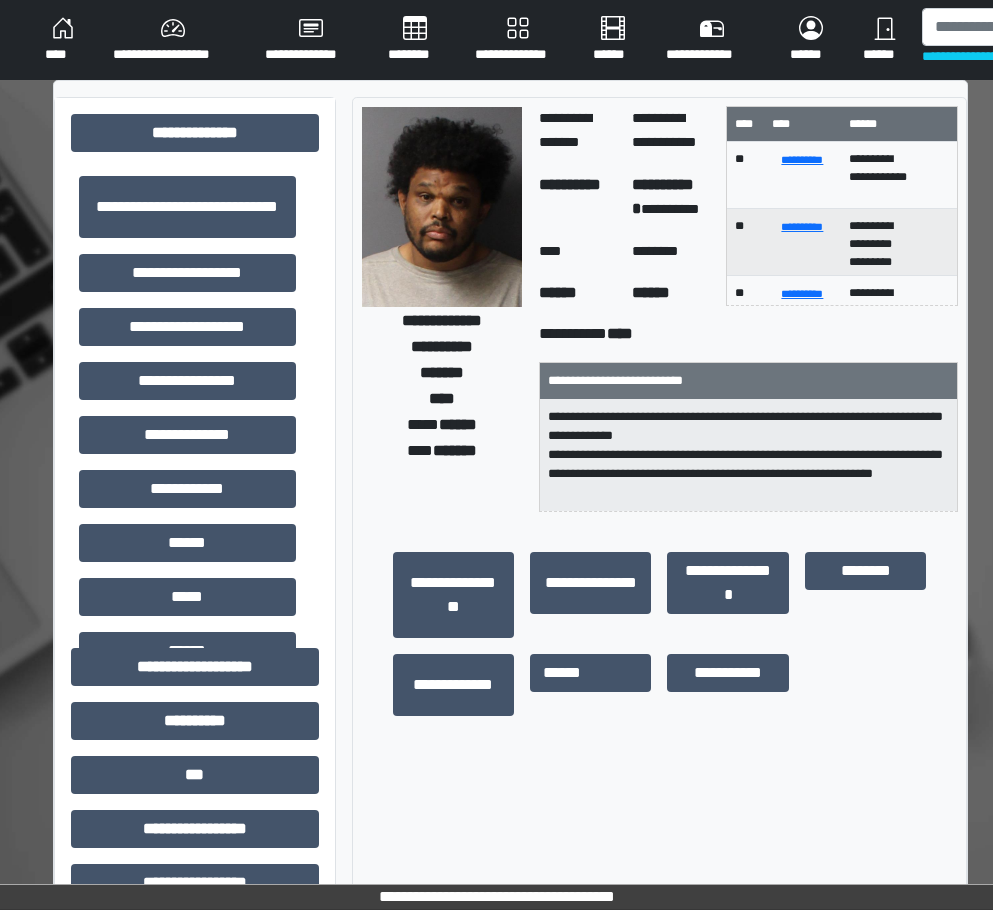click on "**********" at bounding box center (187, 207) 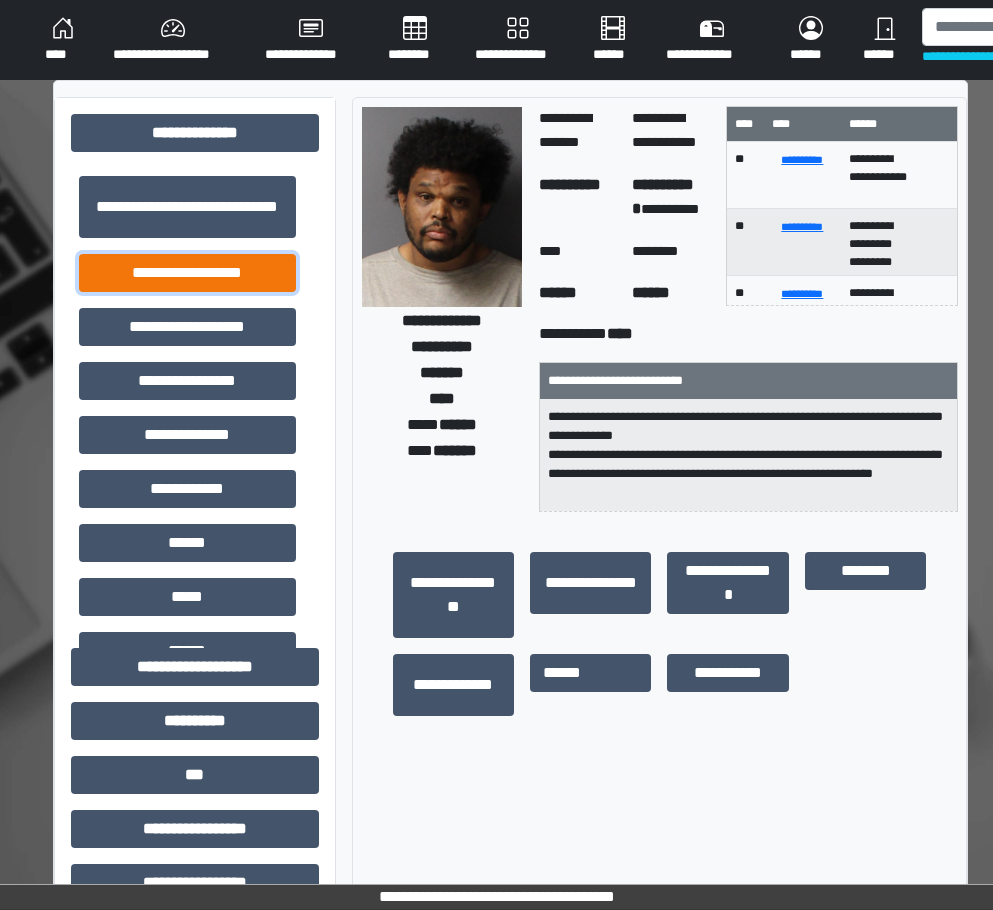 click on "**********" at bounding box center [187, 273] 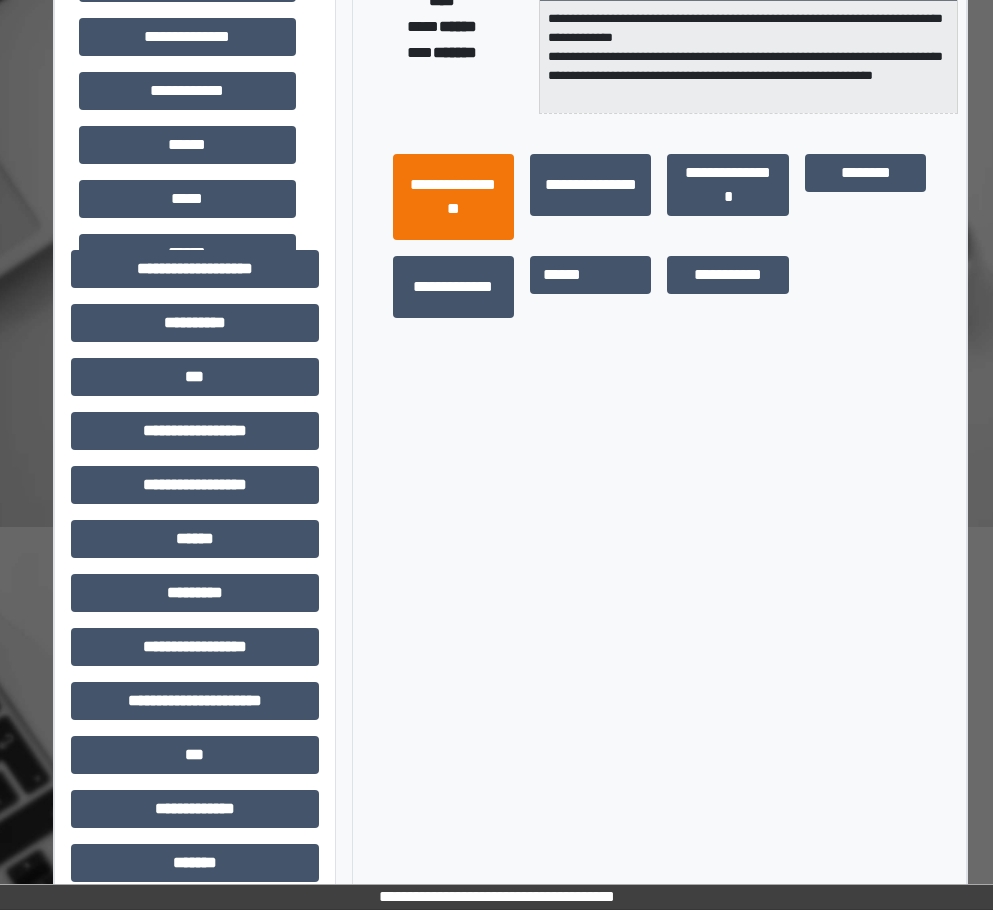 scroll, scrollTop: 600, scrollLeft: 0, axis: vertical 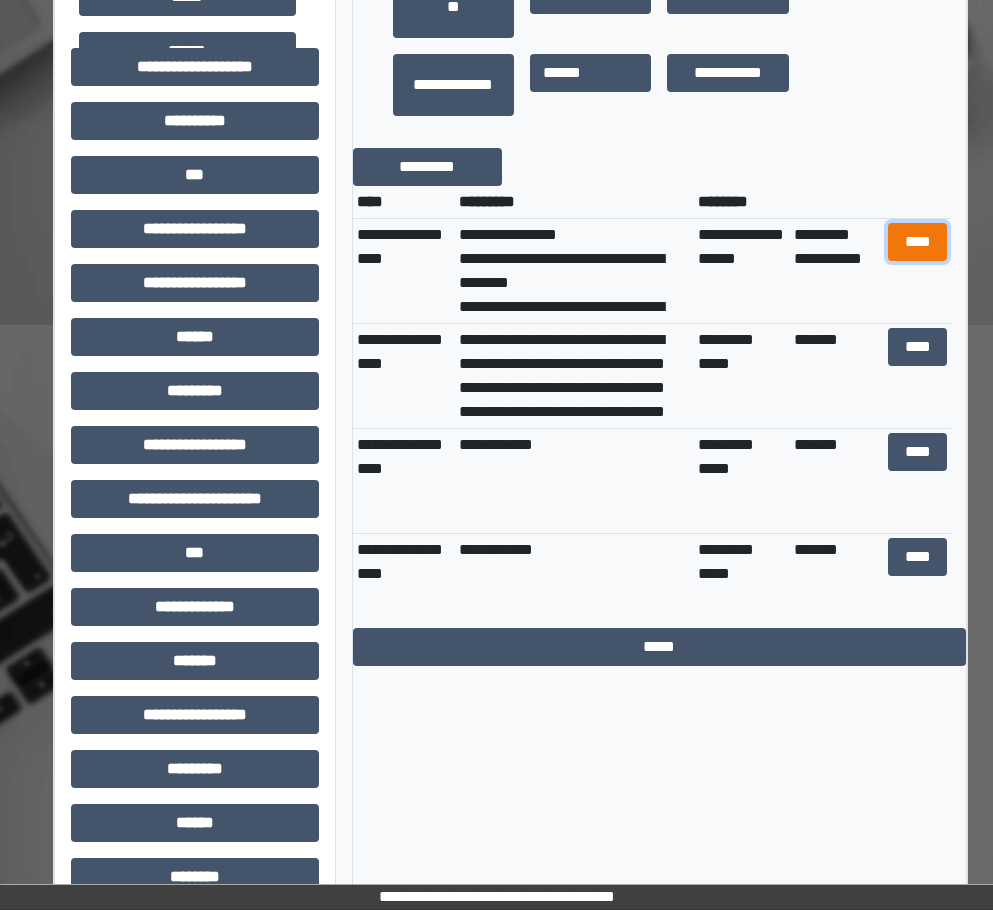 click on "****" at bounding box center [918, 242] 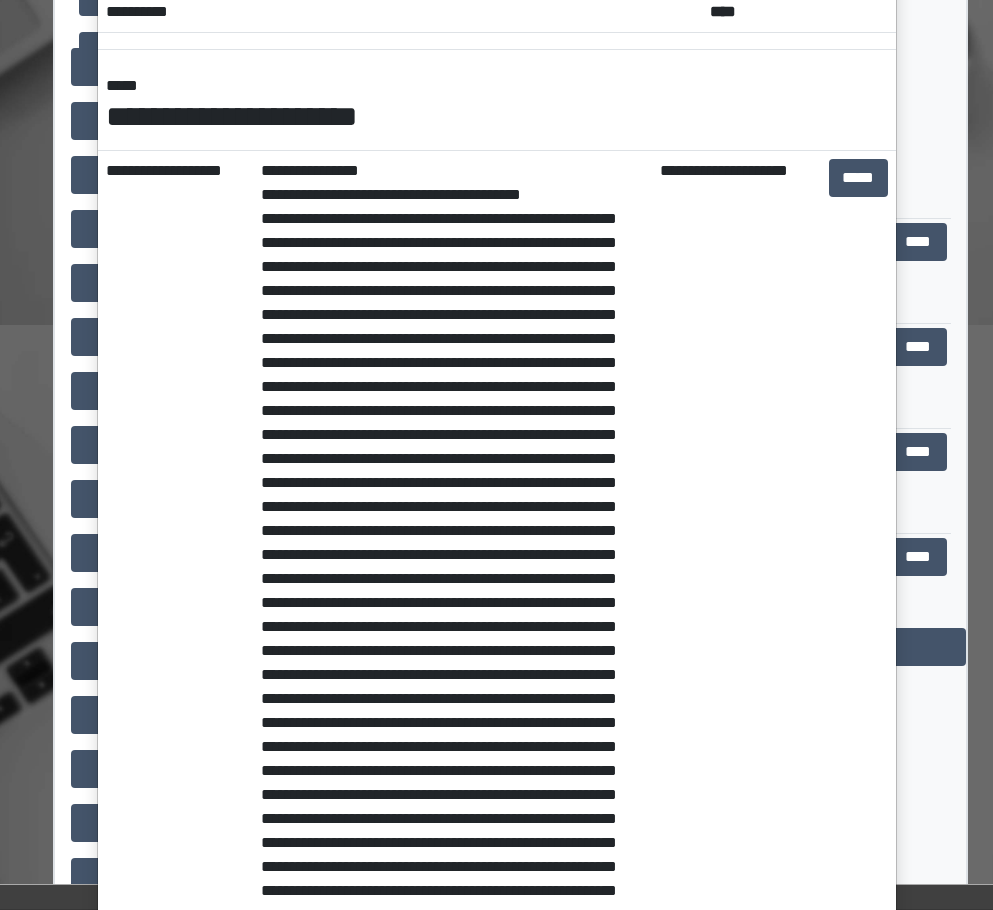 scroll, scrollTop: 0, scrollLeft: 0, axis: both 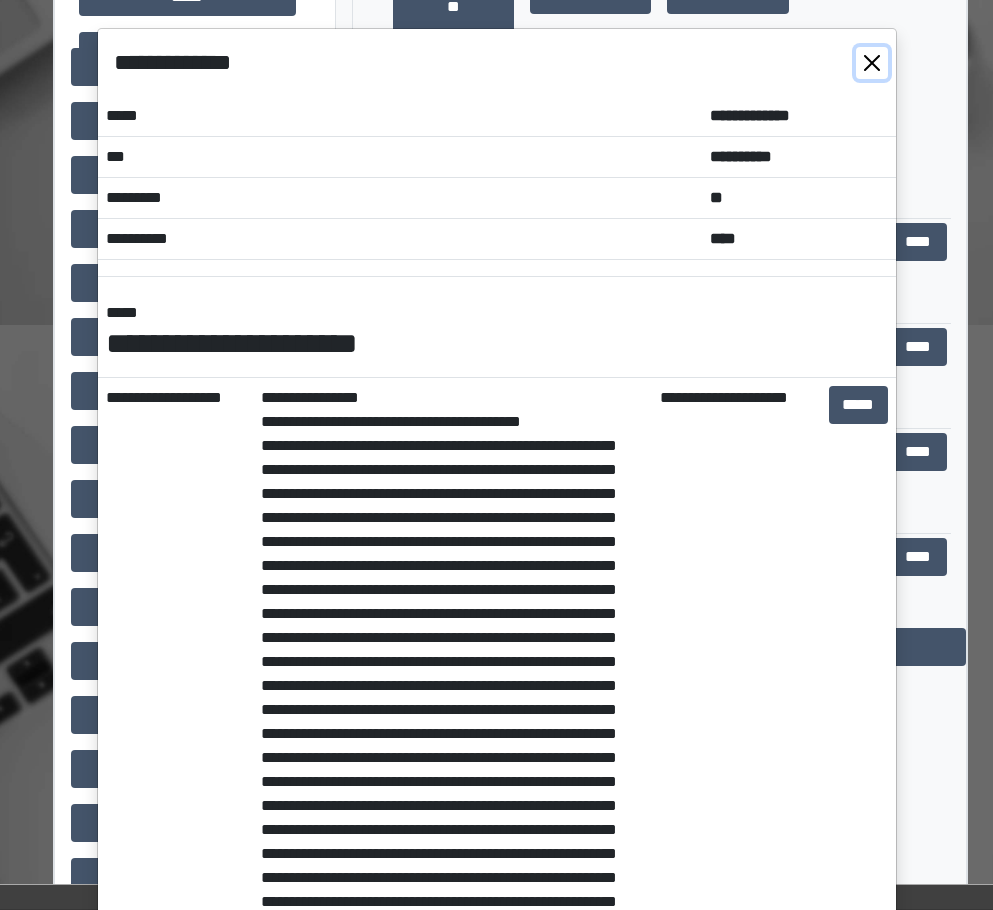 click at bounding box center (872, 63) 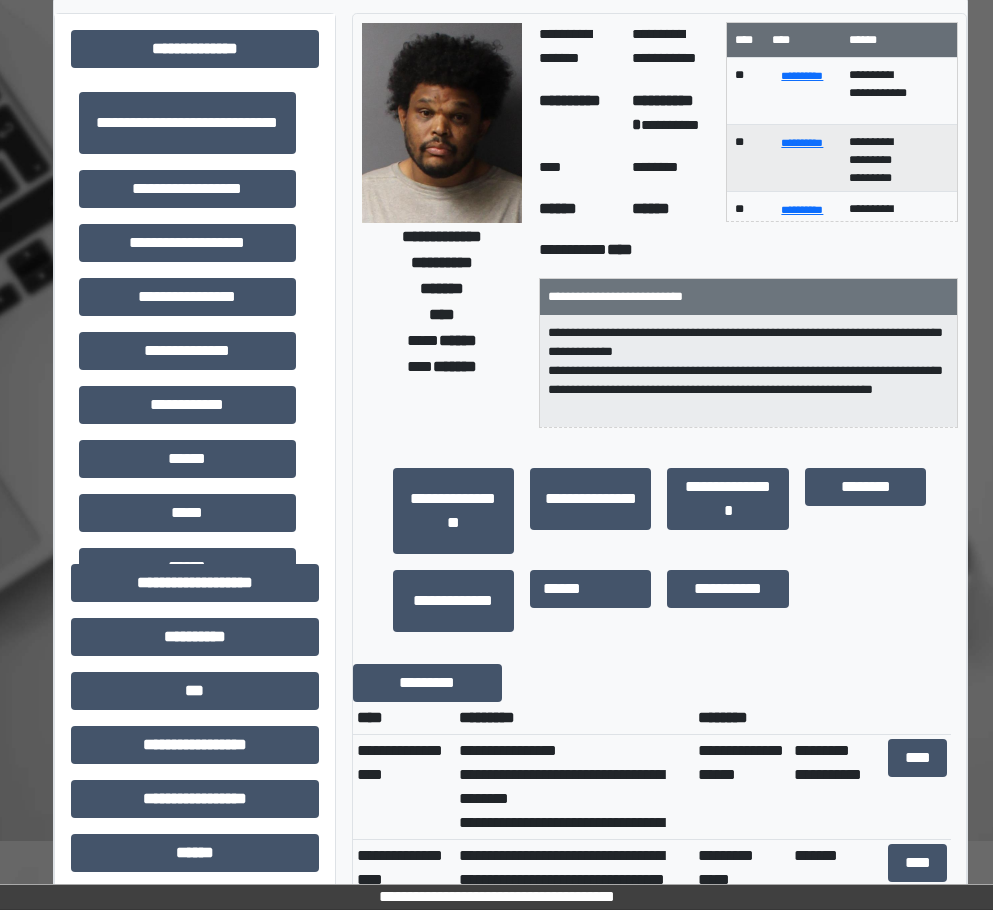 scroll, scrollTop: 0, scrollLeft: 0, axis: both 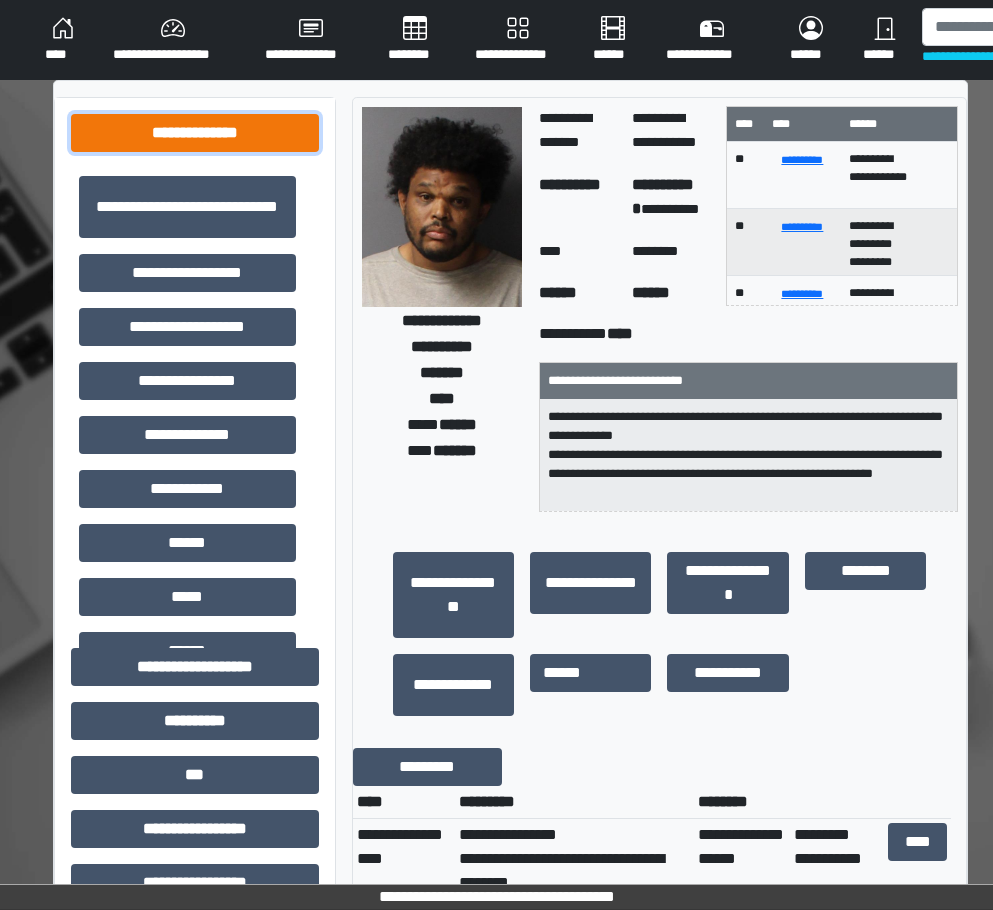click on "**********" at bounding box center (195, 133) 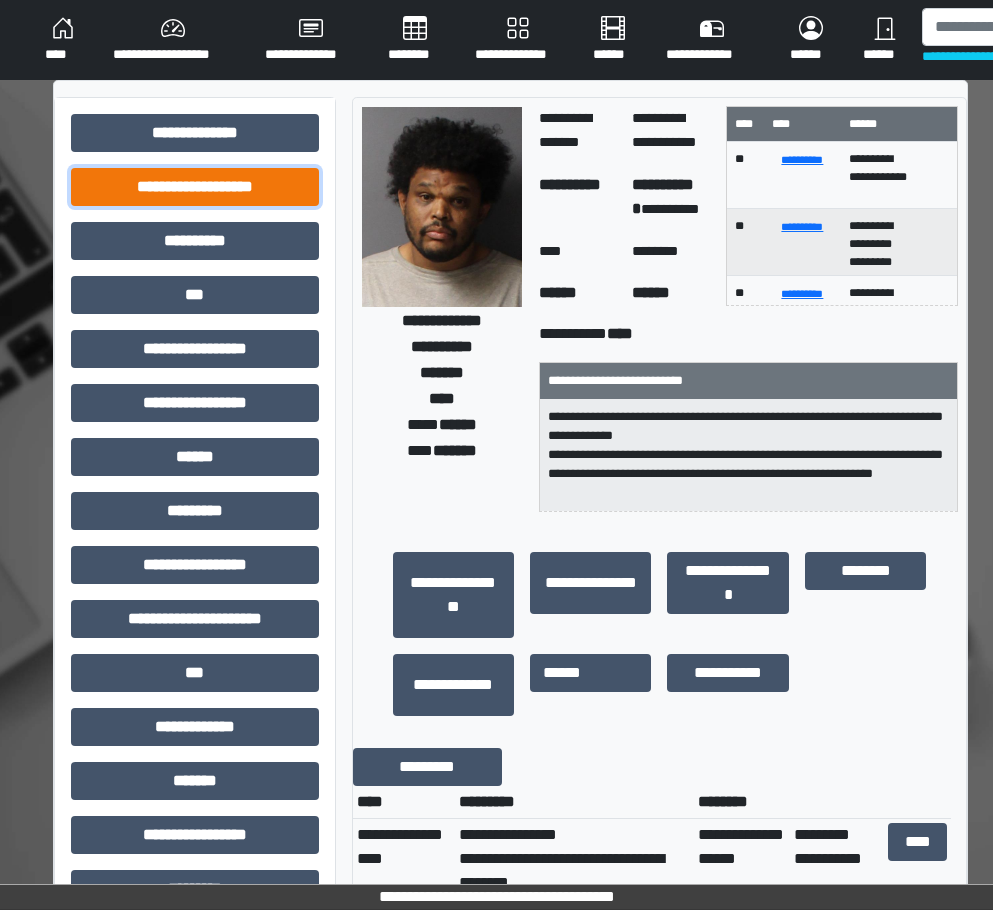 click on "**********" at bounding box center [195, 187] 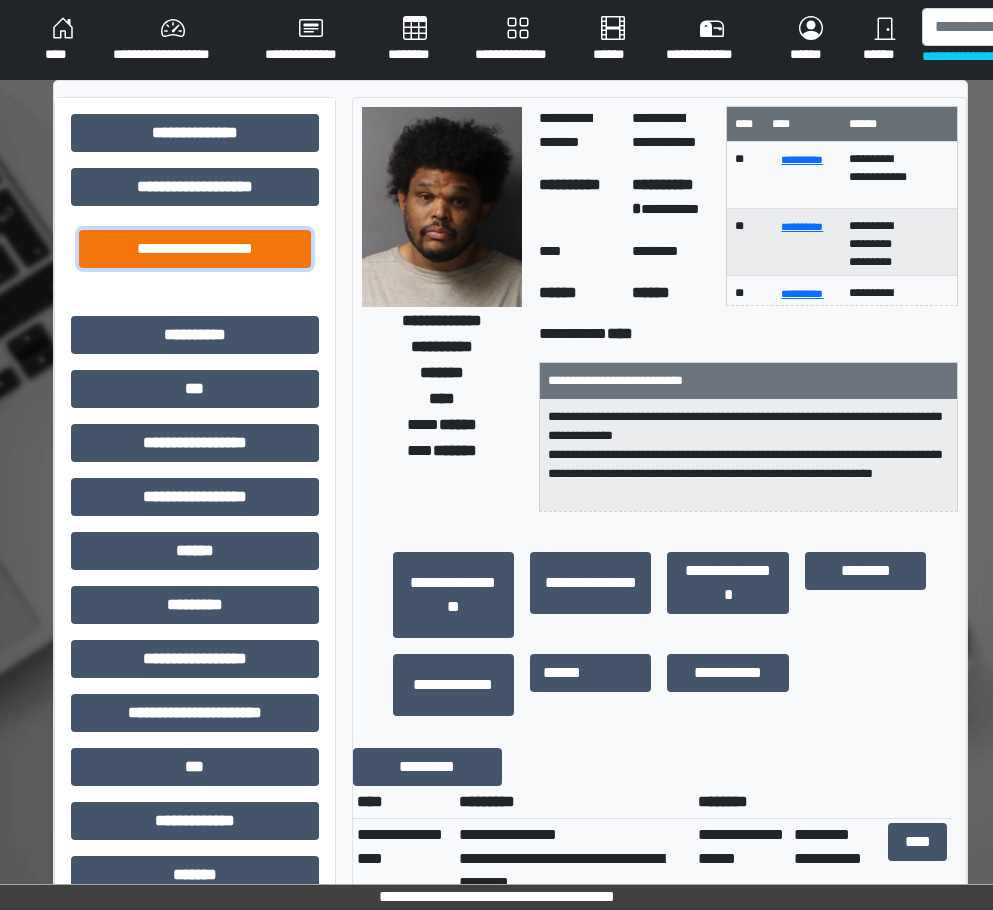 click on "**********" at bounding box center (195, 249) 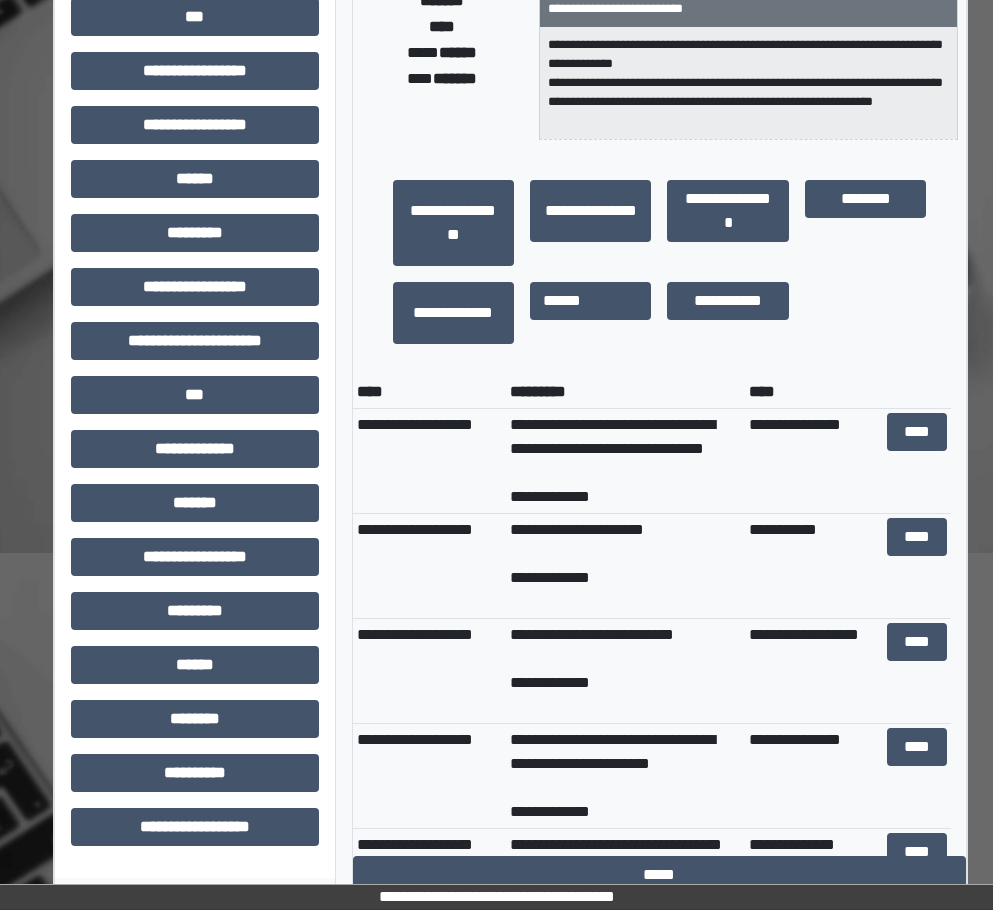 scroll, scrollTop: 374, scrollLeft: 0, axis: vertical 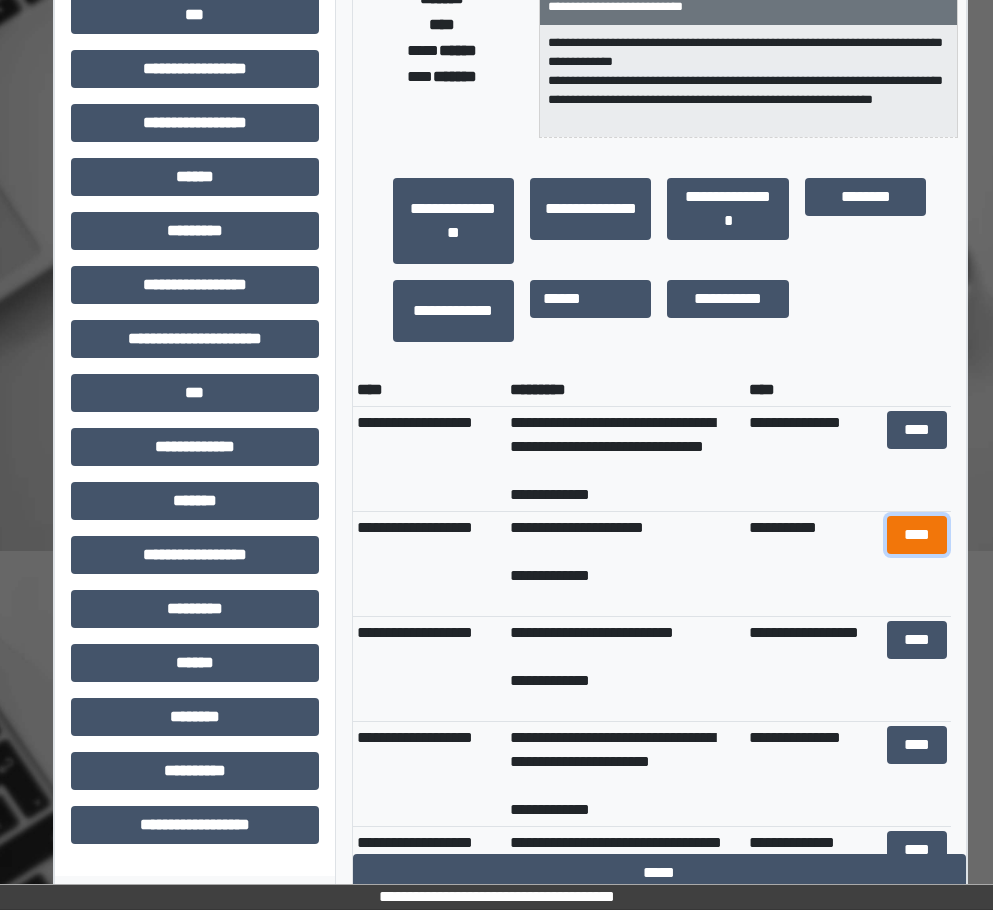 click on "****" at bounding box center (917, 535) 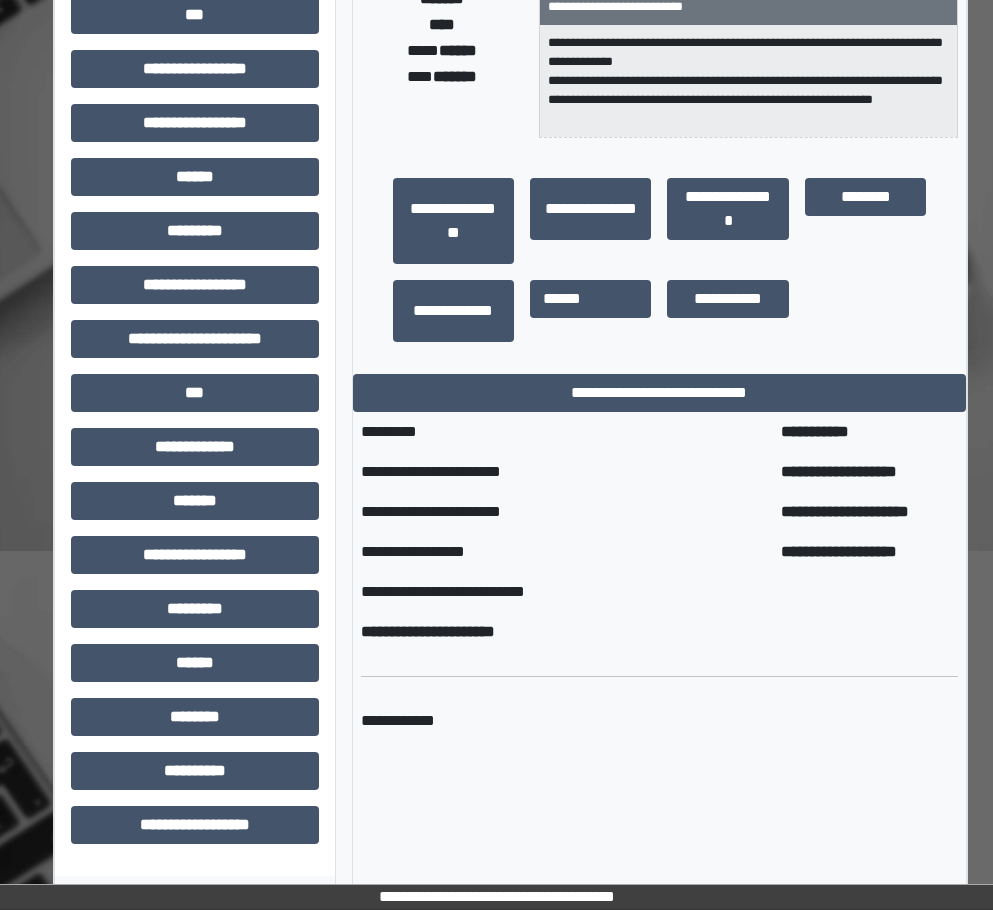 scroll, scrollTop: 358, scrollLeft: 0, axis: vertical 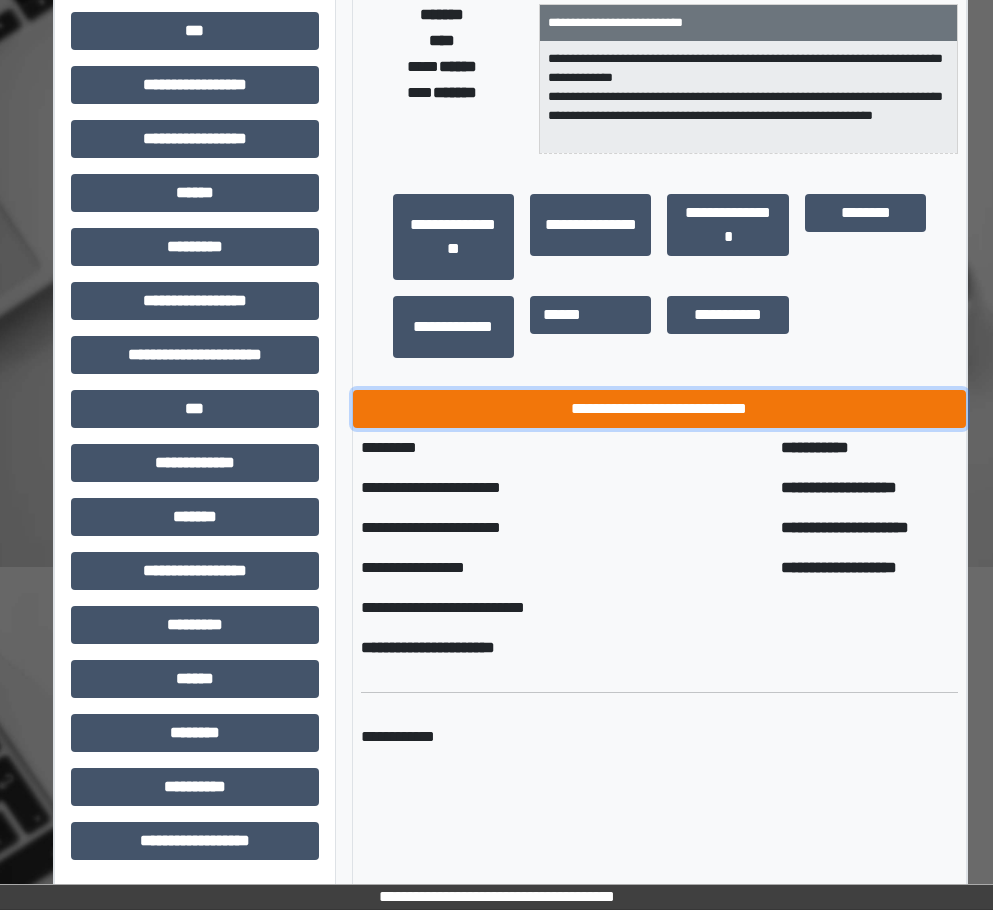 click on "**********" at bounding box center (660, 409) 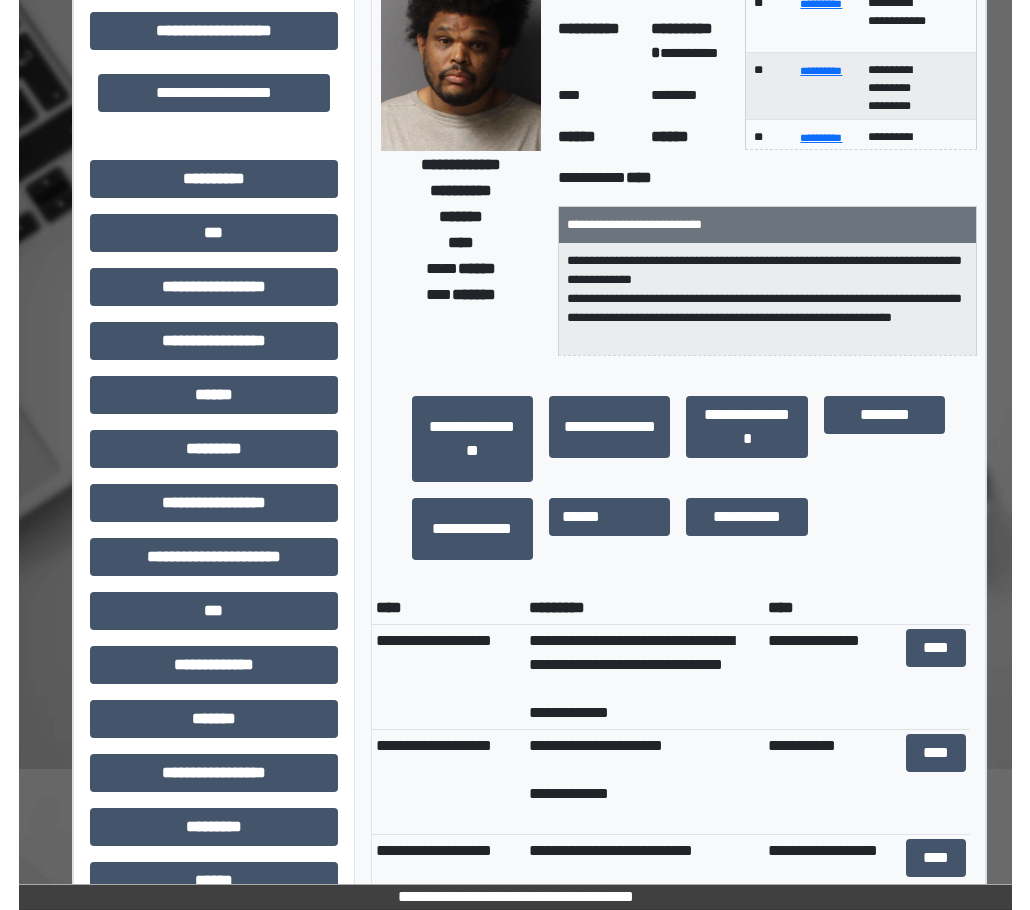 scroll, scrollTop: 0, scrollLeft: 0, axis: both 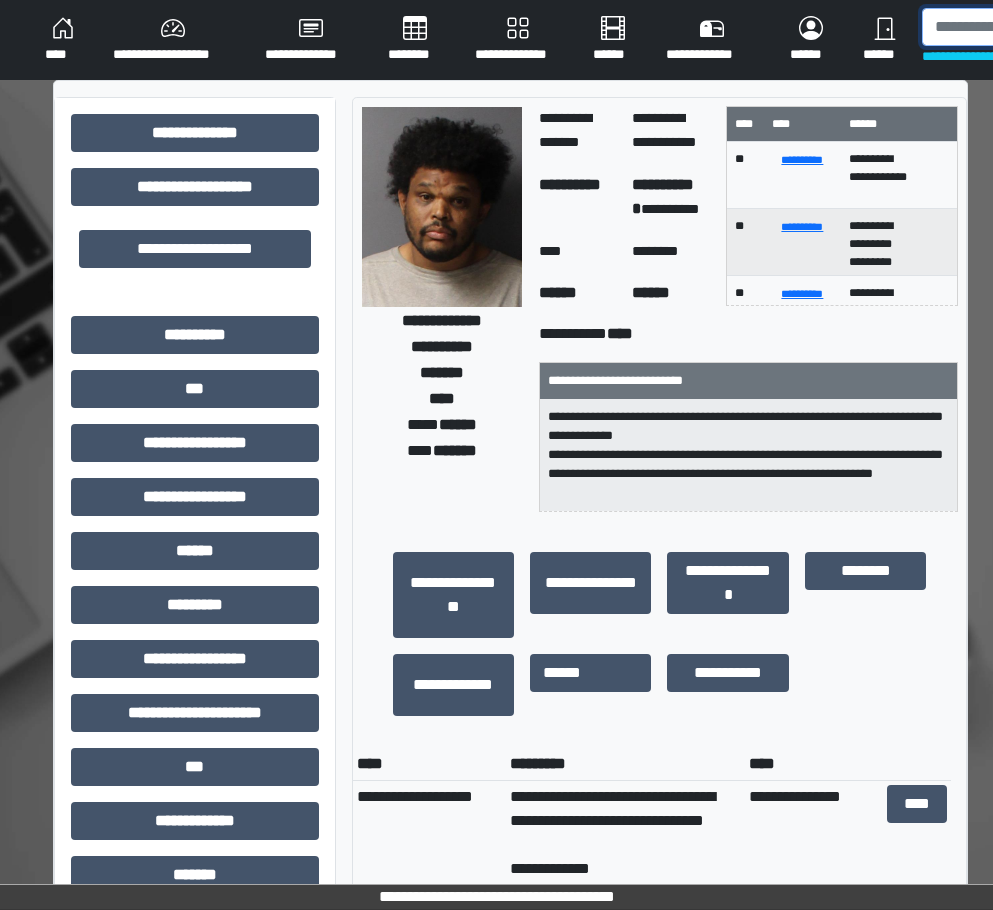 click at bounding box center (1025, 27) 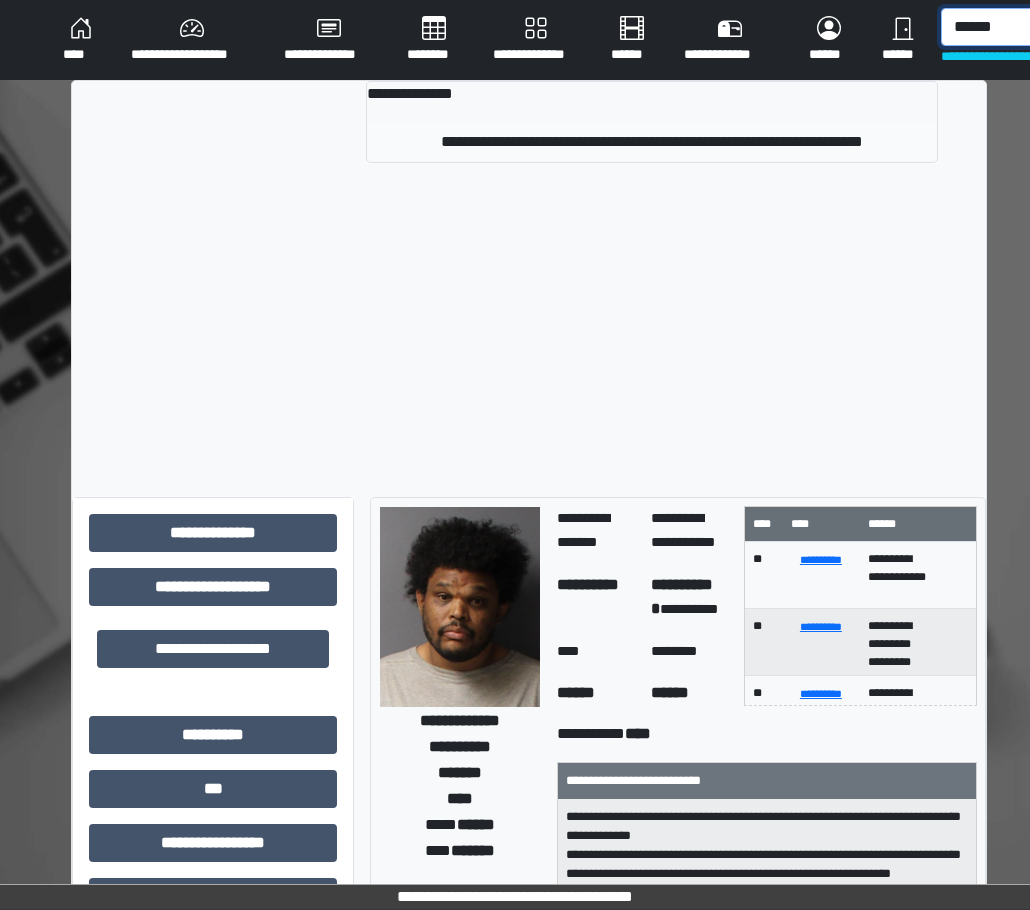 type on "******" 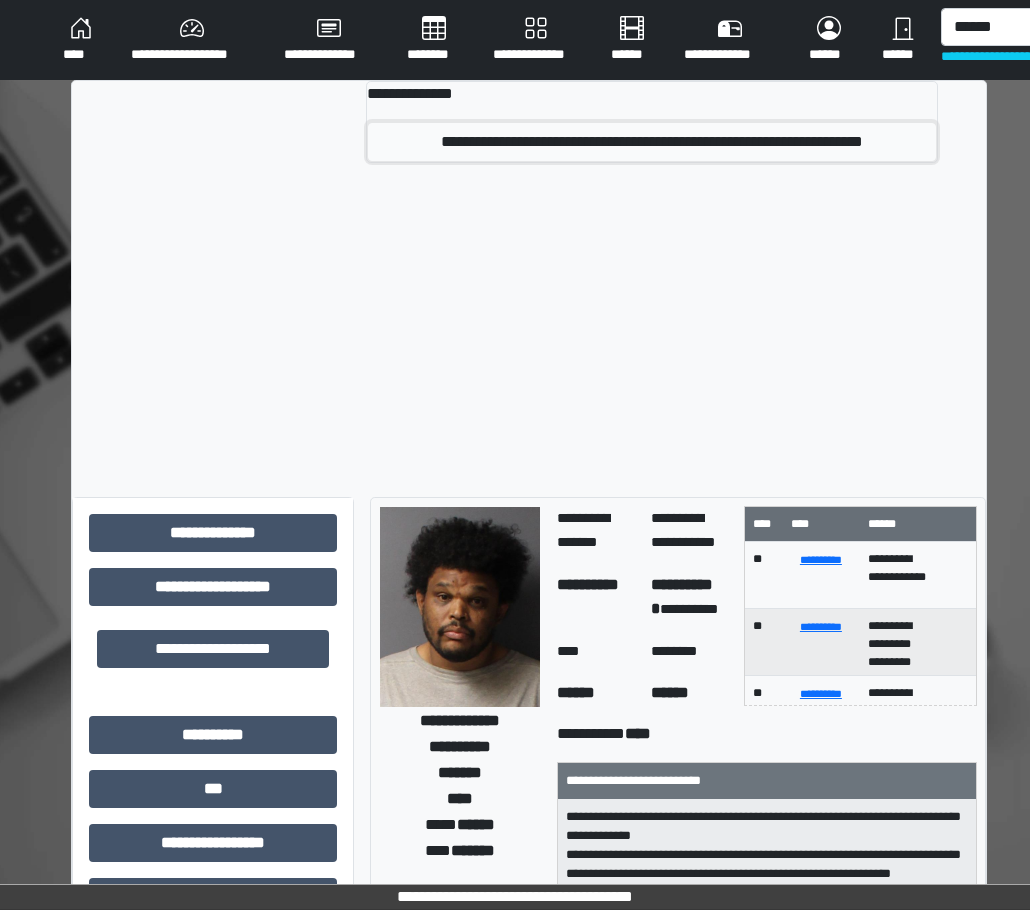 click on "**********" at bounding box center (652, 142) 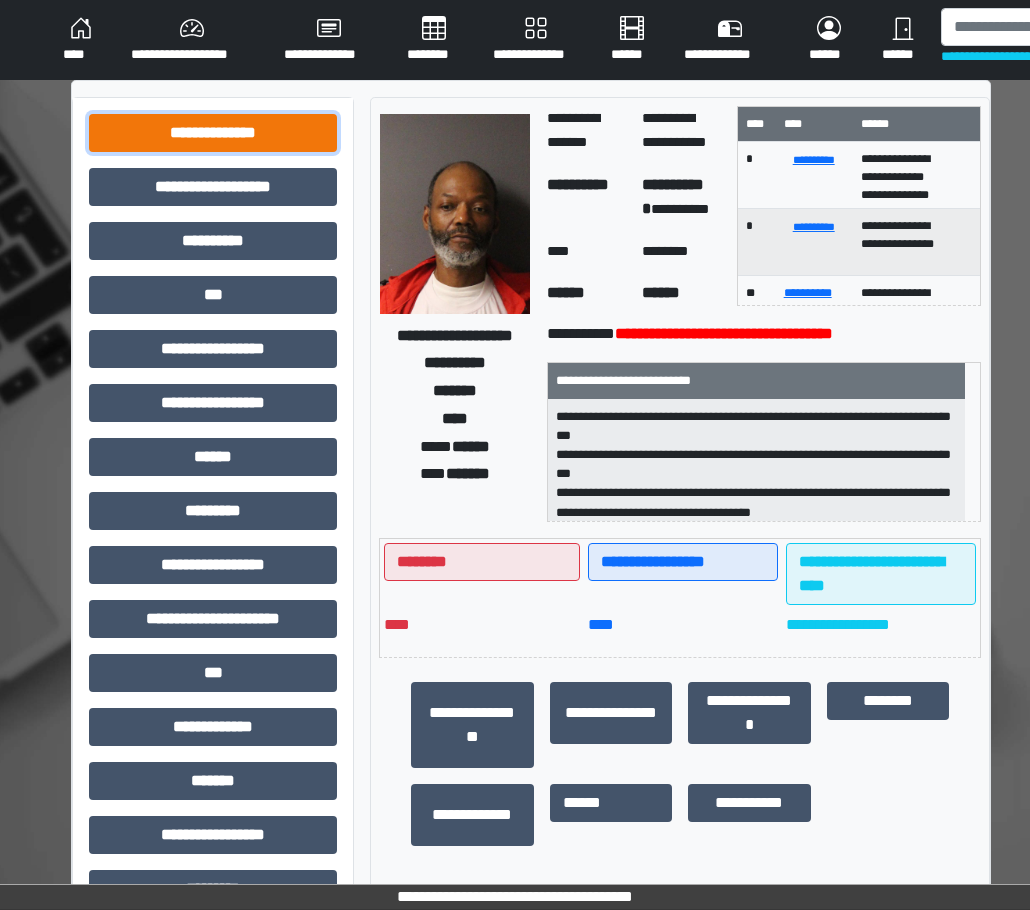 click on "**********" at bounding box center [213, 133] 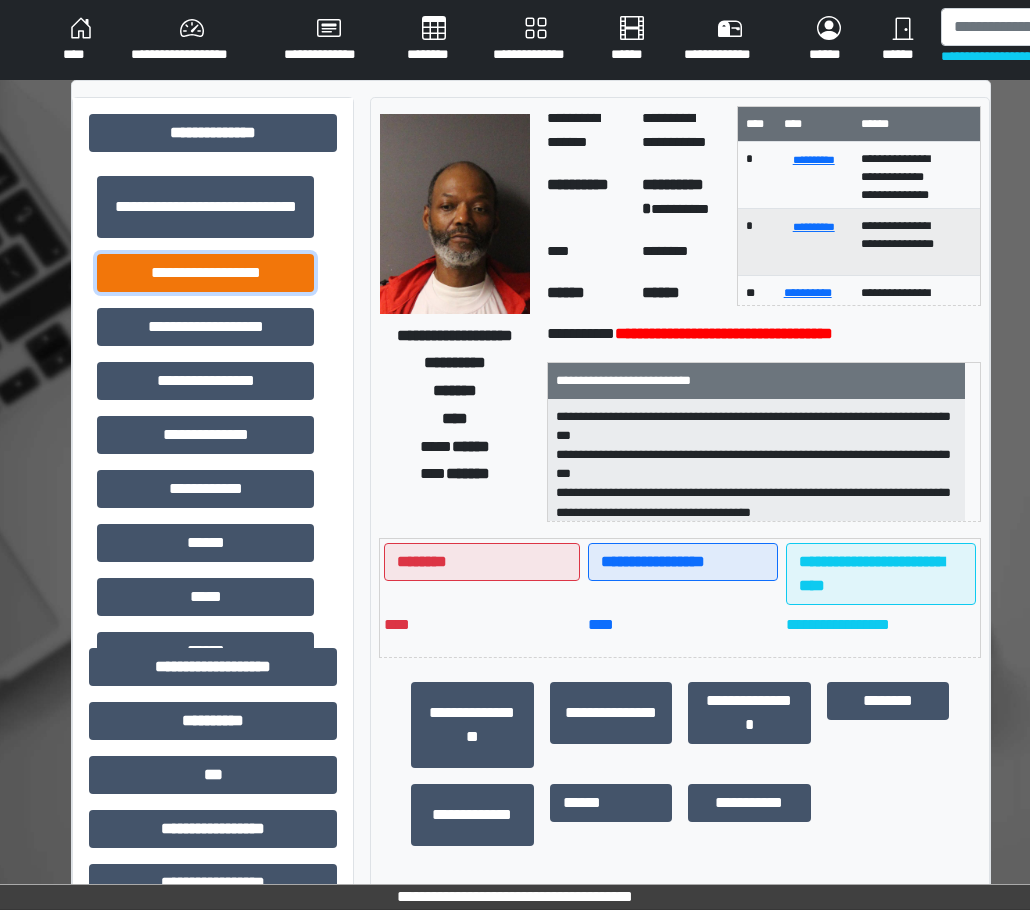click on "**********" at bounding box center [205, 273] 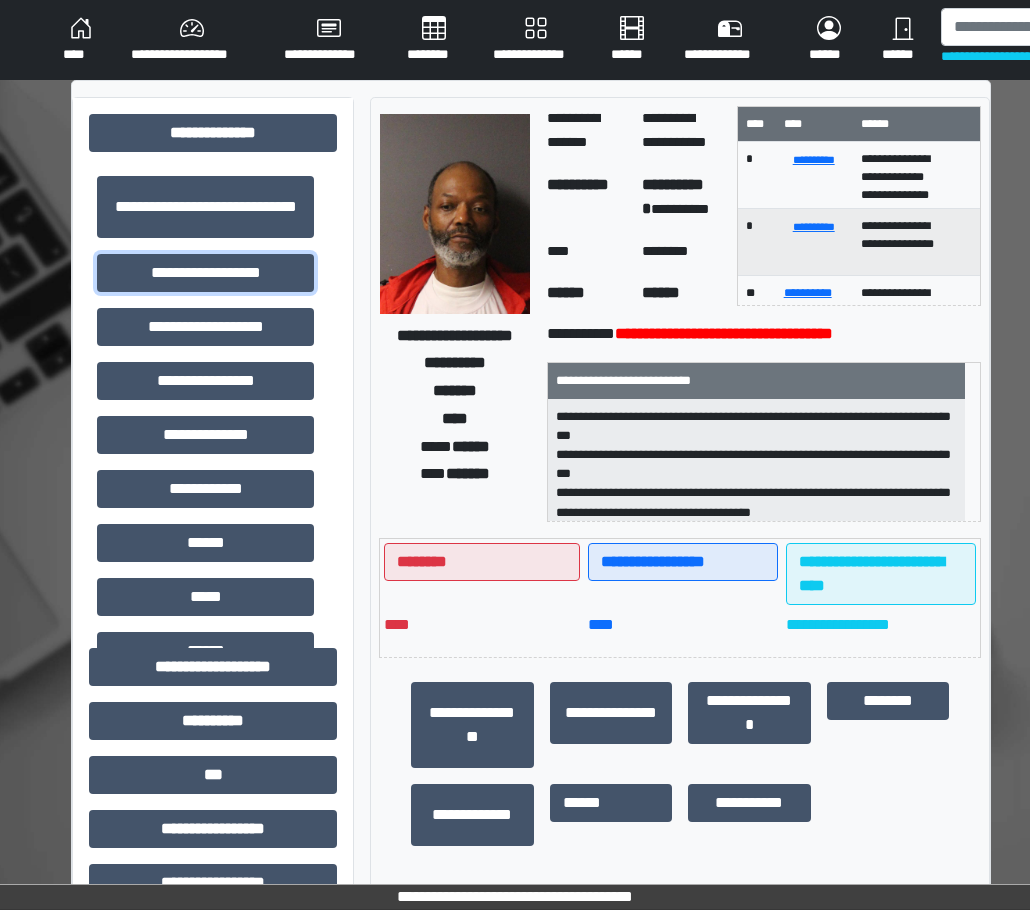 scroll, scrollTop: 700, scrollLeft: 0, axis: vertical 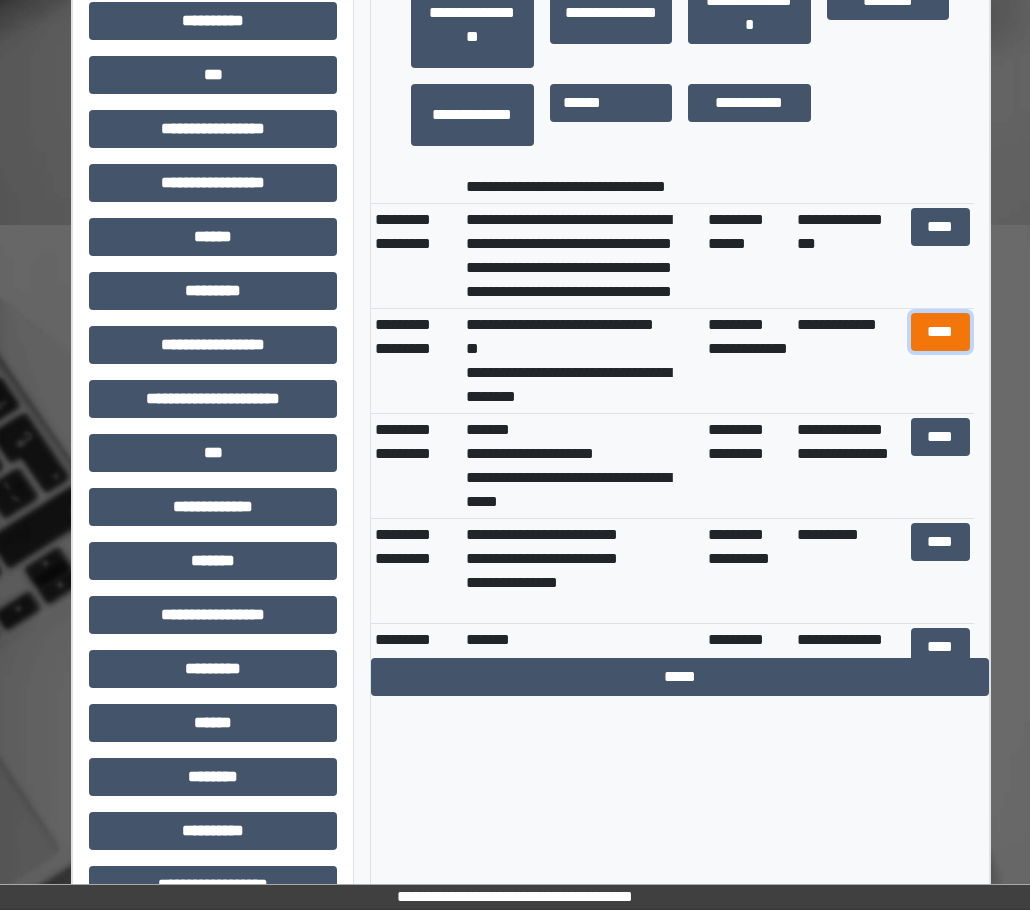 click on "****" at bounding box center (941, 332) 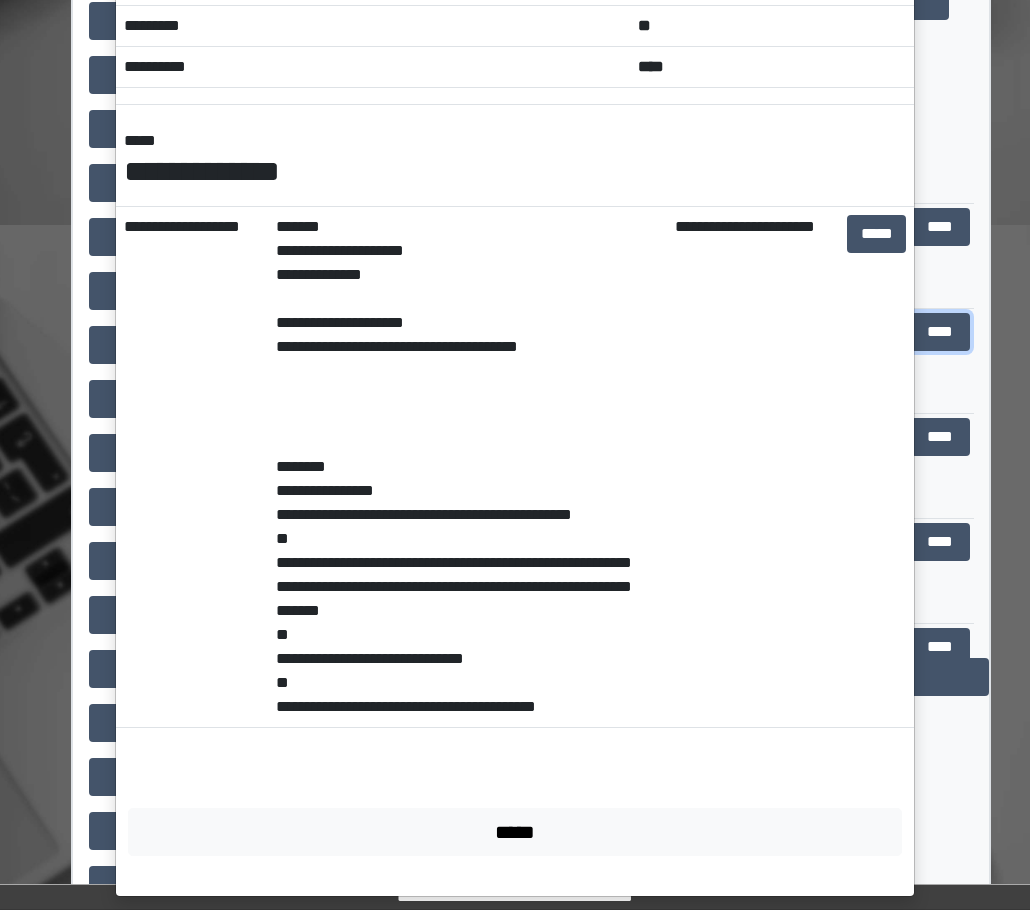 scroll, scrollTop: 187, scrollLeft: 0, axis: vertical 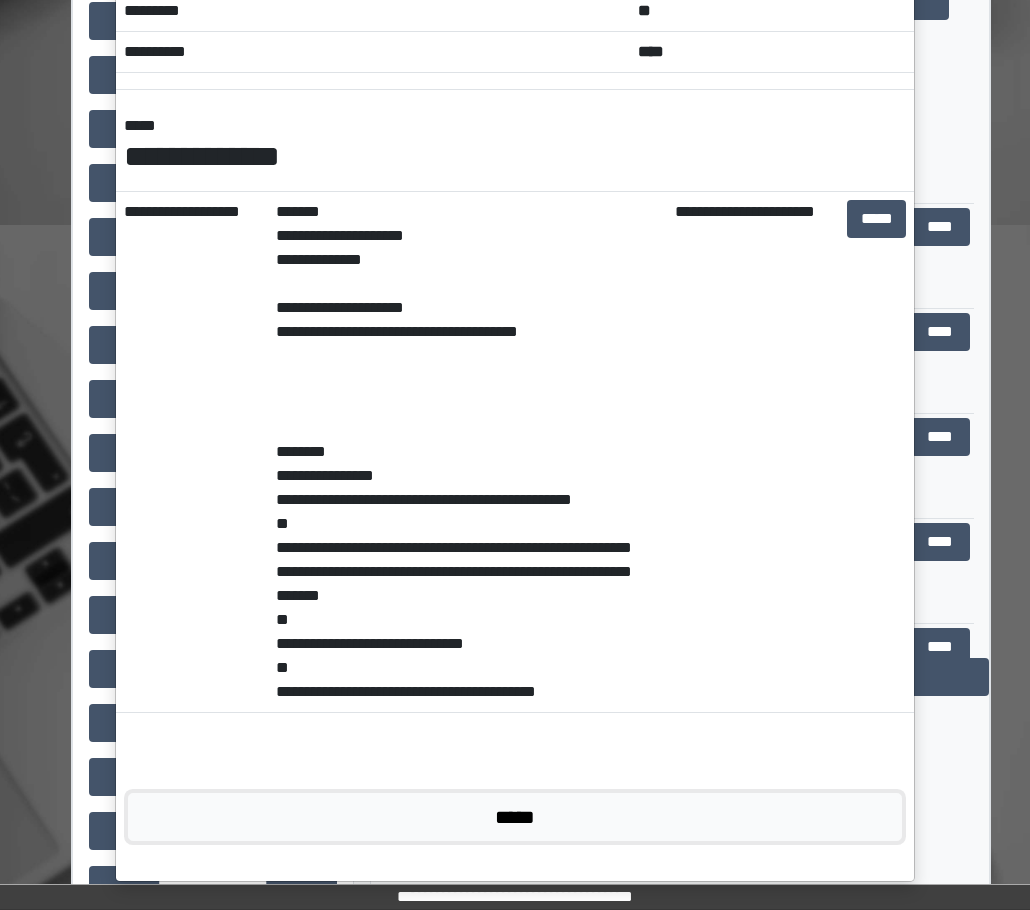 click on "*****" at bounding box center (515, 817) 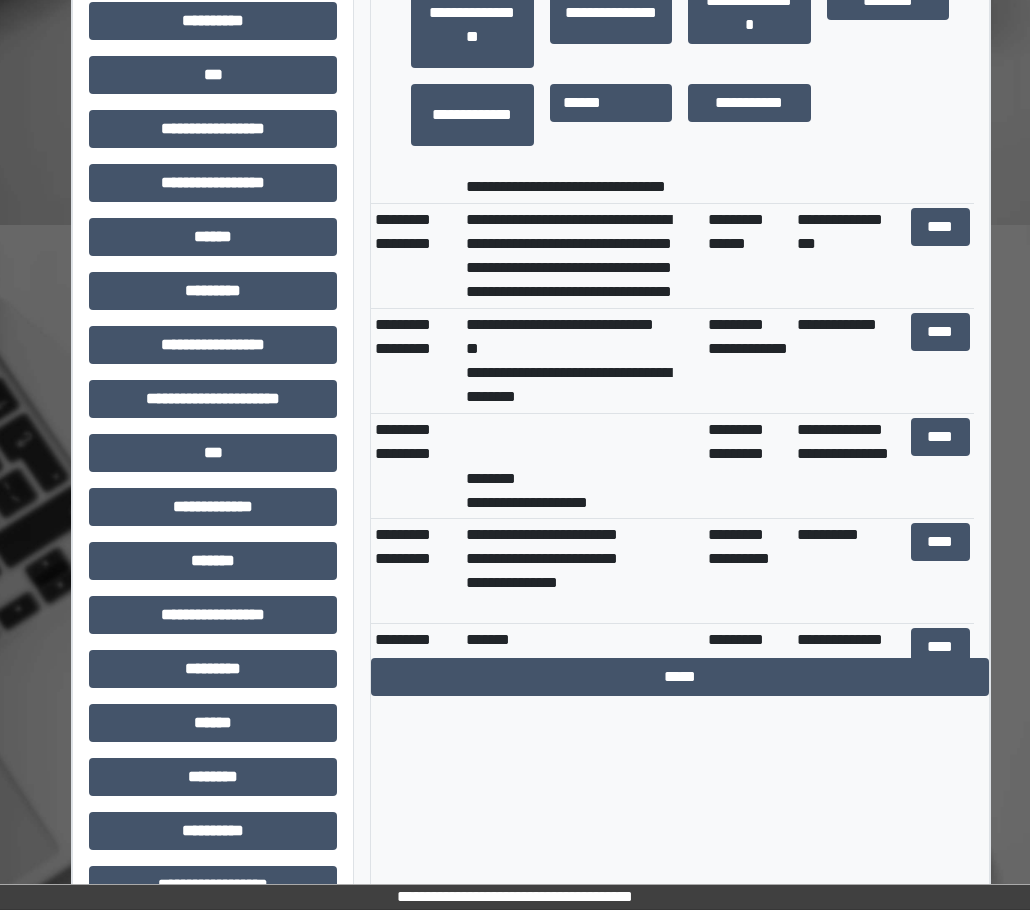 scroll, scrollTop: 240, scrollLeft: 0, axis: vertical 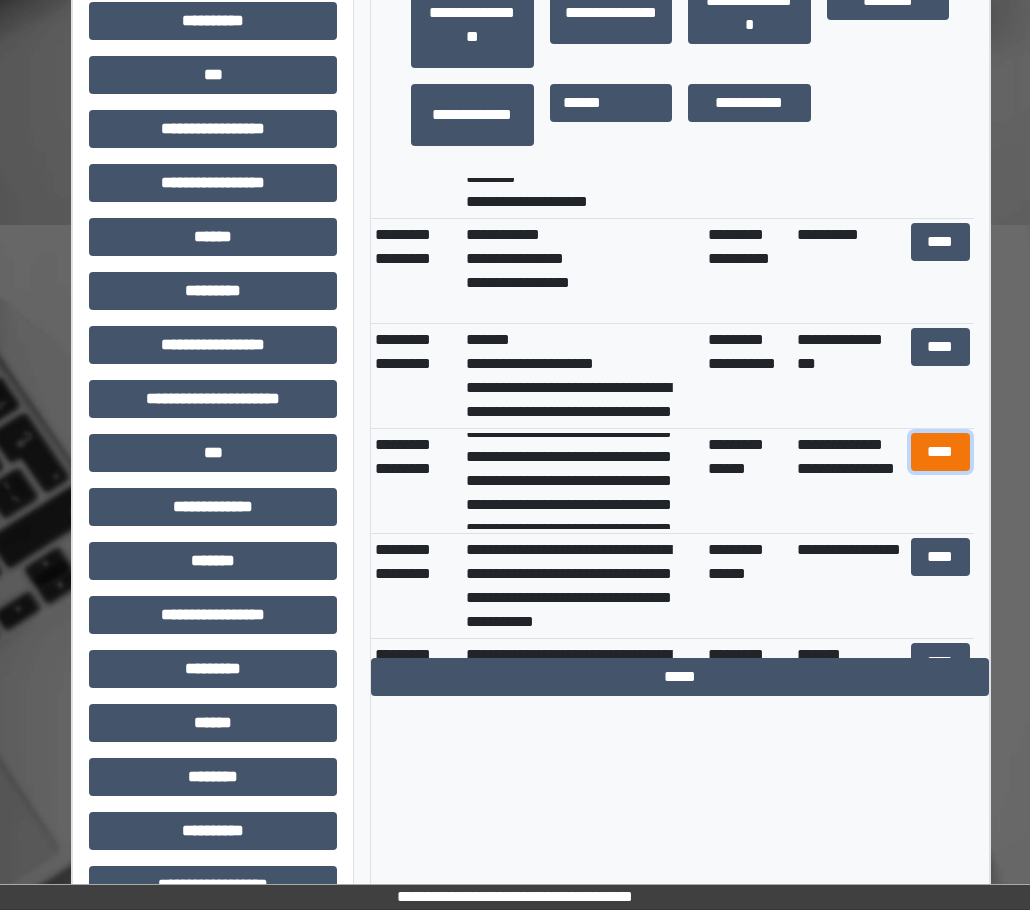 click on "****" at bounding box center [941, 452] 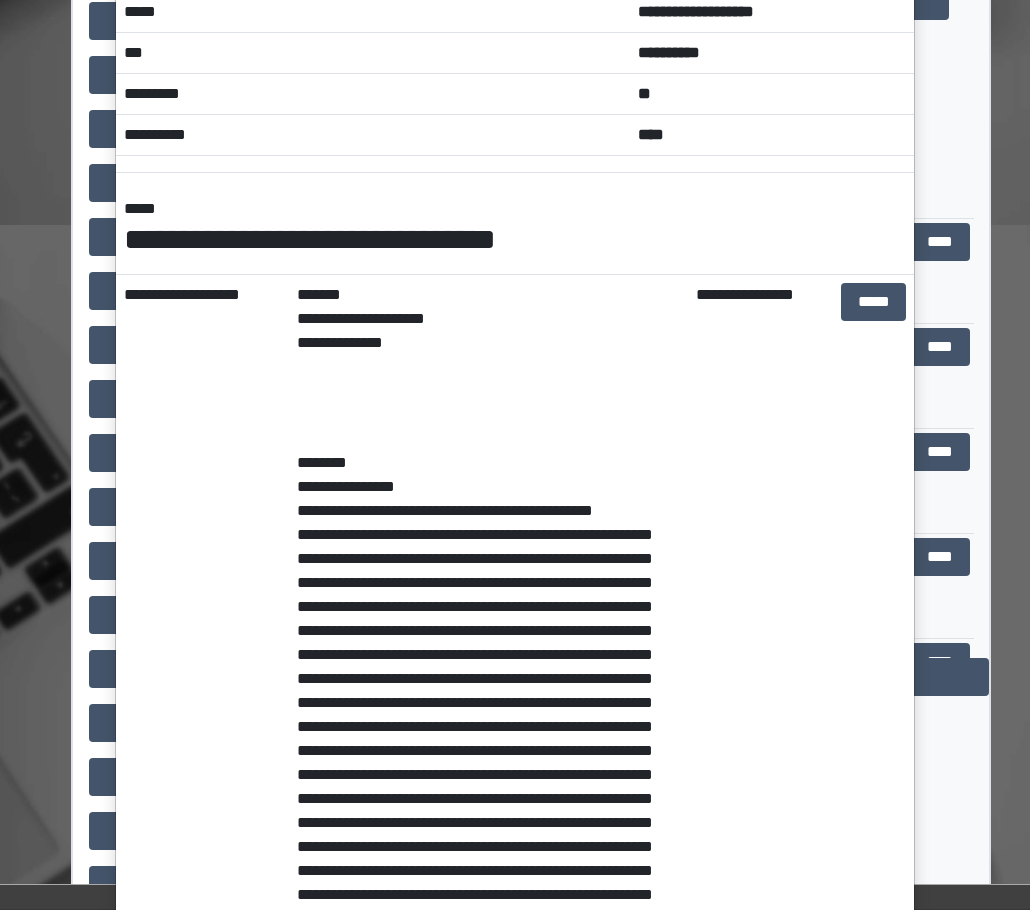 scroll, scrollTop: 0, scrollLeft: 0, axis: both 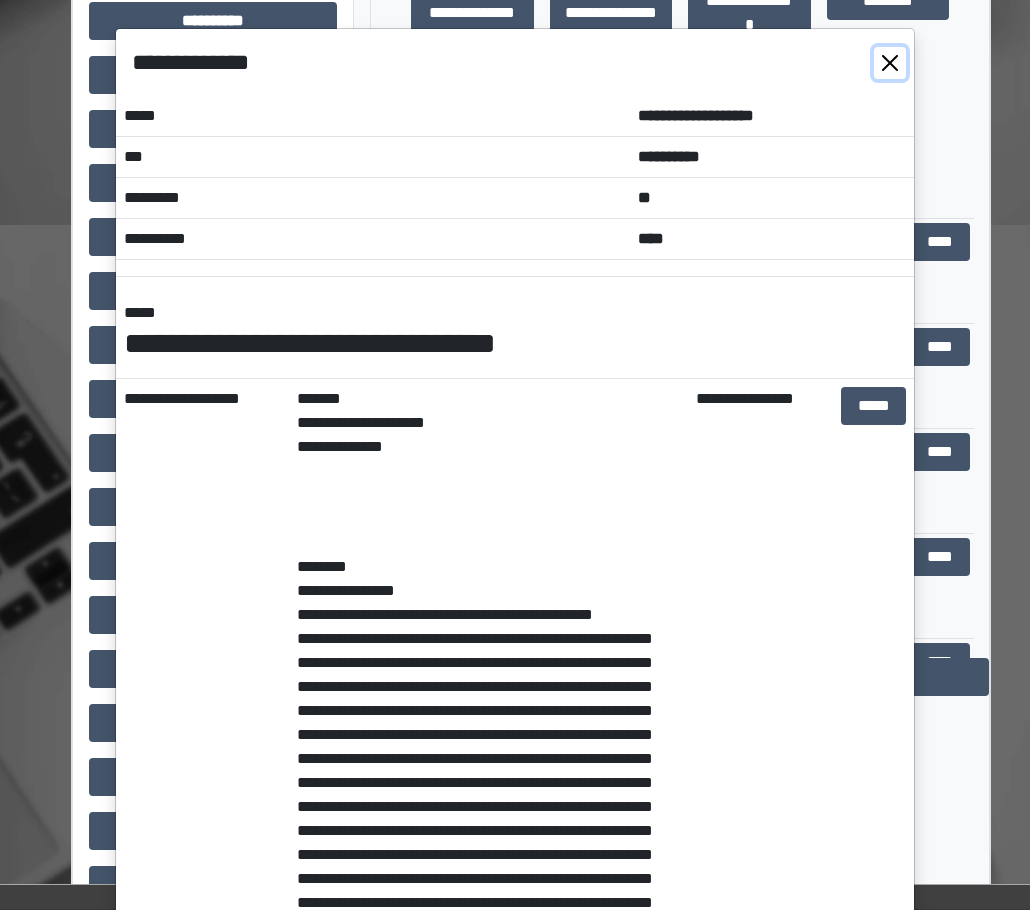 click at bounding box center (890, 63) 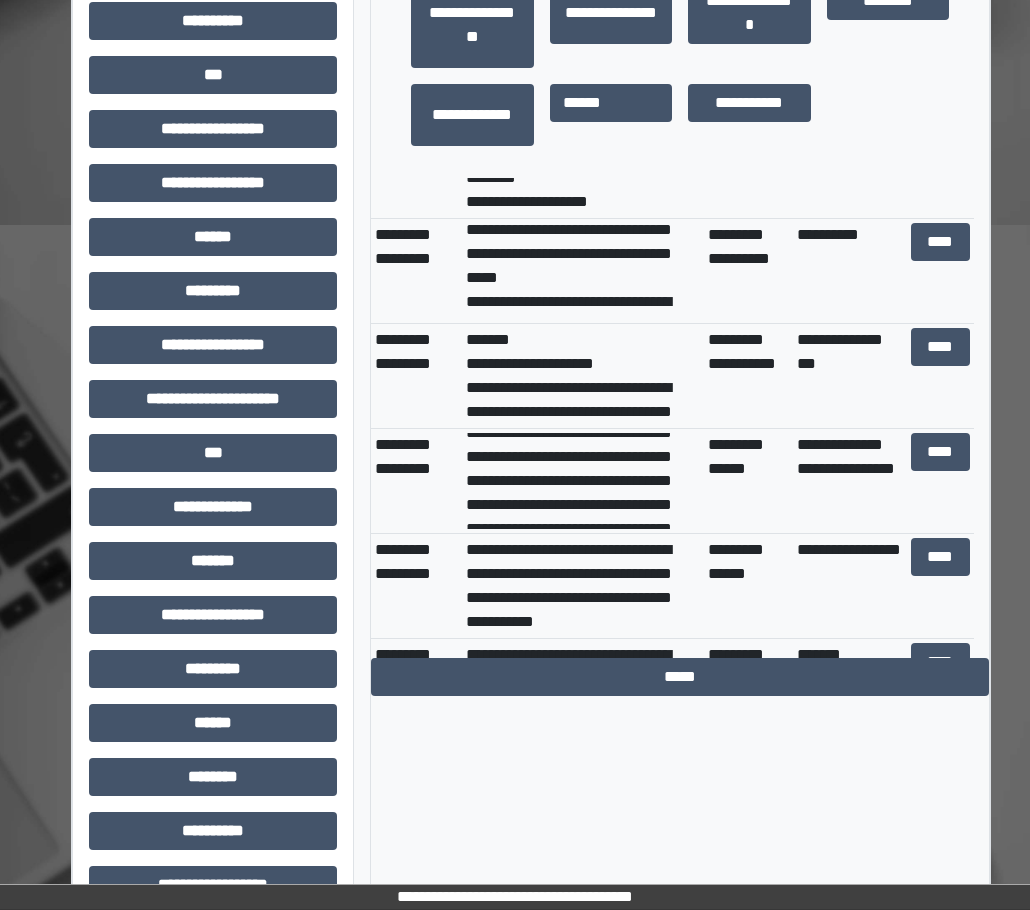 scroll, scrollTop: 1252, scrollLeft: 0, axis: vertical 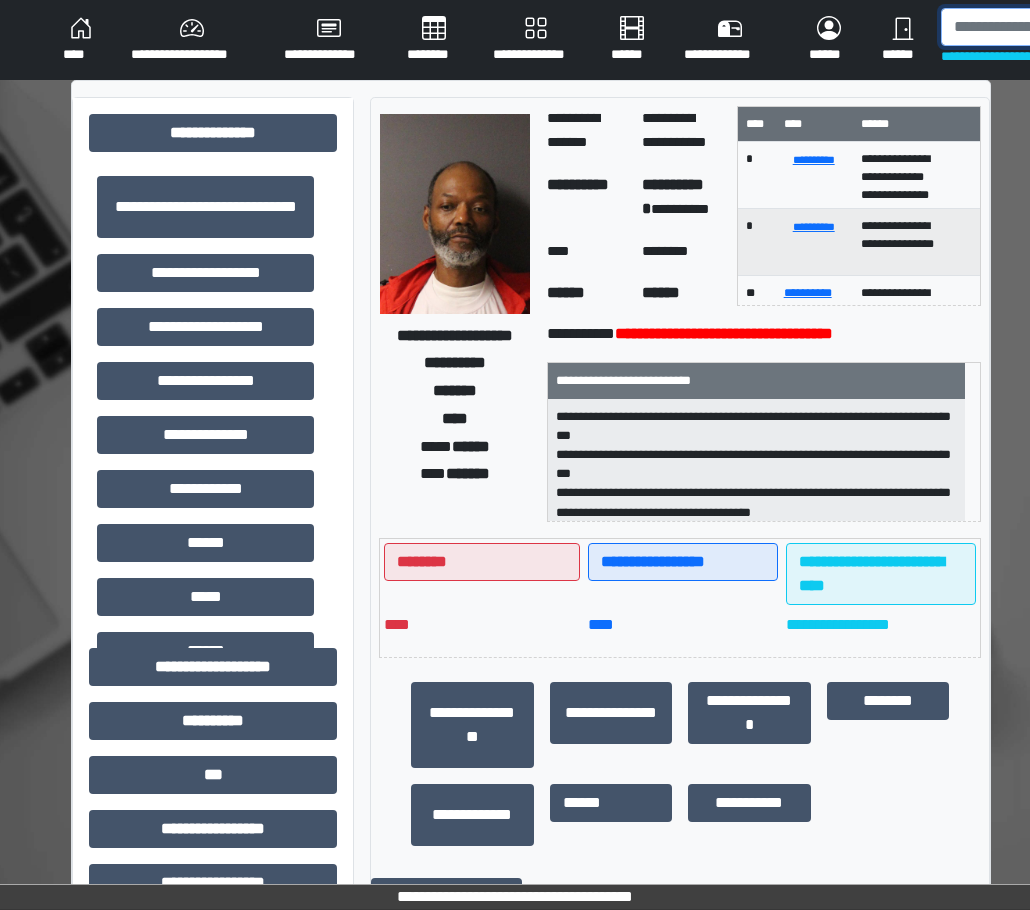 click at bounding box center [1044, 27] 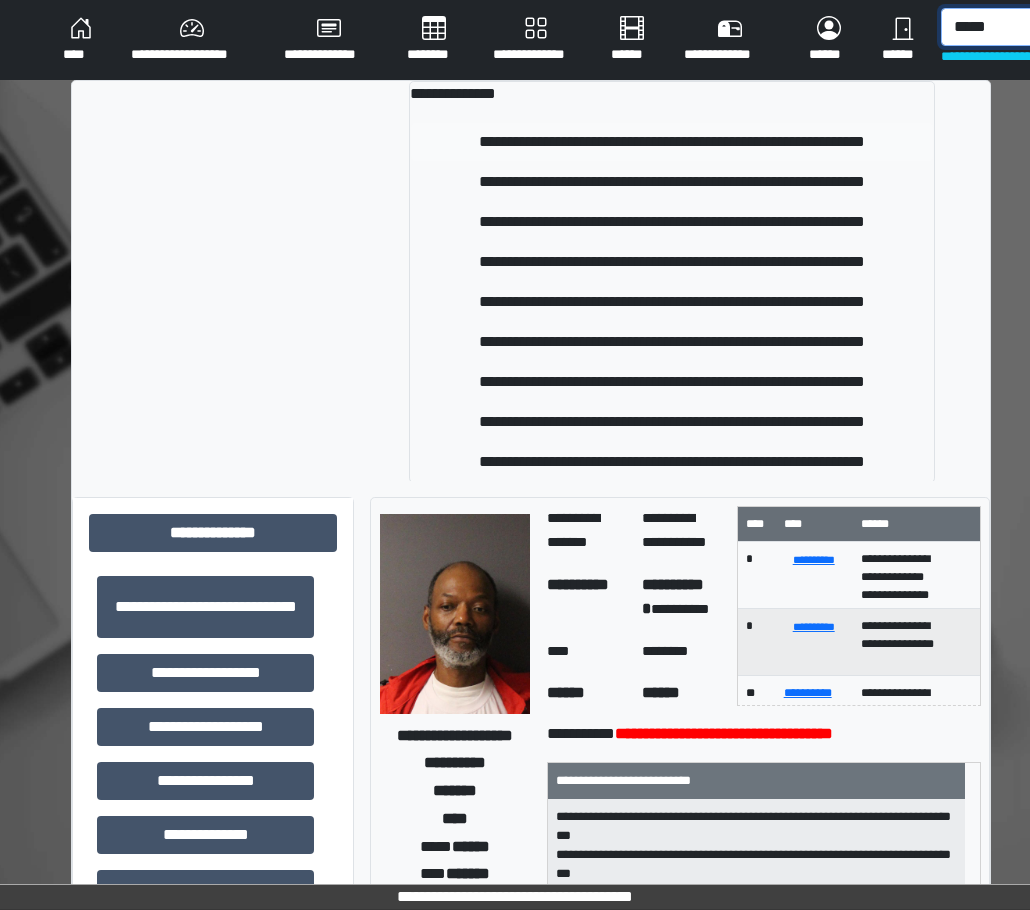 type on "*****" 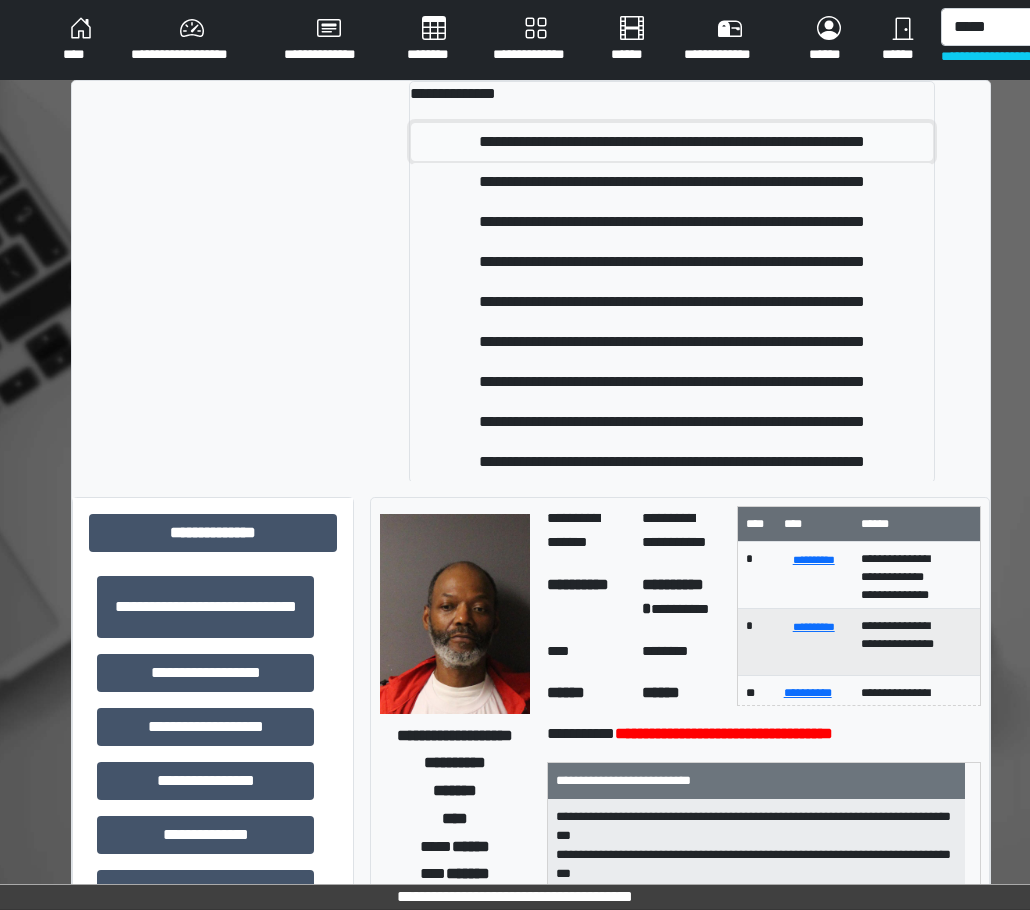 click on "**********" at bounding box center (672, 142) 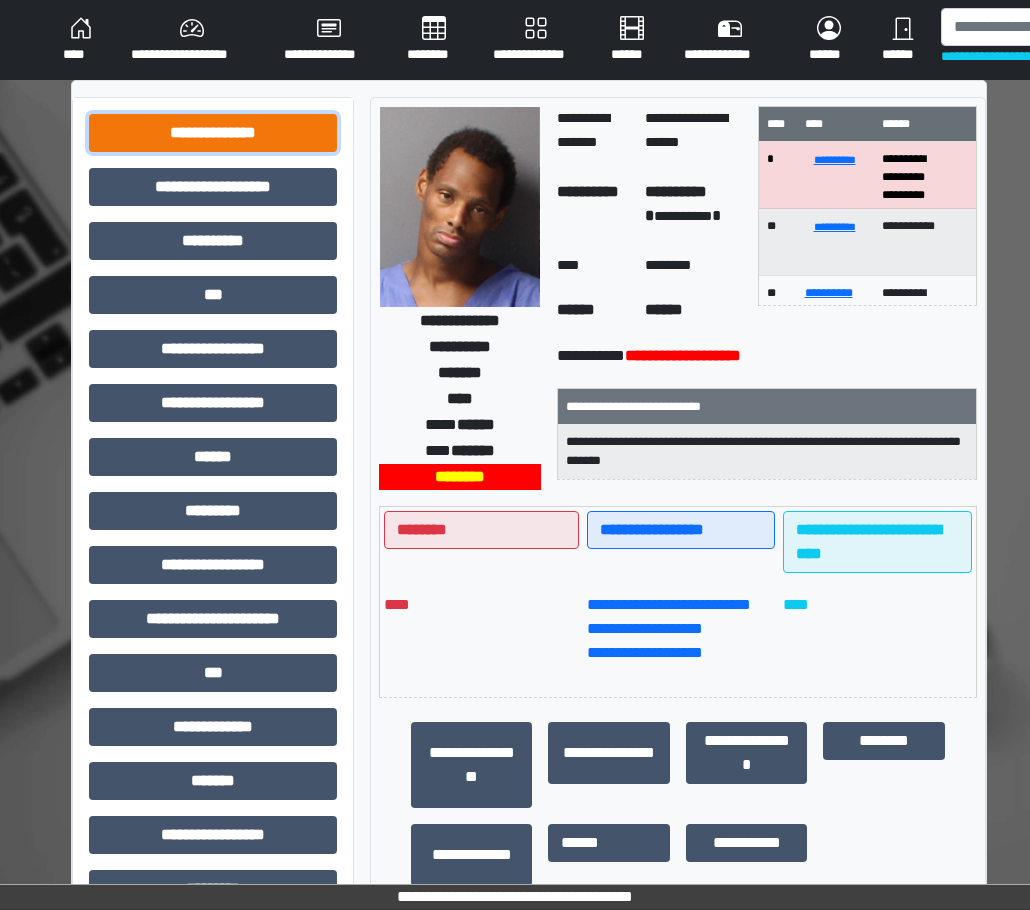 click on "**********" at bounding box center [213, 133] 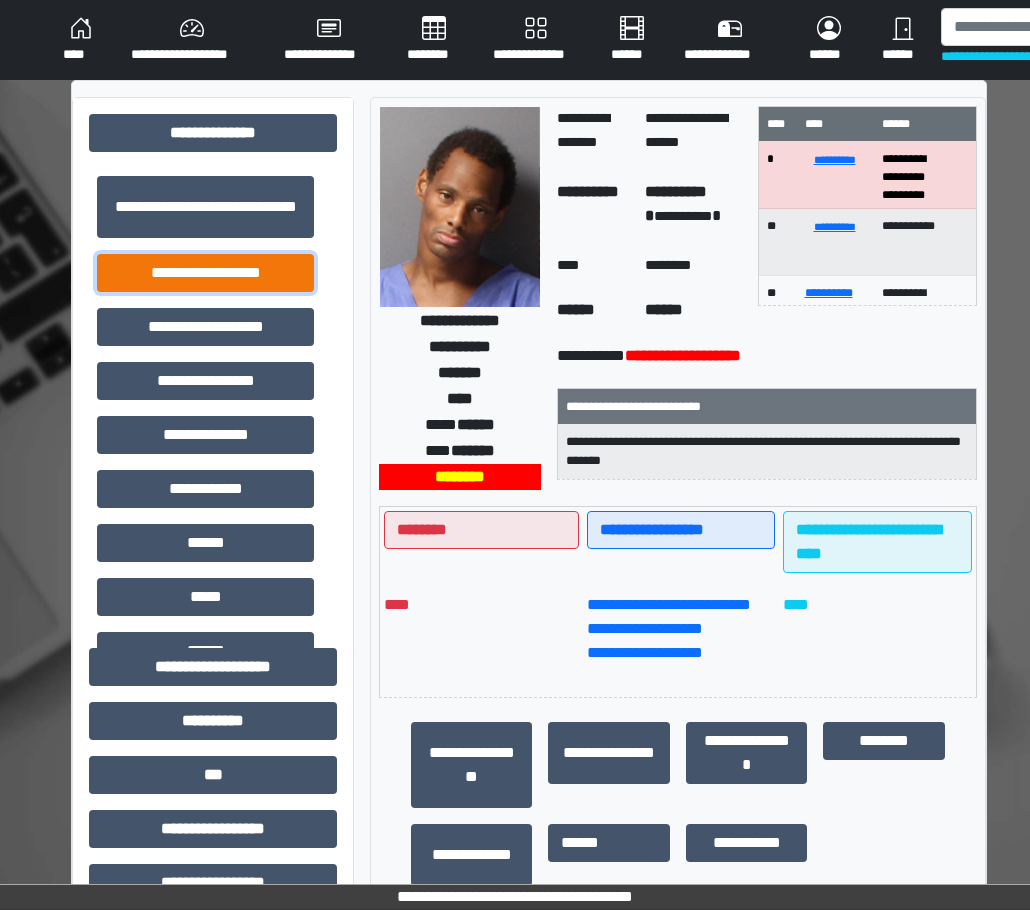 click on "**********" at bounding box center (205, 273) 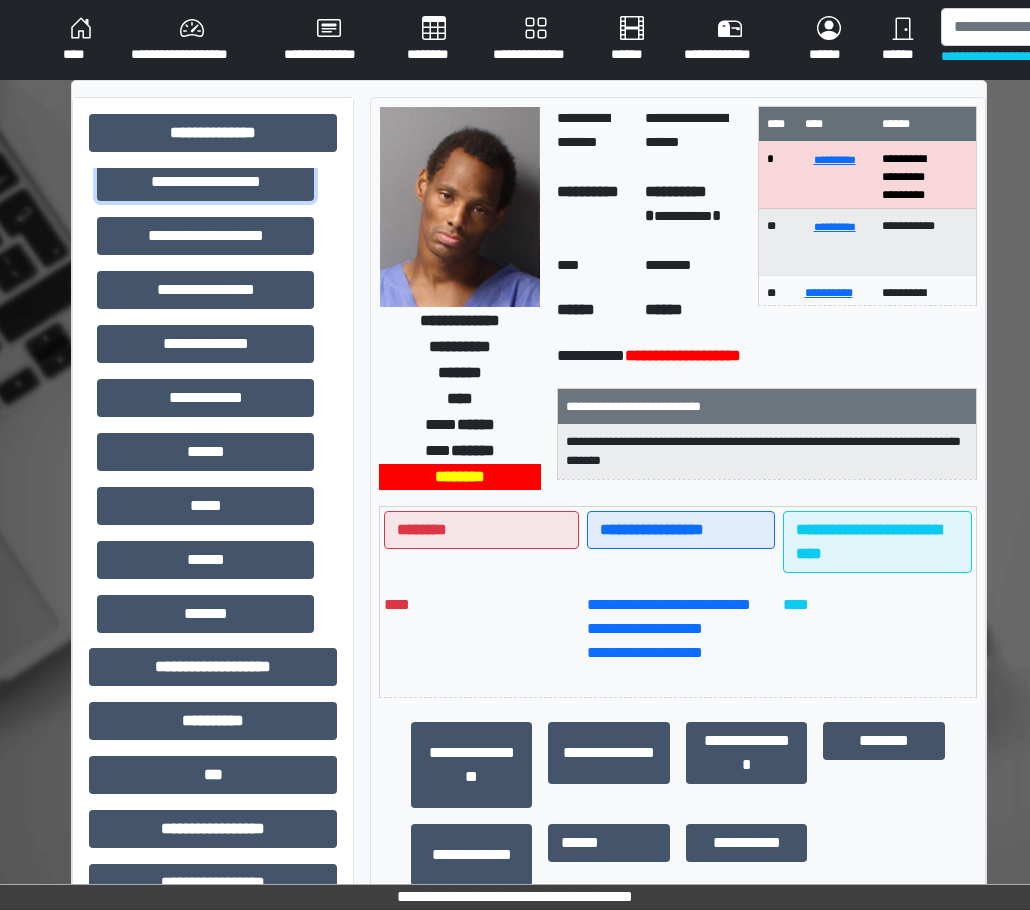 scroll, scrollTop: 200, scrollLeft: 0, axis: vertical 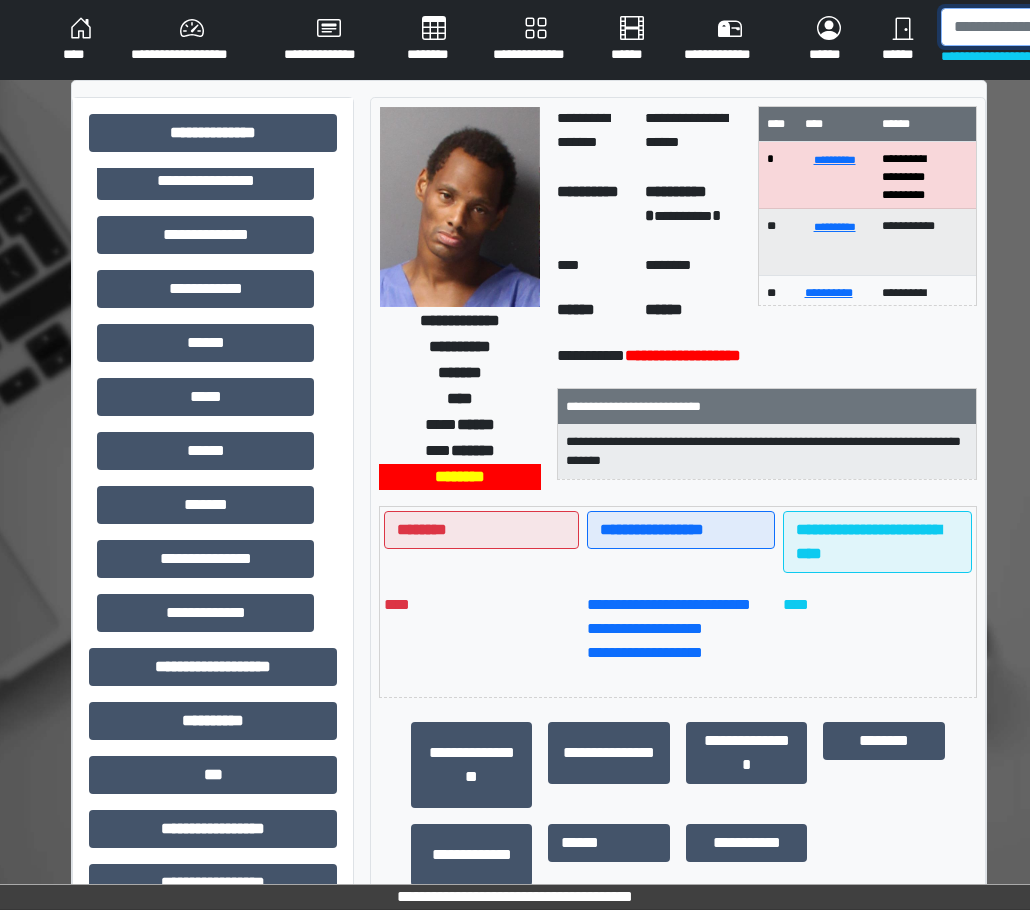 click at bounding box center [1044, 27] 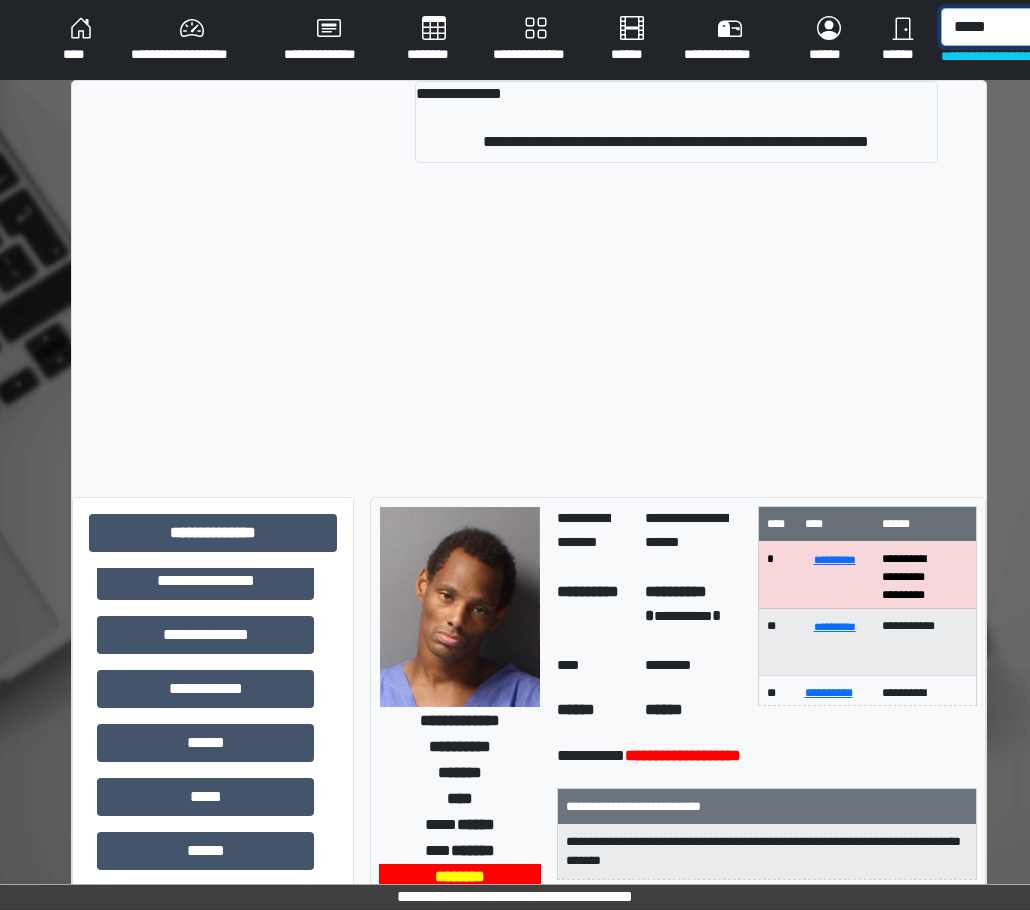 type on "*****" 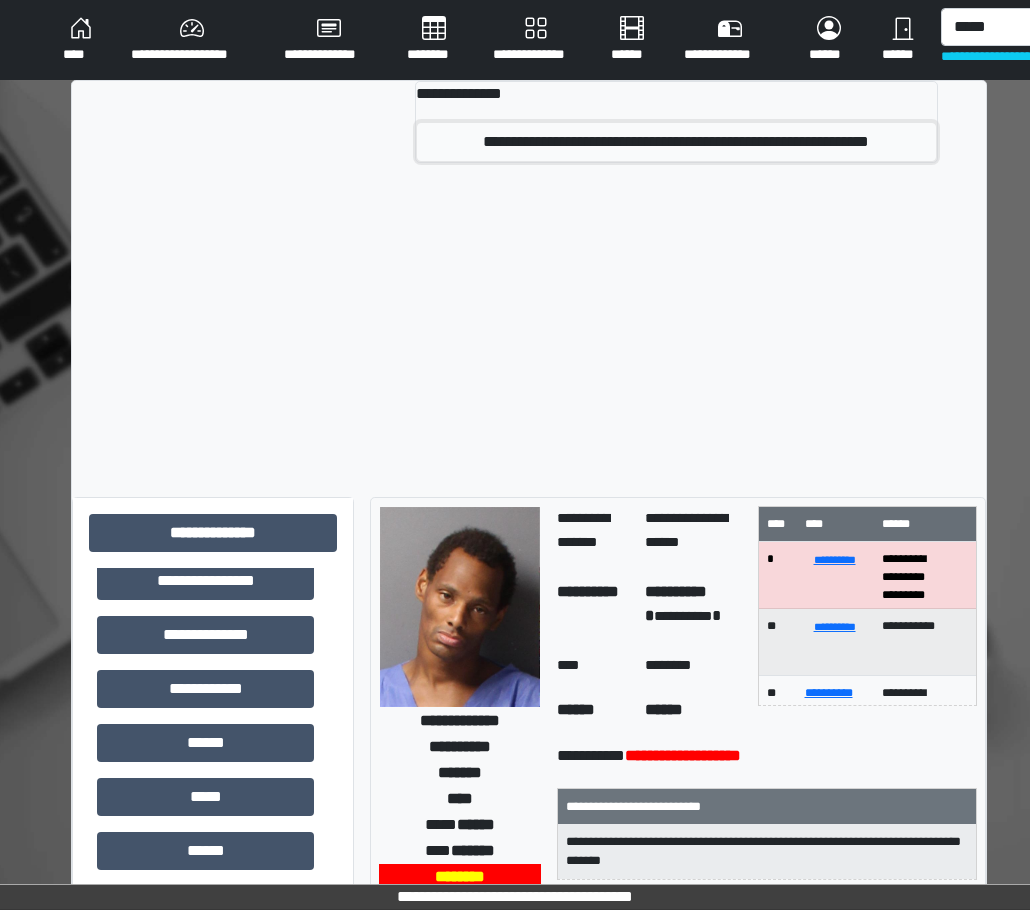 click on "**********" at bounding box center [676, 142] 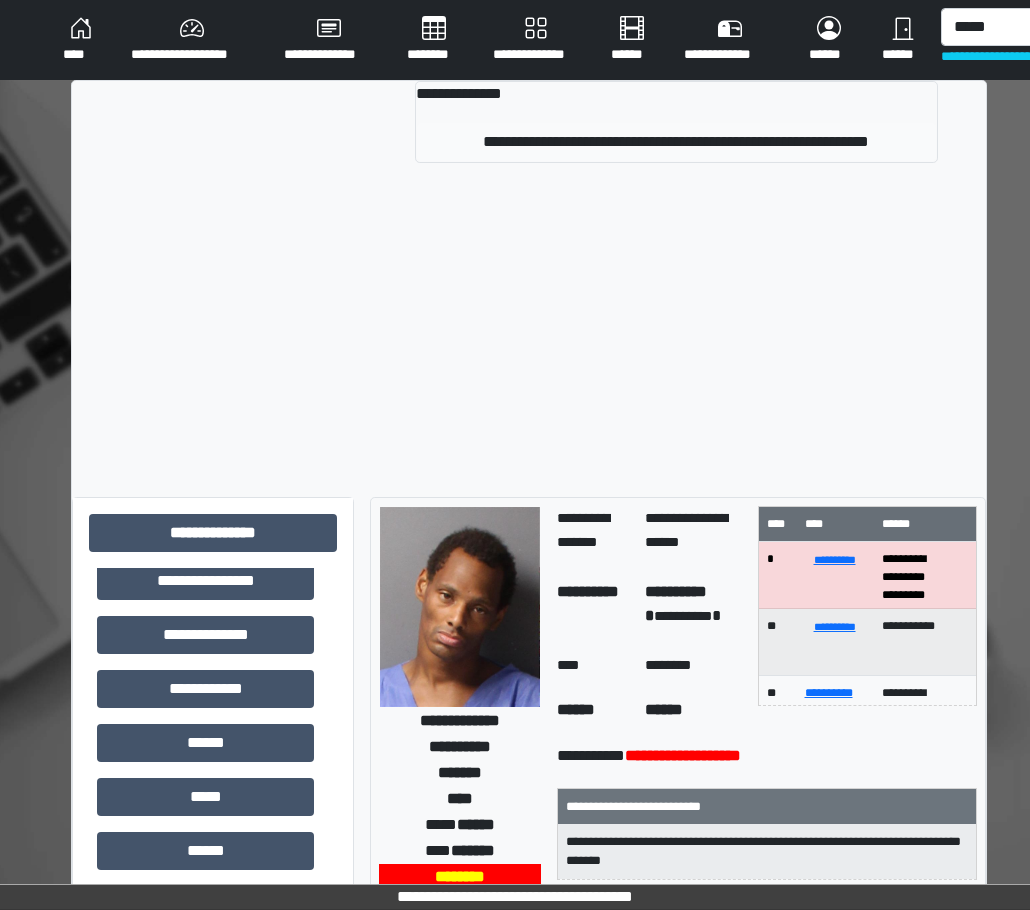 type 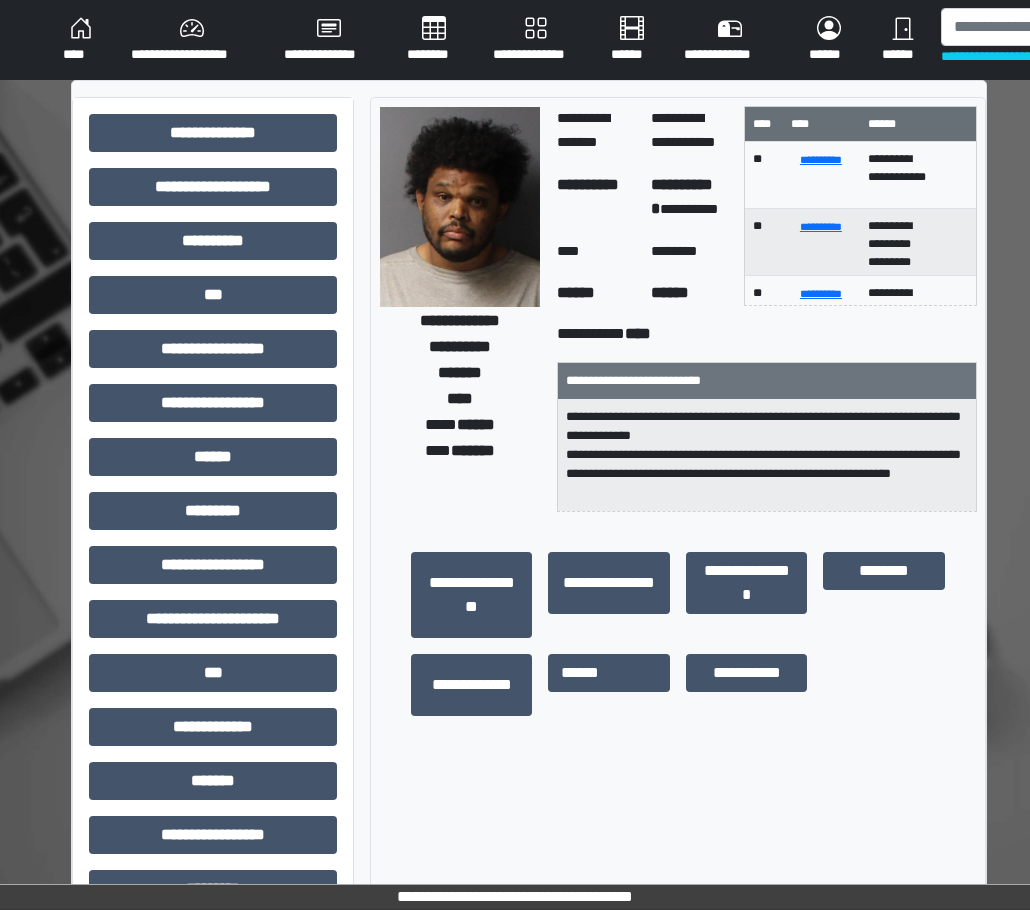 scroll, scrollTop: 0, scrollLeft: 0, axis: both 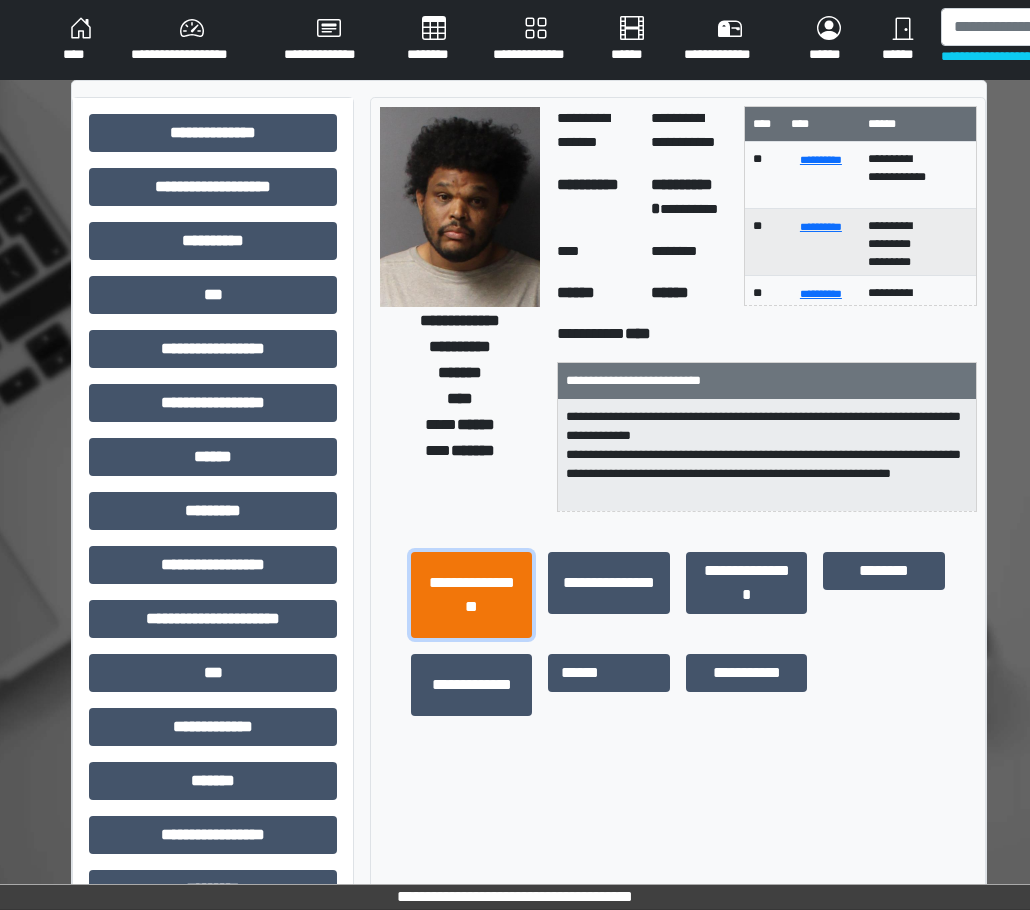 click on "**********" at bounding box center (471, 595) 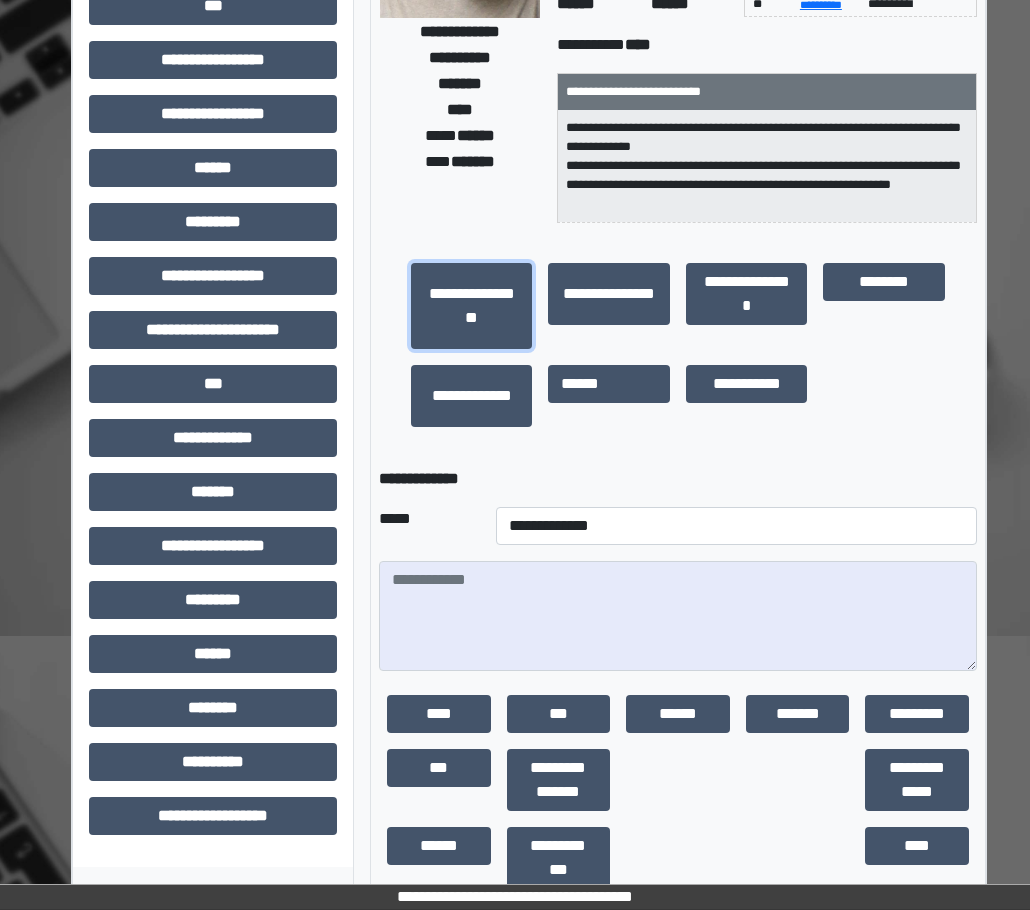 scroll, scrollTop: 334, scrollLeft: 0, axis: vertical 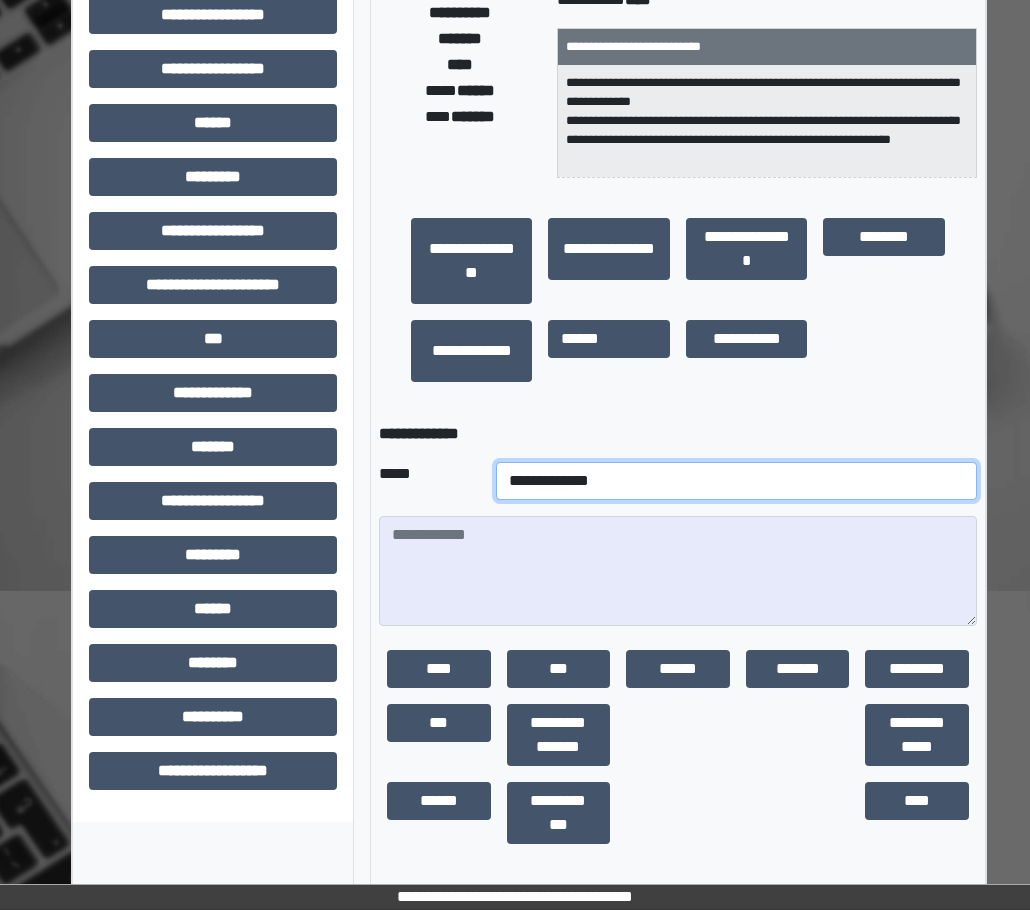 click on "**********" at bounding box center (736, 481) 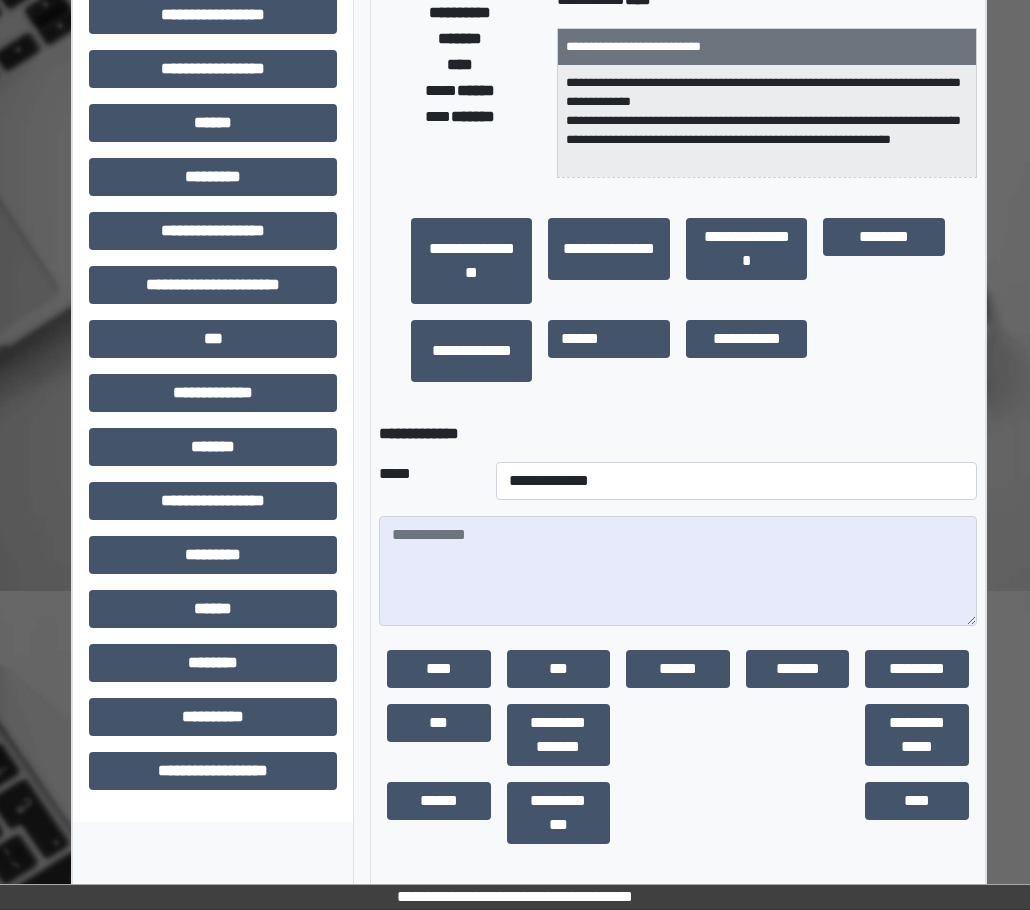 click on "**********" at bounding box center [678, 300] 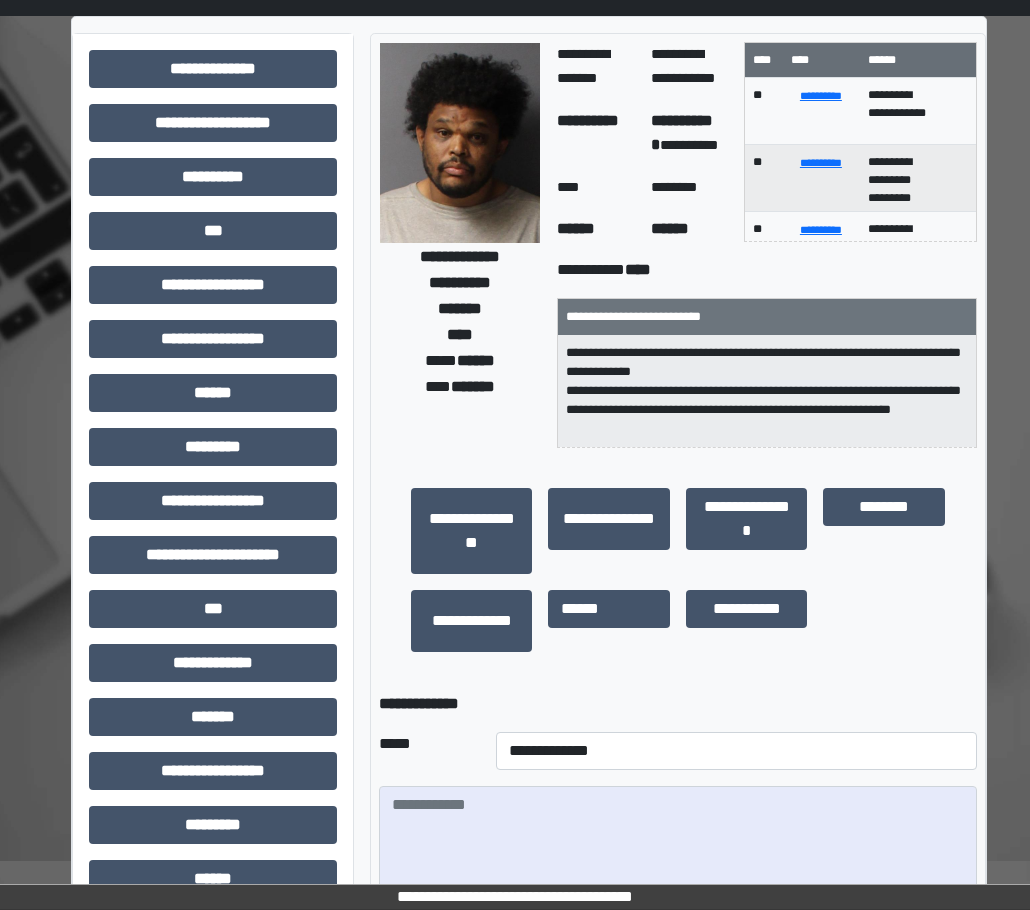 scroll, scrollTop: 0, scrollLeft: 0, axis: both 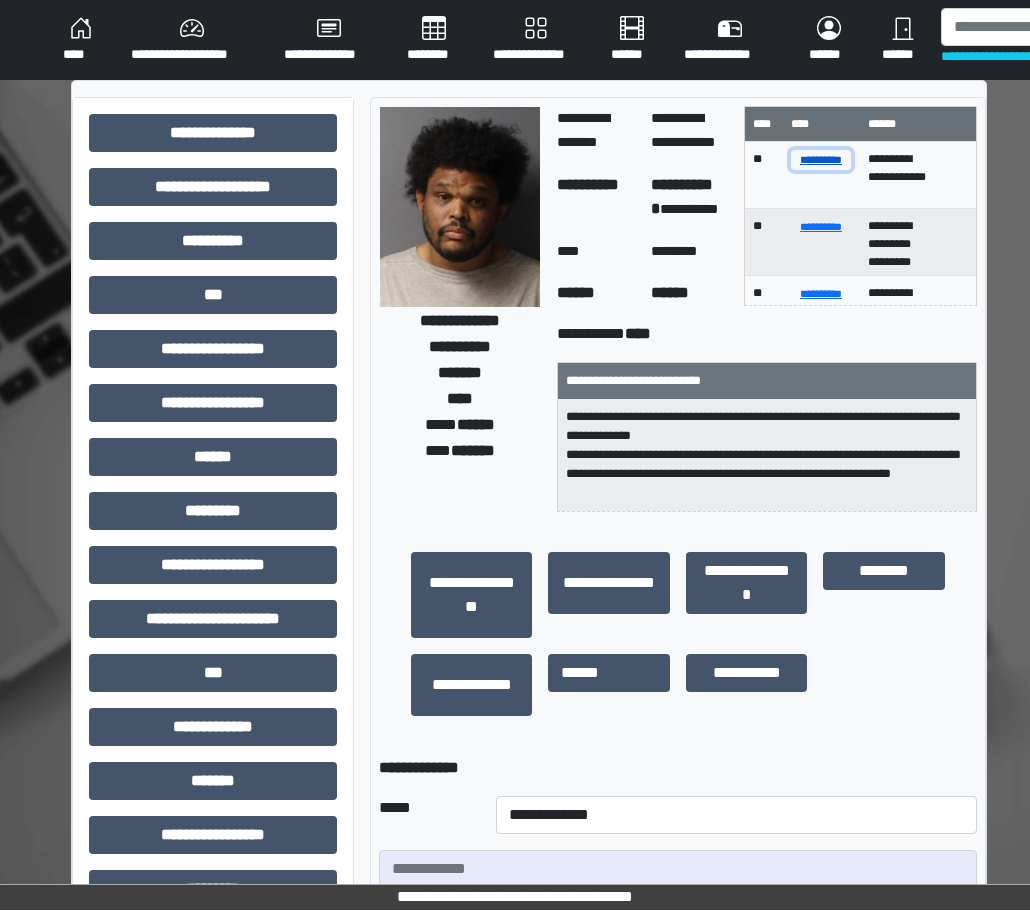 click on "**********" at bounding box center (821, 159) 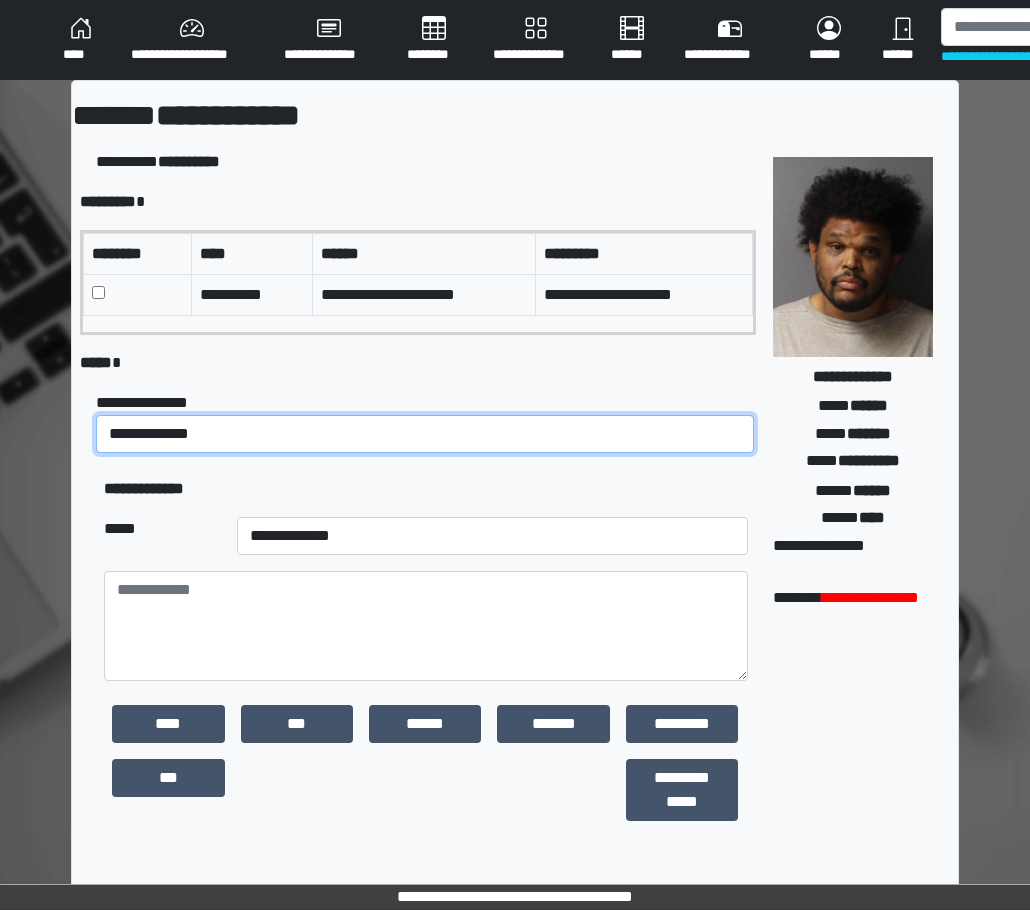 click on "**********" at bounding box center [425, 434] 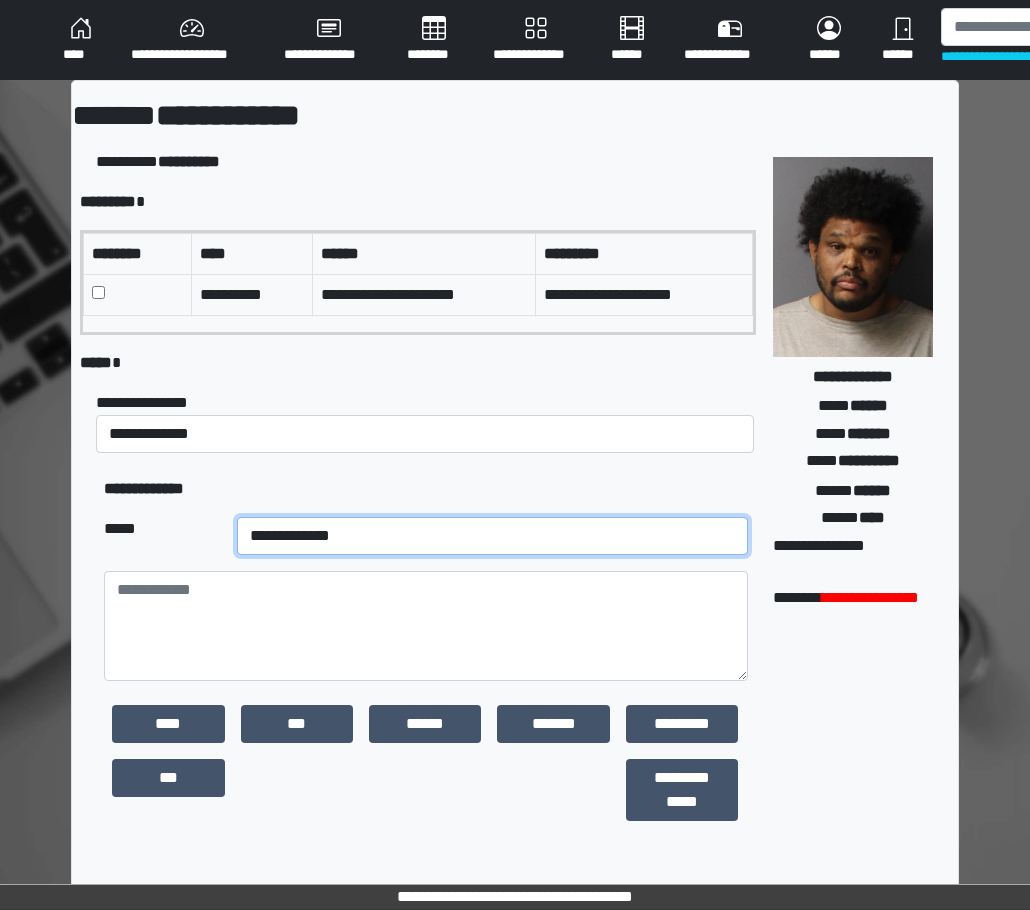 click on "**********" at bounding box center (492, 536) 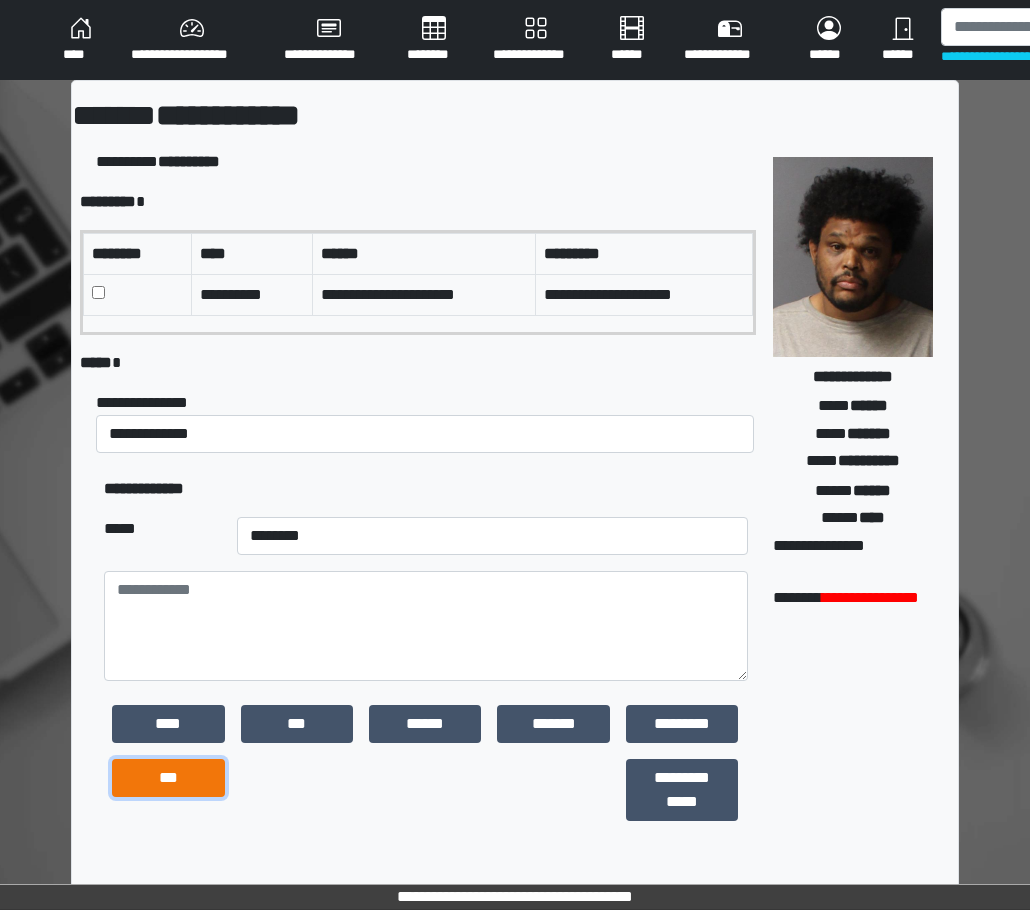 click on "***" at bounding box center [168, 778] 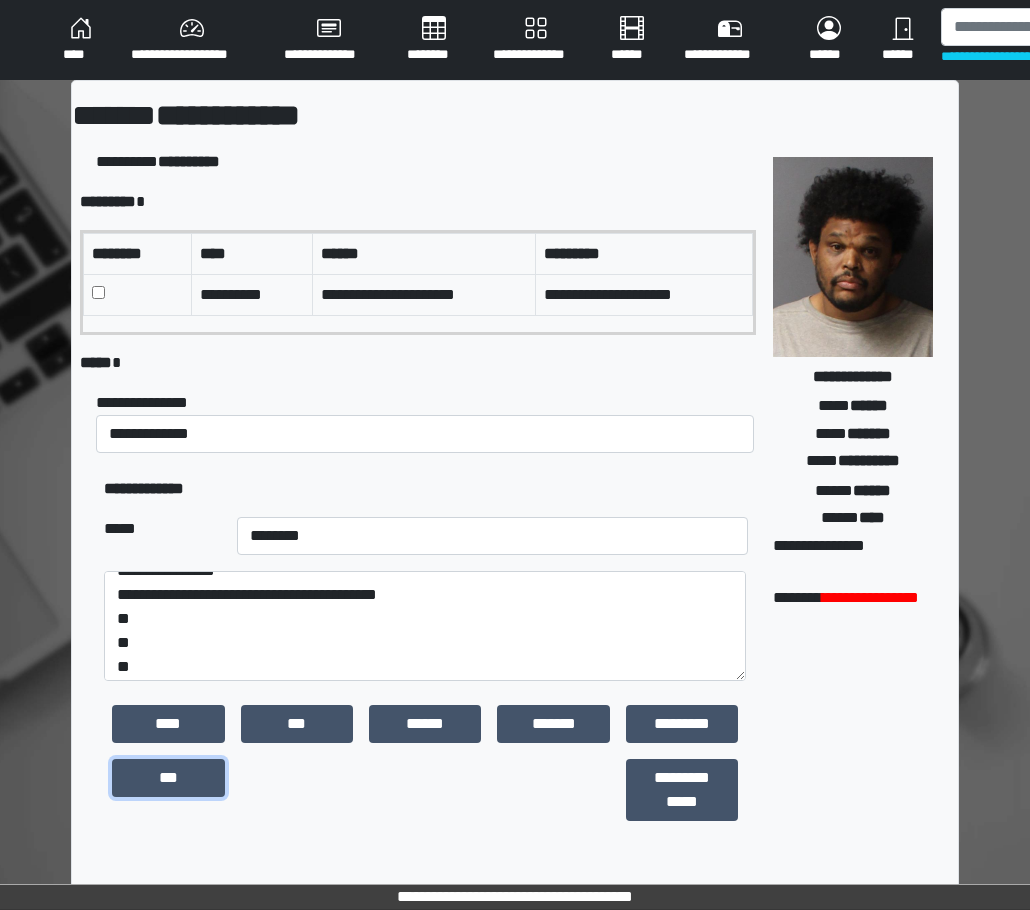 scroll, scrollTop: 24, scrollLeft: 0, axis: vertical 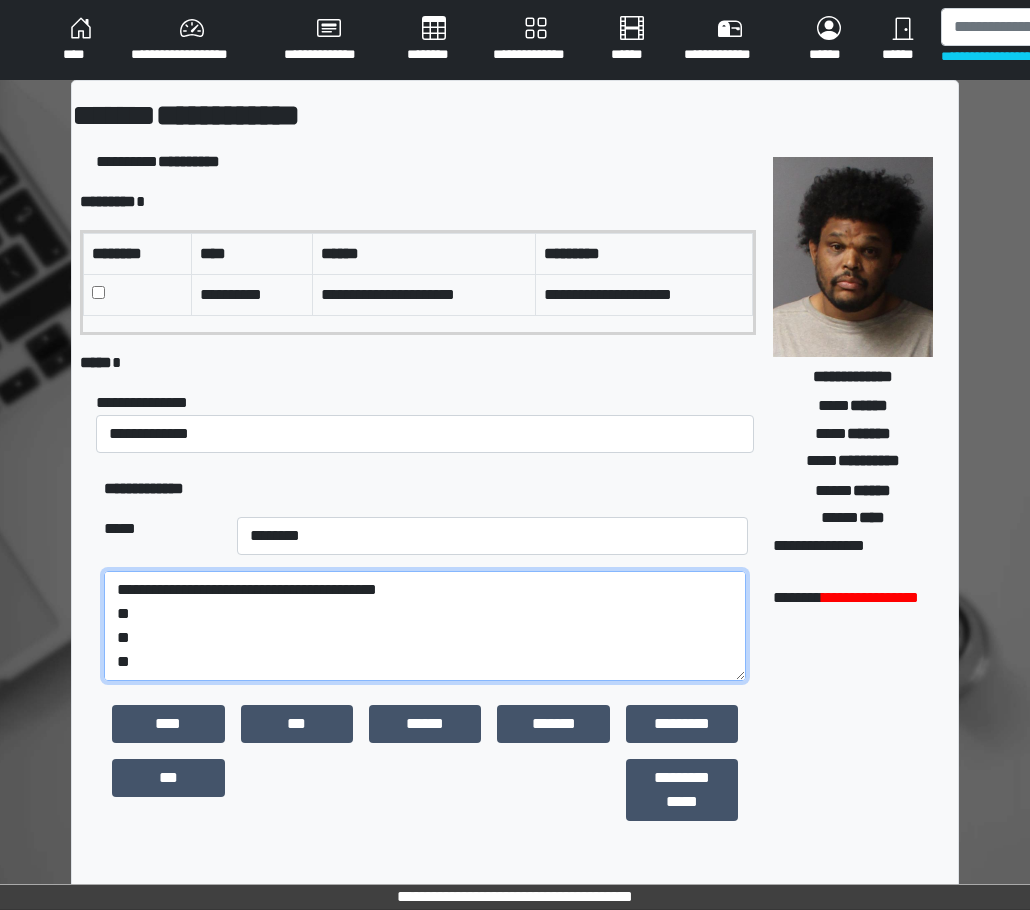 drag, startPoint x: 169, startPoint y: 651, endPoint x: 119, endPoint y: 624, distance: 56.82429 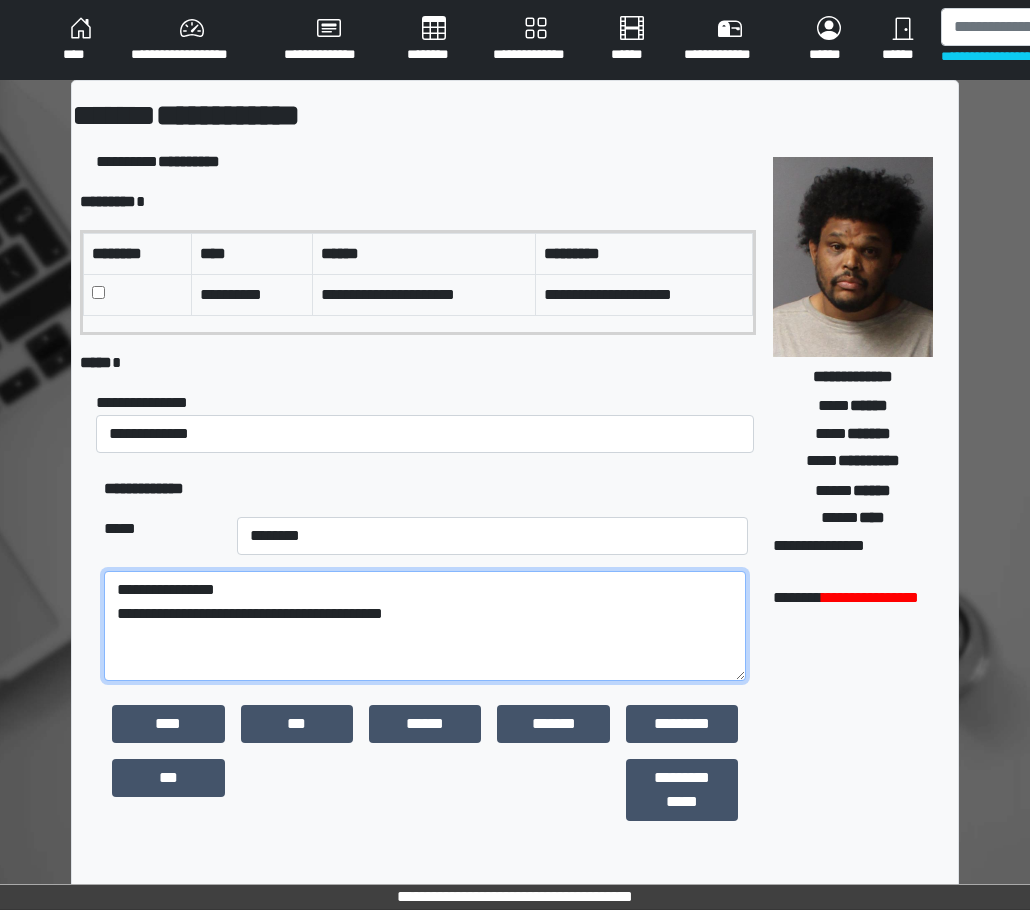 scroll, scrollTop: 0, scrollLeft: 0, axis: both 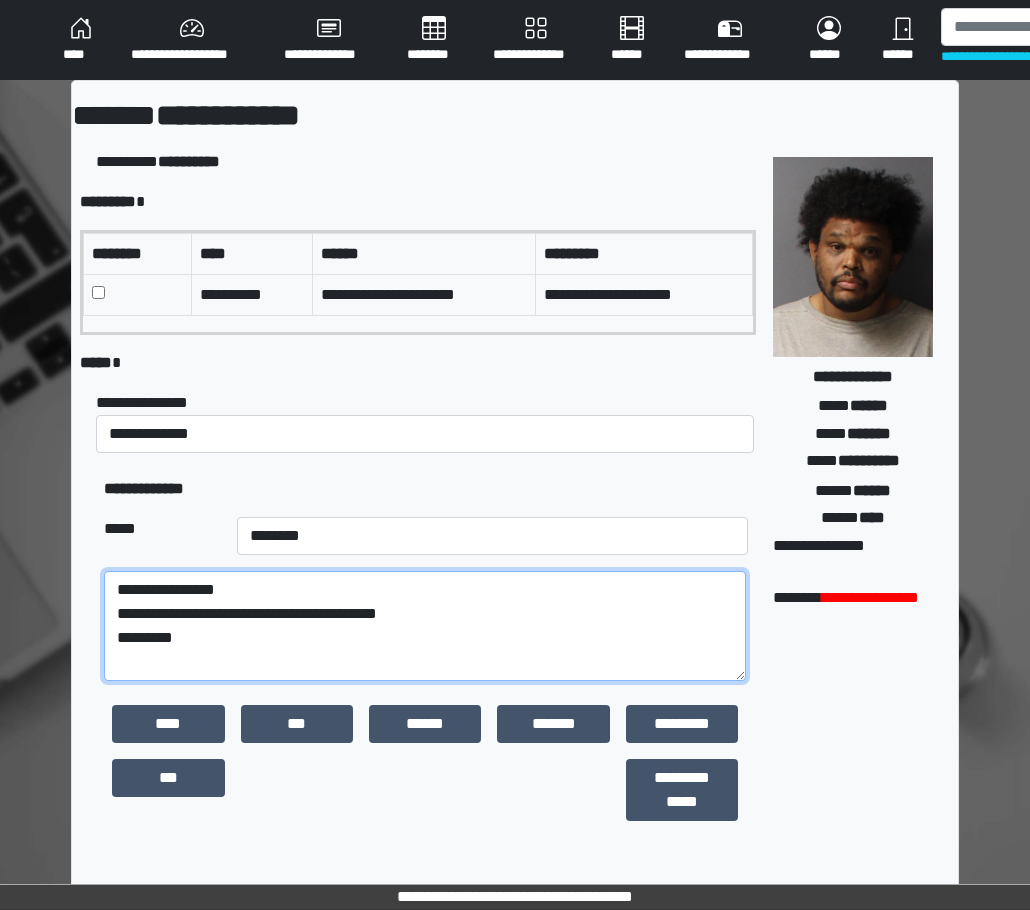 paste on "**********" 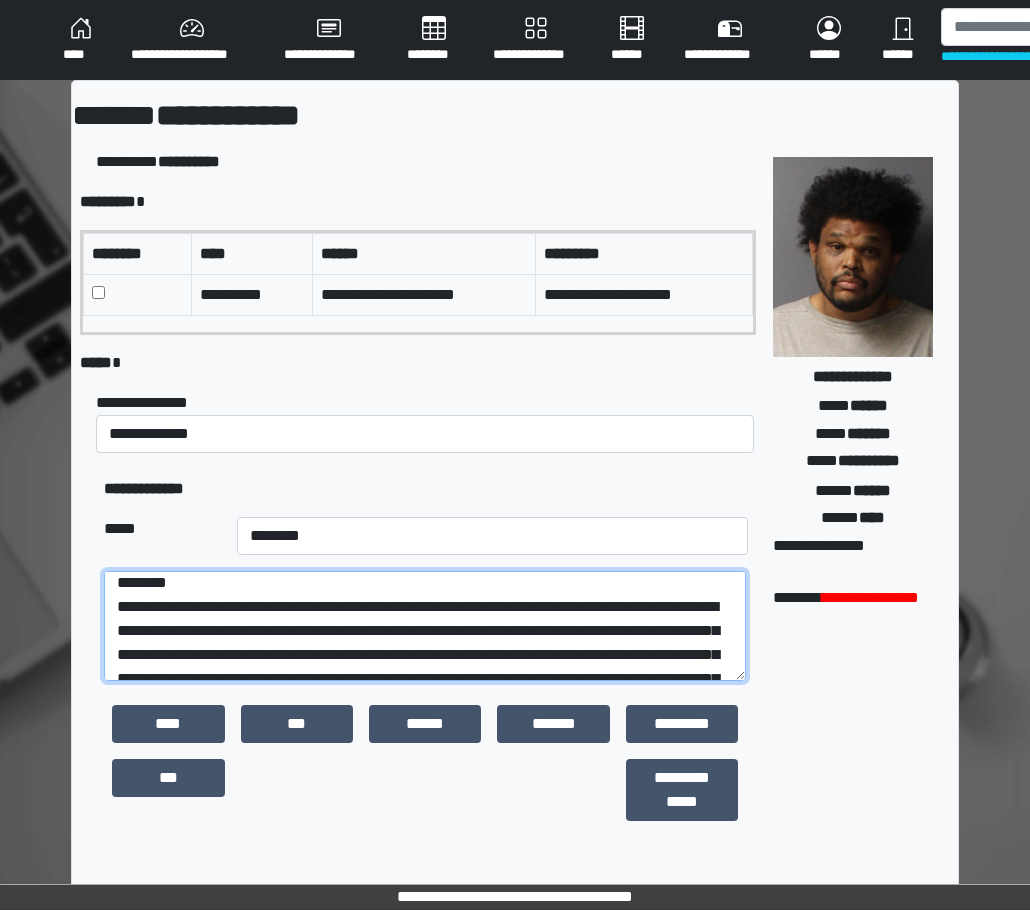 scroll, scrollTop: 31, scrollLeft: 0, axis: vertical 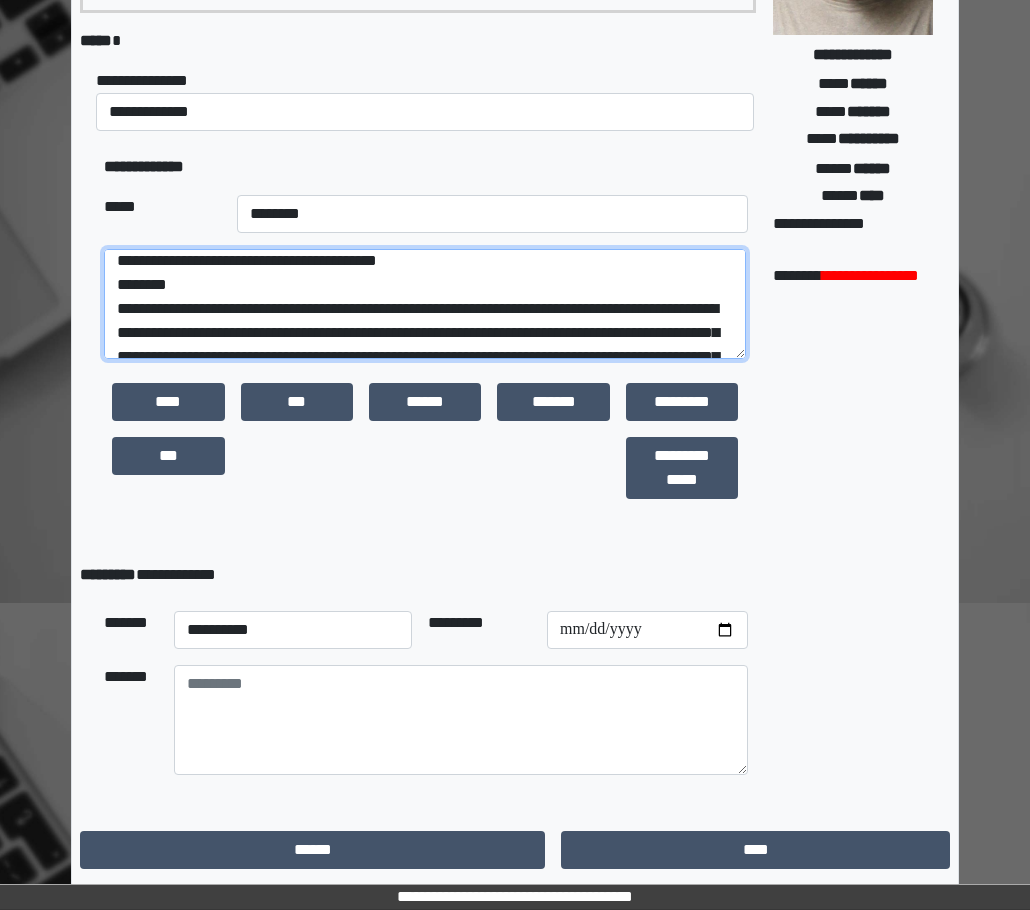 type on "**********" 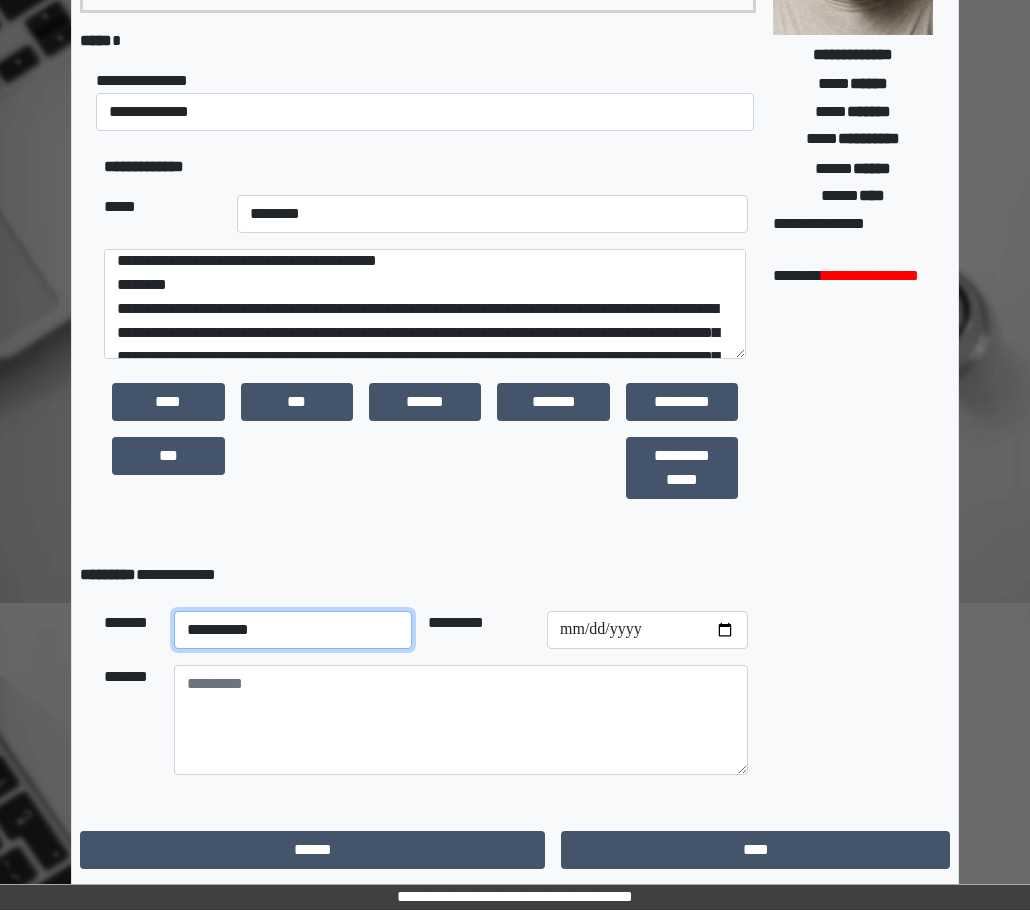 click on "**********" at bounding box center [293, 630] 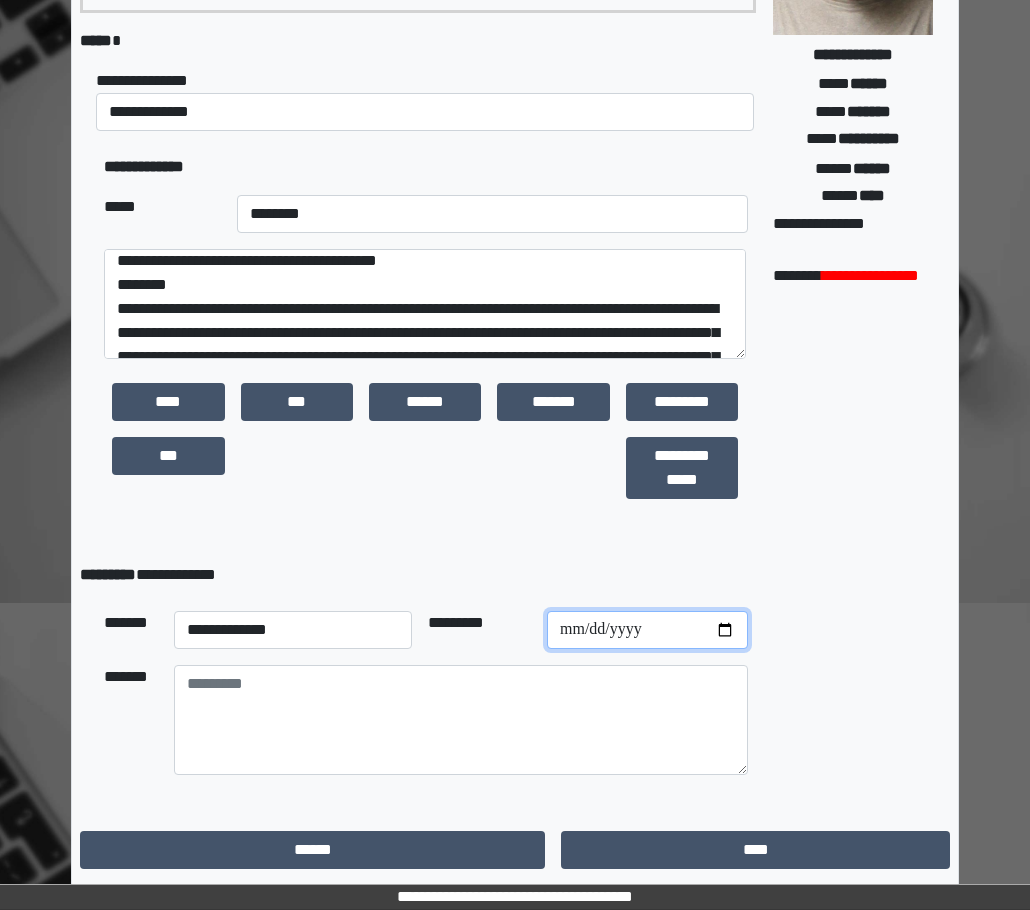 click at bounding box center (647, 630) 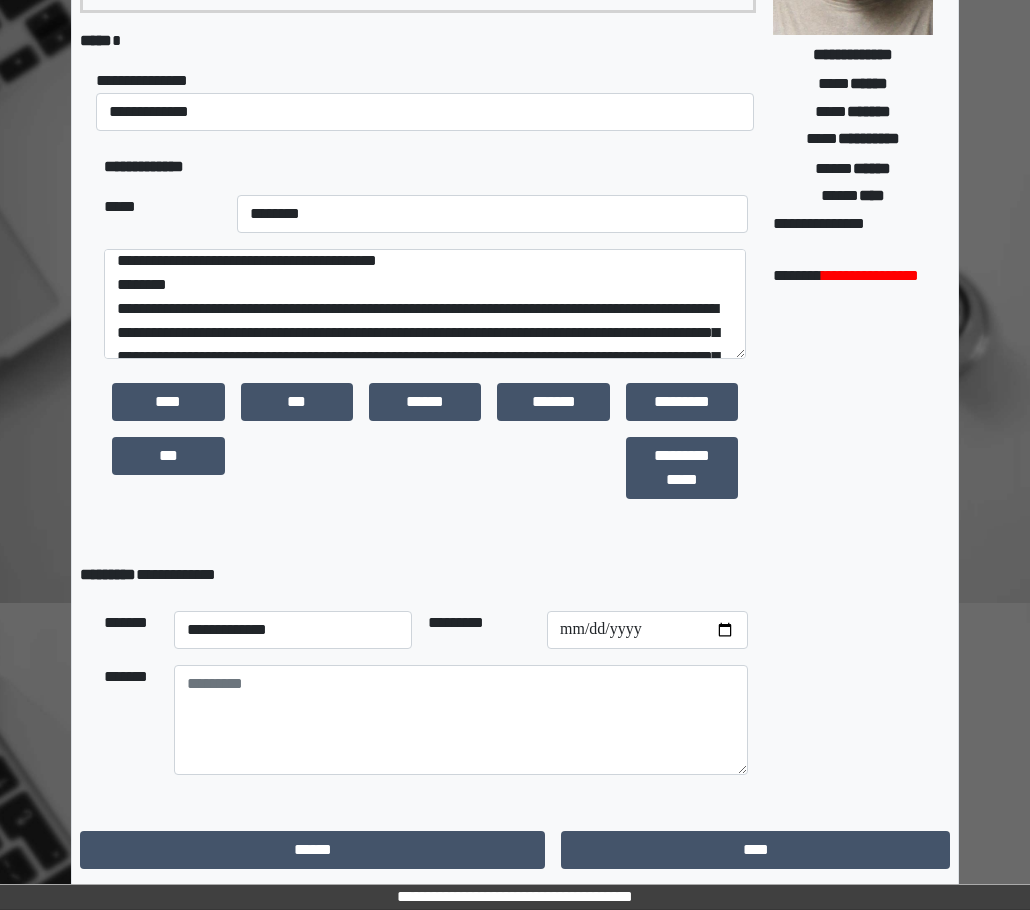 click on "**********" at bounding box center (853, 313) 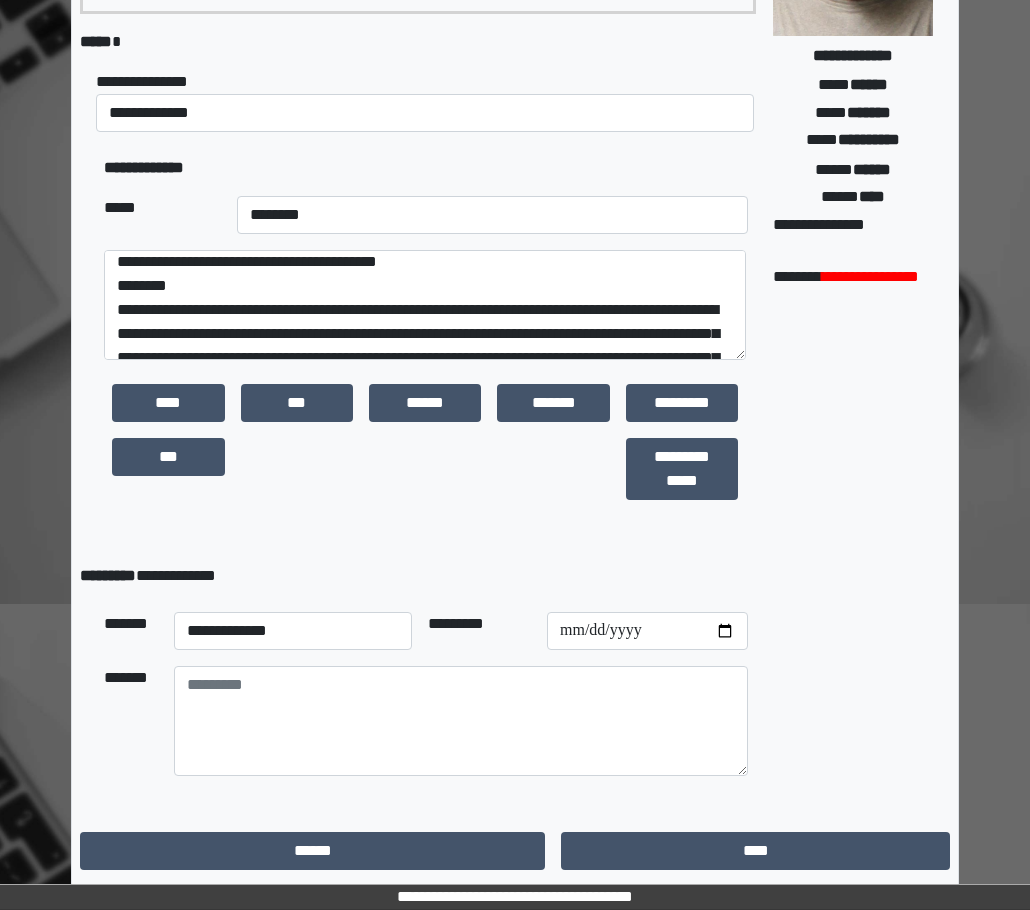 scroll, scrollTop: 322, scrollLeft: 0, axis: vertical 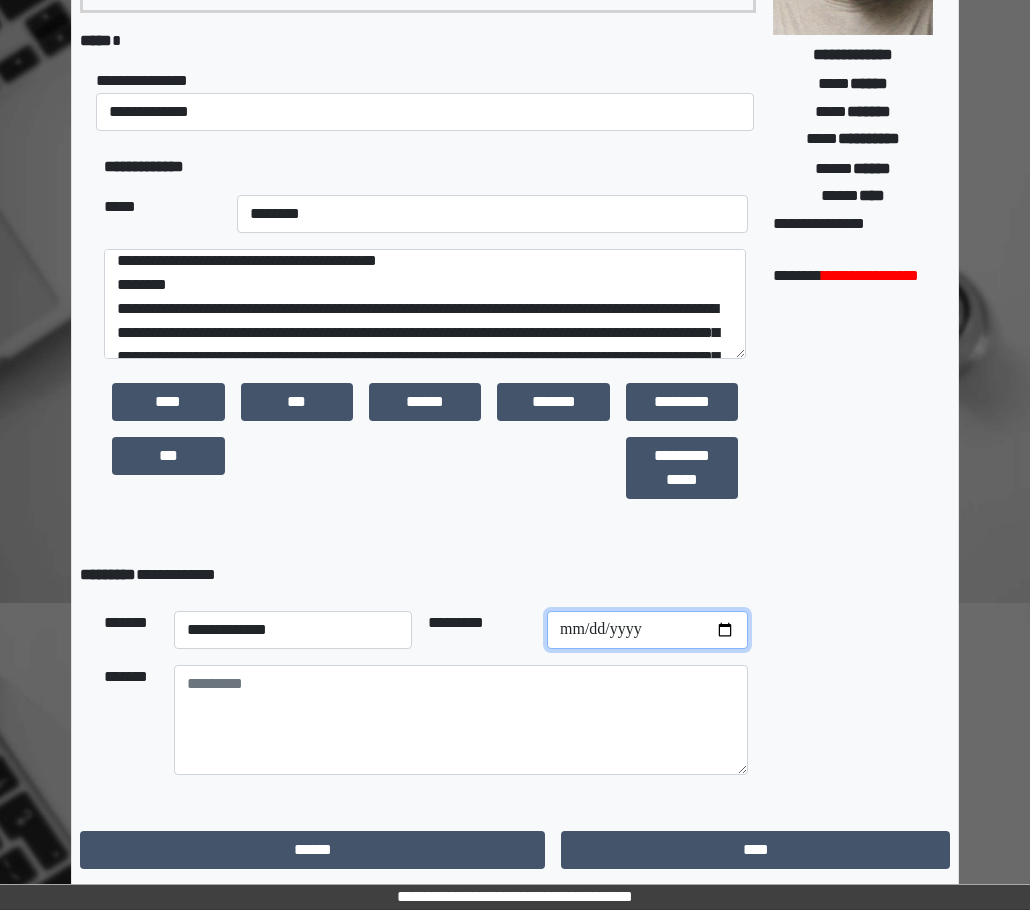 click on "**********" at bounding box center [647, 630] 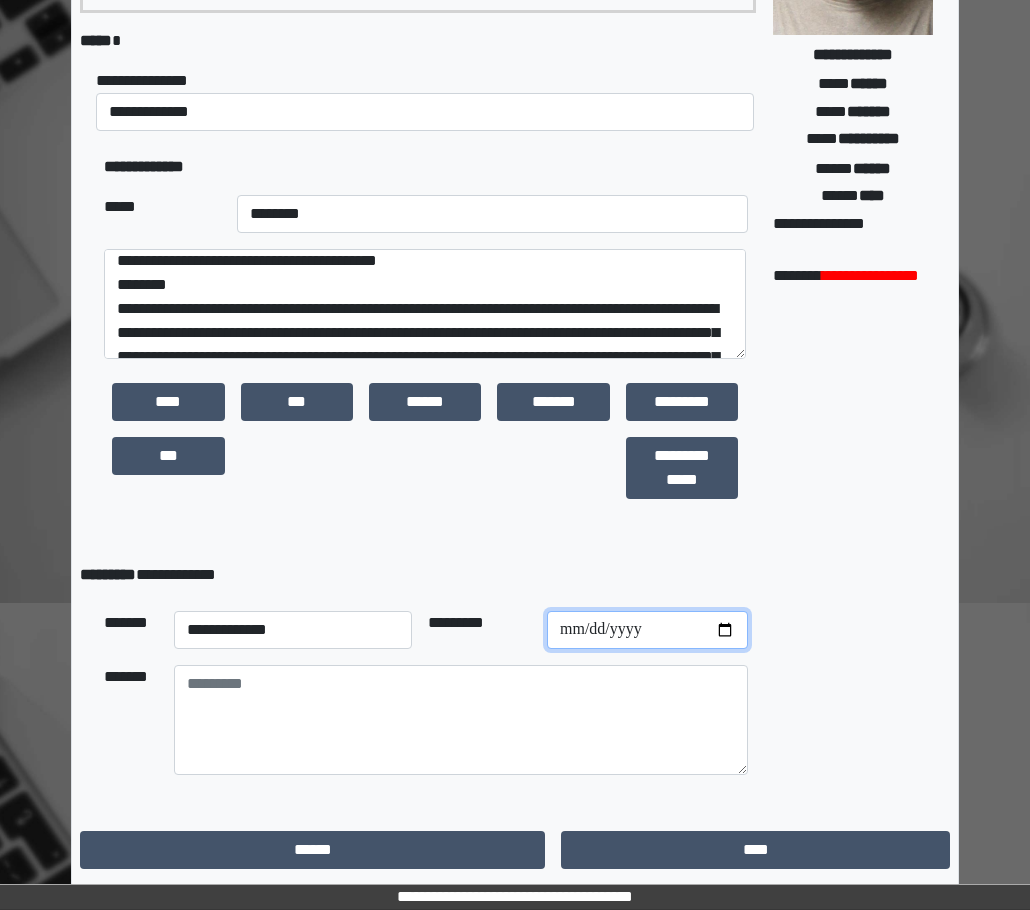 type on "**********" 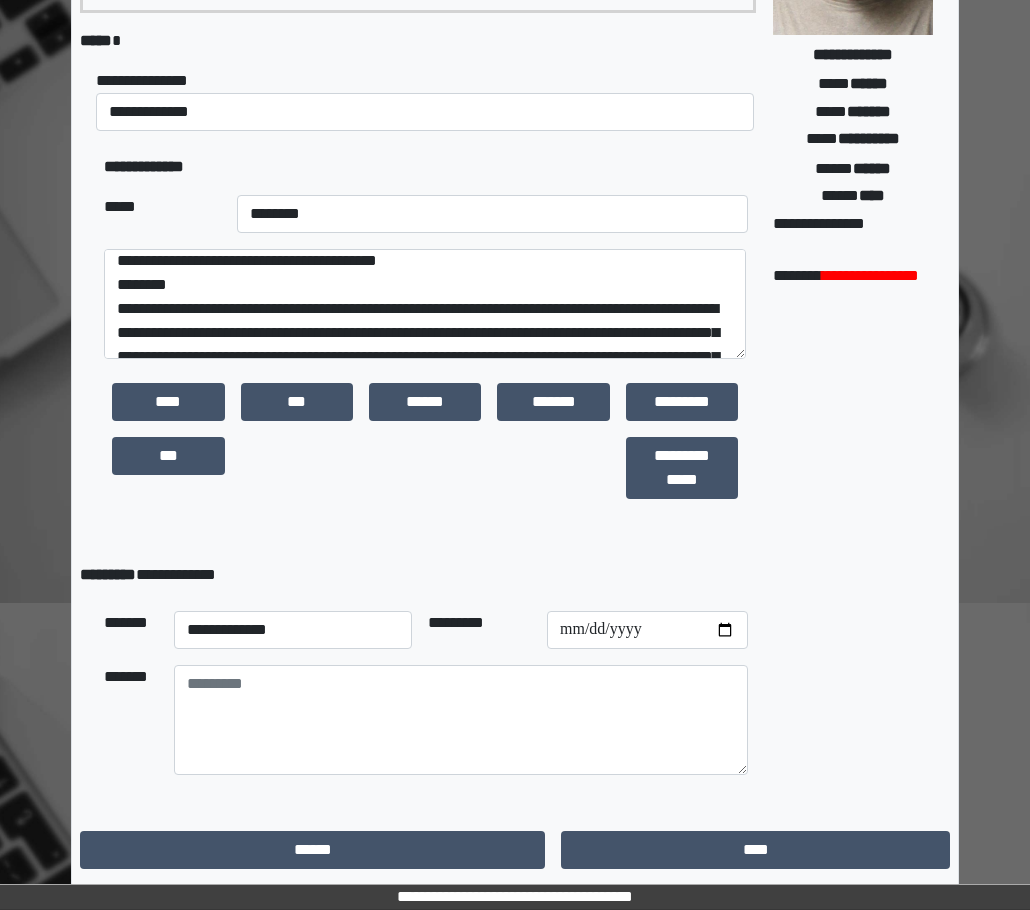 click on "**********" at bounding box center (426, 449) 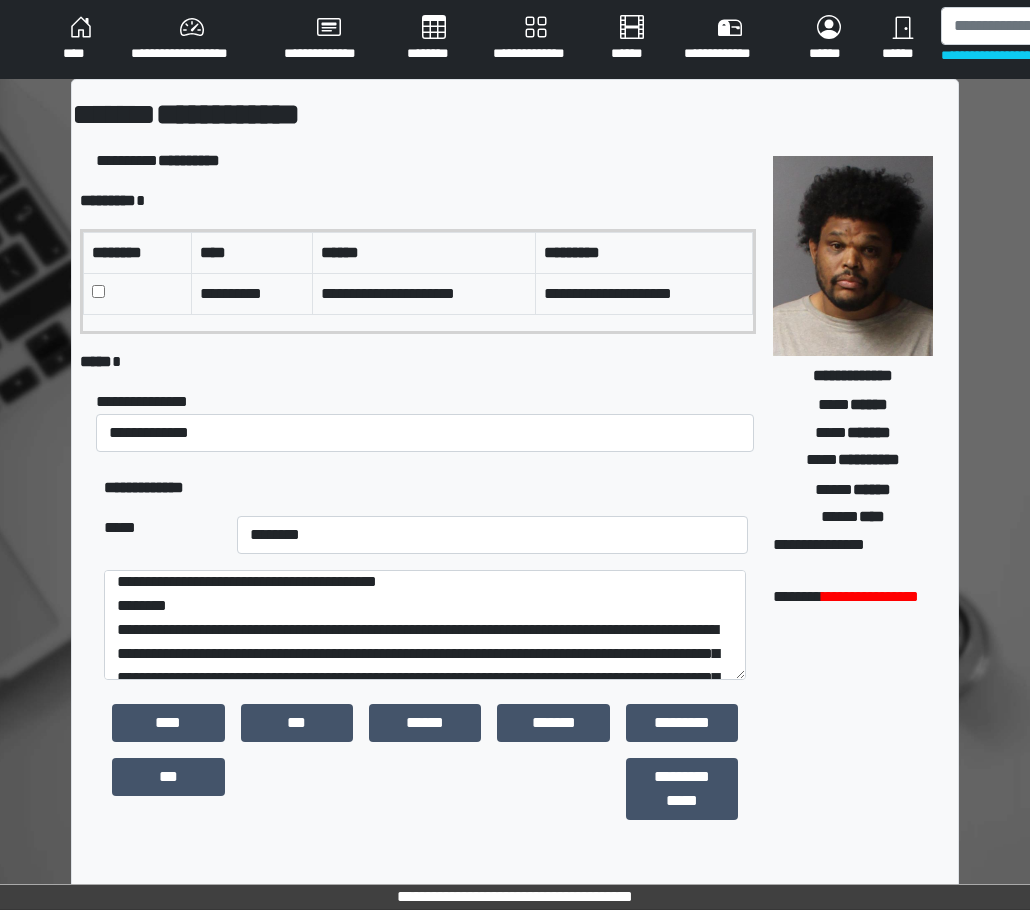 scroll, scrollTop: 0, scrollLeft: 0, axis: both 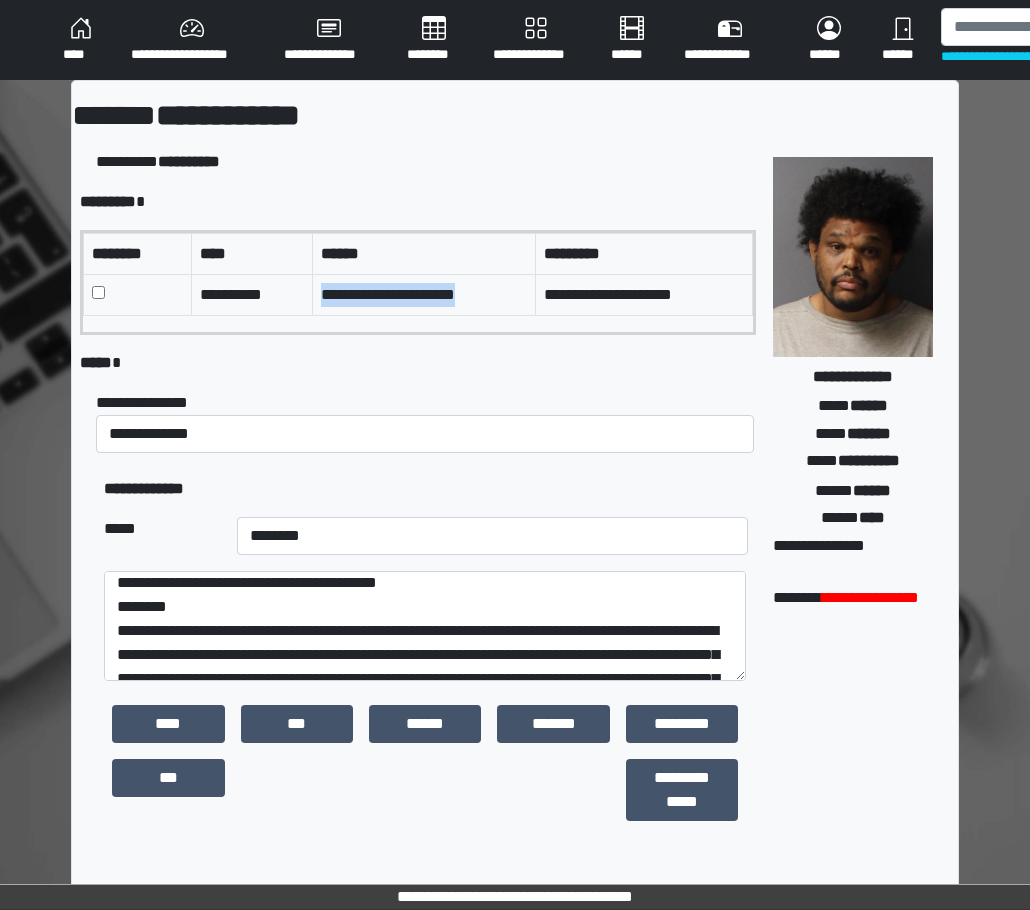 drag, startPoint x: 484, startPoint y: 297, endPoint x: 326, endPoint y: 293, distance: 158.05063 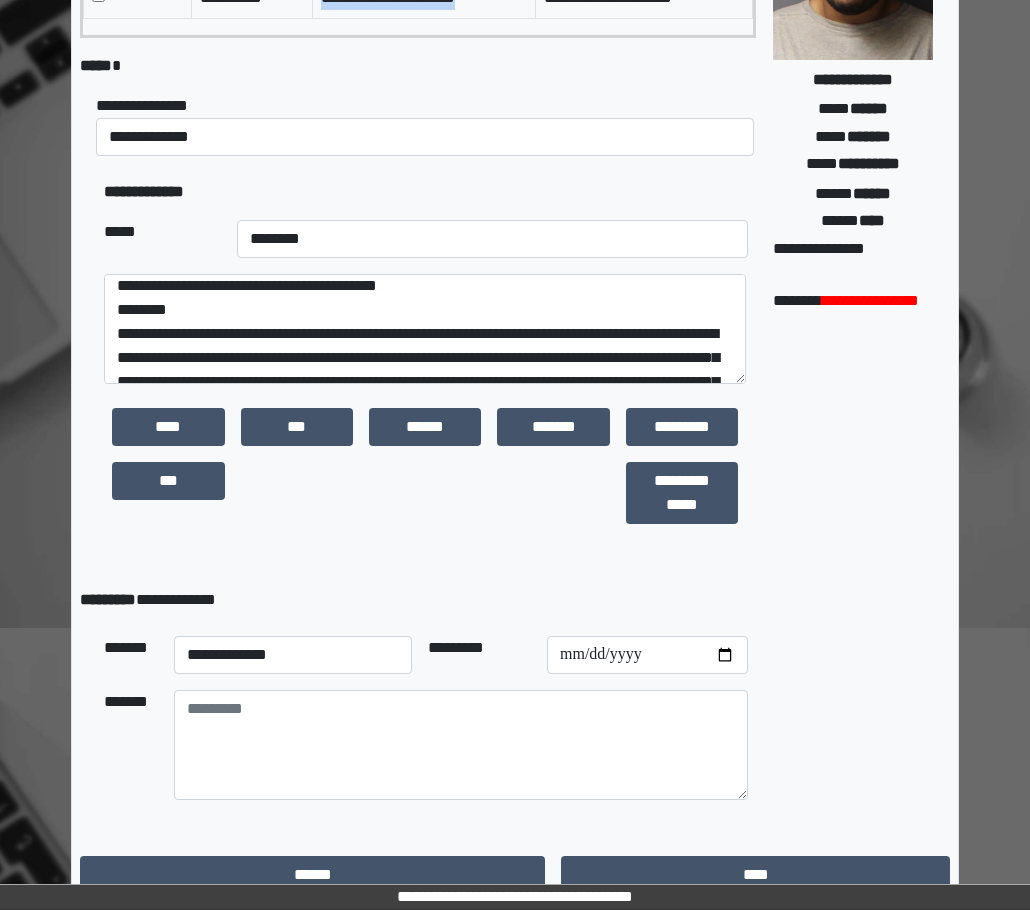 scroll, scrollTop: 322, scrollLeft: 0, axis: vertical 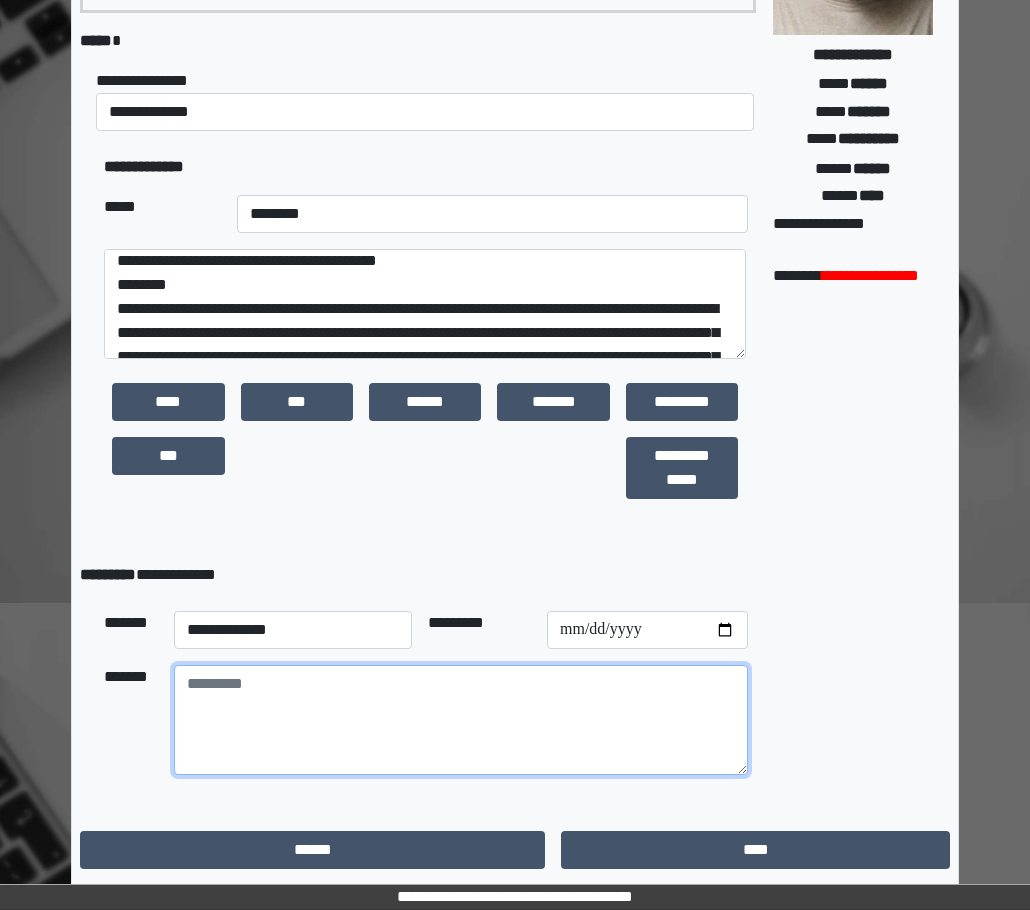 paste on "**********" 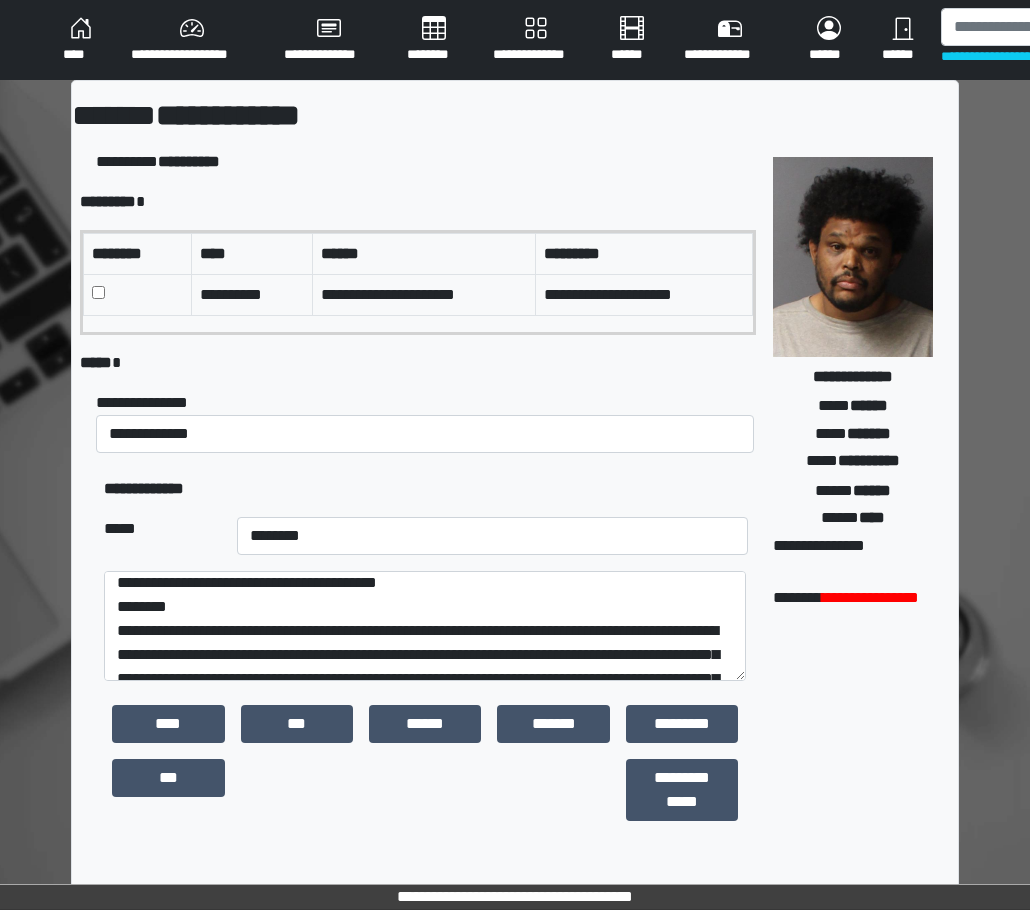 scroll, scrollTop: 322, scrollLeft: 0, axis: vertical 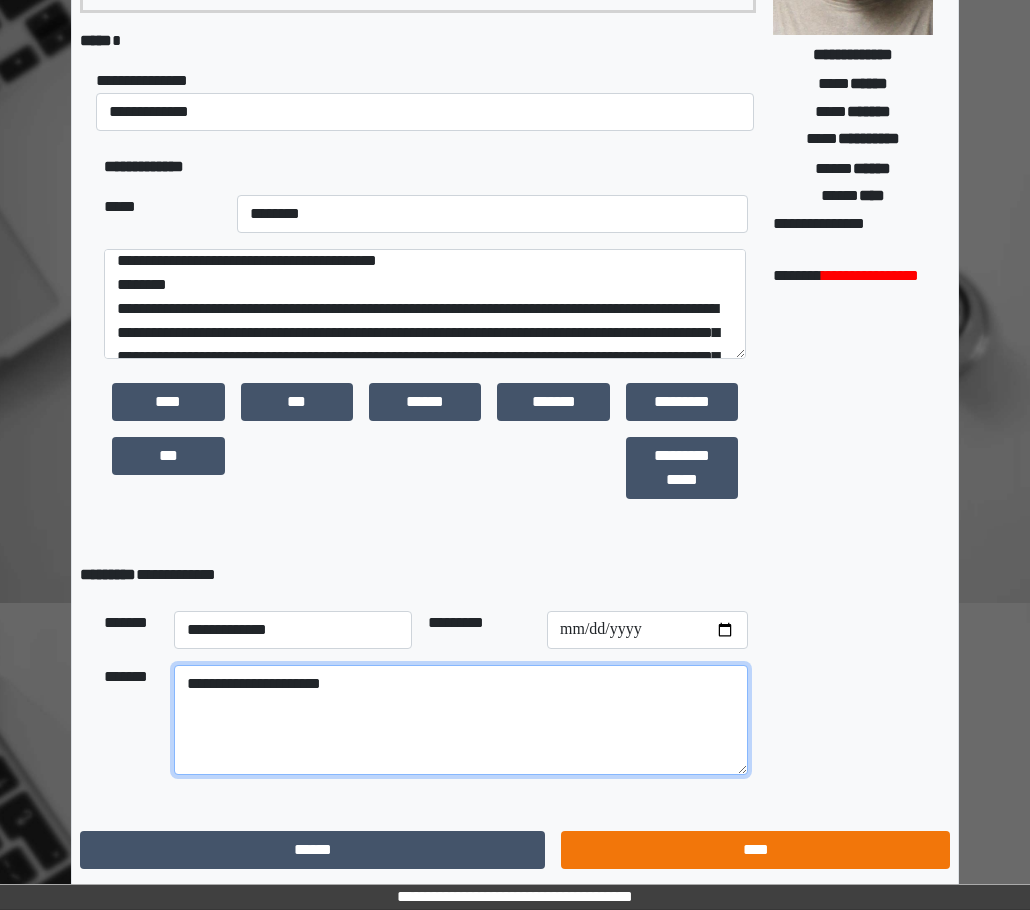 type on "**********" 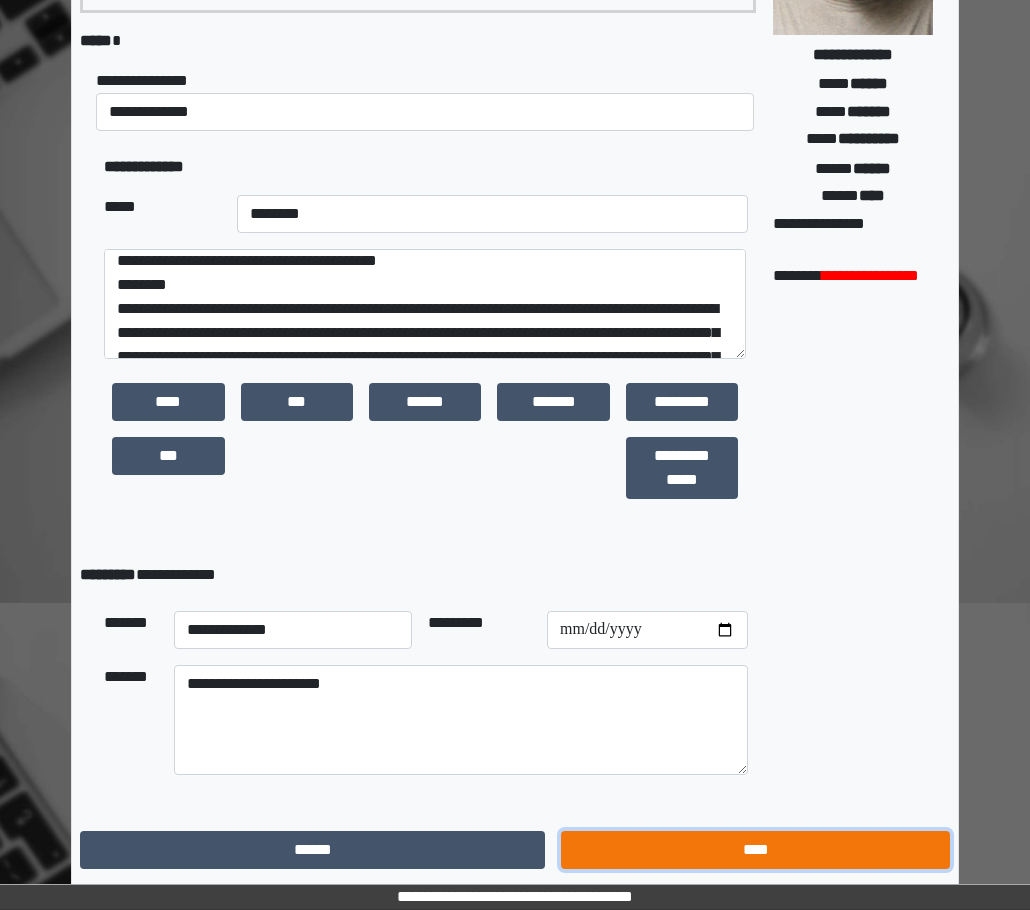 click on "****" at bounding box center [755, 850] 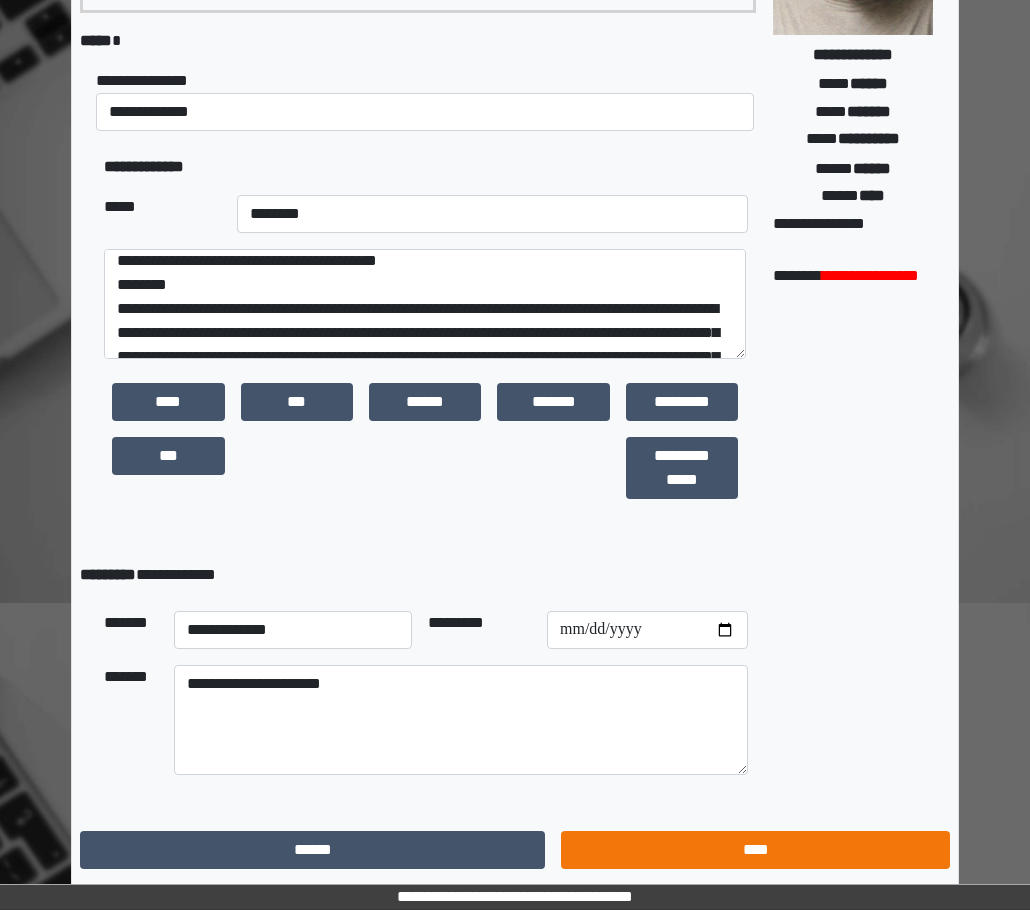 scroll, scrollTop: 15, scrollLeft: 0, axis: vertical 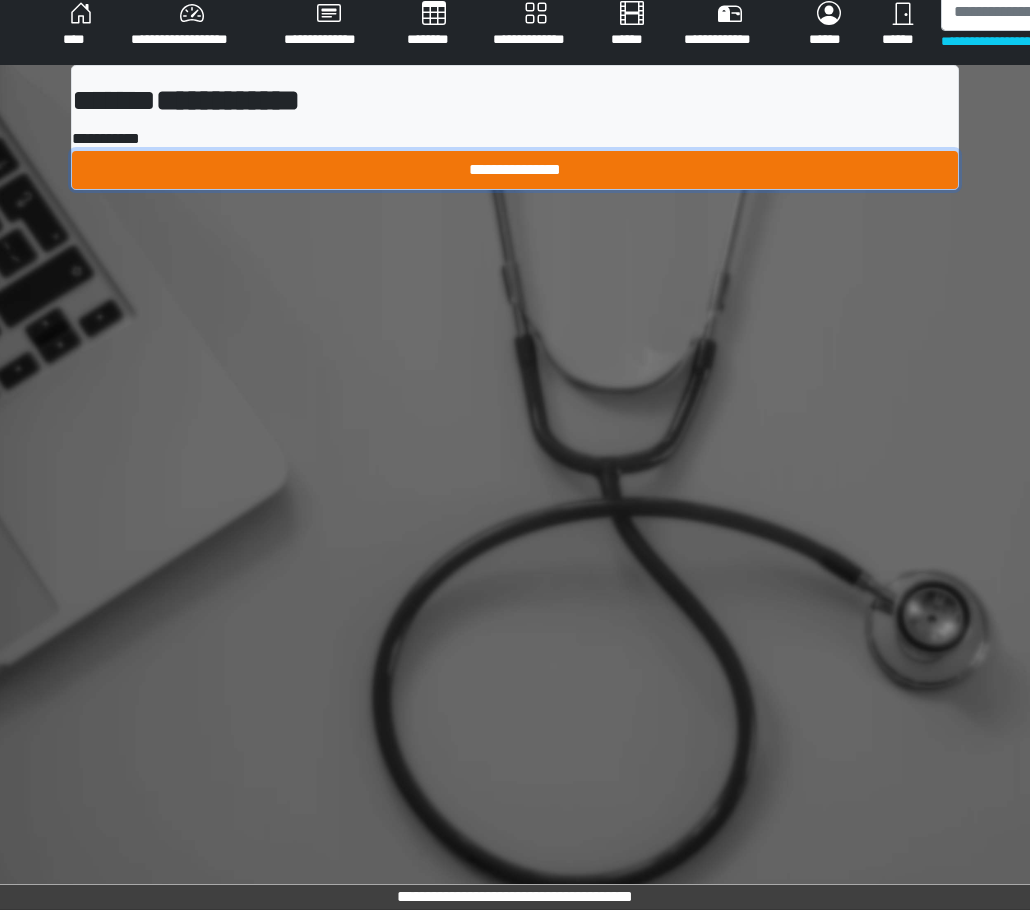 click on "**********" at bounding box center (515, 170) 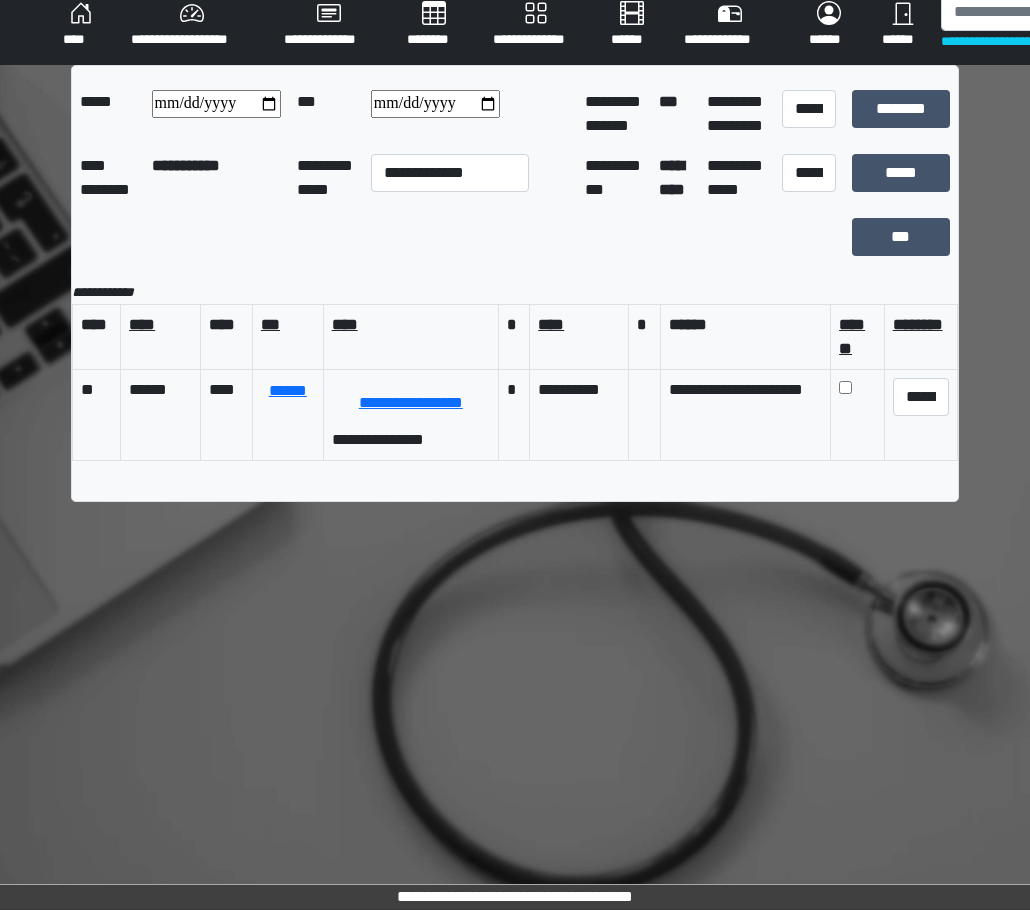 click on "********" at bounding box center [434, 25] 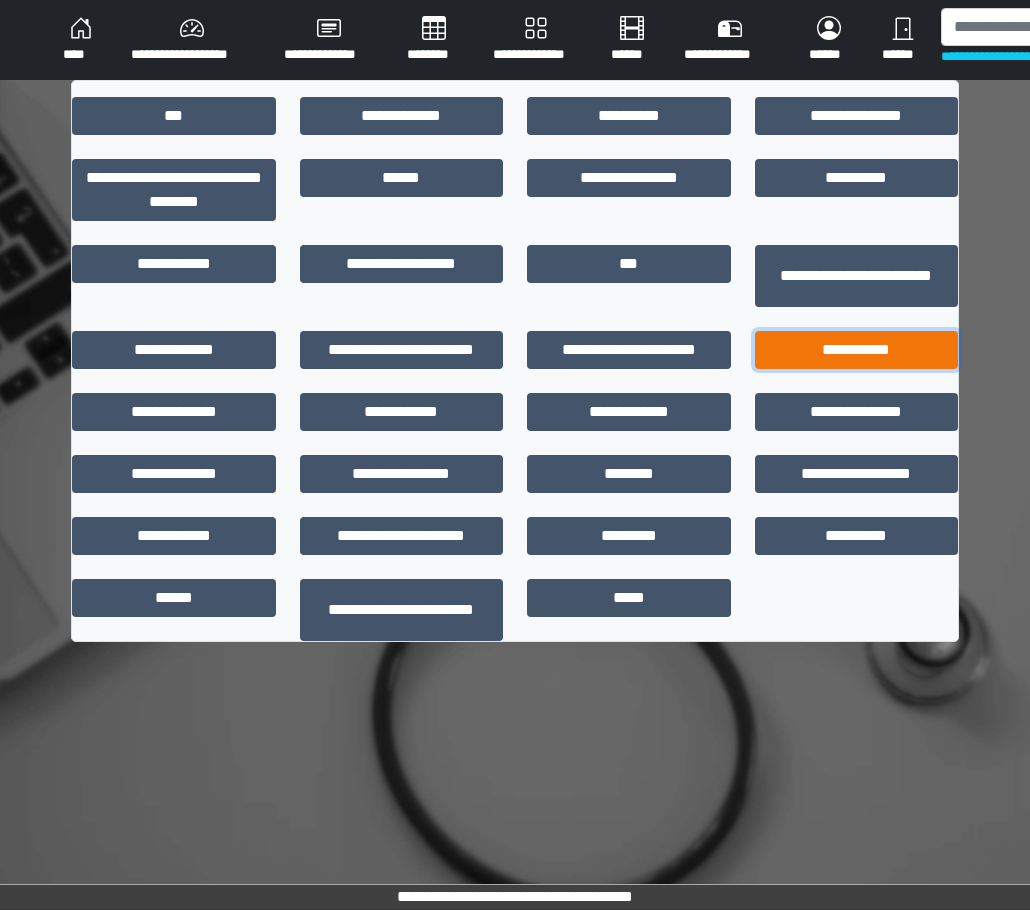 click on "**********" at bounding box center (857, 350) 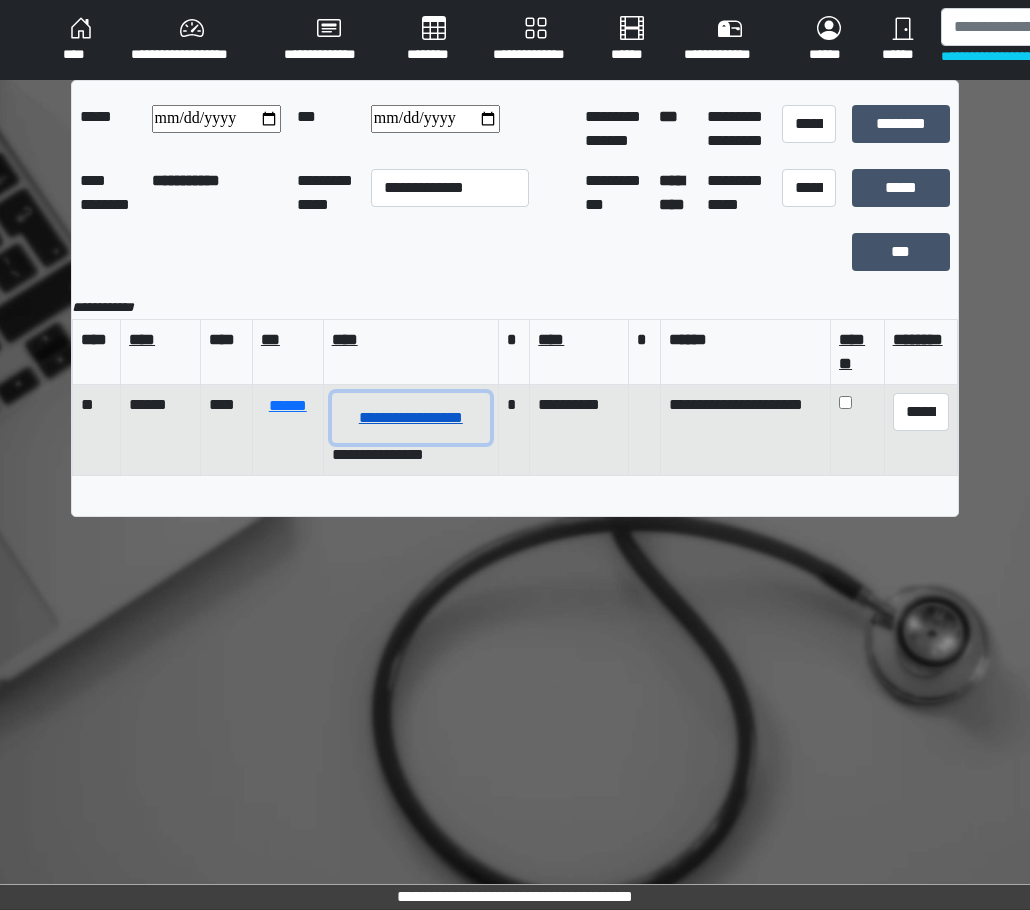 click on "**********" at bounding box center [411, 418] 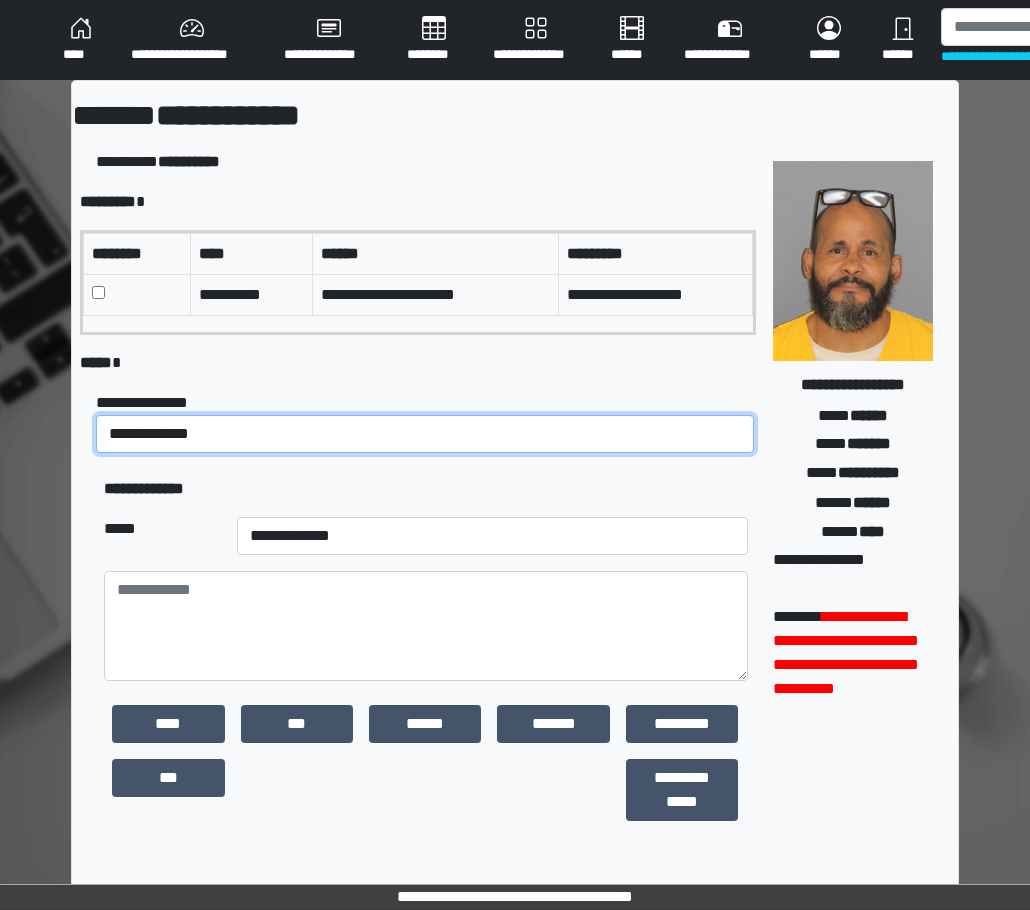 click on "**********" at bounding box center [425, 434] 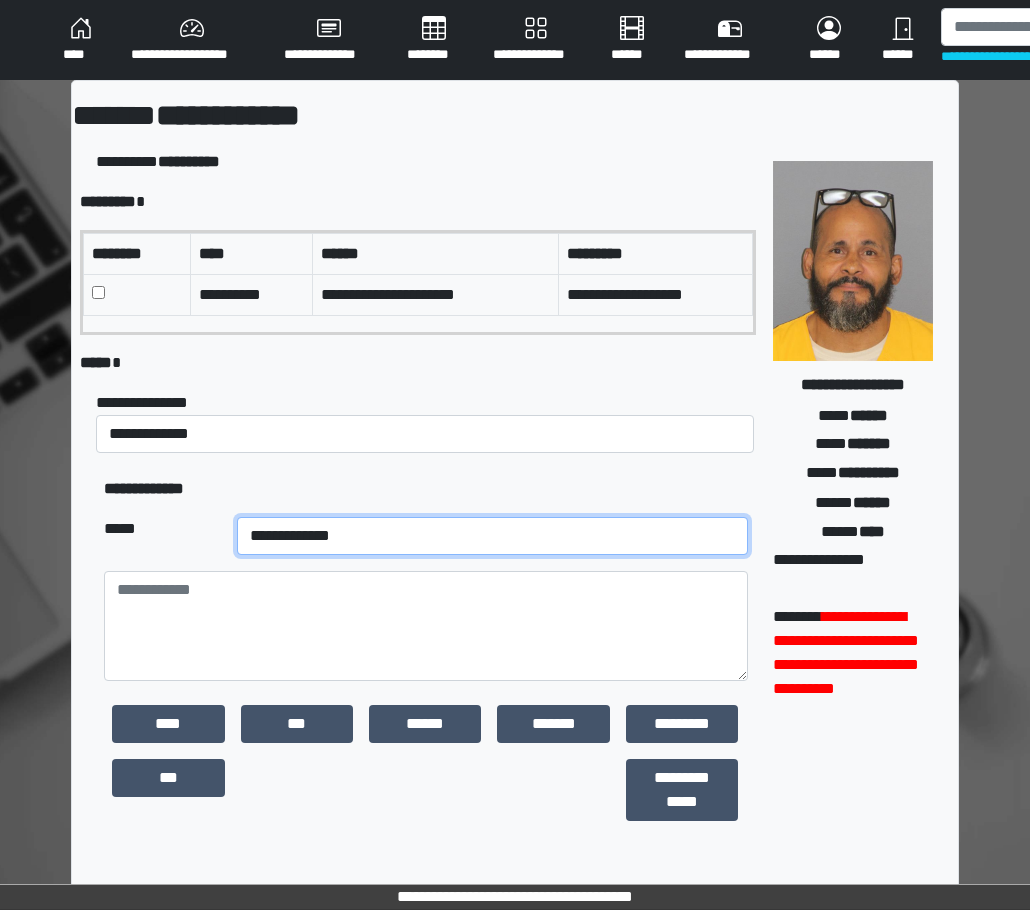 click on "**********" at bounding box center [492, 536] 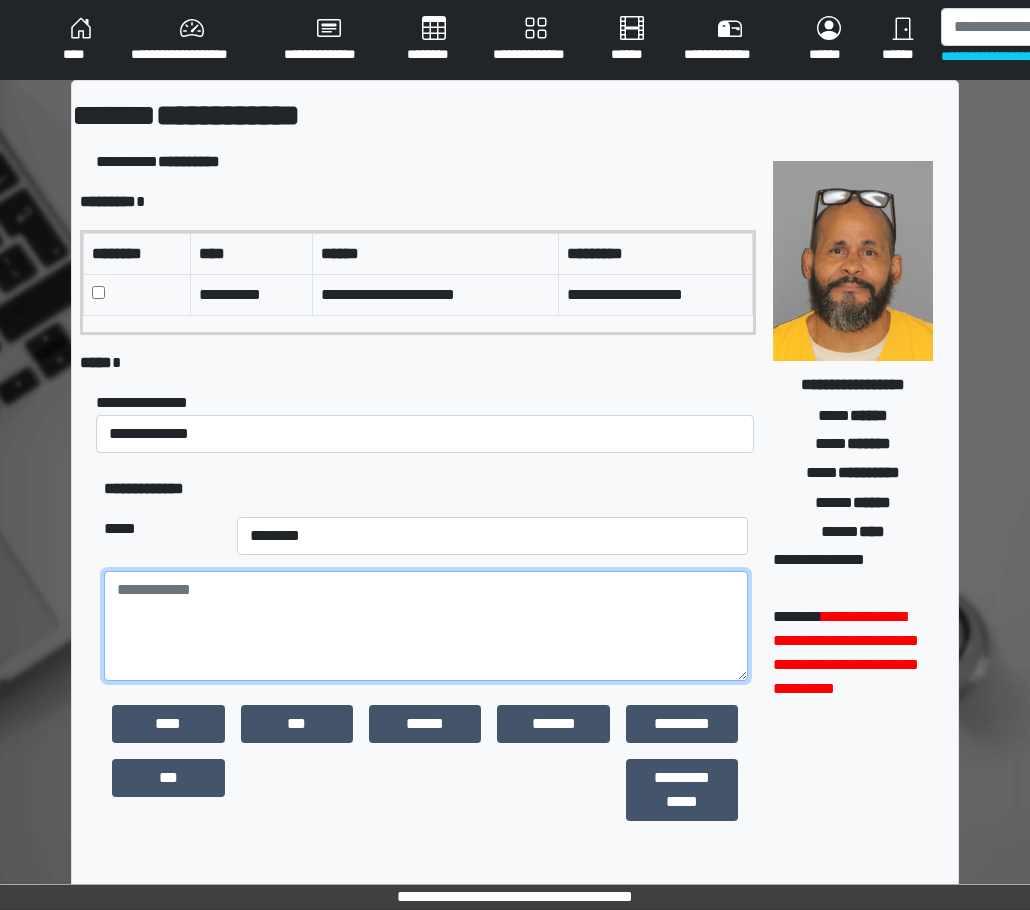 click at bounding box center (426, 626) 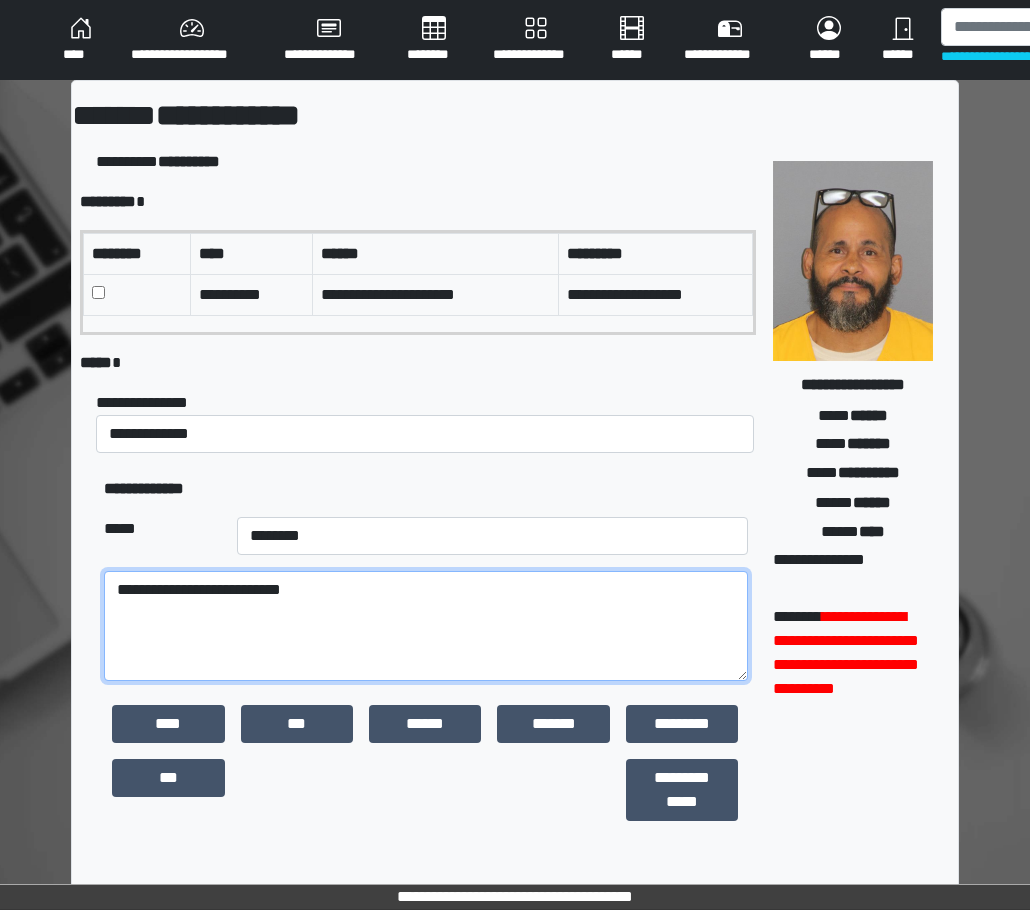 type on "**********" 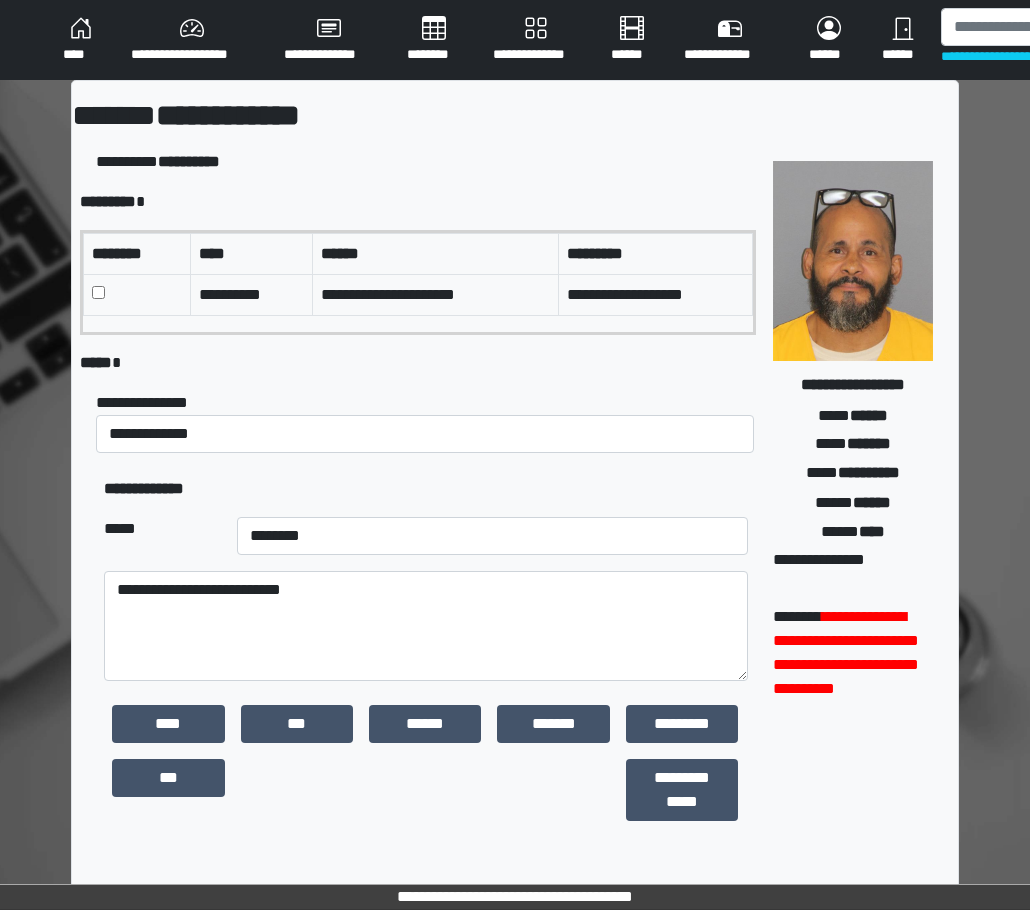 click on "**********" at bounding box center [426, 422] 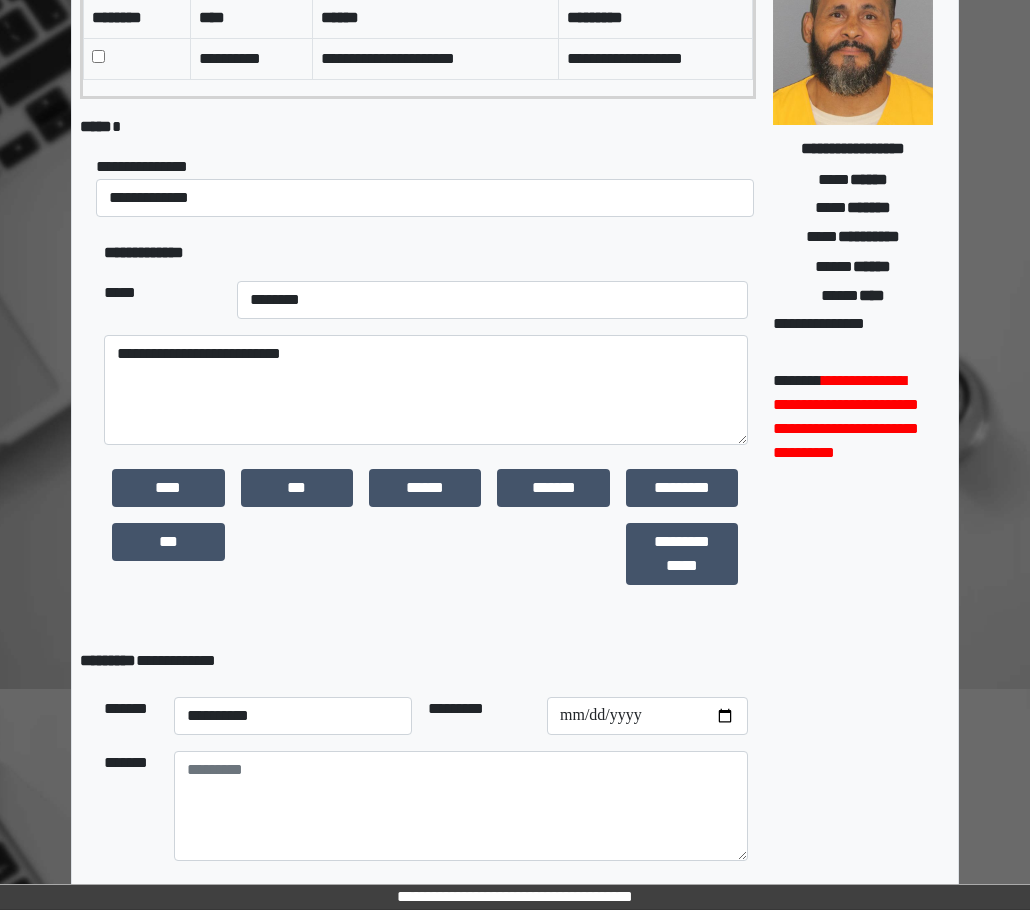scroll, scrollTop: 322, scrollLeft: 0, axis: vertical 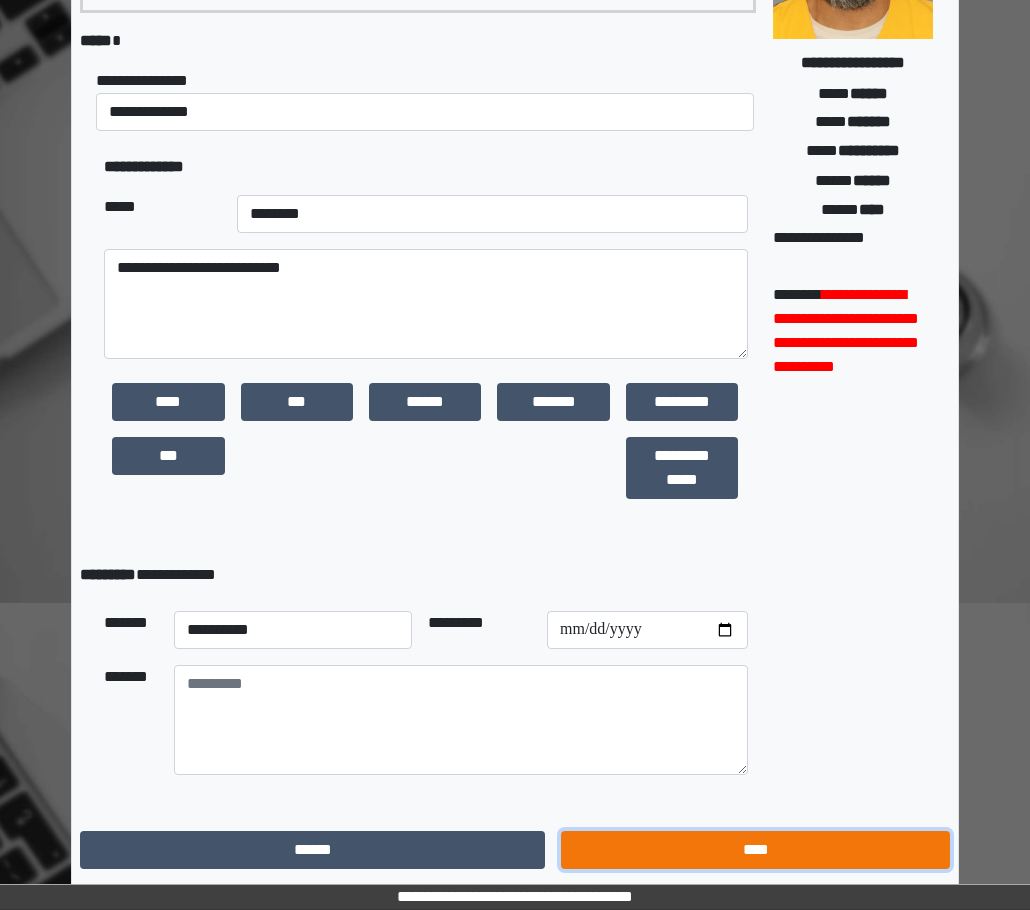 click on "****" at bounding box center (755, 850) 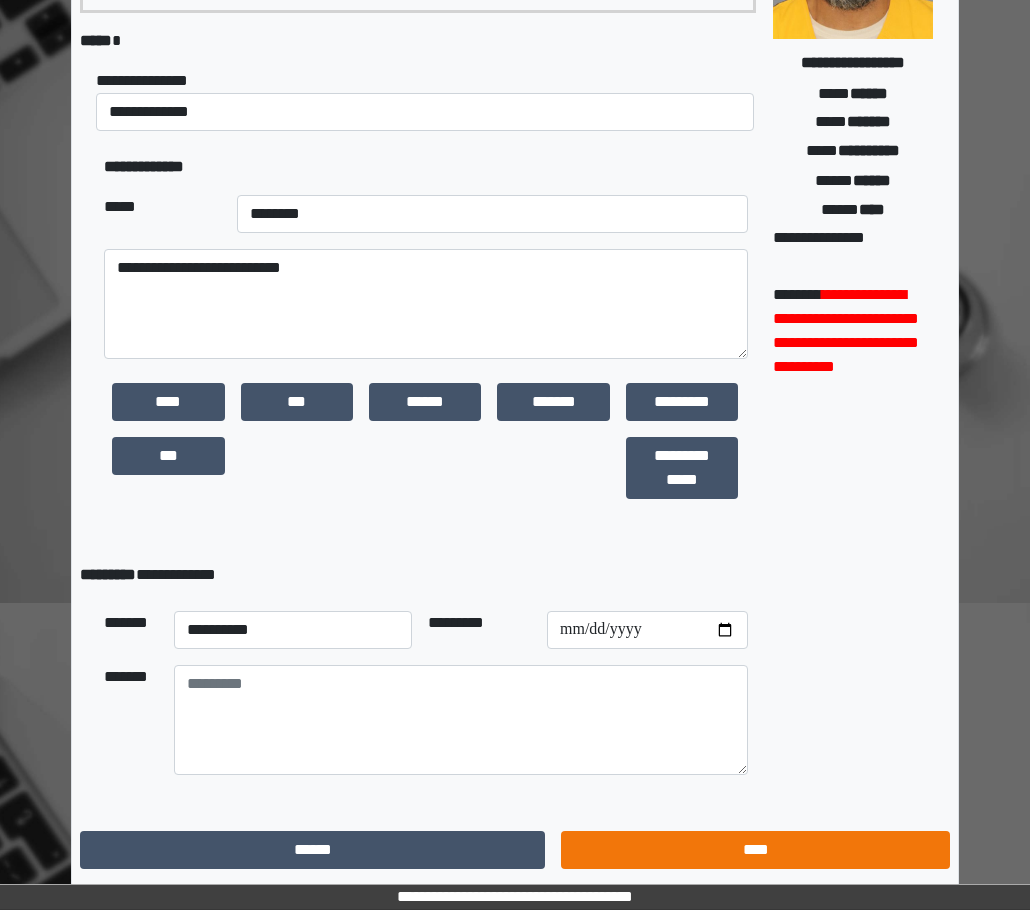 scroll, scrollTop: 15, scrollLeft: 0, axis: vertical 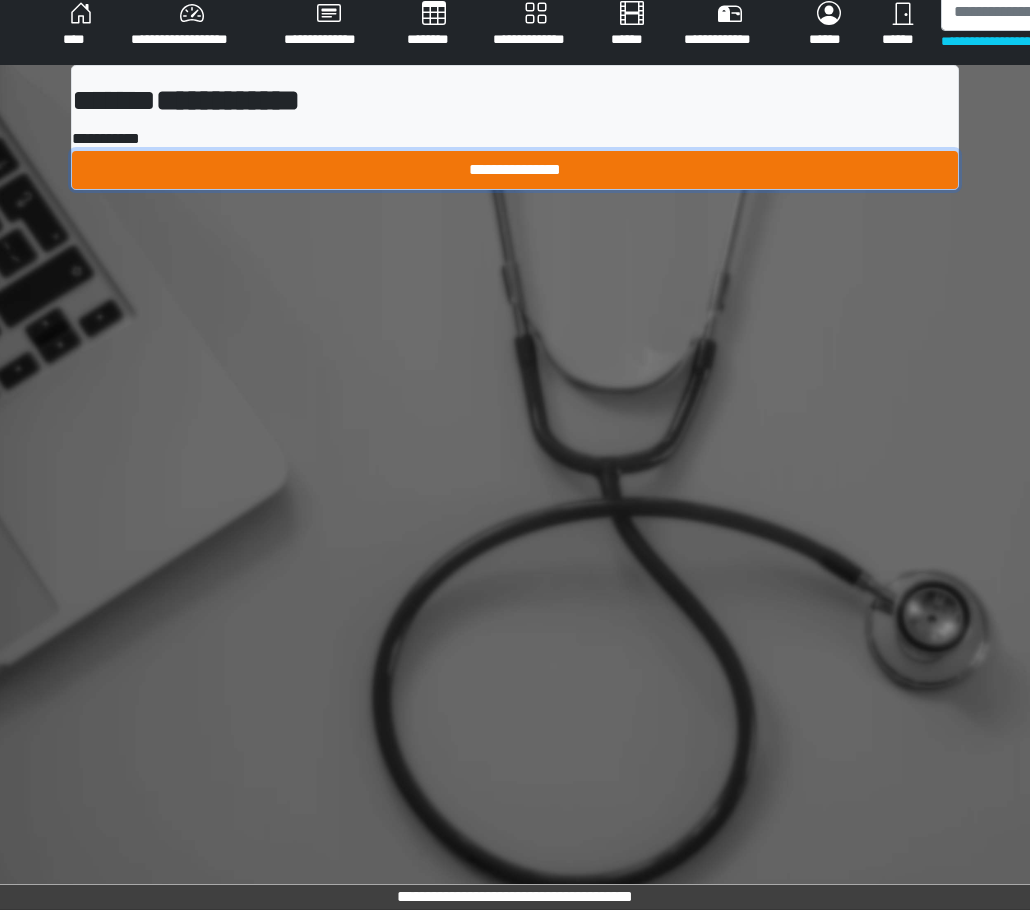 click on "**********" at bounding box center (515, 170) 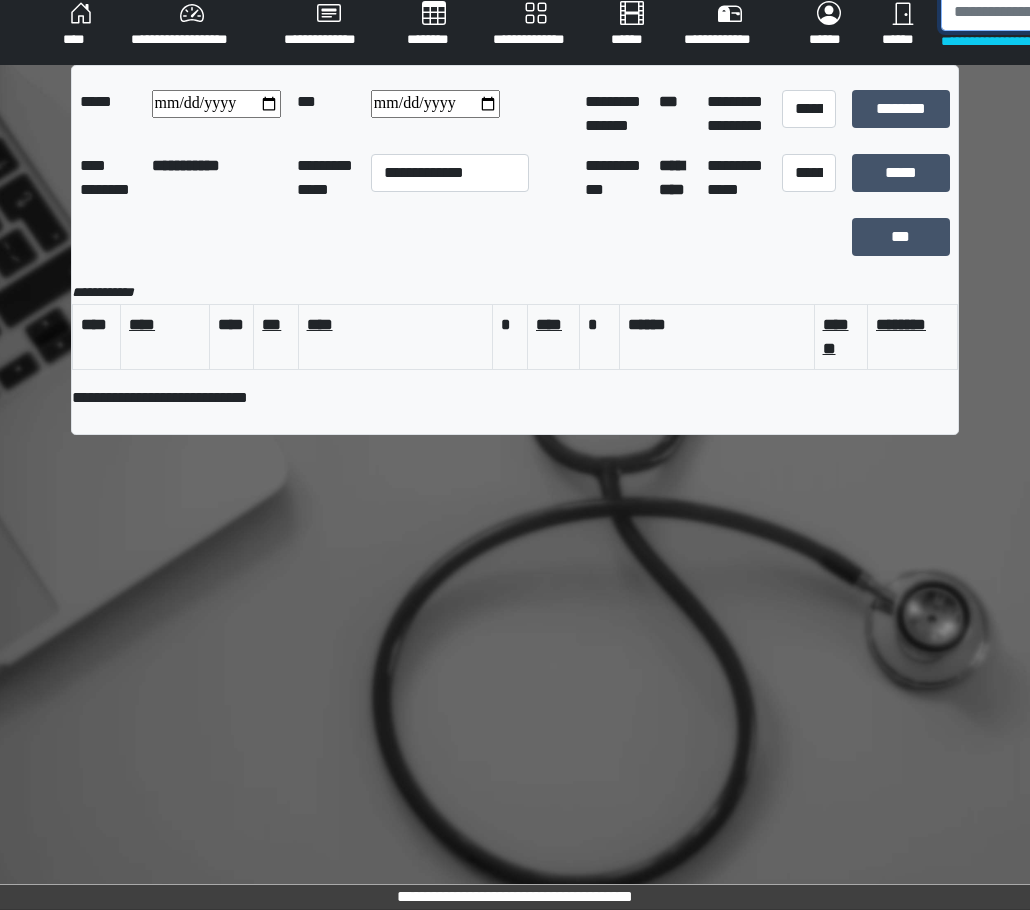 click at bounding box center [1044, 12] 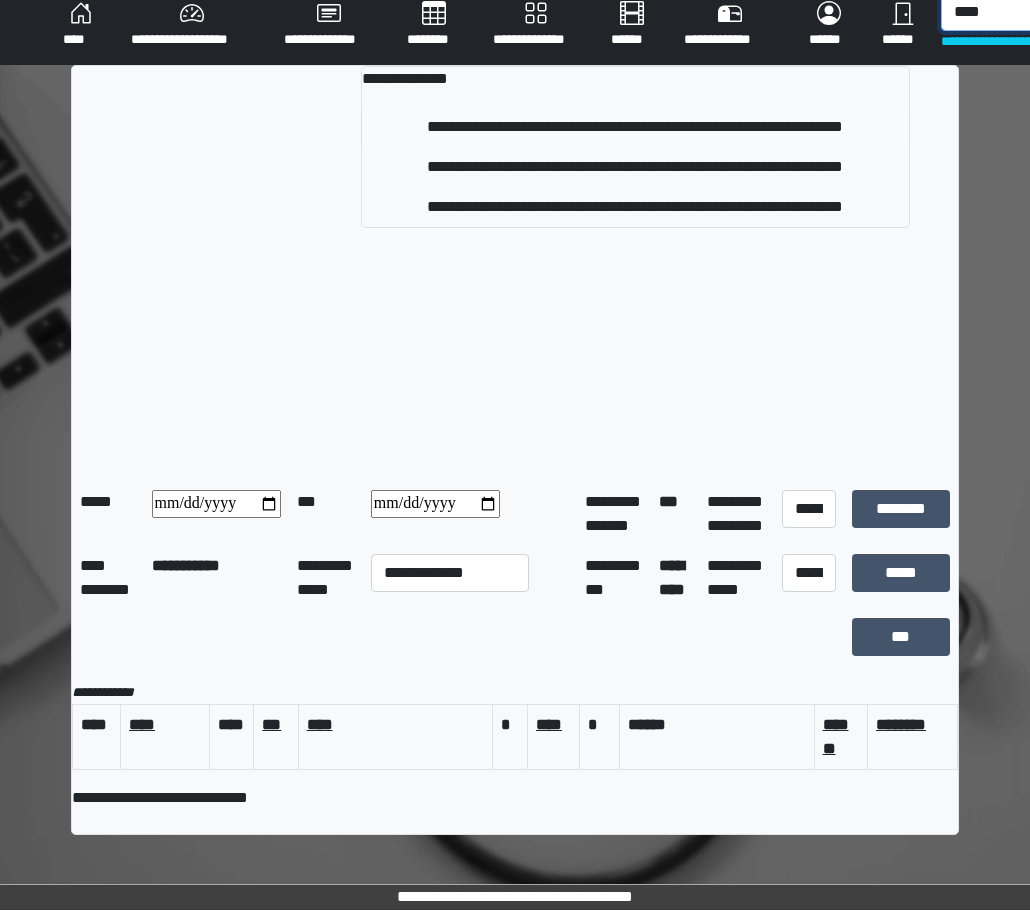type on "****" 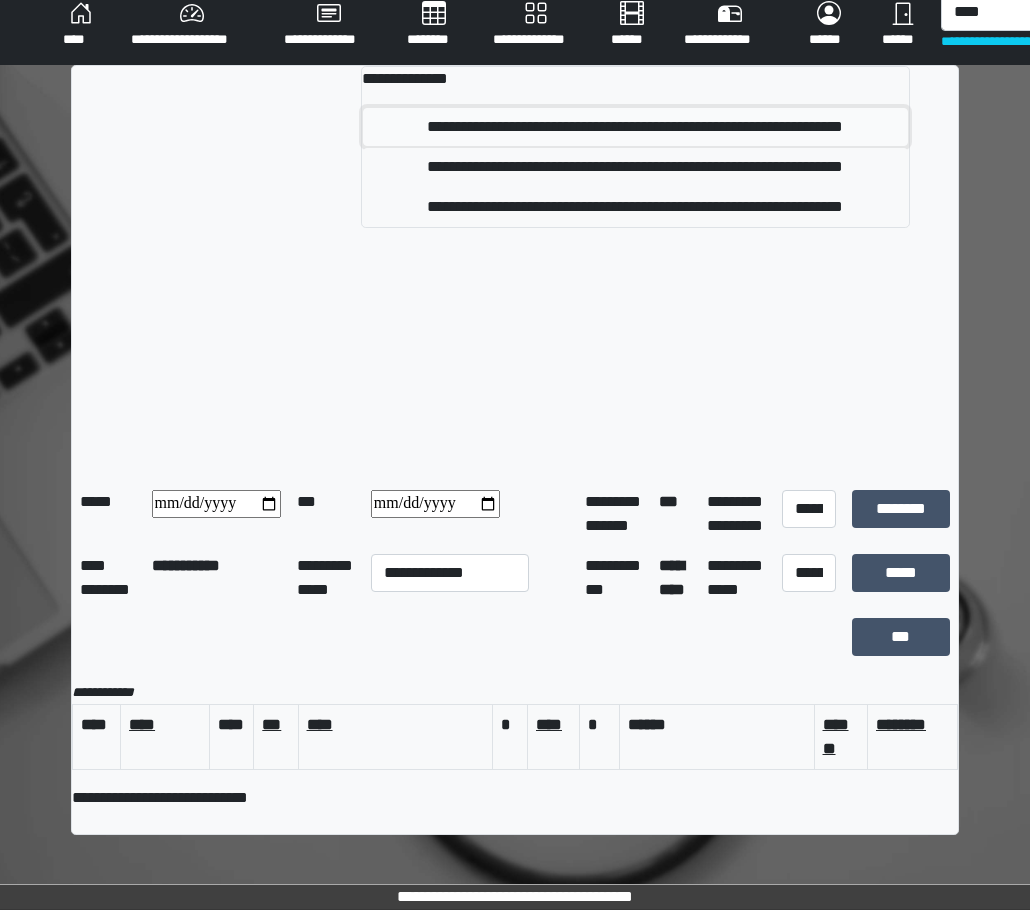 click on "**********" at bounding box center [635, 127] 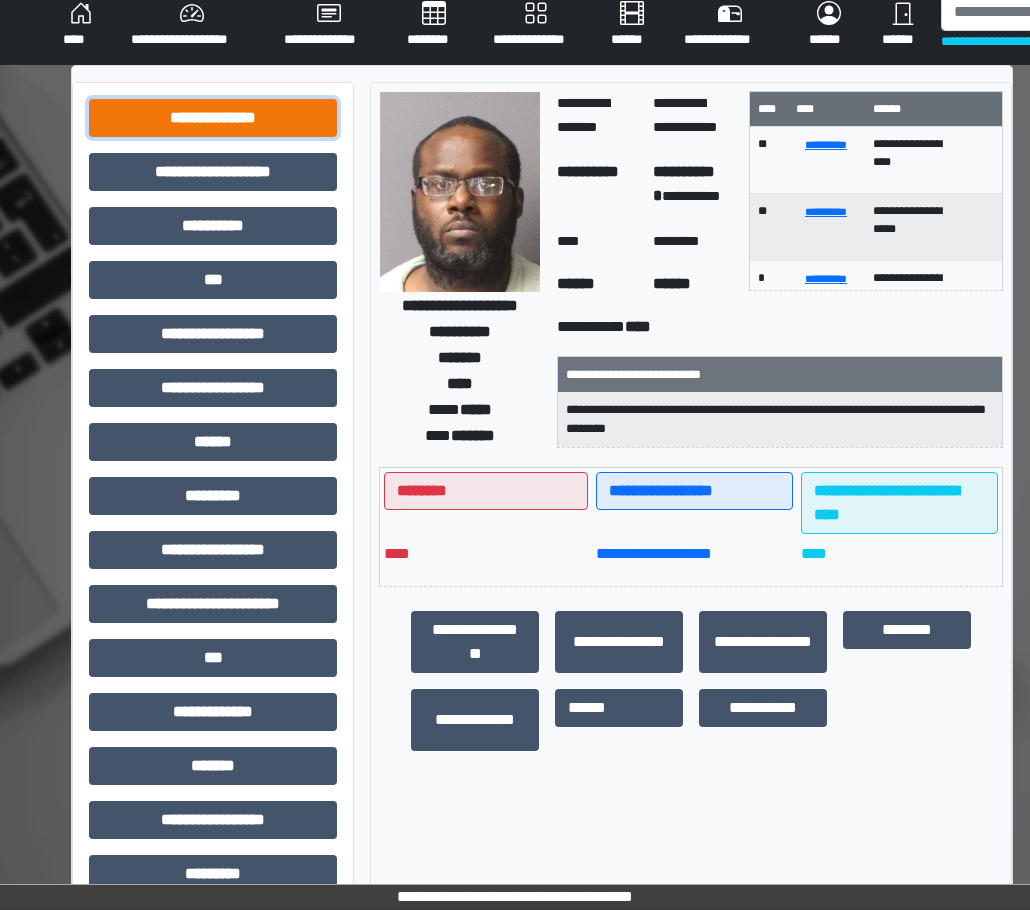 click on "**********" at bounding box center (213, 118) 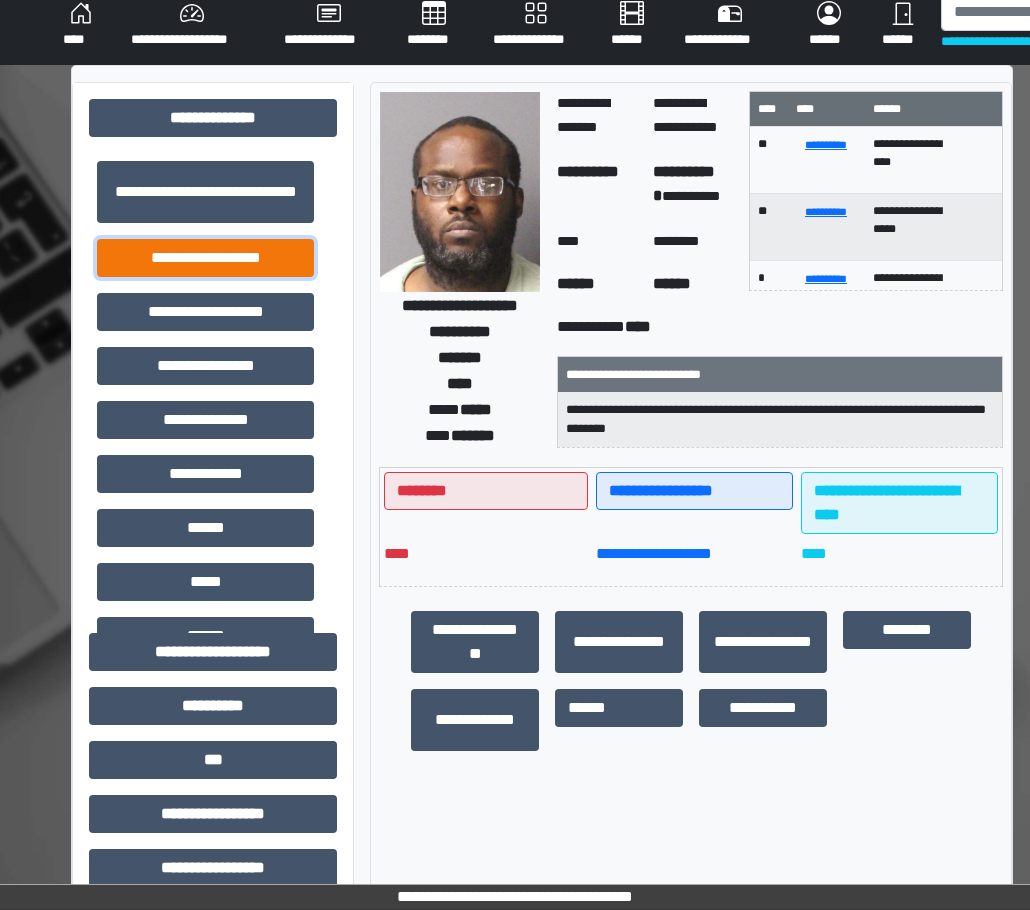 click on "**********" at bounding box center (205, 258) 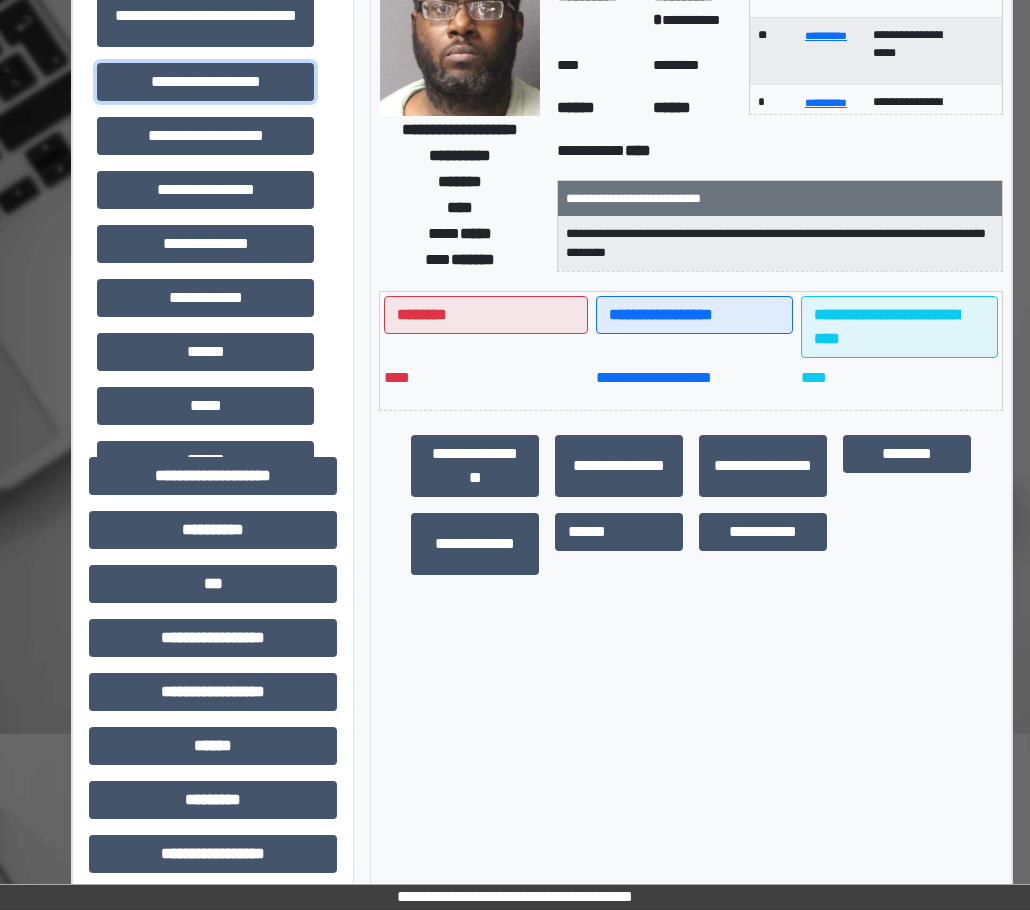 scroll, scrollTop: 315, scrollLeft: 0, axis: vertical 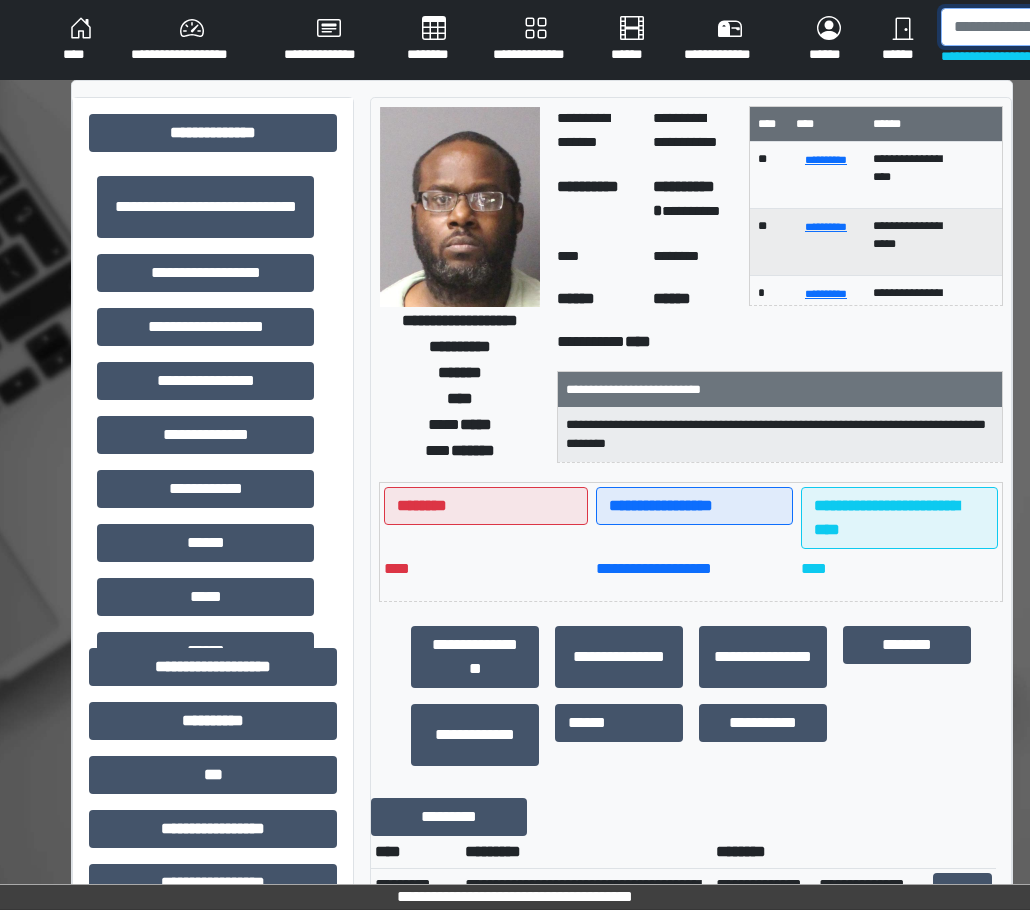 click at bounding box center (1044, 27) 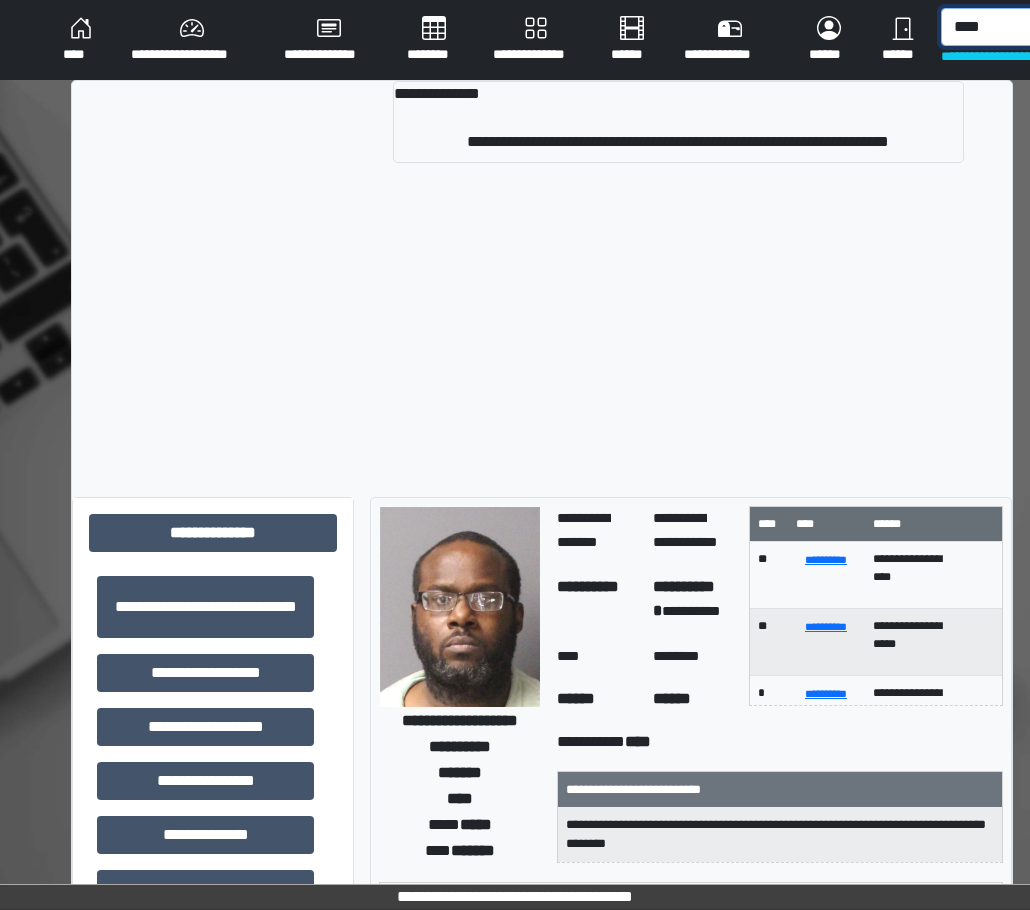 type on "****" 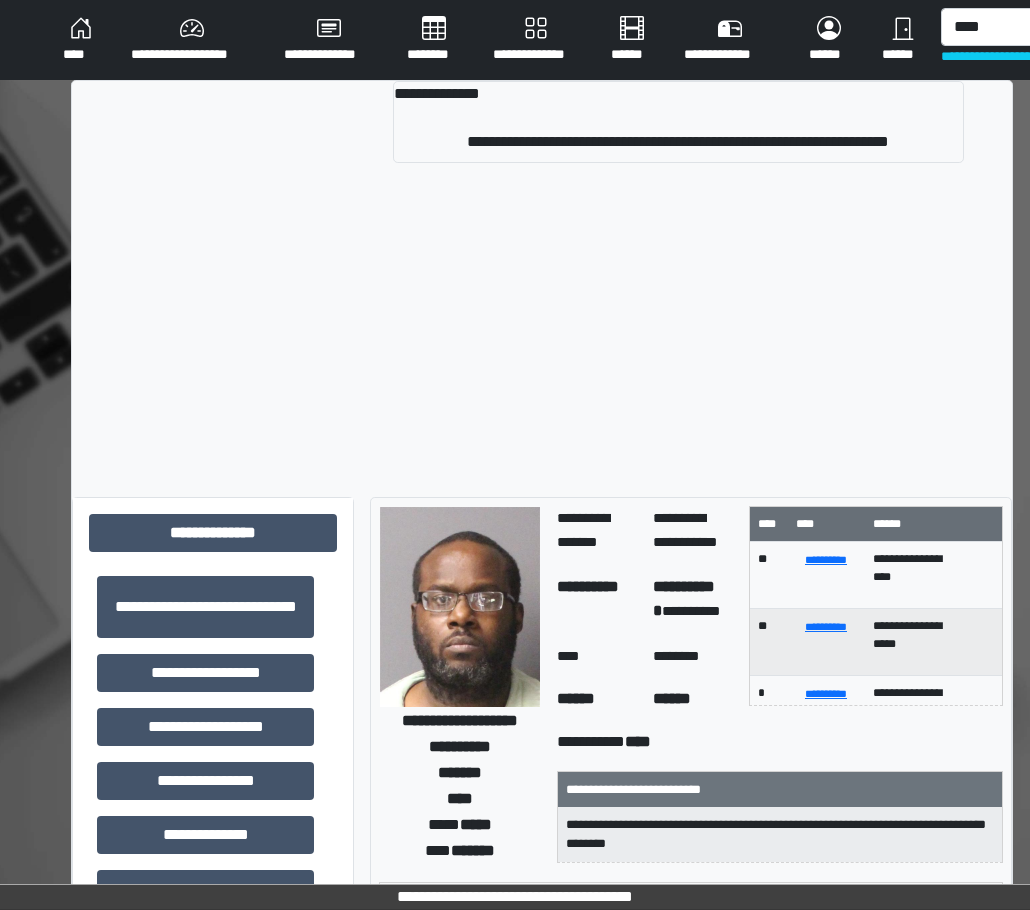 click on "**********" at bounding box center (679, 122) 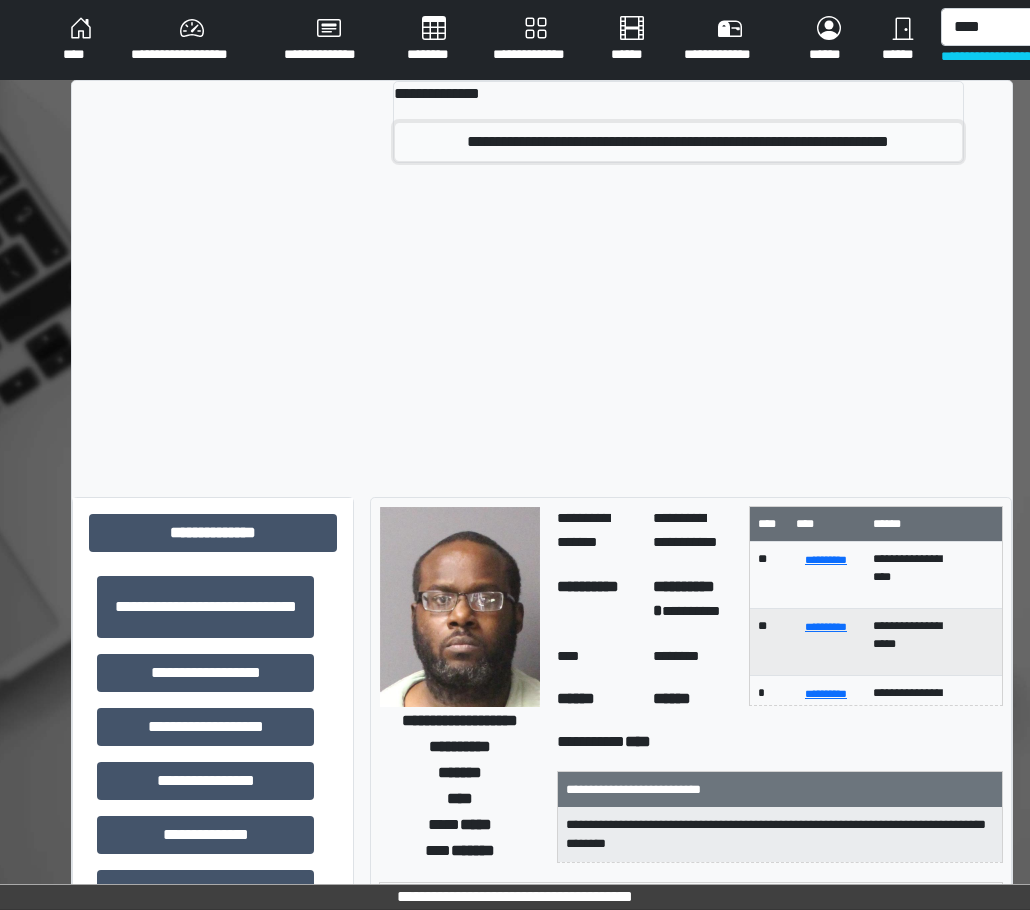 click on "**********" at bounding box center (679, 142) 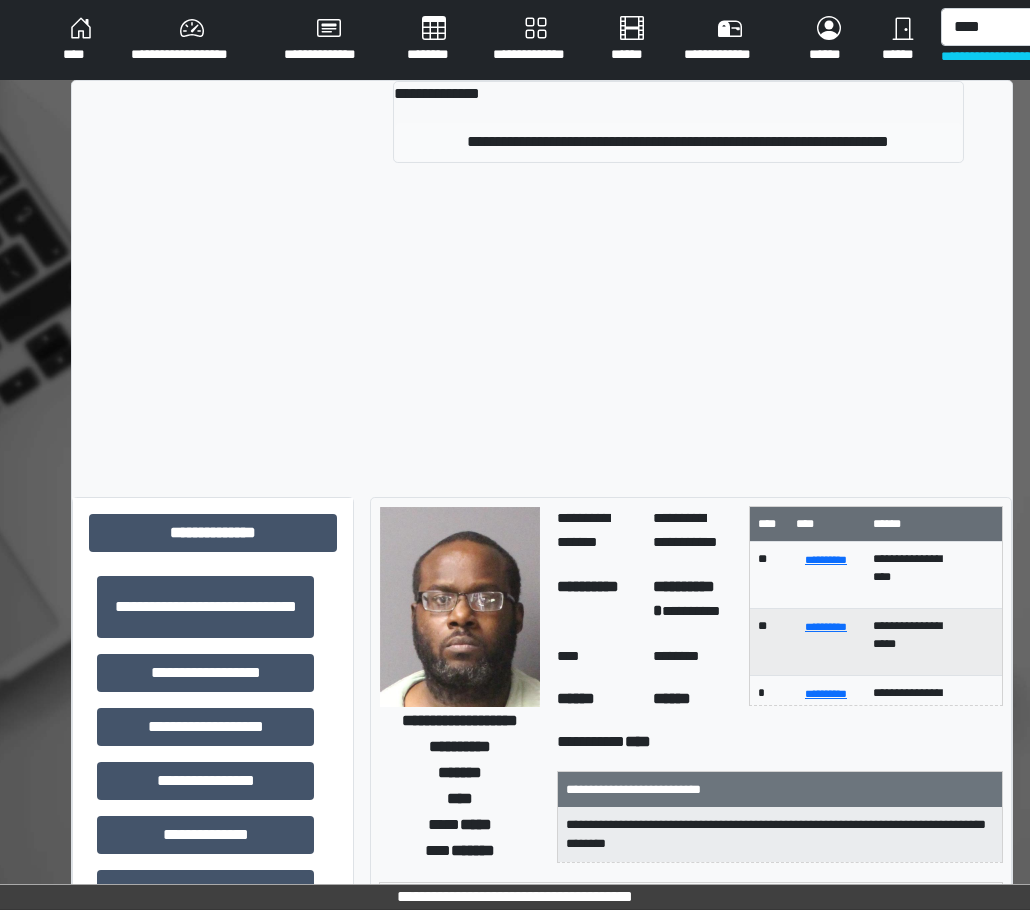 type 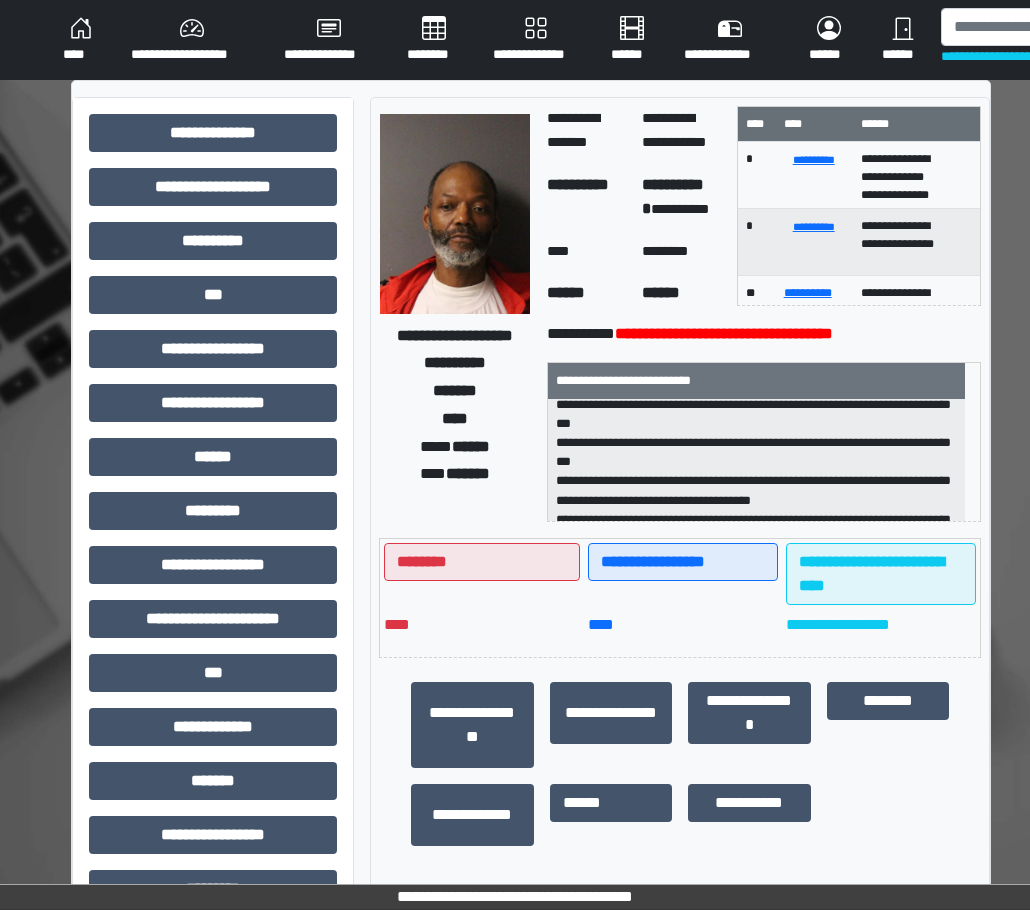 scroll, scrollTop: 0, scrollLeft: 0, axis: both 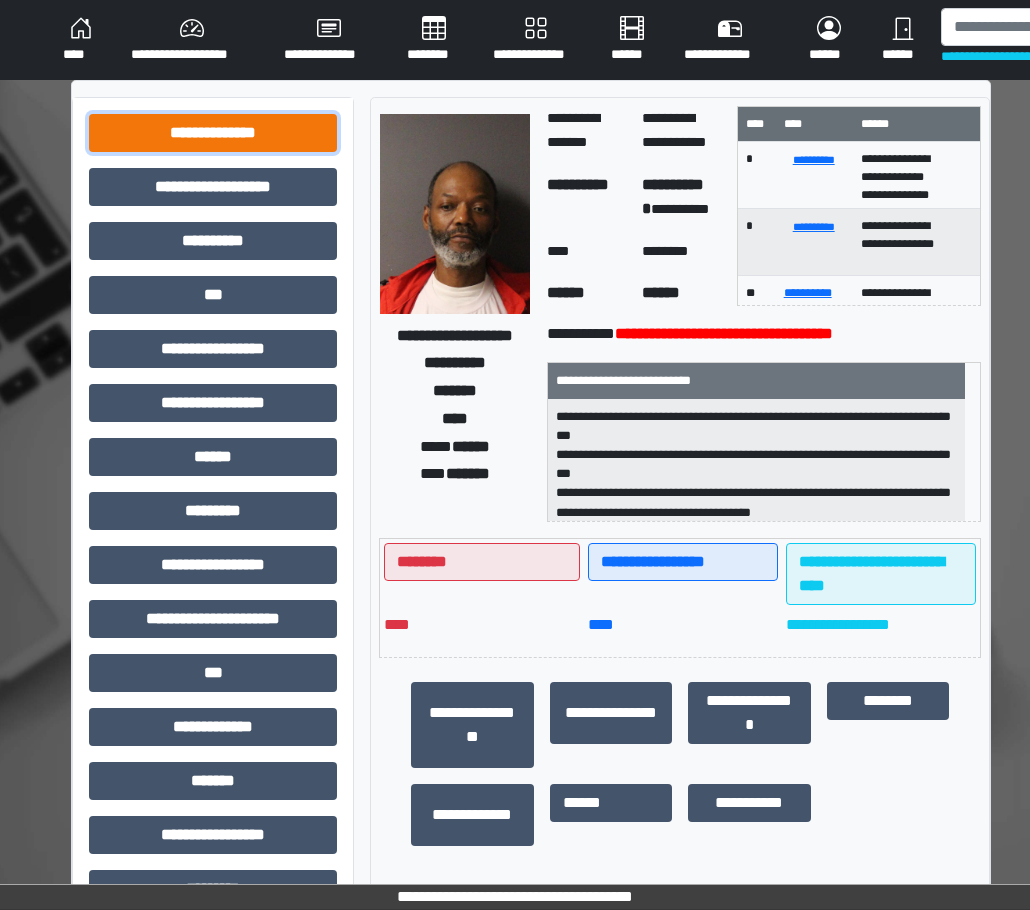 click on "**********" at bounding box center (213, 133) 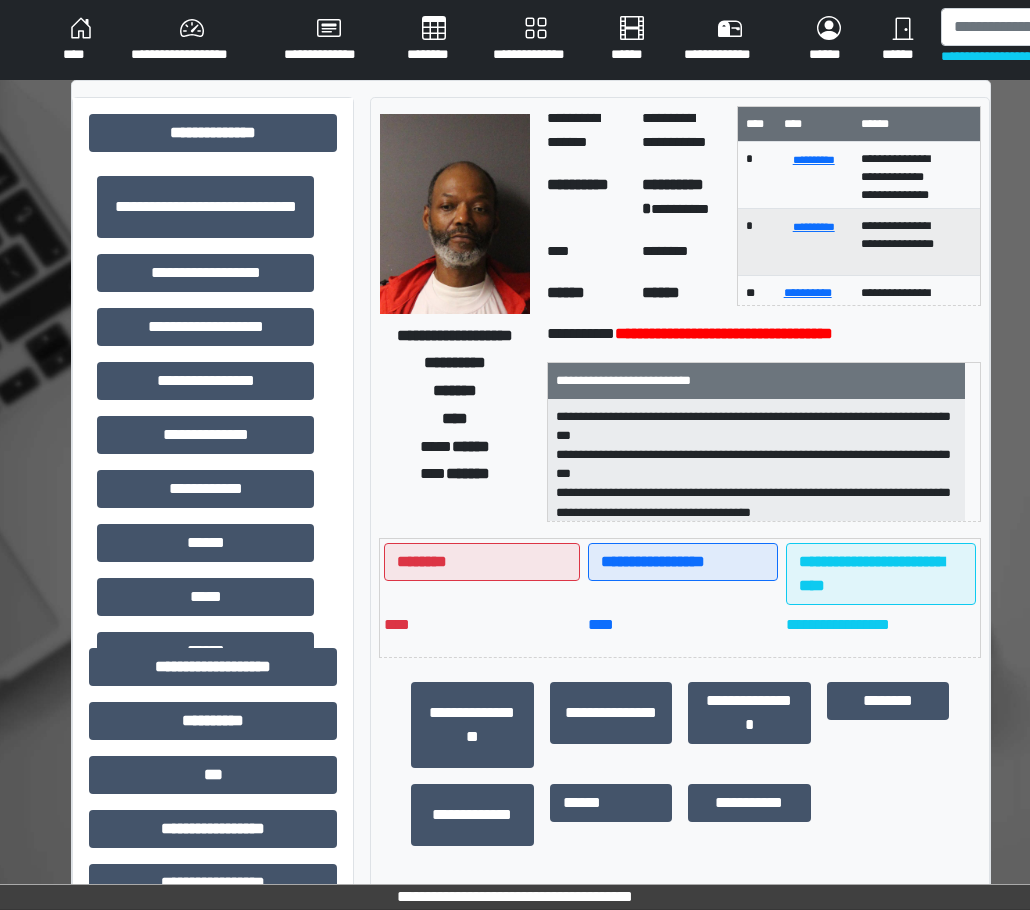scroll, scrollTop: 4, scrollLeft: 0, axis: vertical 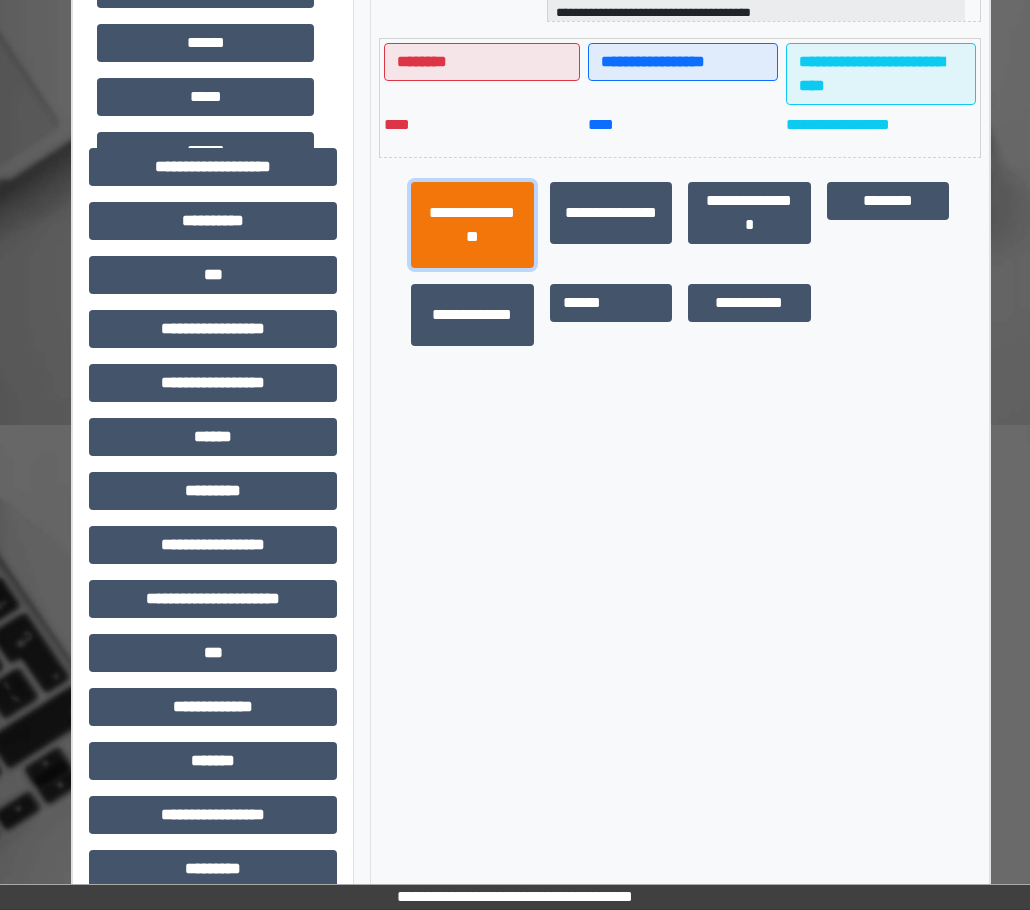 click on "**********" at bounding box center [472, 225] 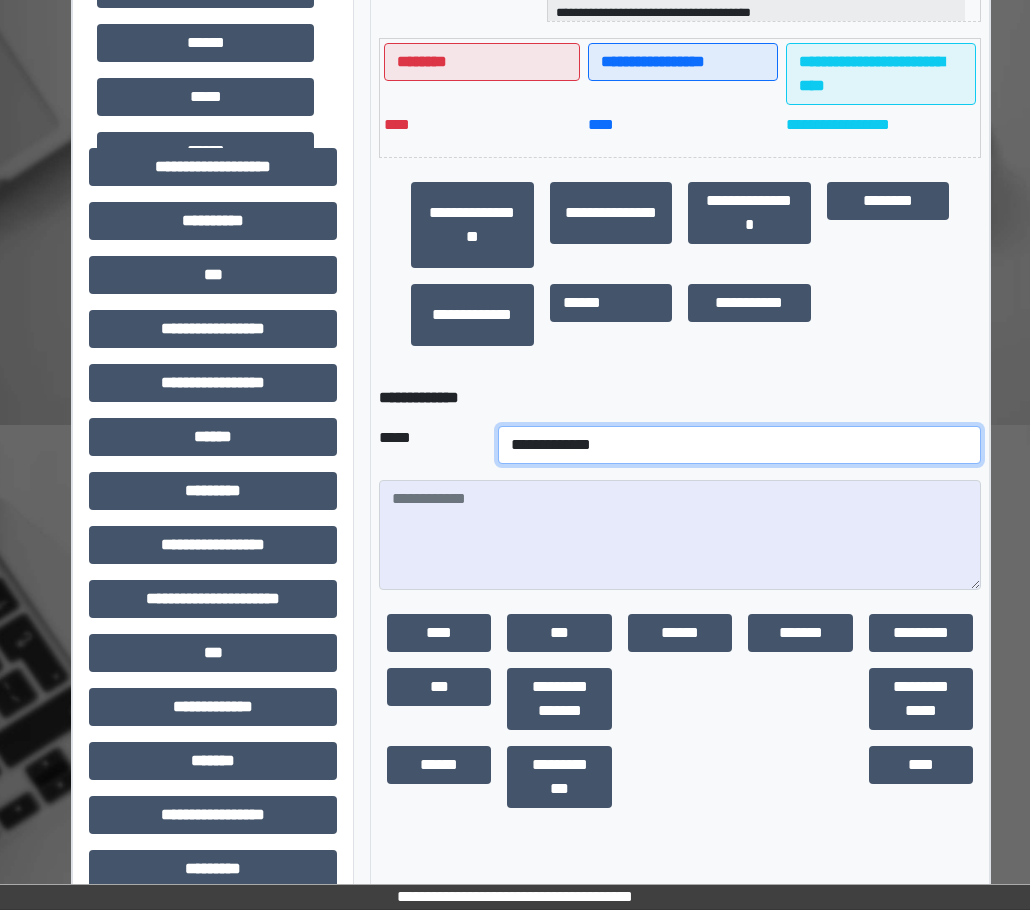 click on "**********" at bounding box center [740, 445] 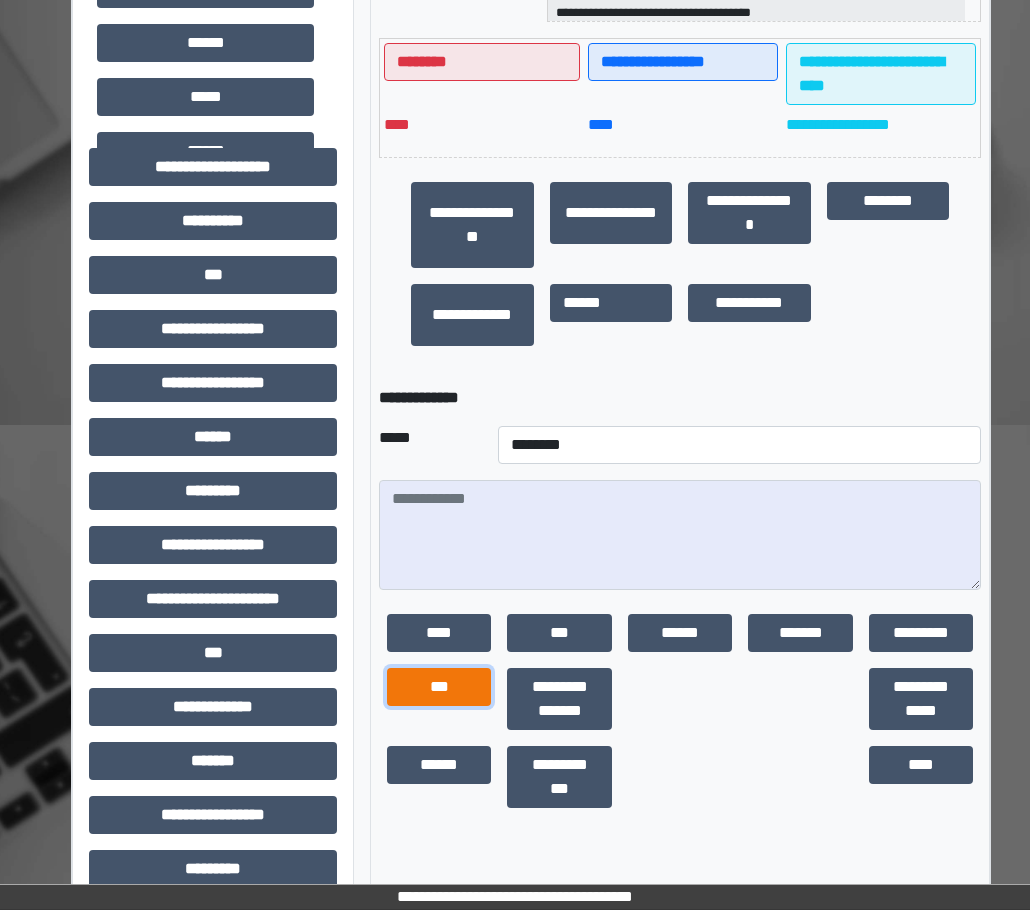 click on "***" at bounding box center (439, 687) 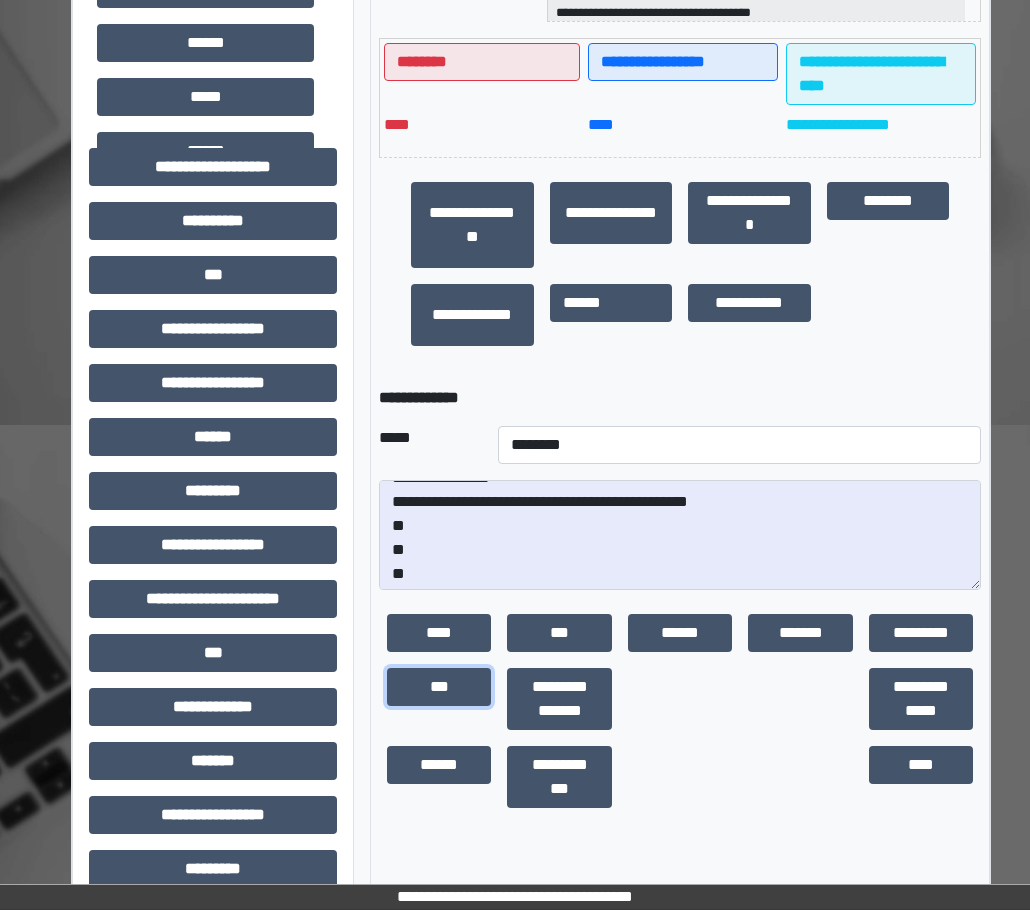 scroll, scrollTop: 24, scrollLeft: 0, axis: vertical 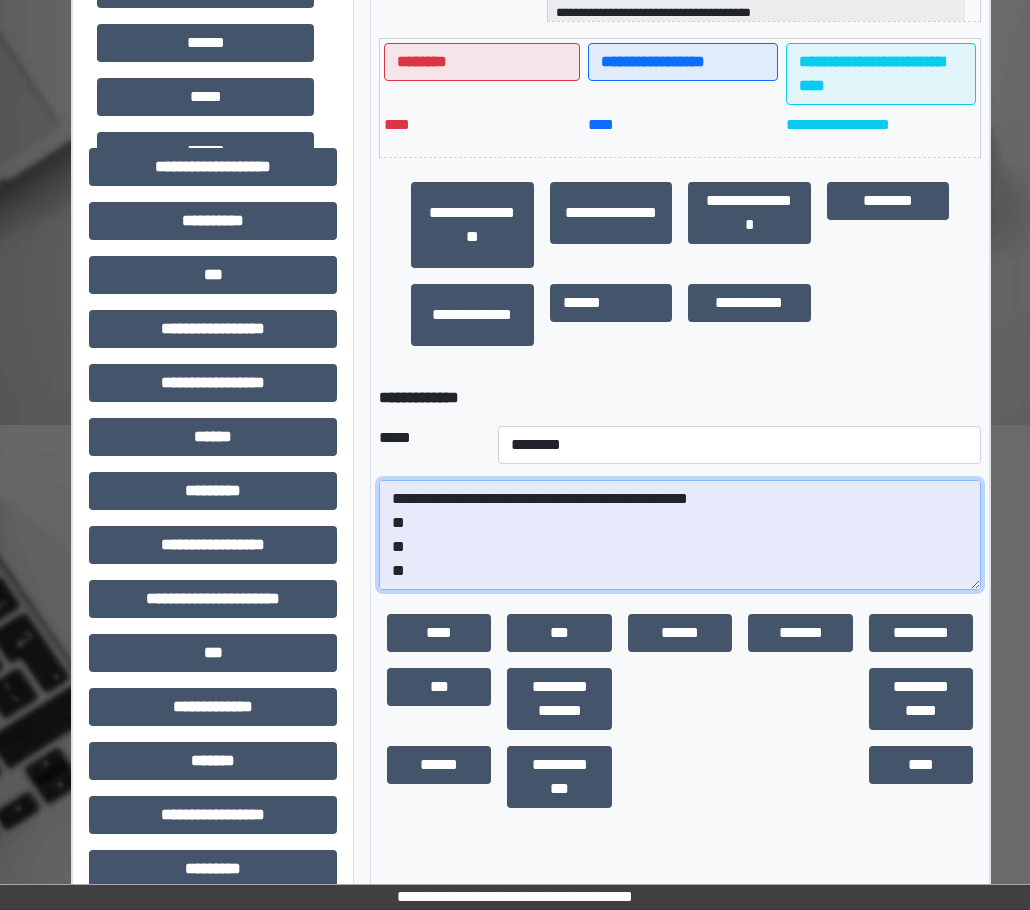 drag, startPoint x: 421, startPoint y: 571, endPoint x: 392, endPoint y: 529, distance: 51.0392 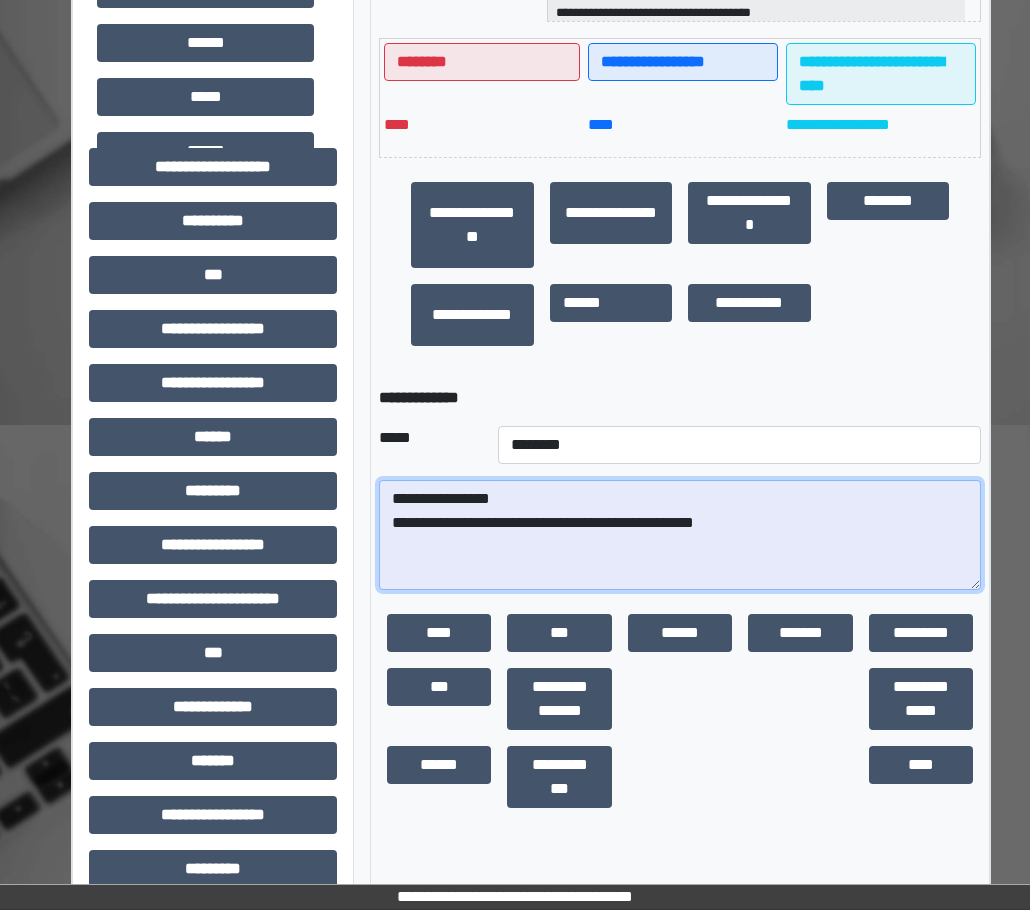 scroll, scrollTop: 0, scrollLeft: 0, axis: both 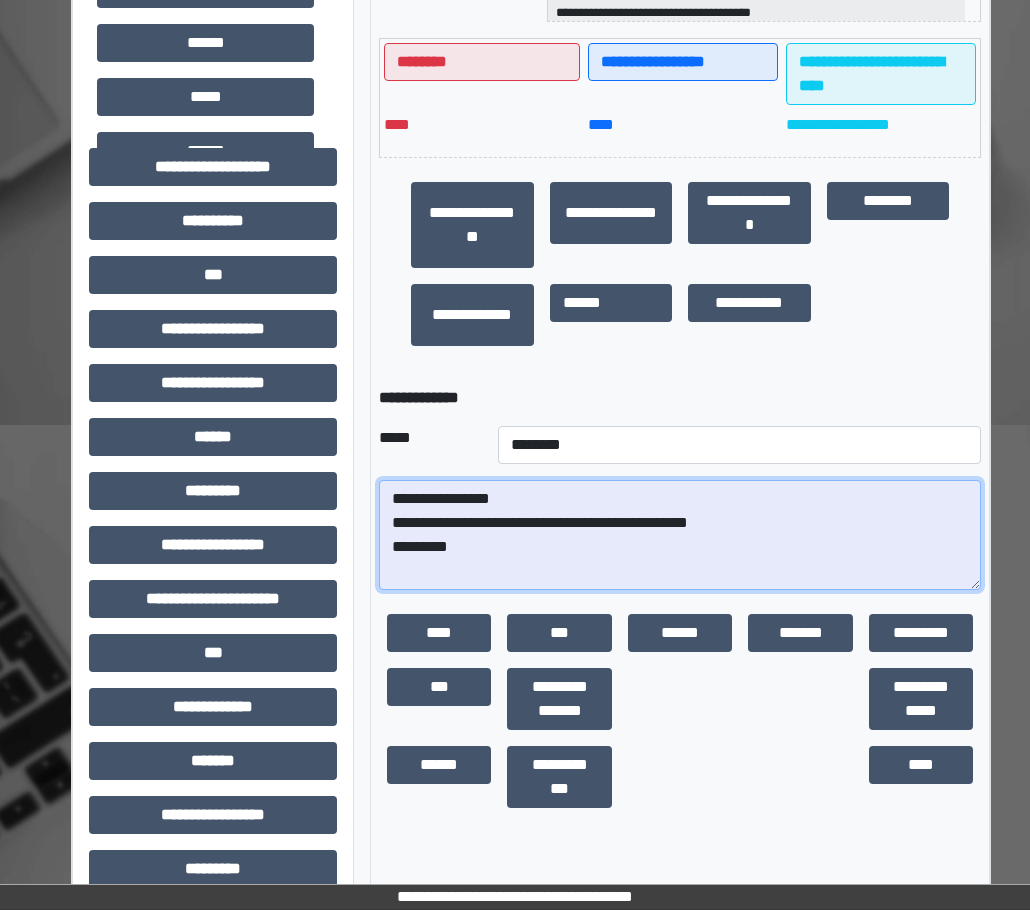 click on "**********" at bounding box center (680, 535) 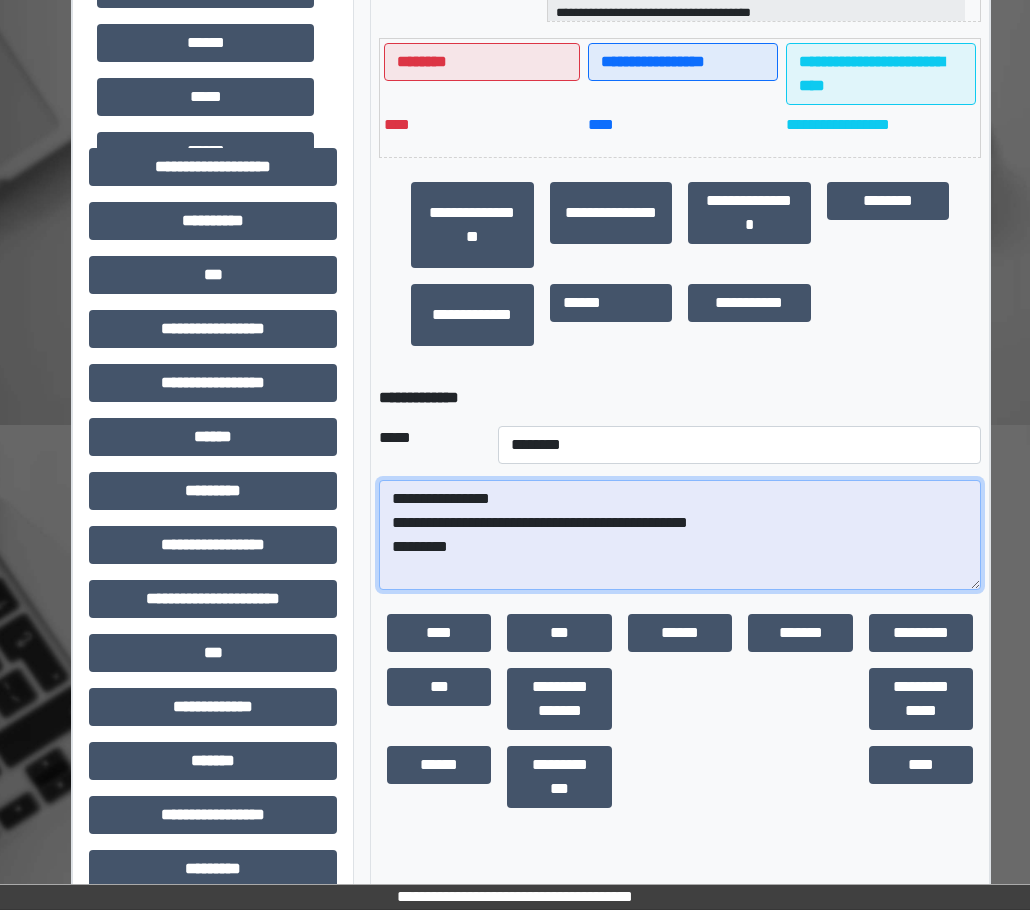 paste on "**********" 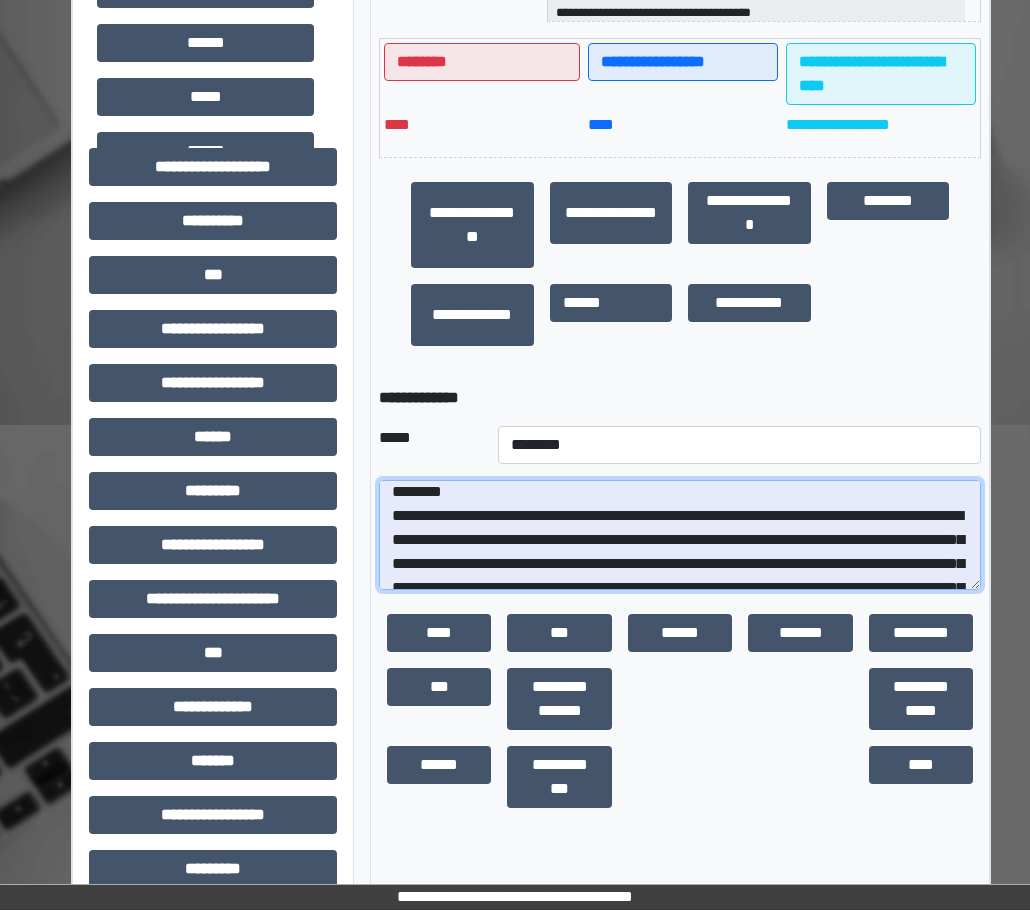 scroll, scrollTop: 7, scrollLeft: 0, axis: vertical 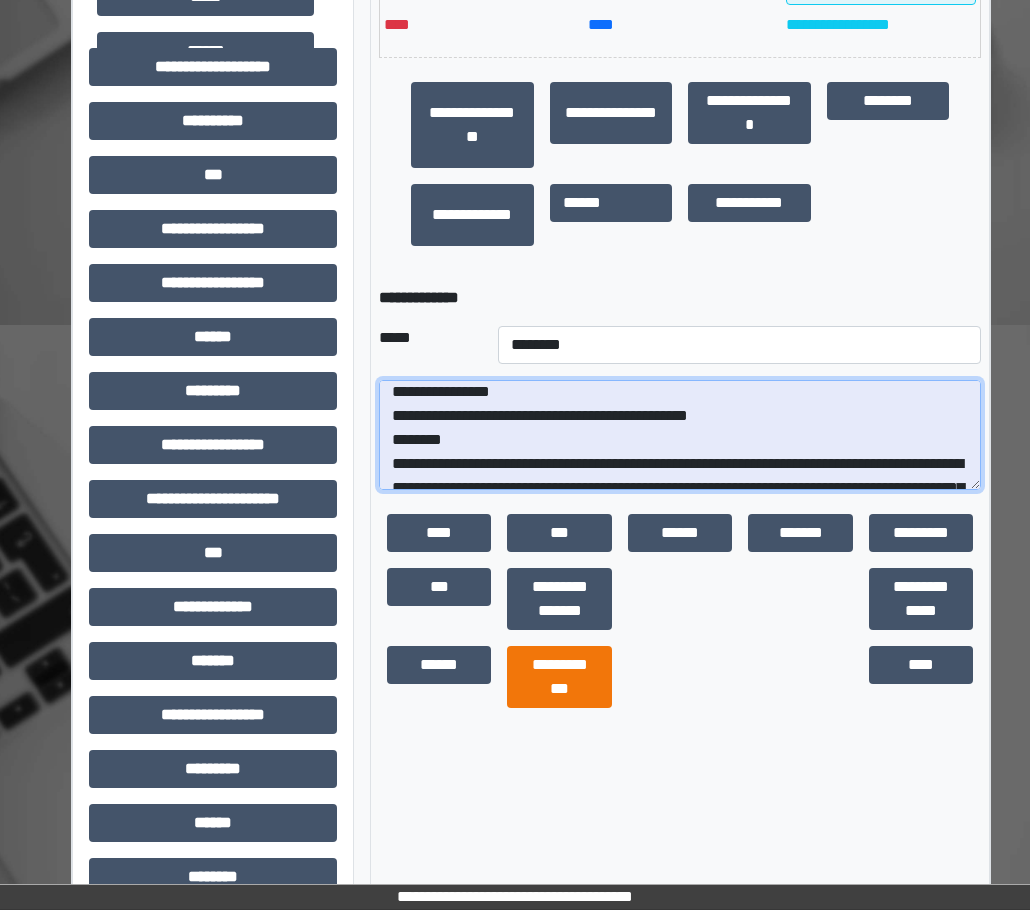 type on "**********" 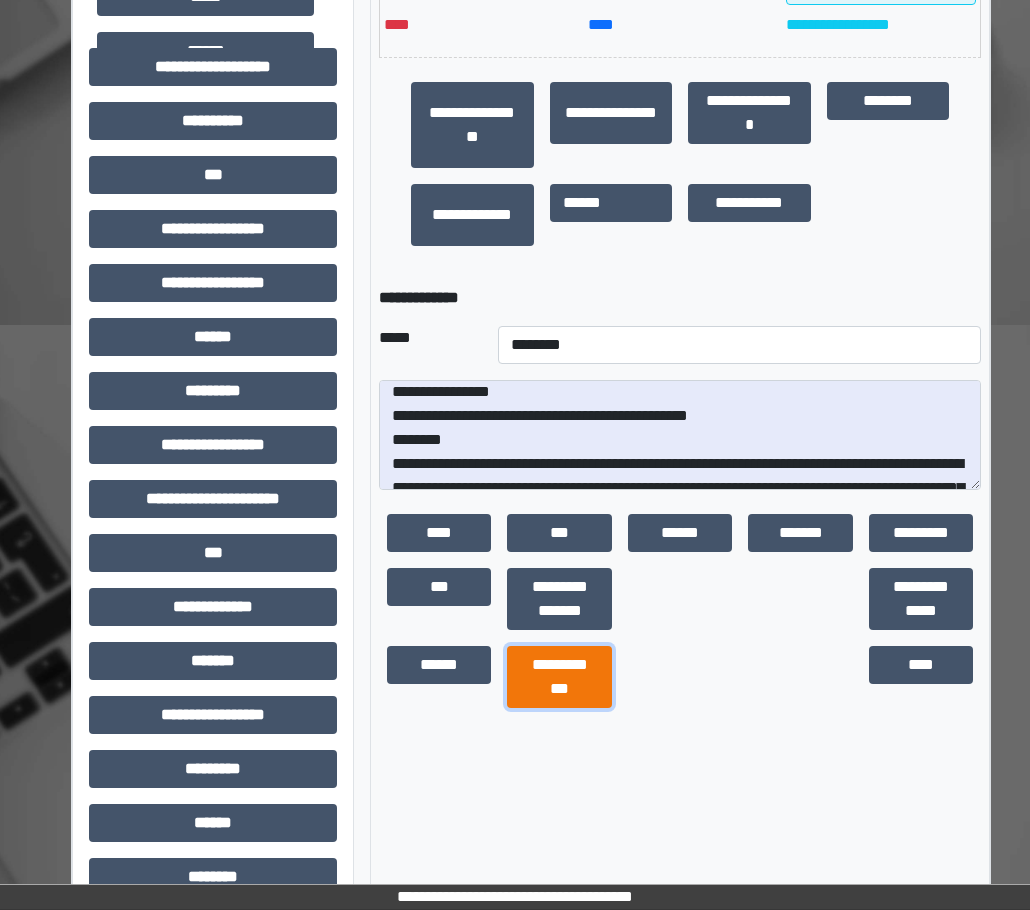 click on "**********" at bounding box center [559, 677] 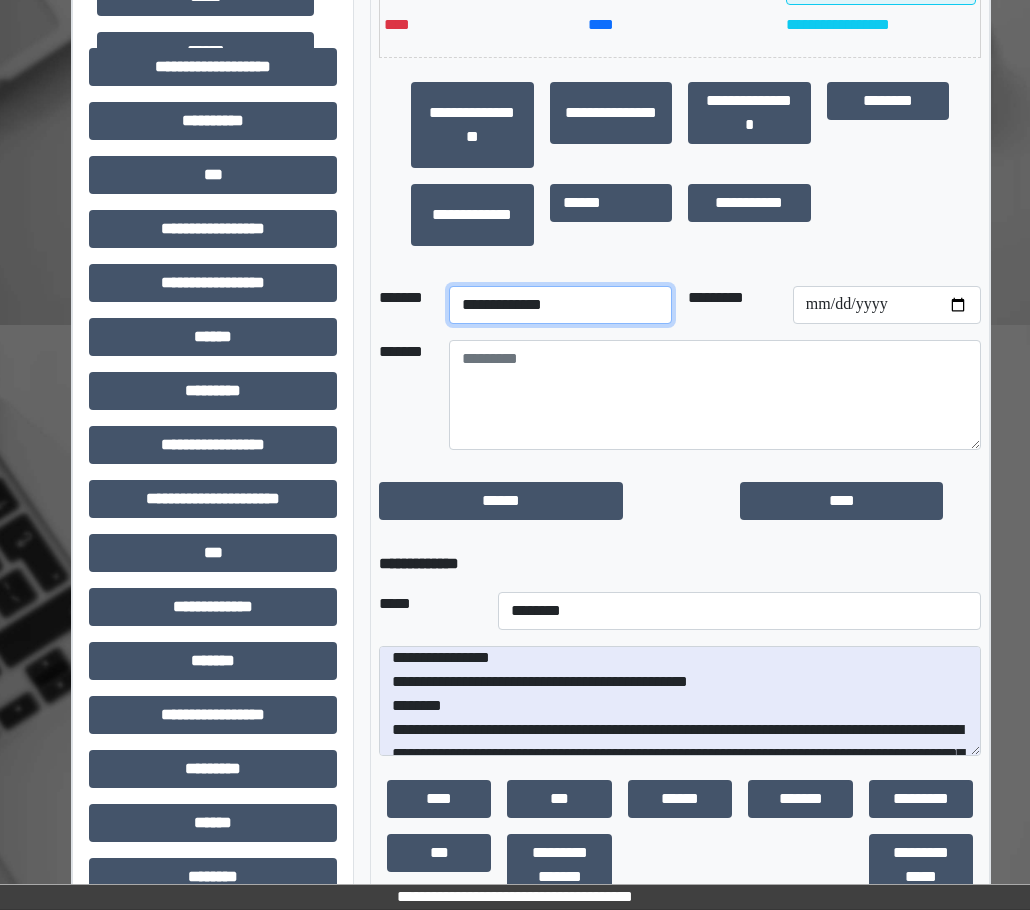 click on "**********" at bounding box center (560, 305) 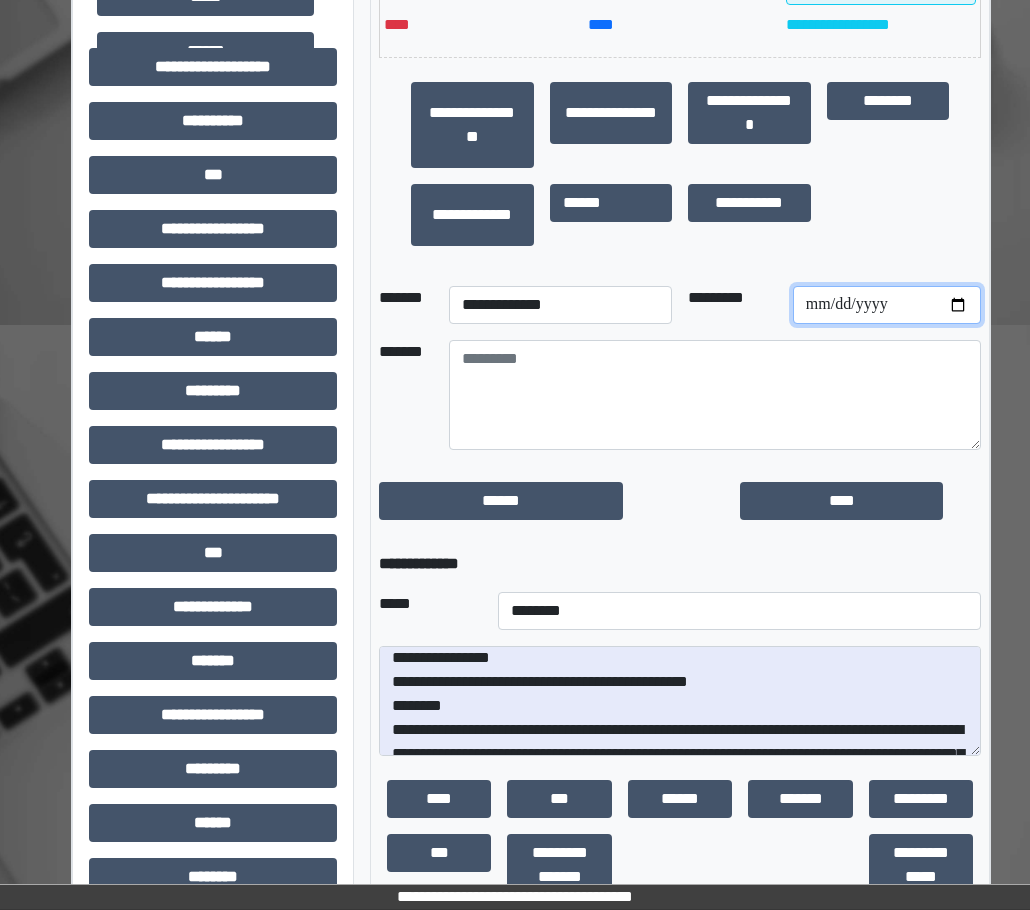 click at bounding box center (887, 305) 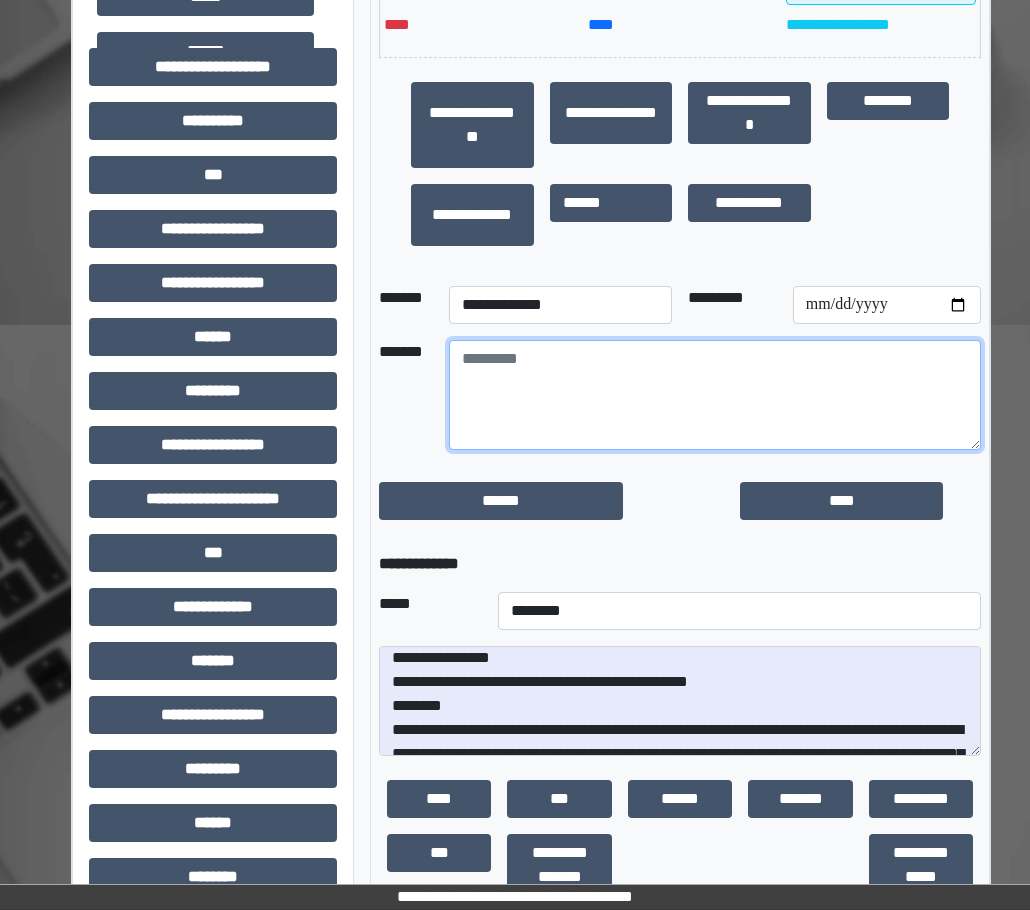 click at bounding box center (715, 395) 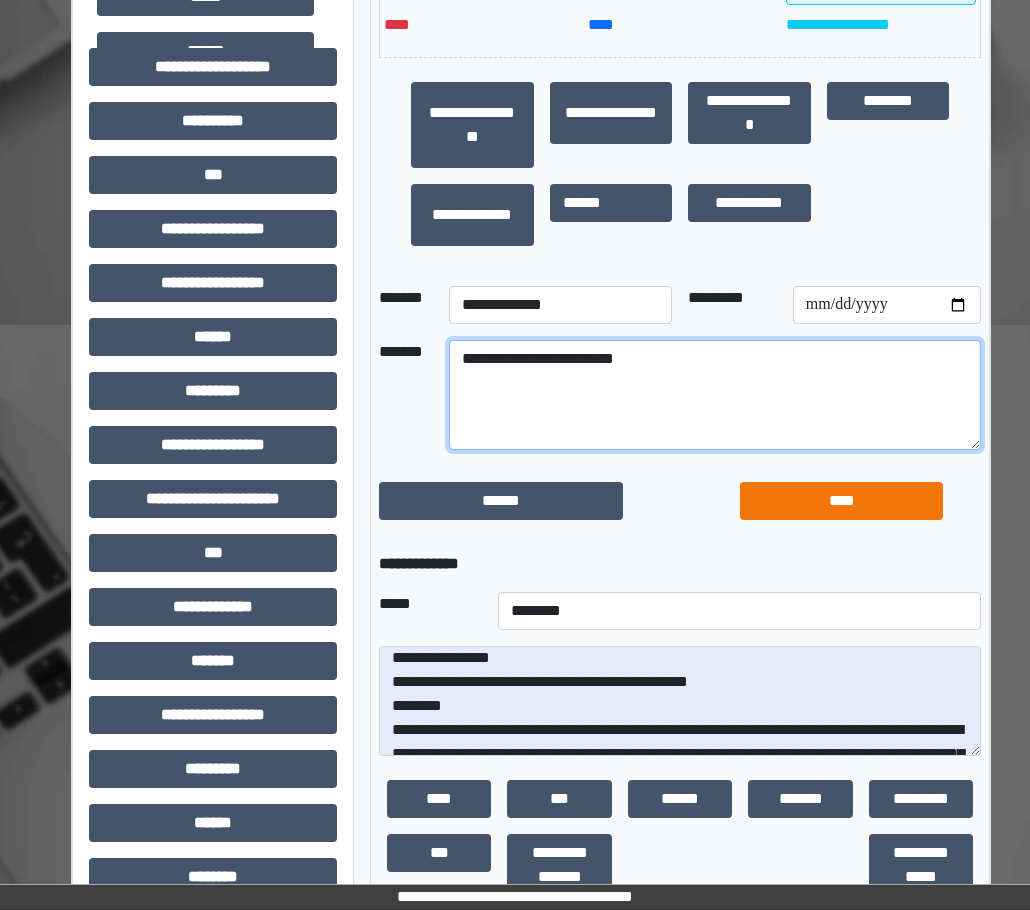 type on "**********" 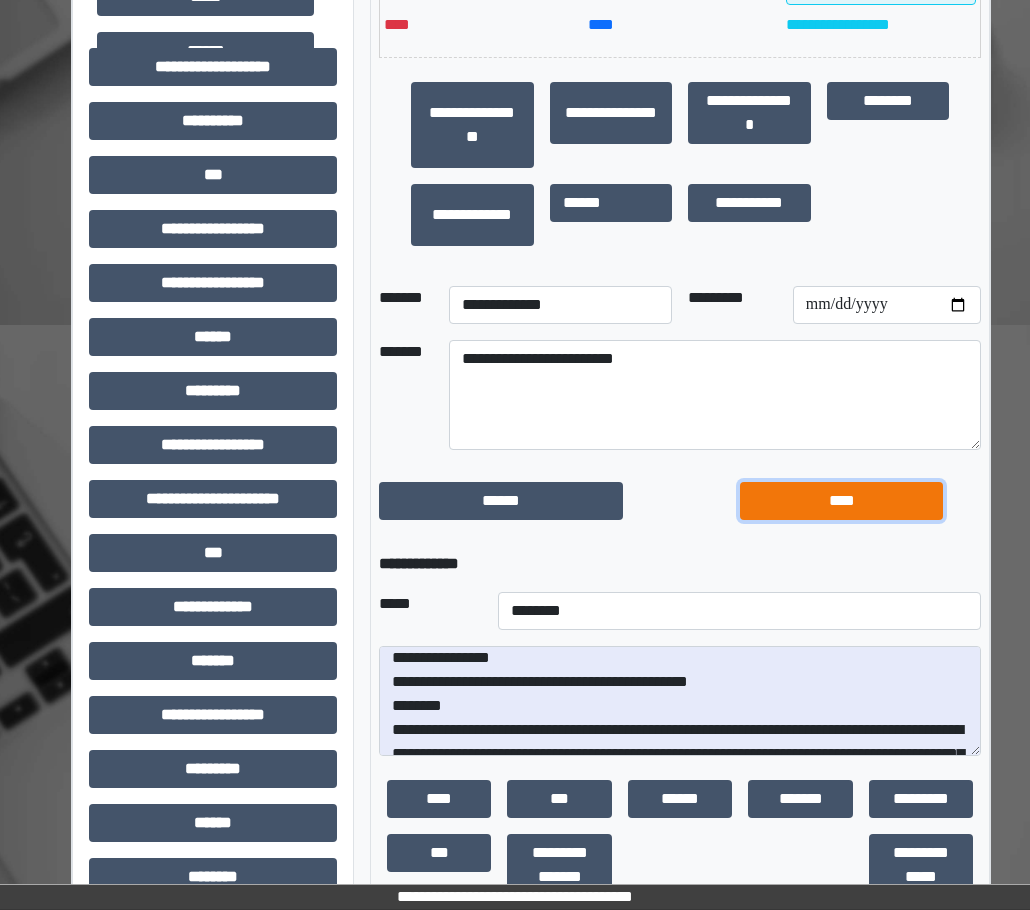 click on "****" at bounding box center (841, 501) 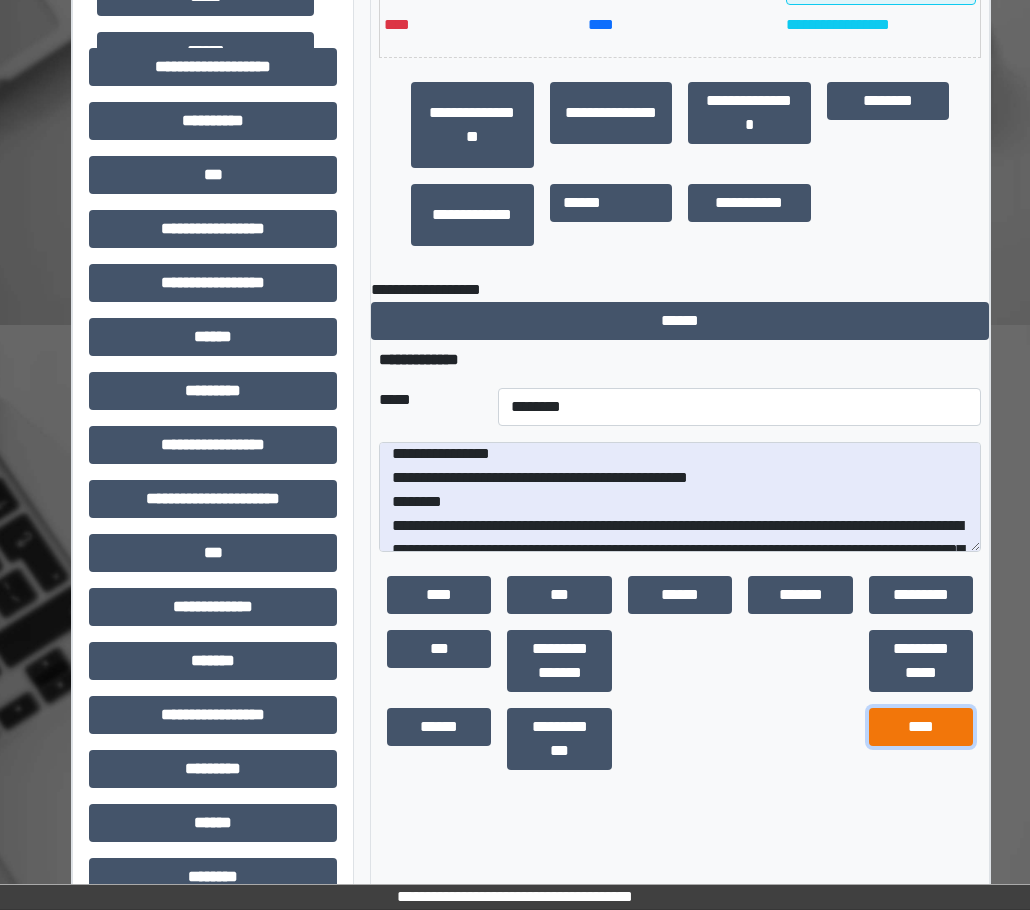 click on "****" at bounding box center (921, 727) 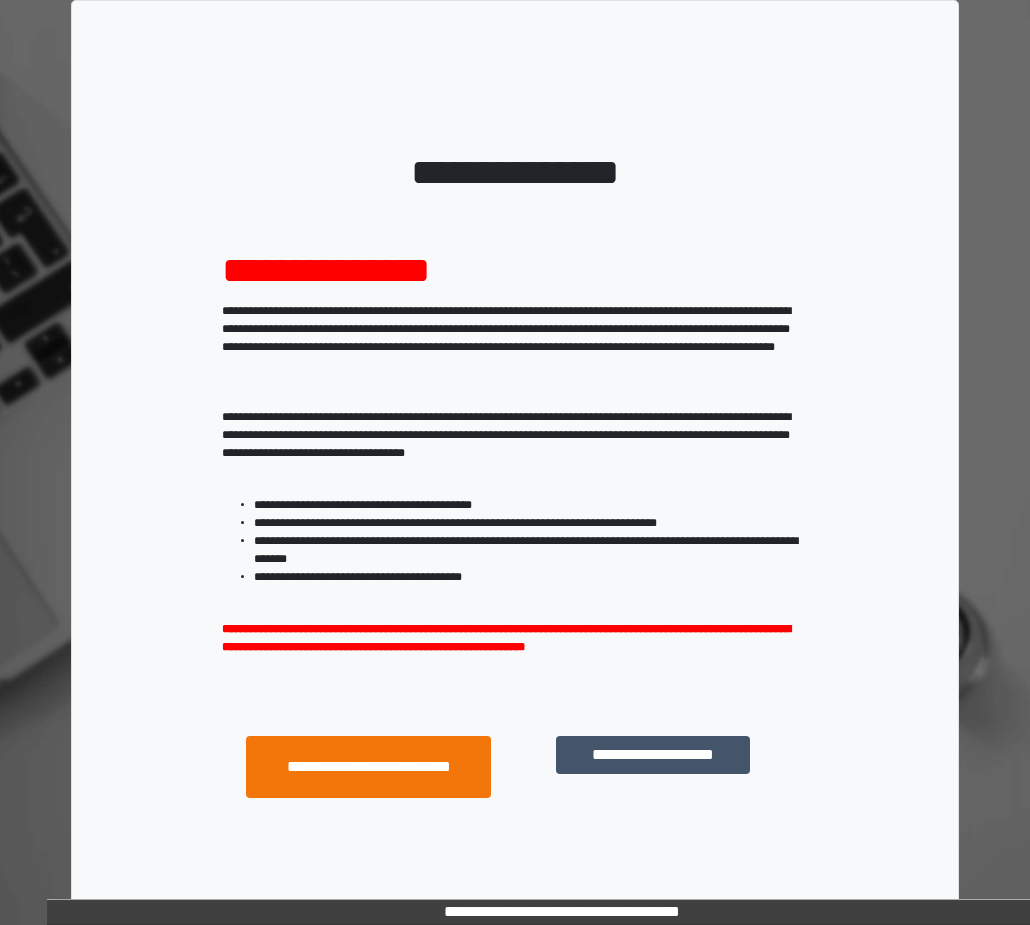 scroll, scrollTop: 0, scrollLeft: 0, axis: both 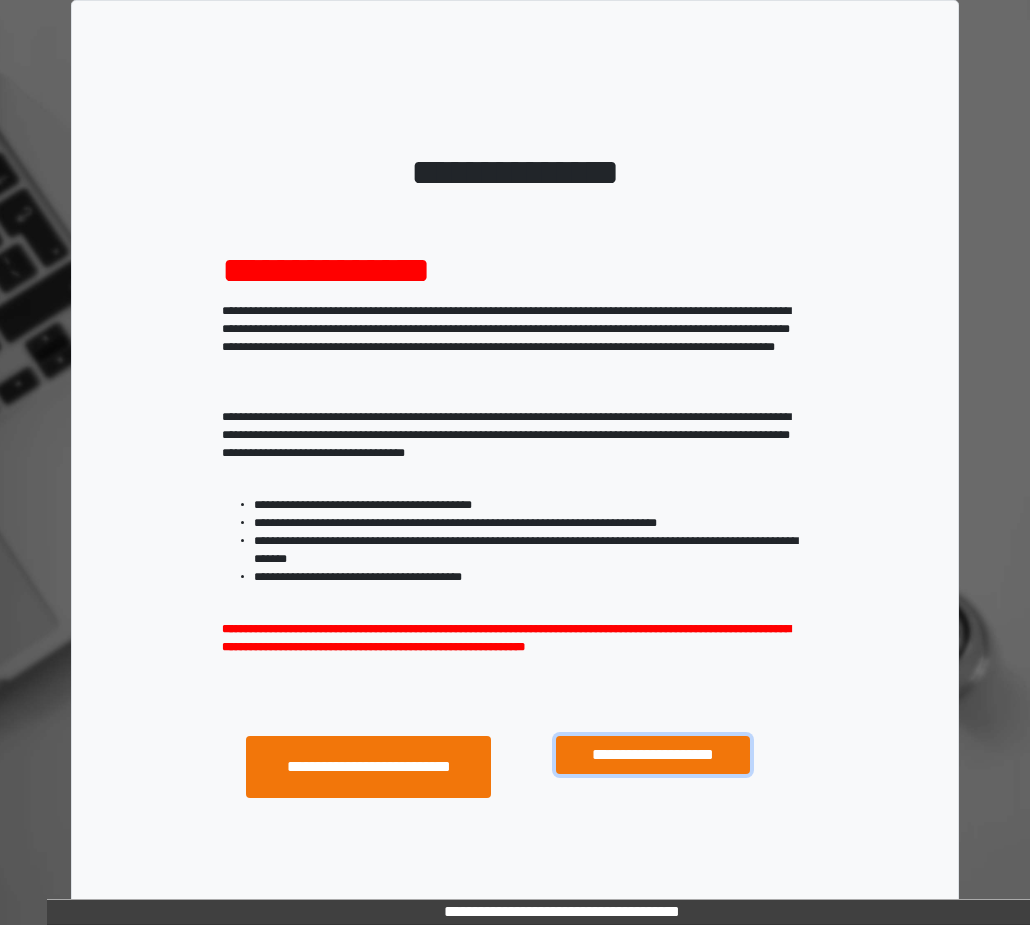 click on "**********" at bounding box center [653, 755] 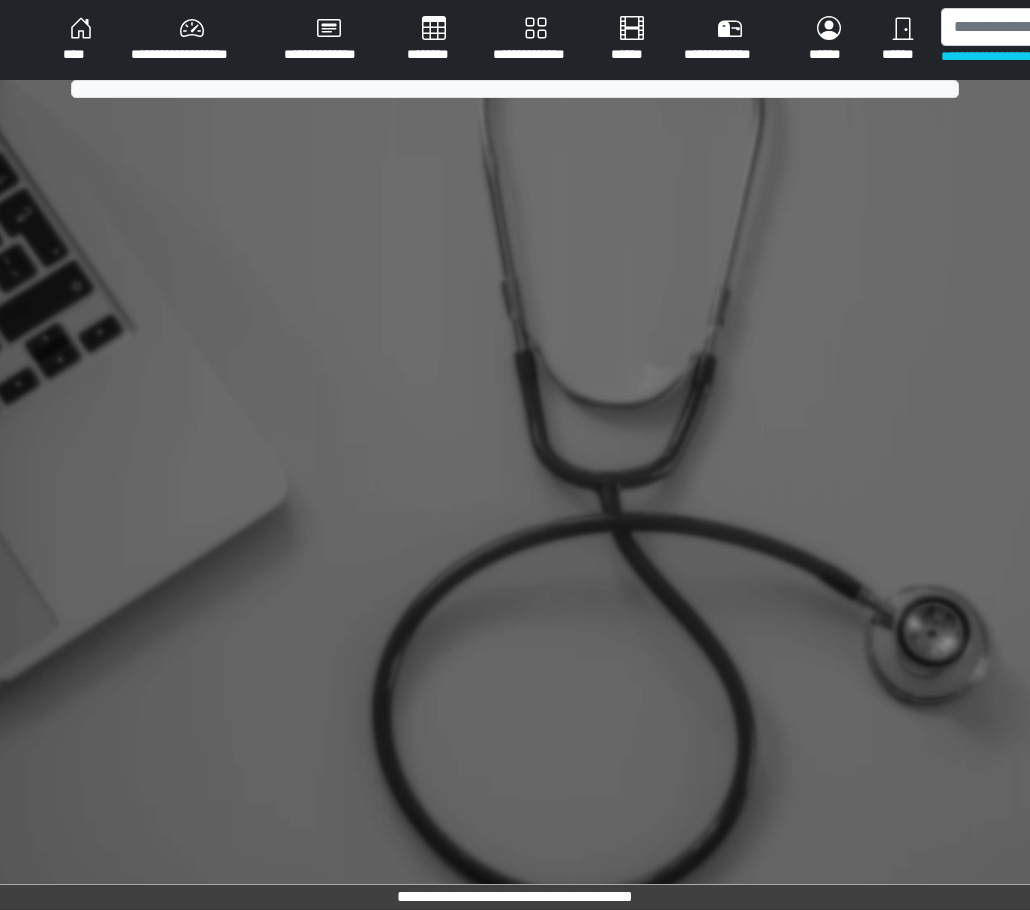 scroll, scrollTop: 0, scrollLeft: 0, axis: both 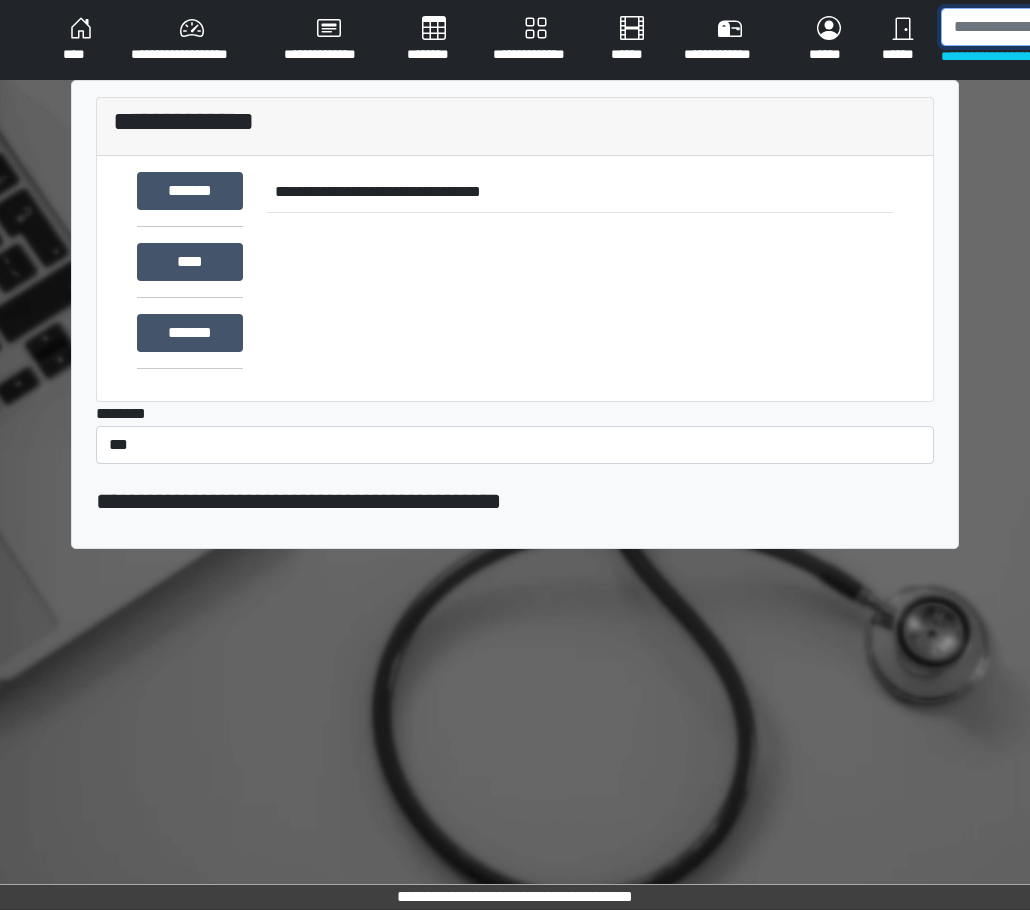 click at bounding box center (1044, 27) 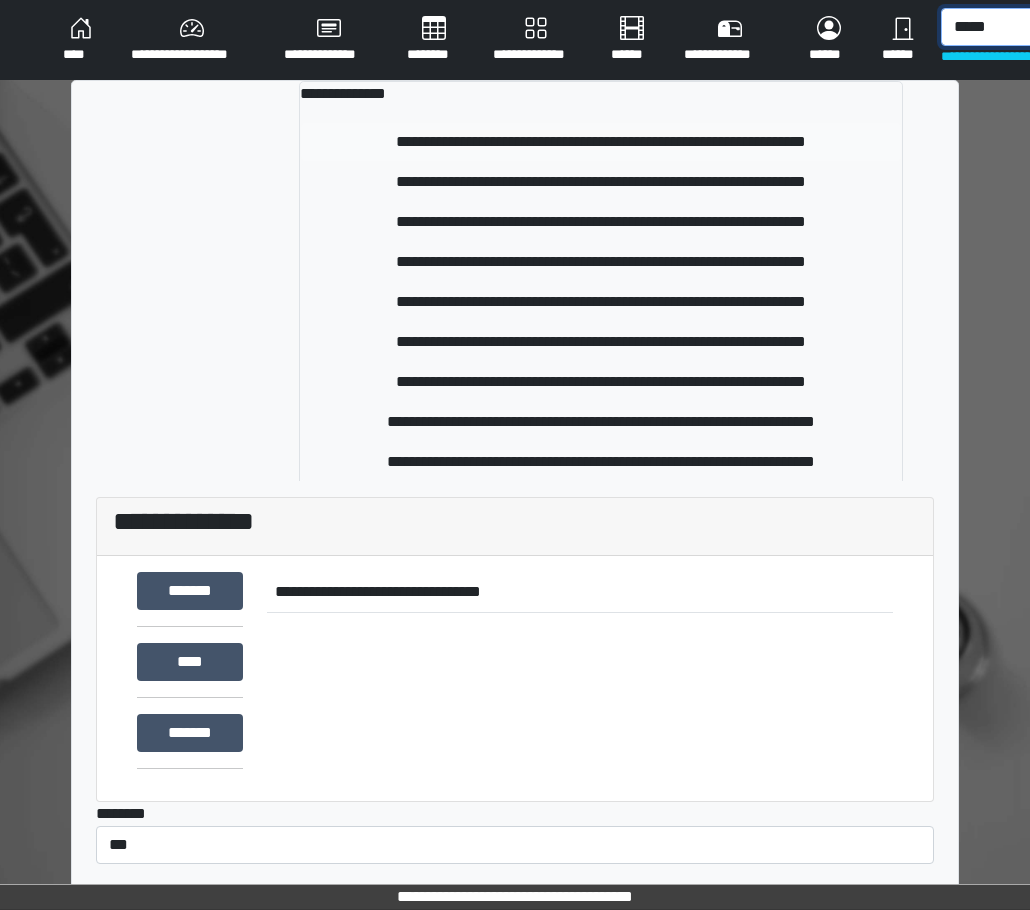 type on "*****" 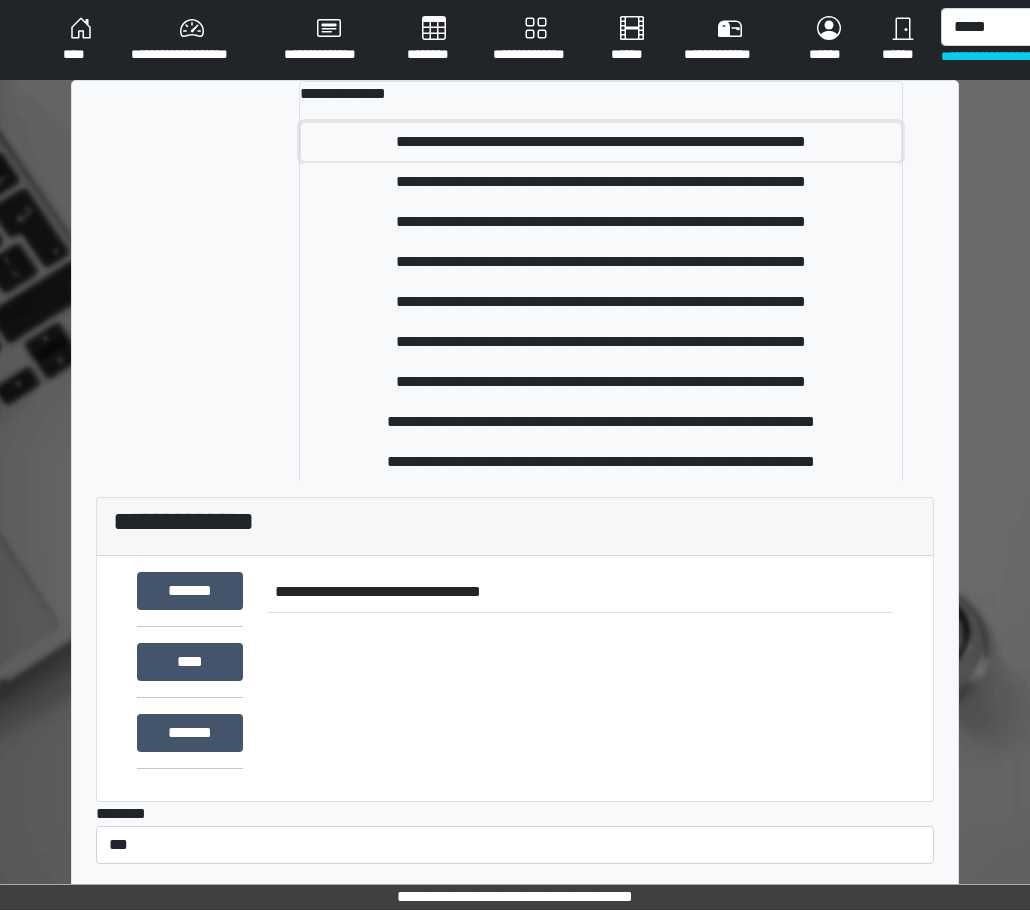 click on "**********" at bounding box center (600, 142) 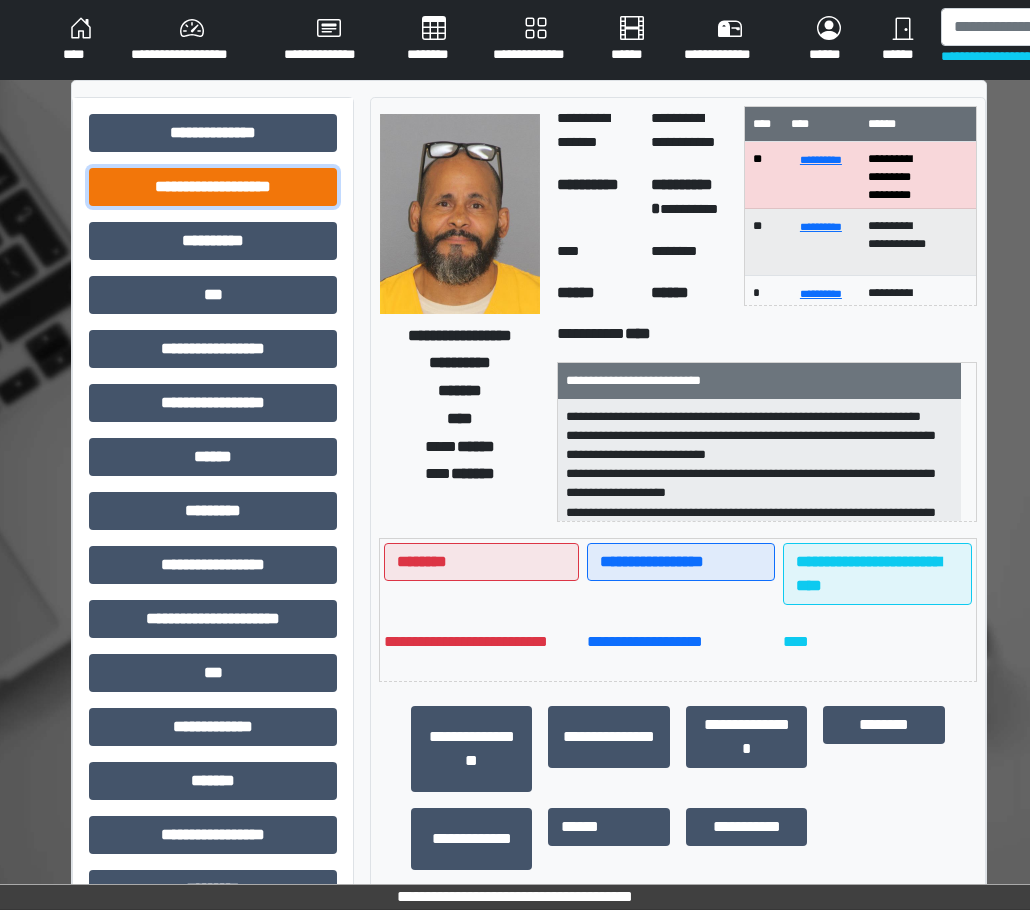 click on "**********" at bounding box center (213, 187) 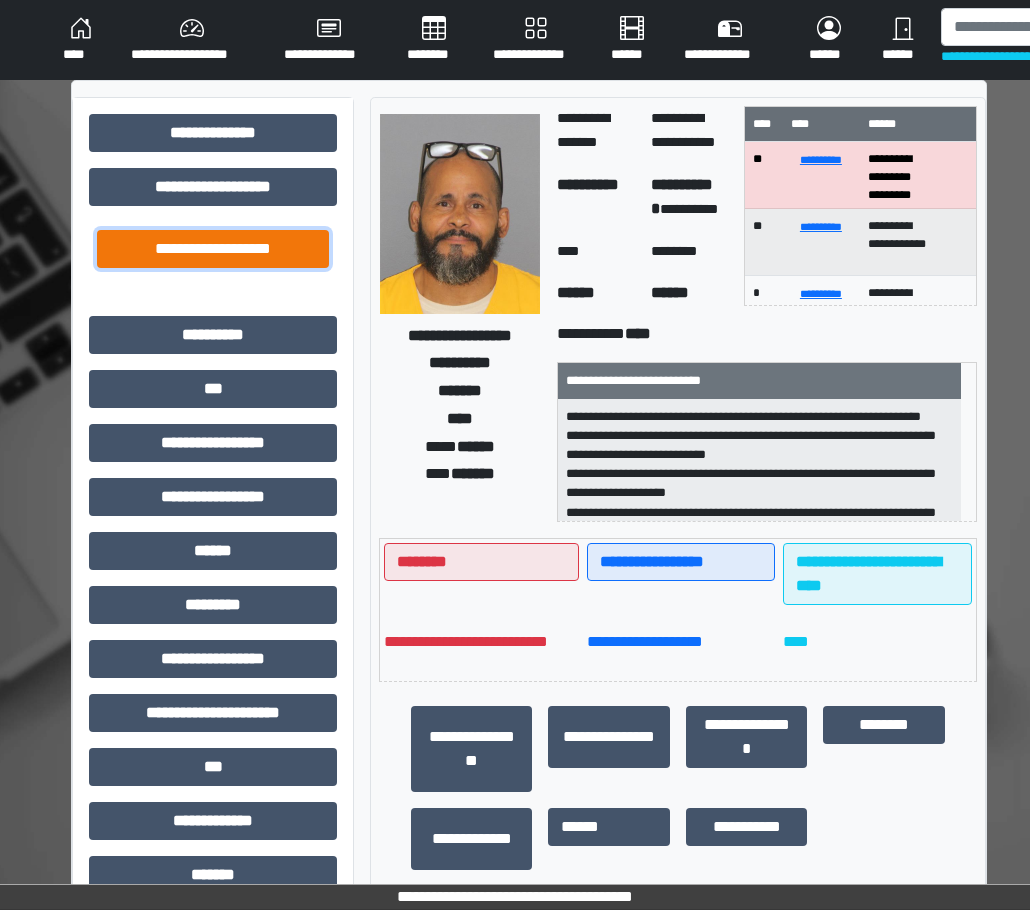 click on "**********" at bounding box center (213, 249) 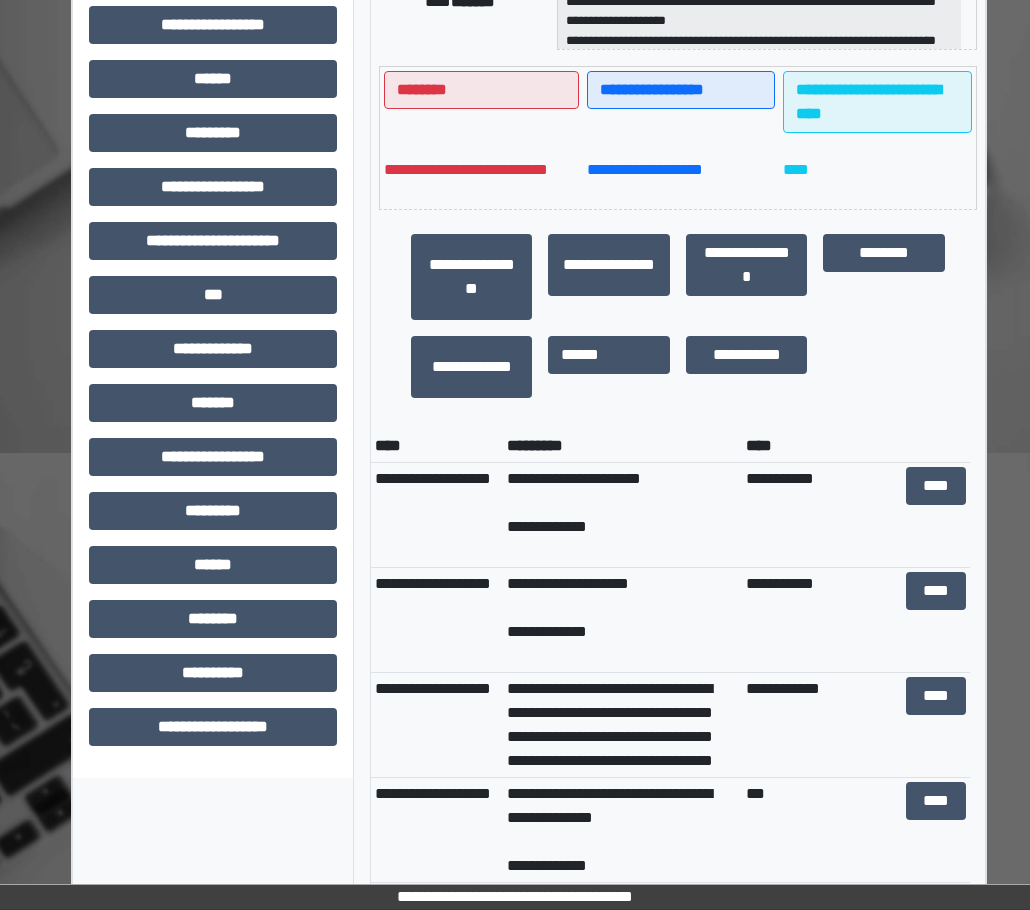 scroll, scrollTop: 500, scrollLeft: 0, axis: vertical 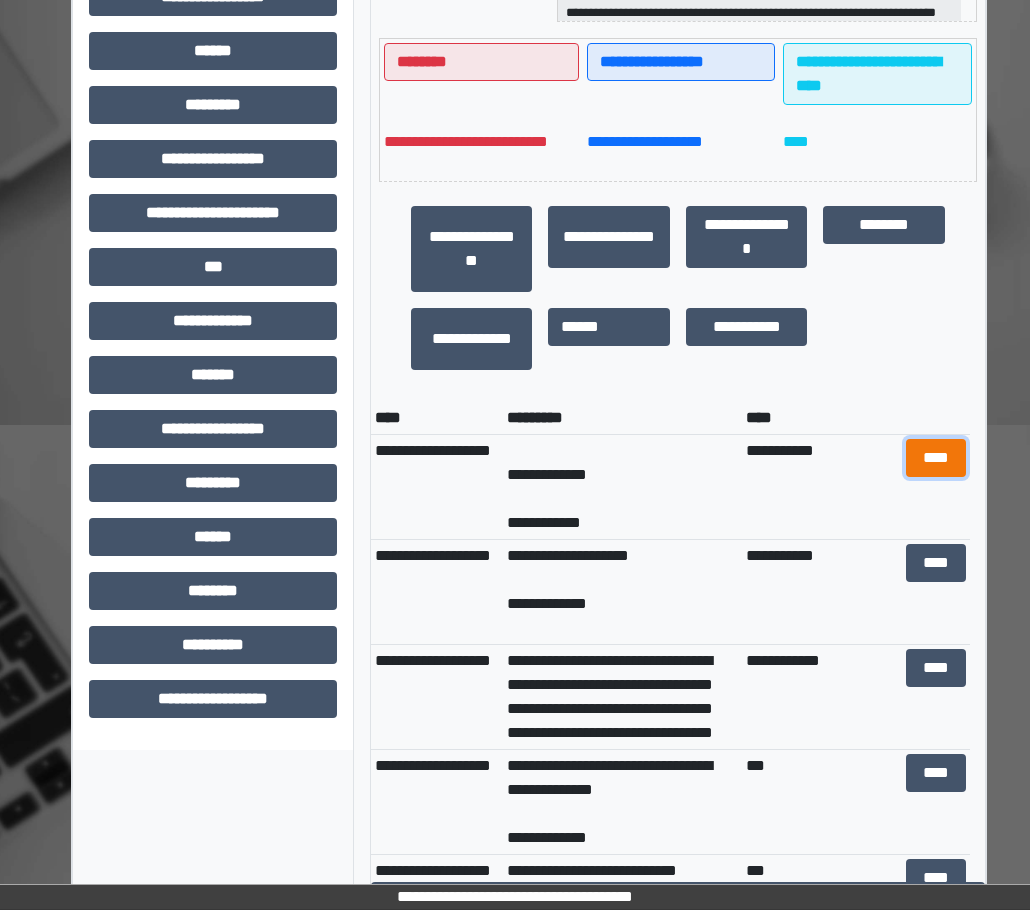 click on "****" at bounding box center [936, 458] 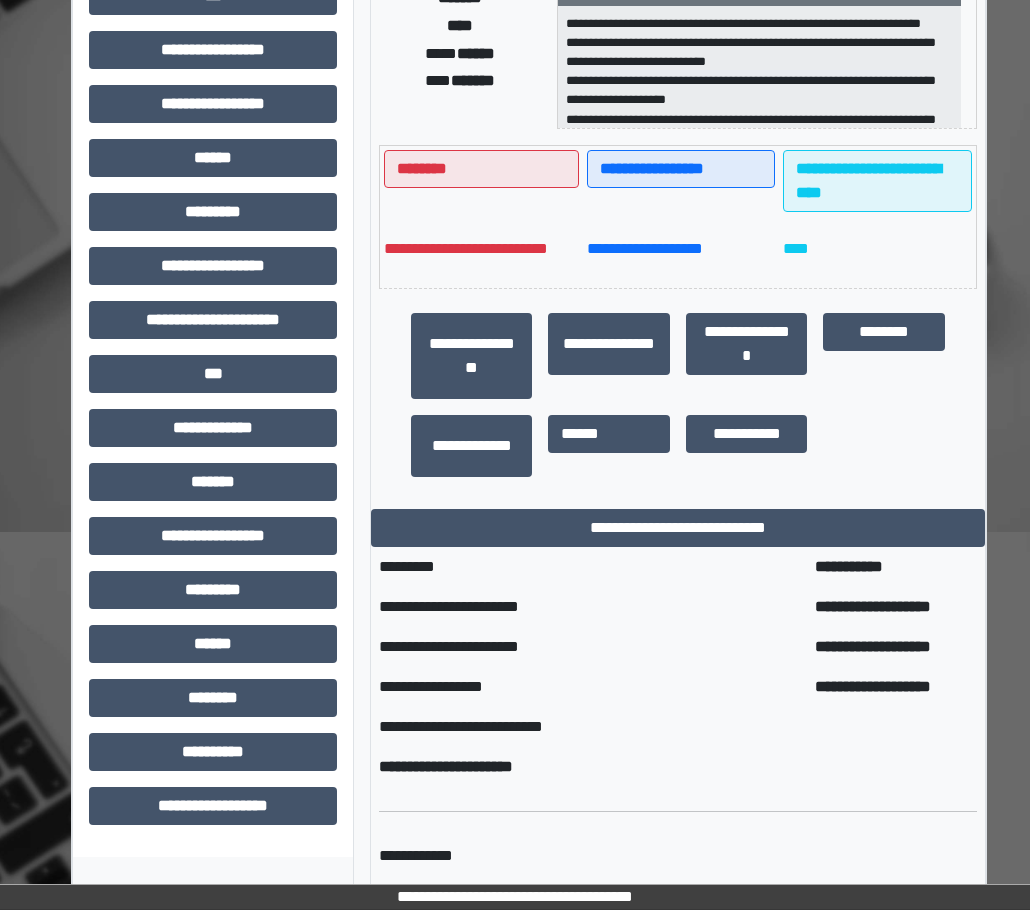 scroll, scrollTop: 0, scrollLeft: 0, axis: both 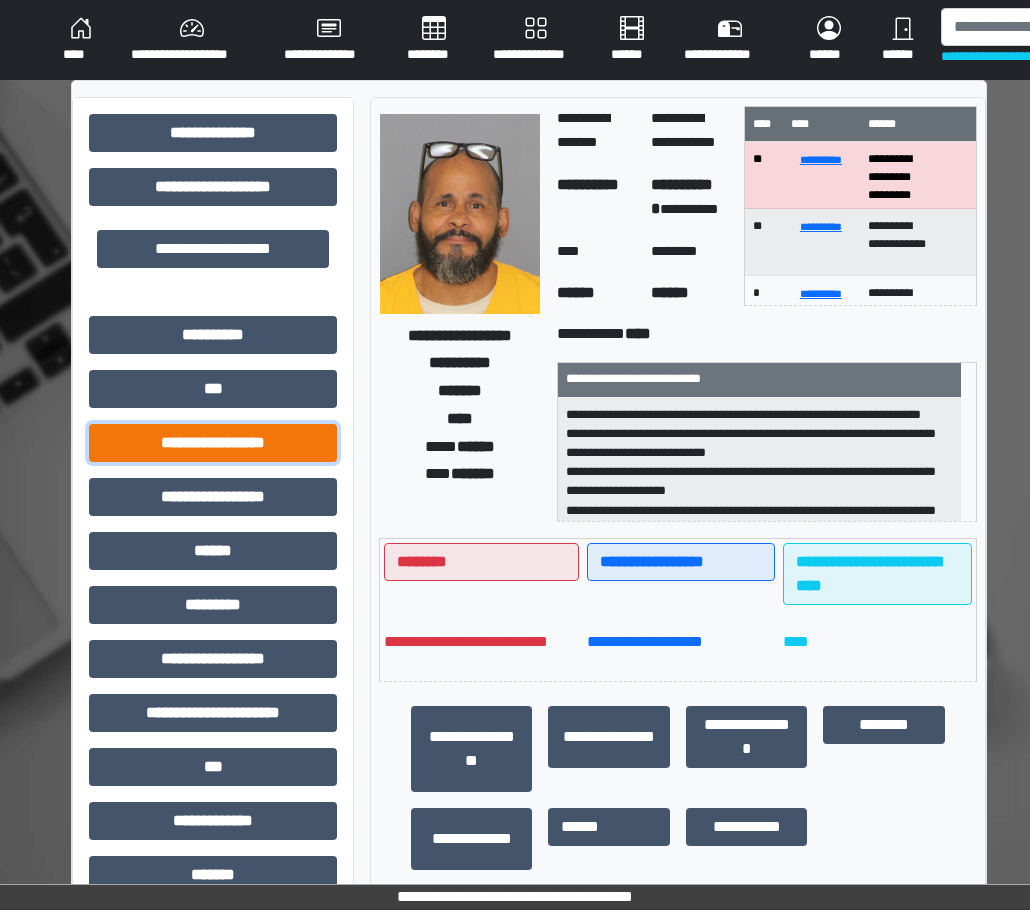 click on "**********" at bounding box center (213, 443) 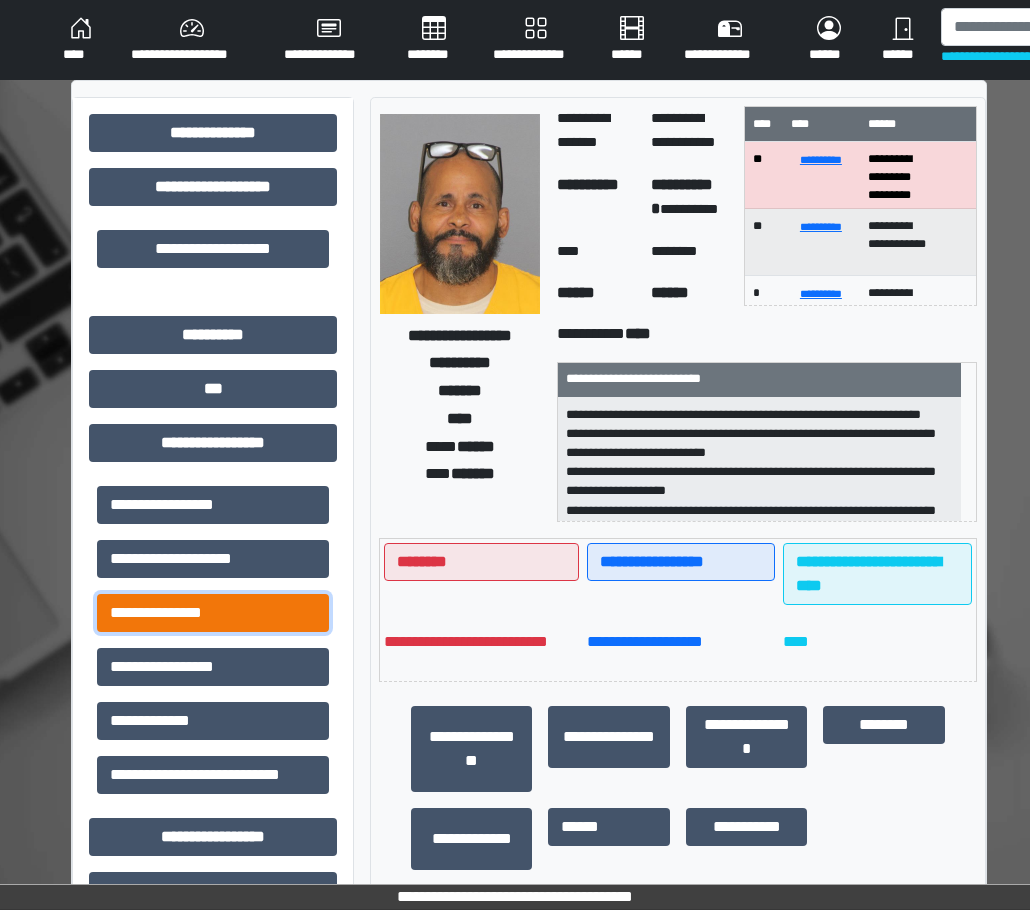 click on "**********" at bounding box center (213, 613) 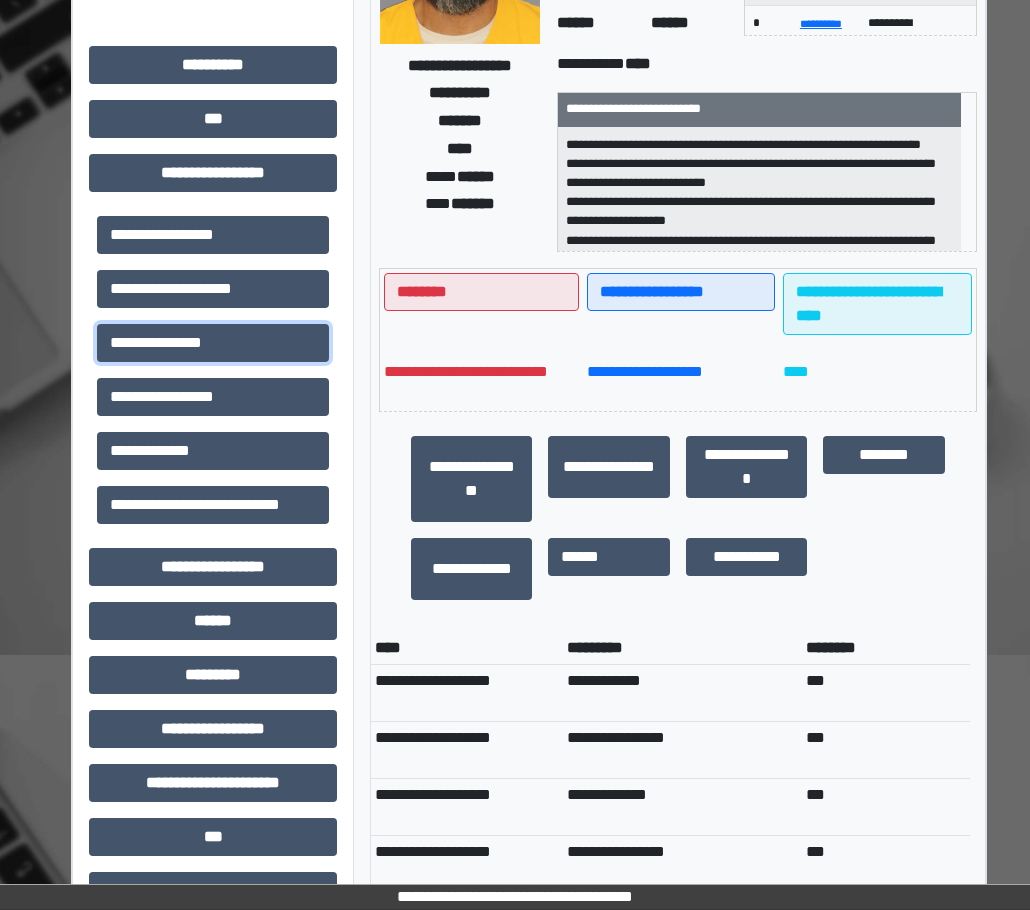 scroll, scrollTop: 0, scrollLeft: 0, axis: both 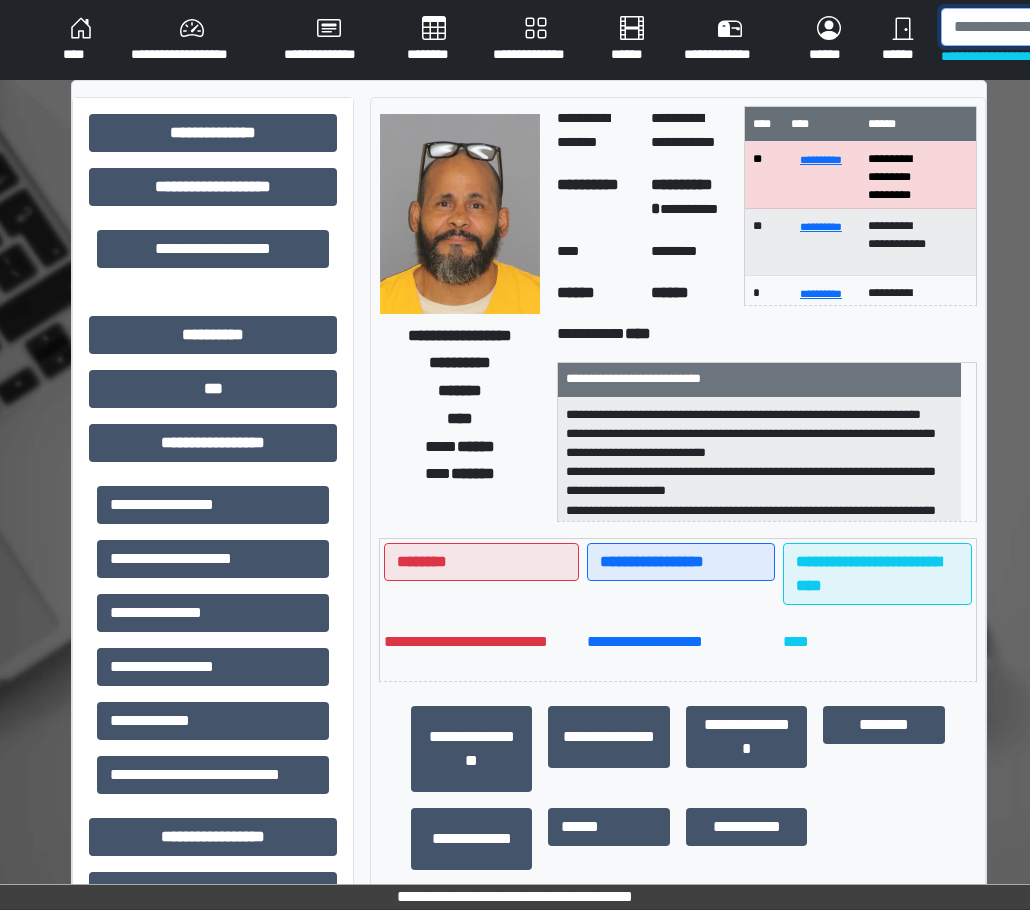 click at bounding box center (1044, 27) 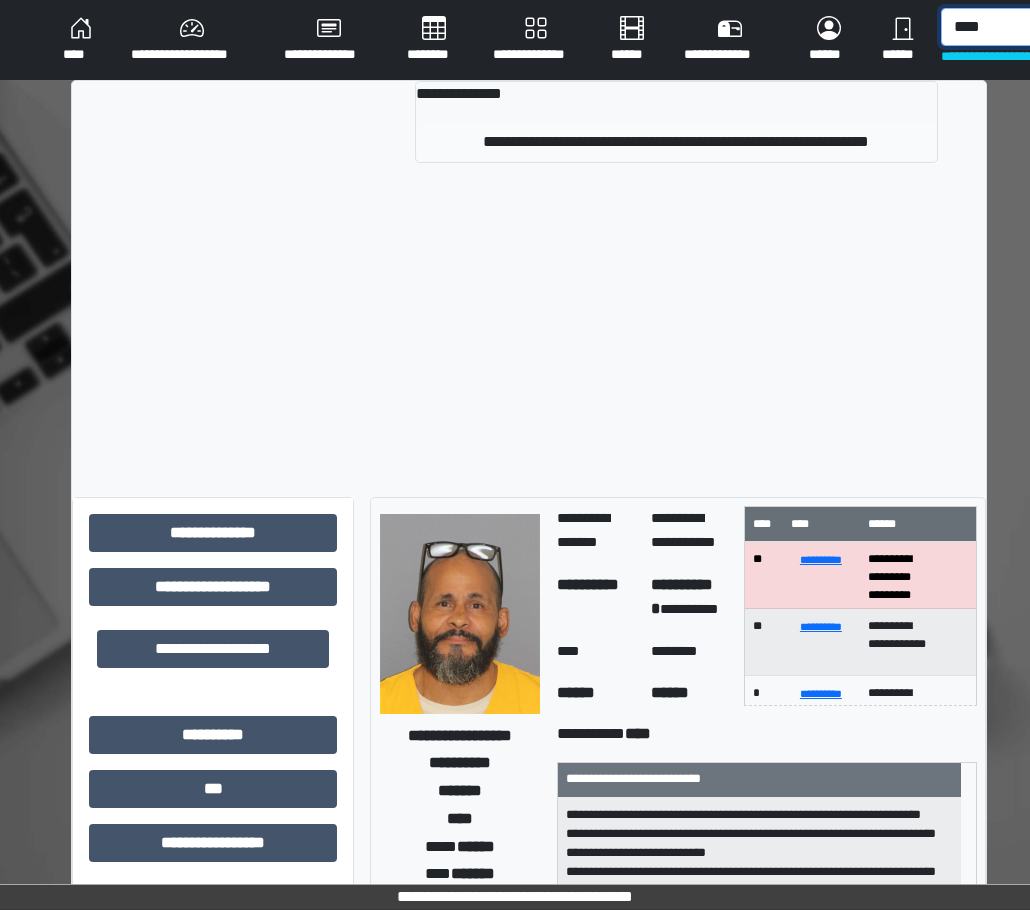 type on "****" 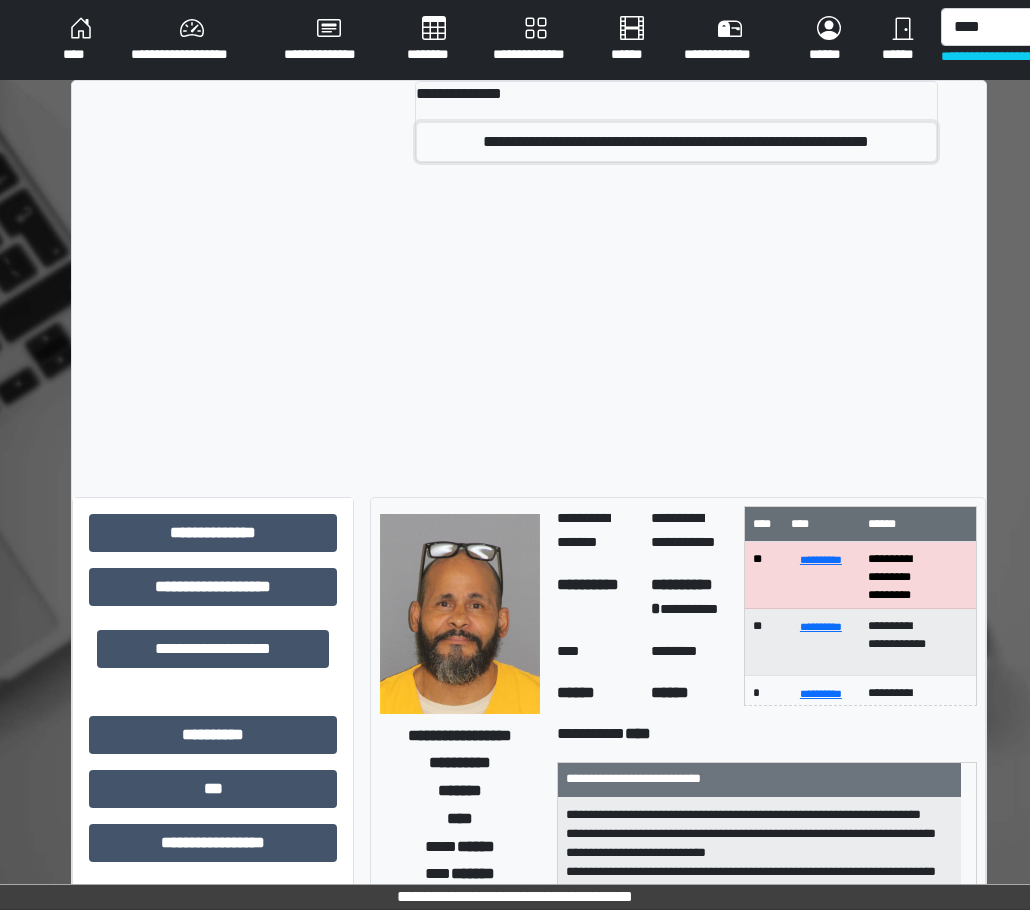 click on "**********" at bounding box center [676, 142] 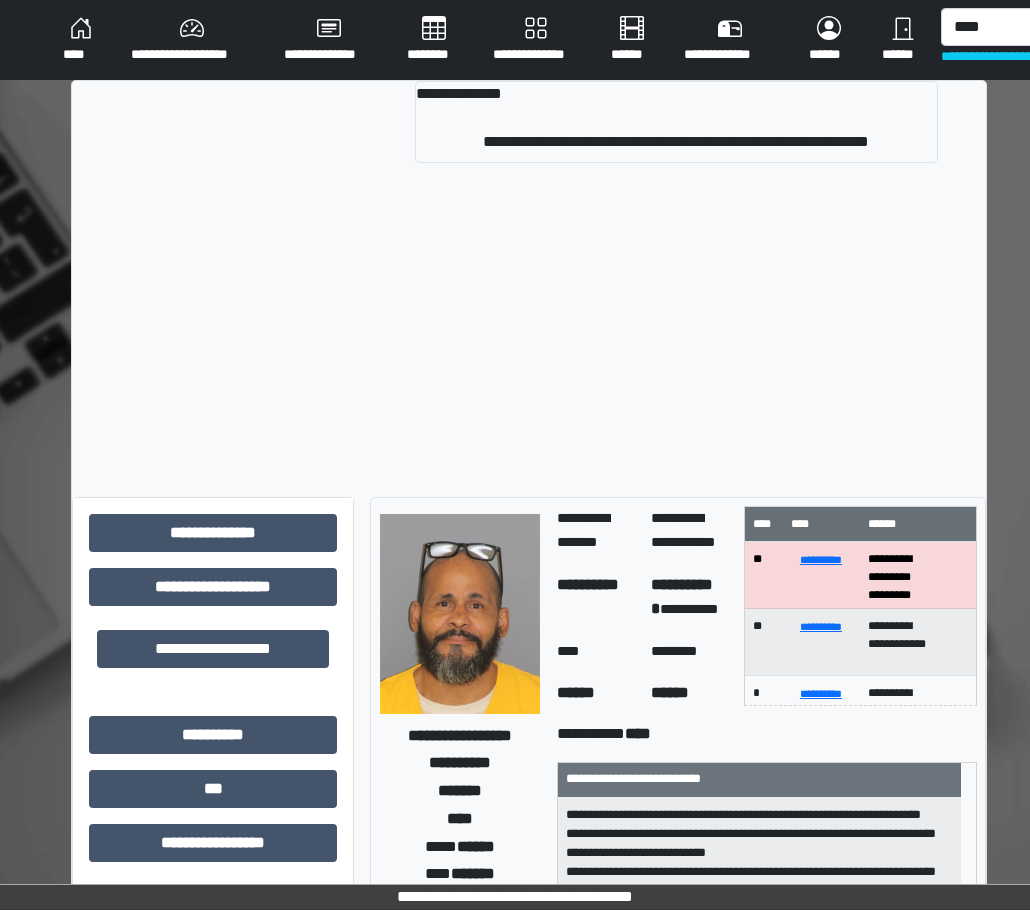 type 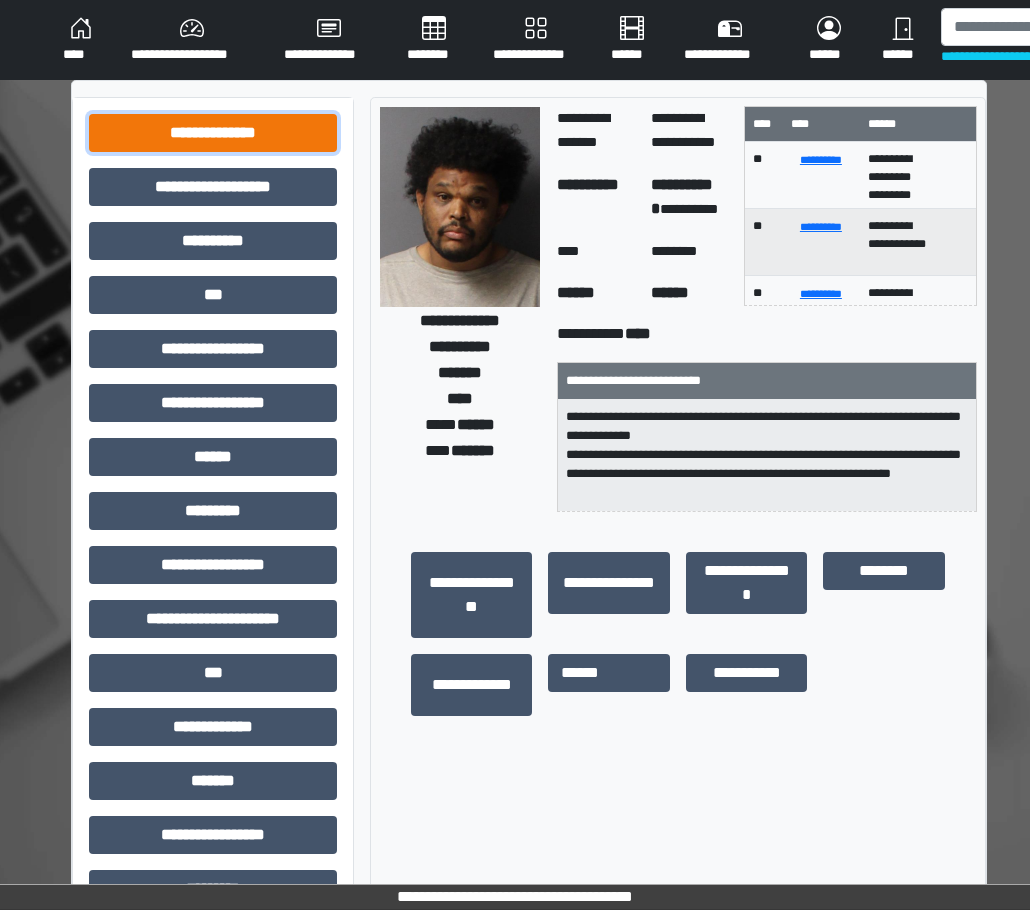 click on "**********" at bounding box center [213, 133] 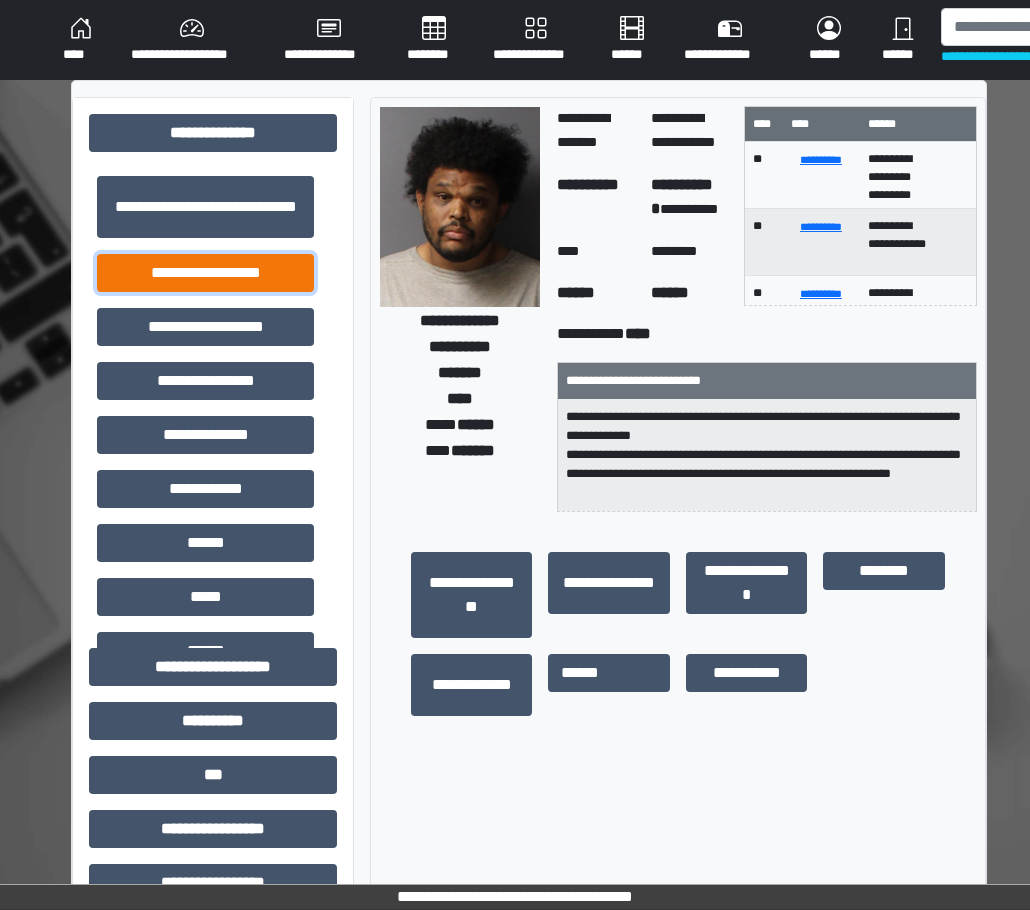 click on "**********" at bounding box center [205, 273] 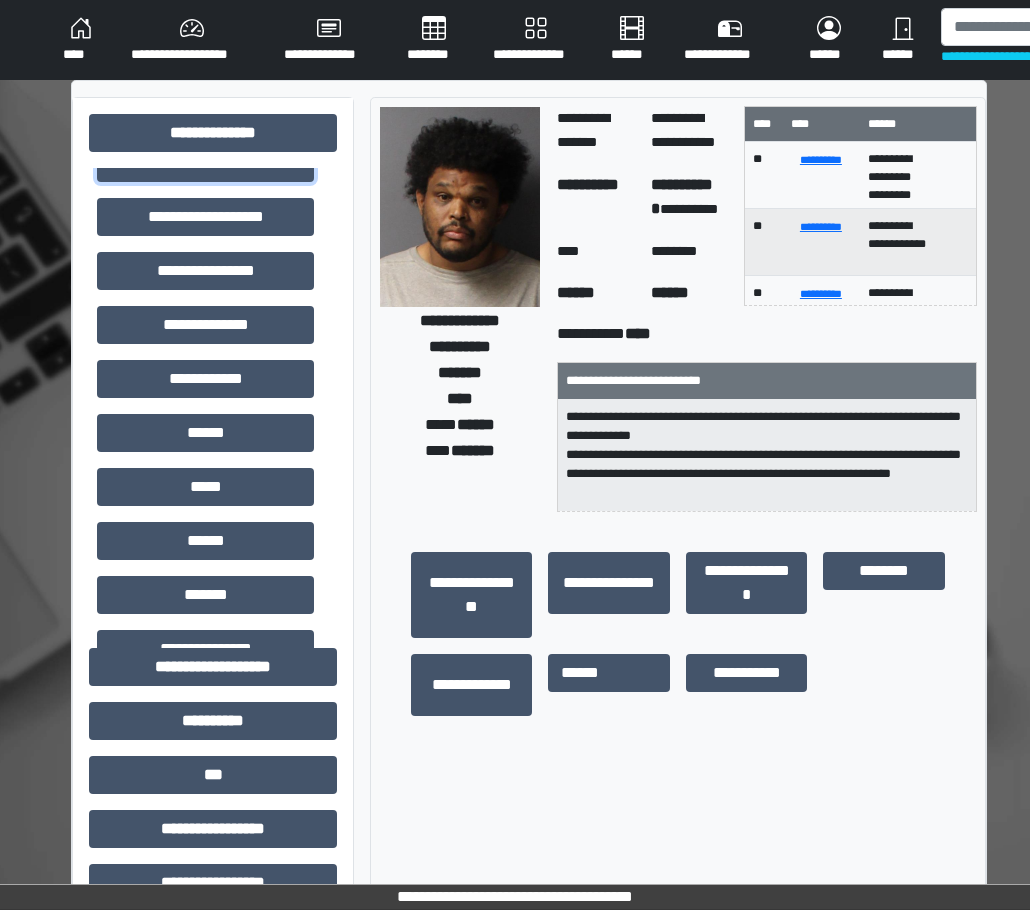 scroll, scrollTop: 300, scrollLeft: 0, axis: vertical 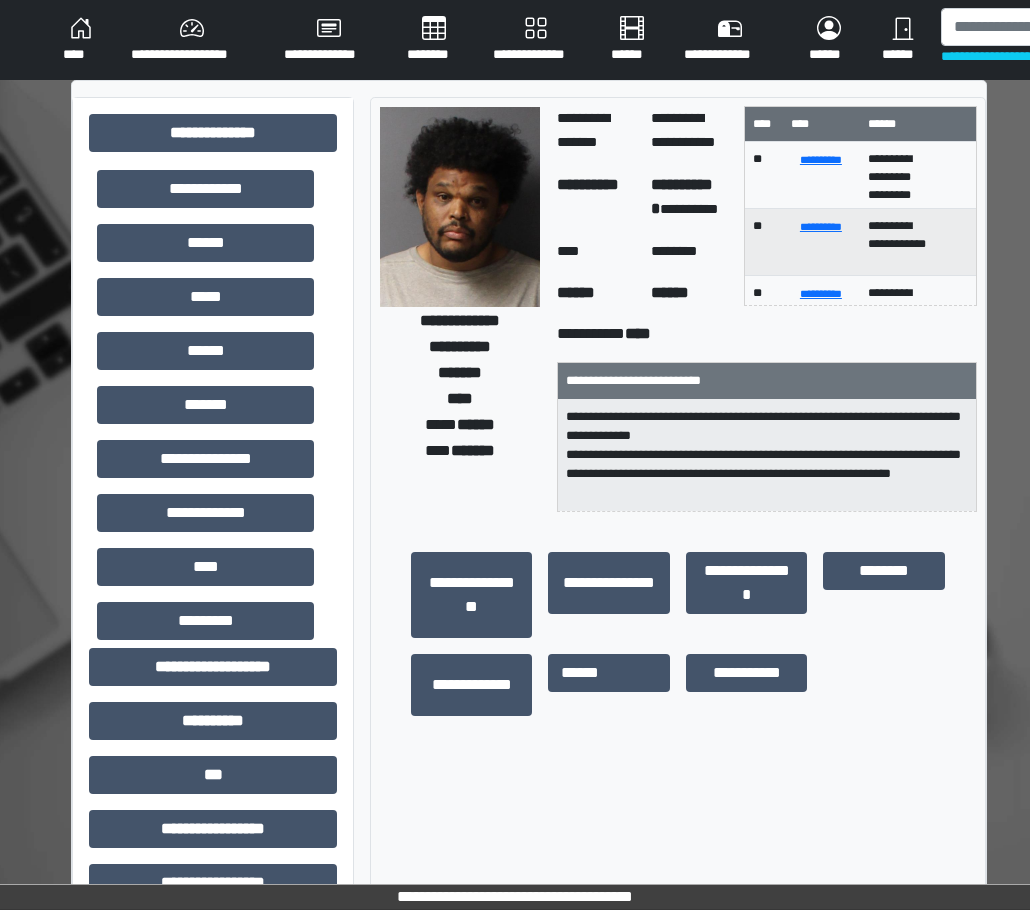 click on "****" at bounding box center [81, 40] 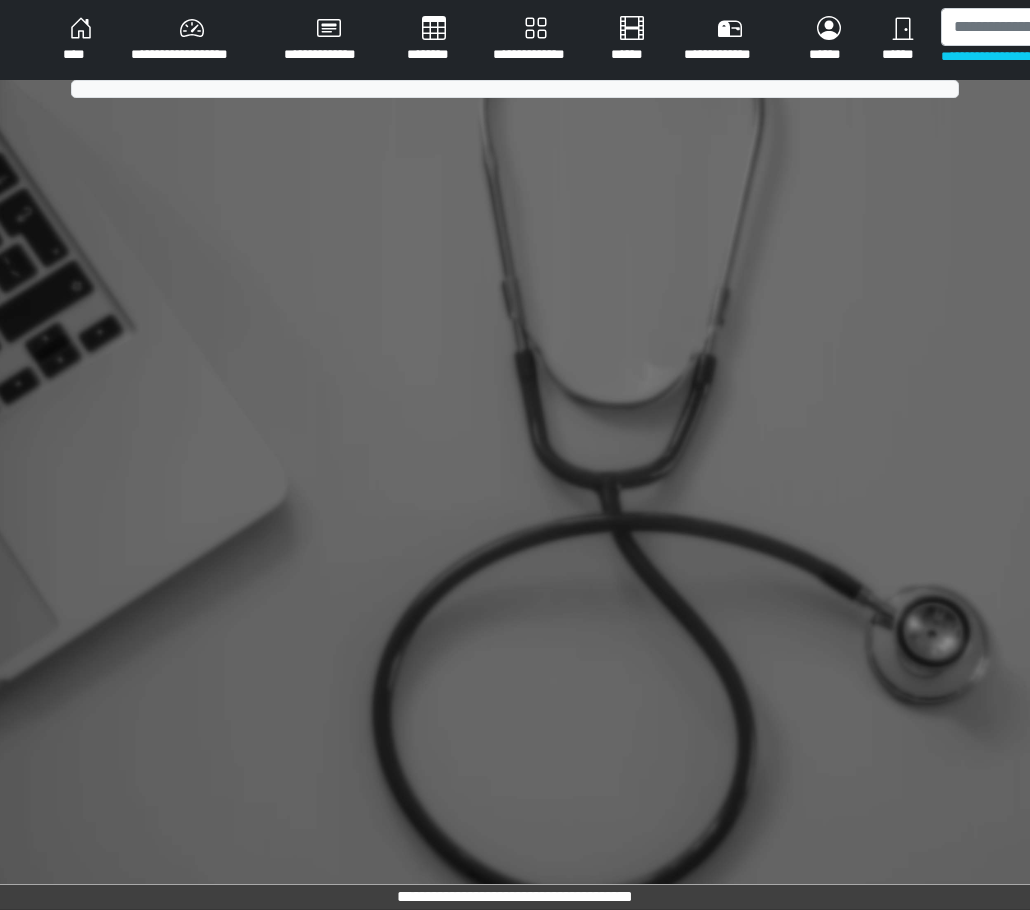 scroll, scrollTop: 0, scrollLeft: 0, axis: both 